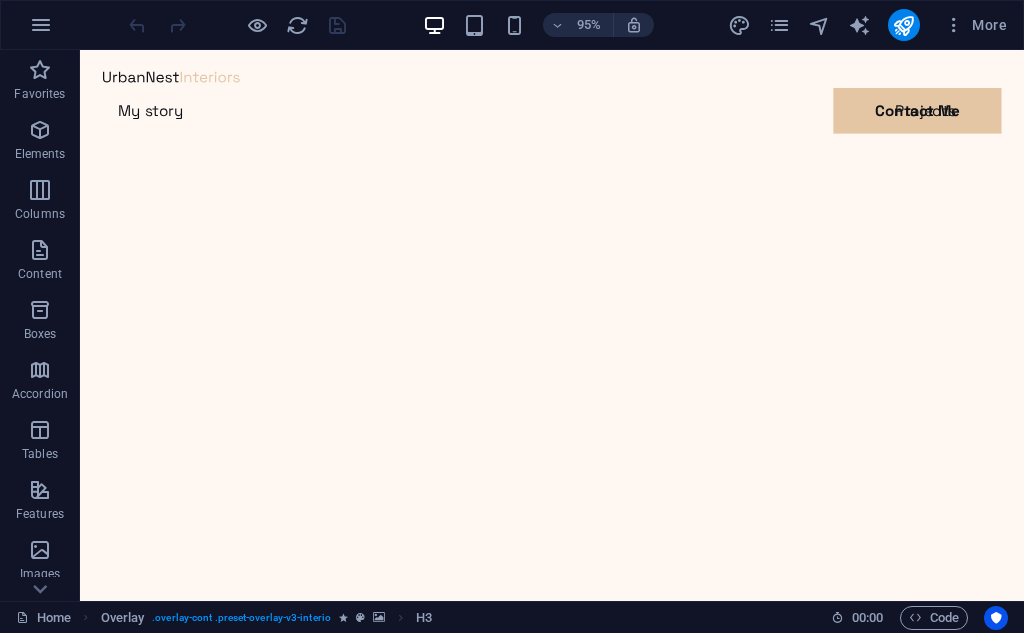 scroll, scrollTop: 0, scrollLeft: 0, axis: both 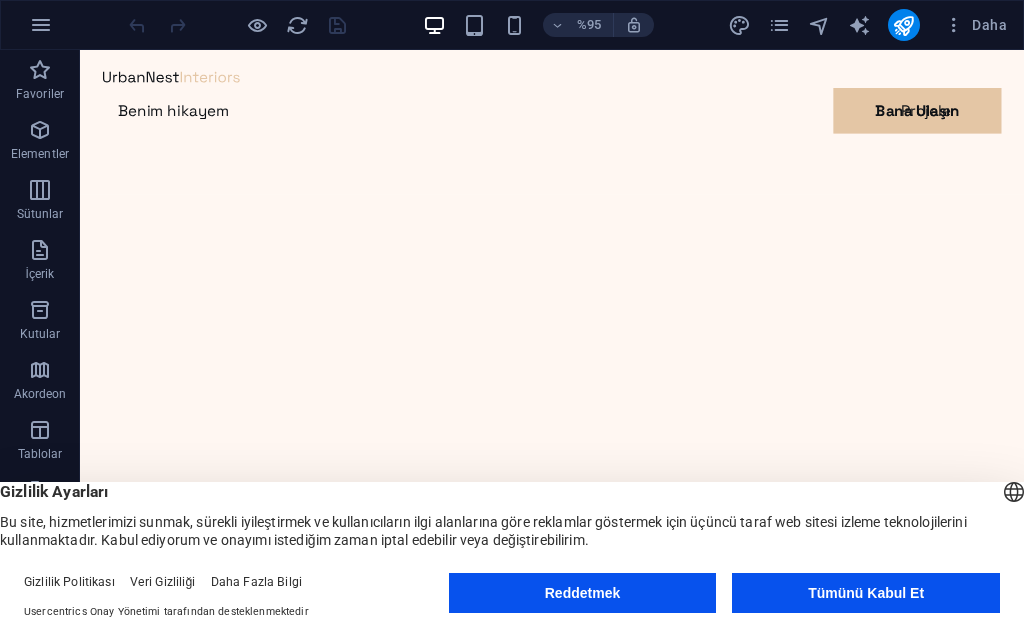 click on "Tümünü Kabul Et" at bounding box center (866, 593) 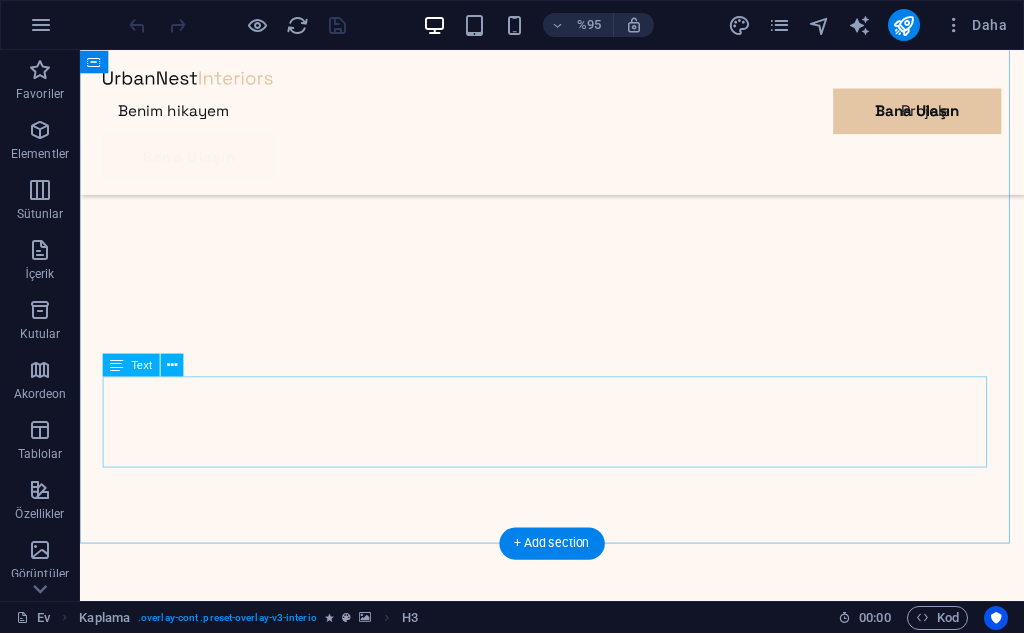 scroll, scrollTop: 1400, scrollLeft: 0, axis: vertical 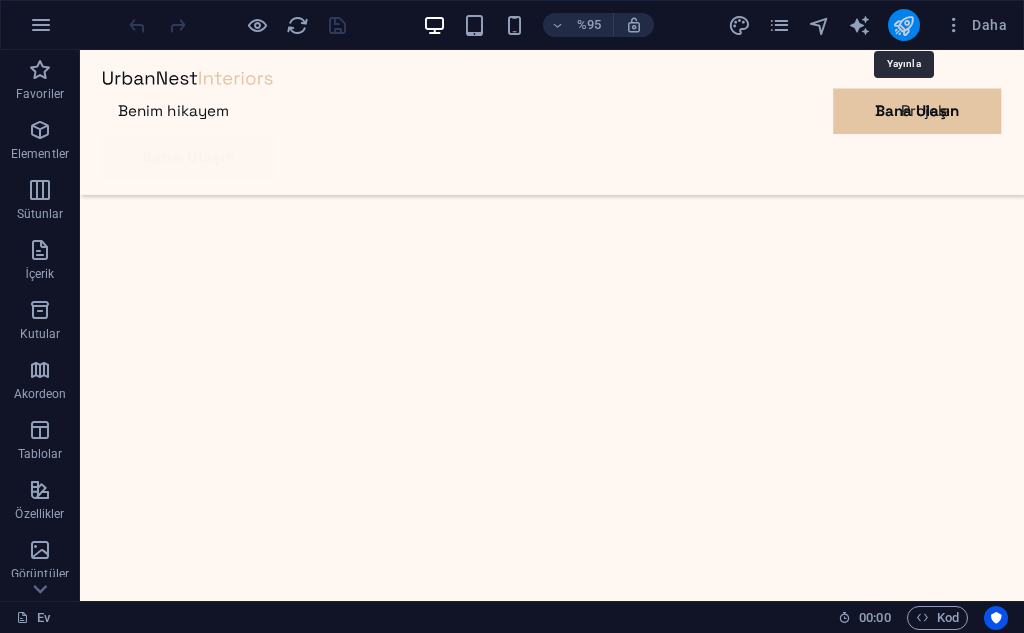 click at bounding box center (903, 25) 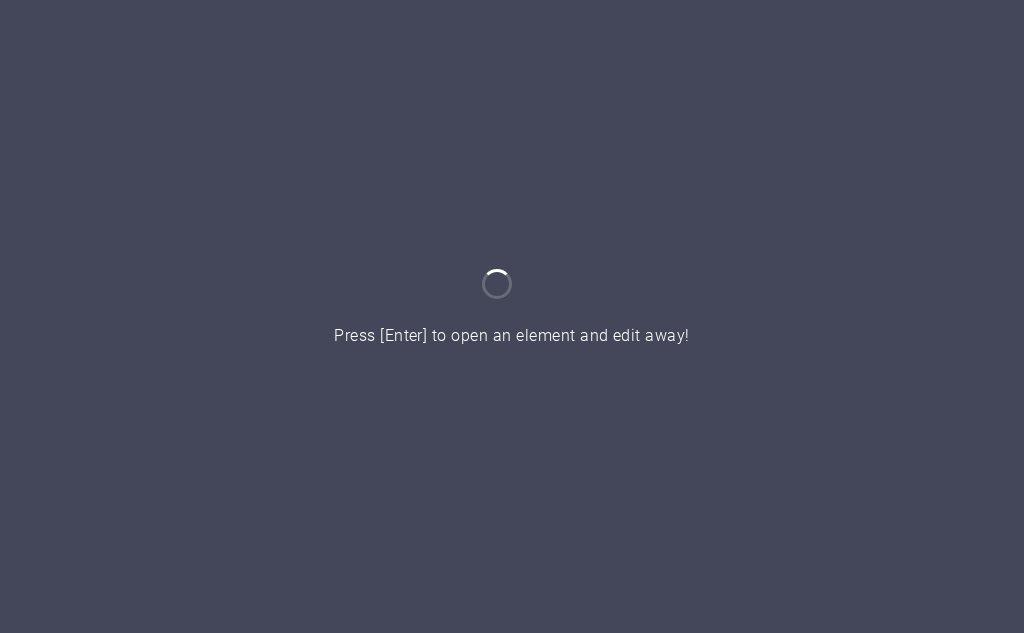 scroll, scrollTop: 0, scrollLeft: 0, axis: both 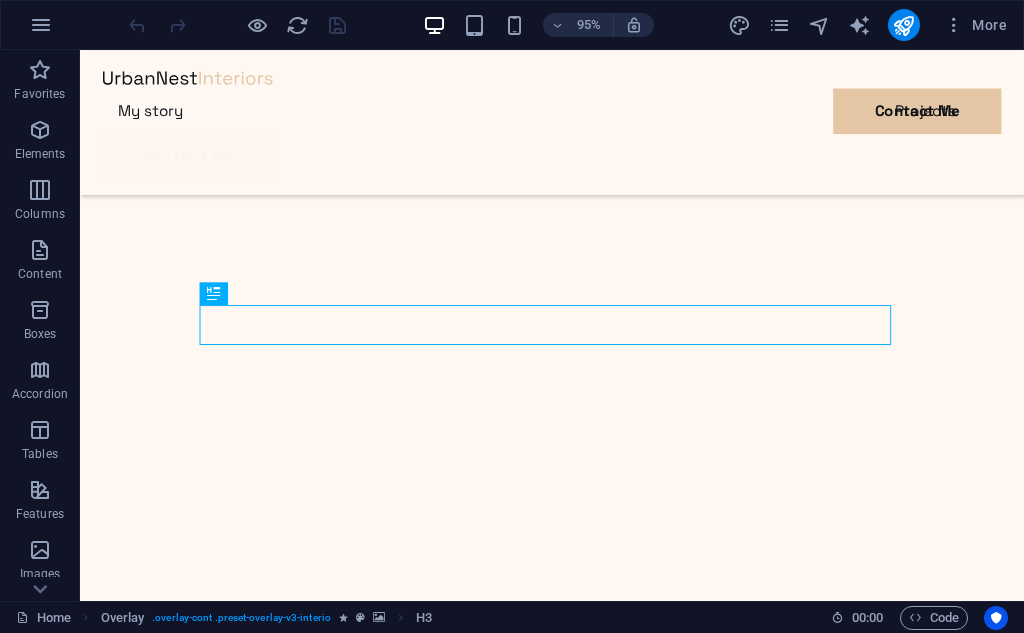 click at bounding box center [577, 3719] 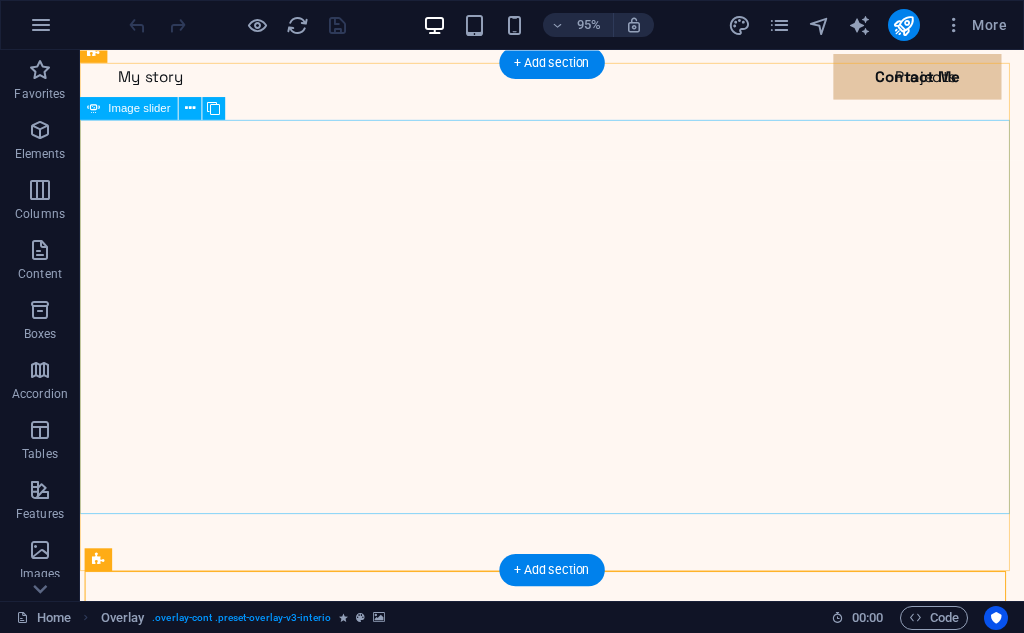scroll, scrollTop: 0, scrollLeft: 0, axis: both 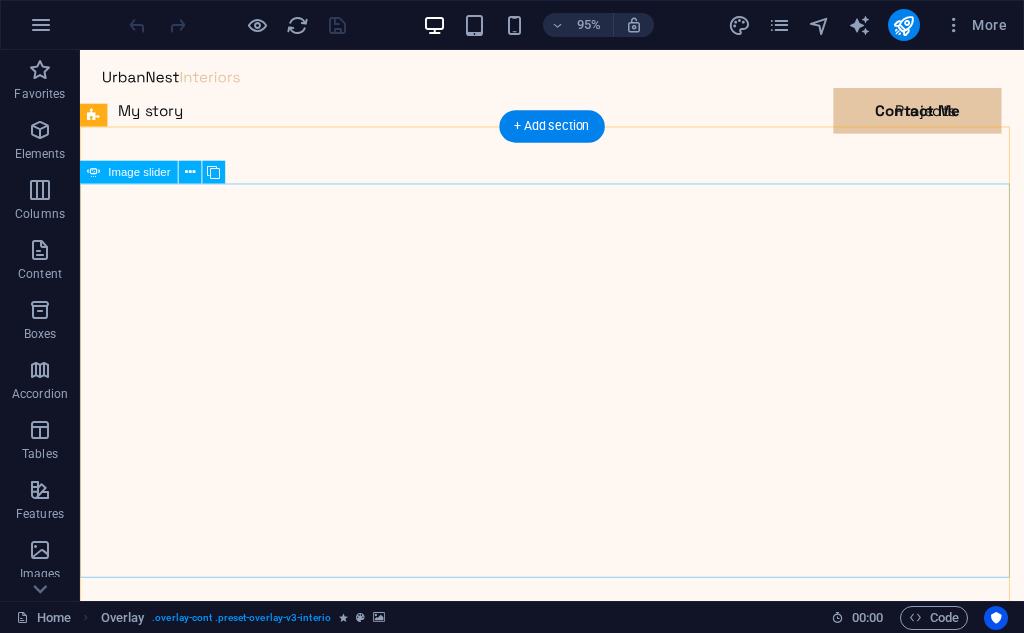 click at bounding box center (-1193, 1547) 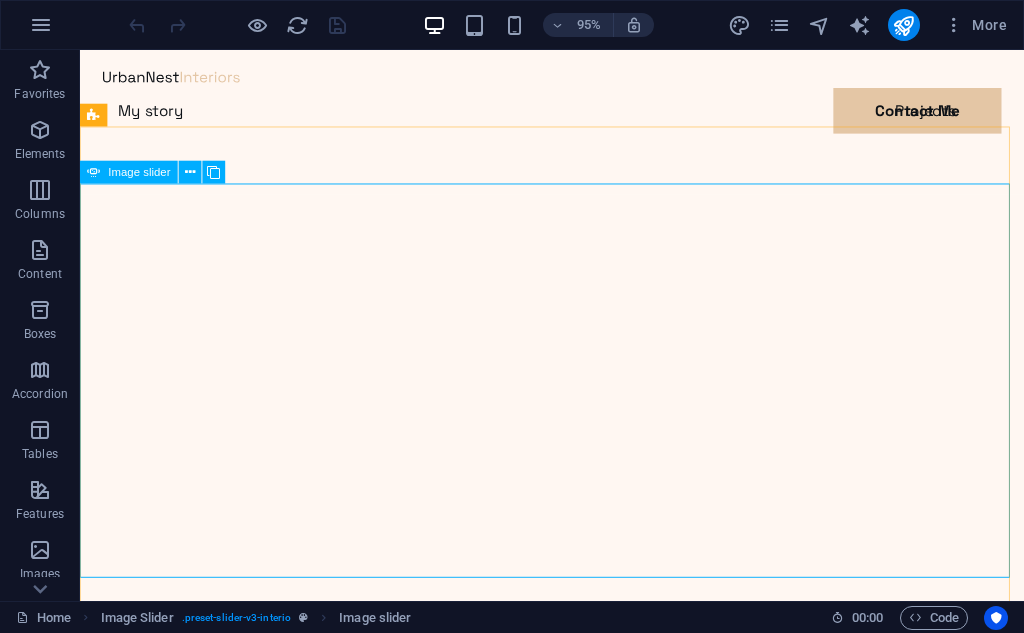 click on "Image slider" at bounding box center [140, 171] 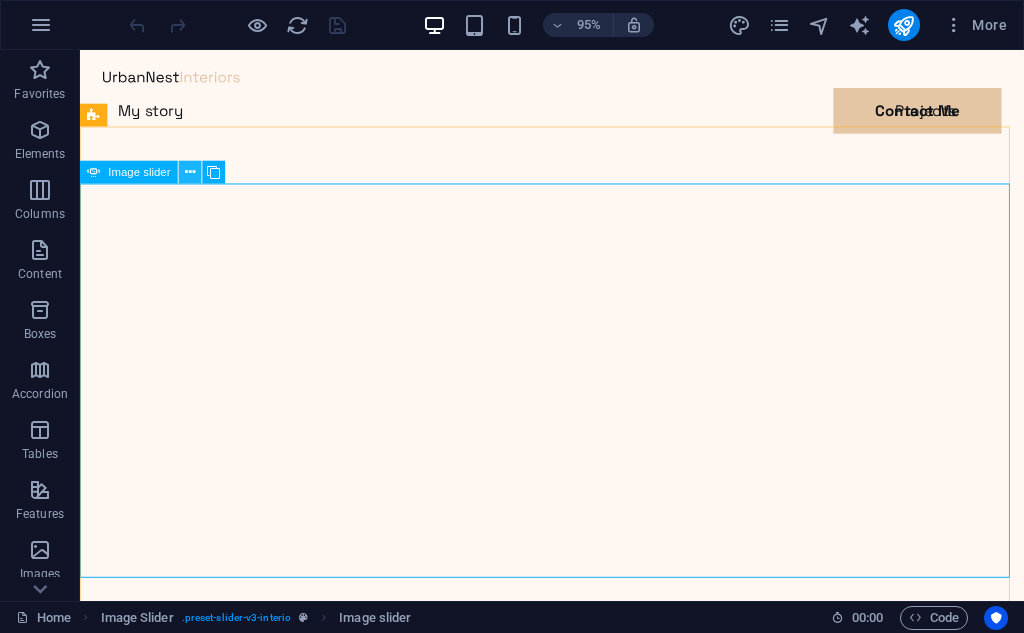 click at bounding box center [190, 172] 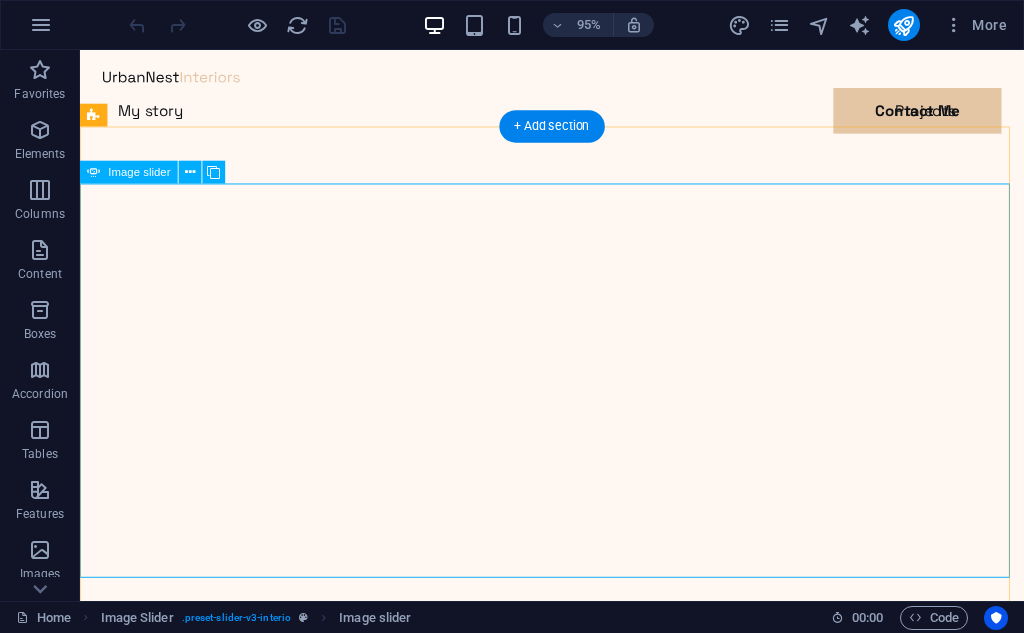 click at bounding box center (-2957, 2574) 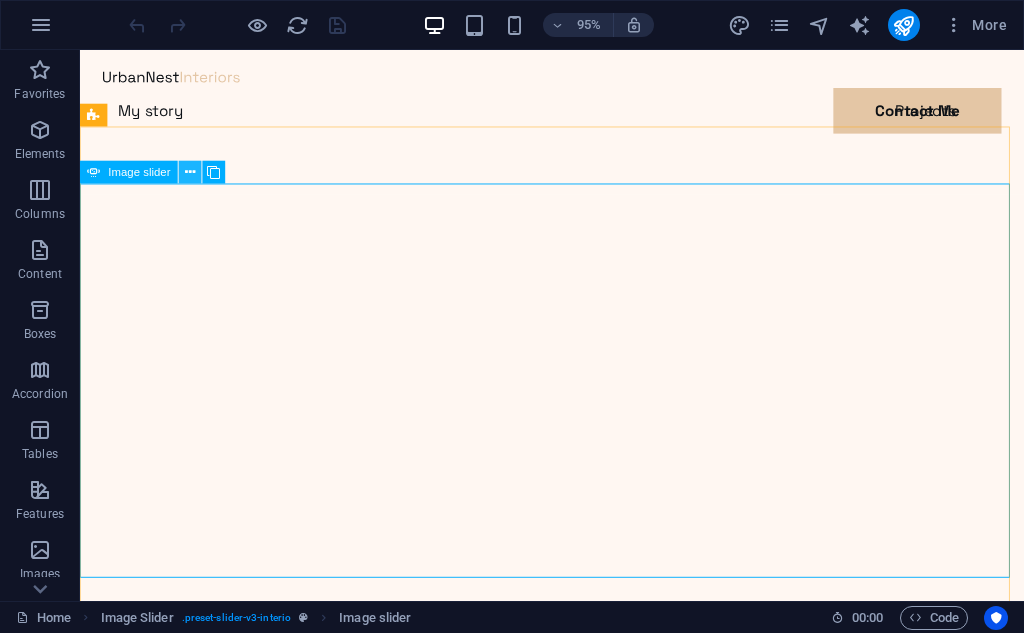 click at bounding box center [190, 172] 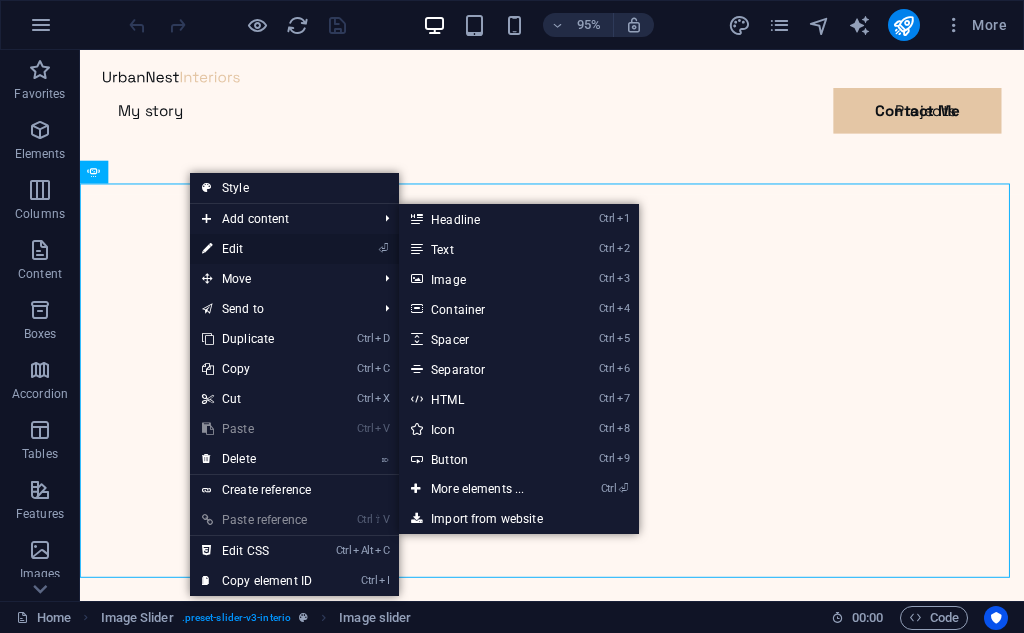 click on "⏎  Edit" at bounding box center (257, 249) 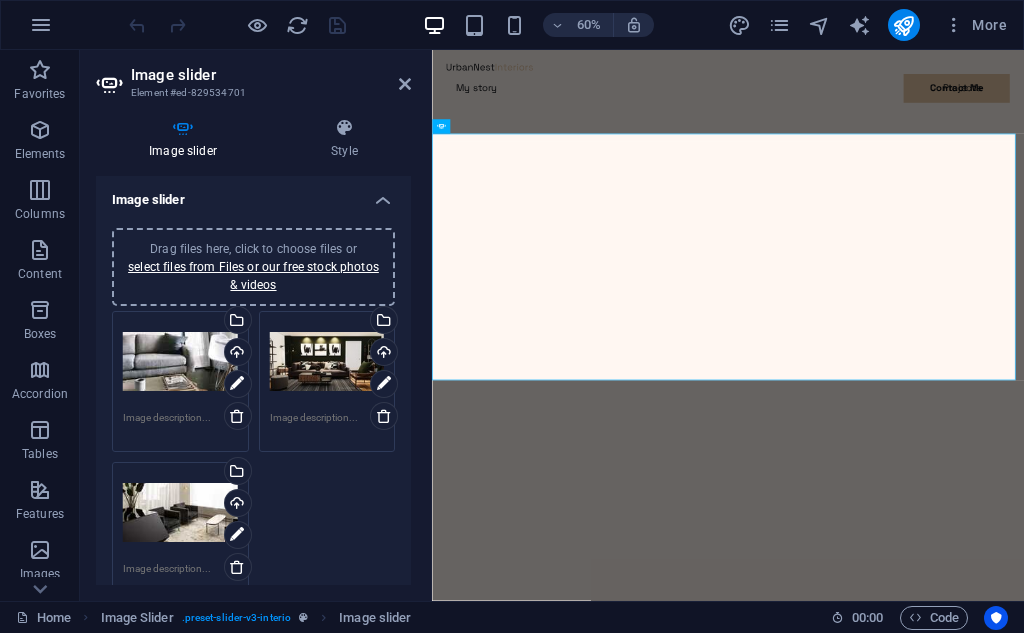 click on "Drag files here, click to choose files or select files from Files or our free stock photos & videos" at bounding box center (180, 362) 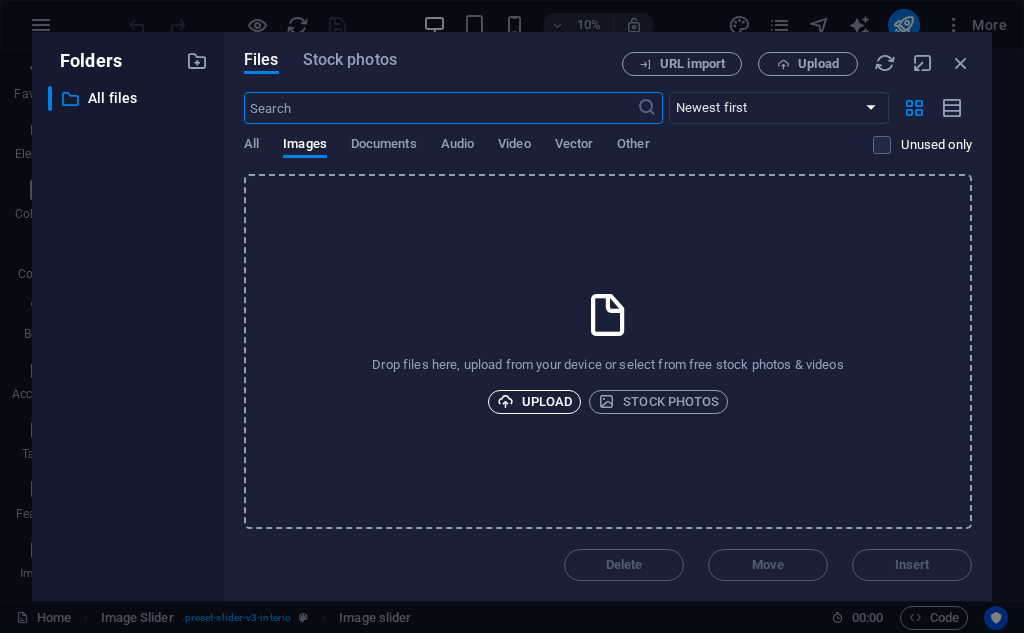 click on "Upload" at bounding box center (535, 402) 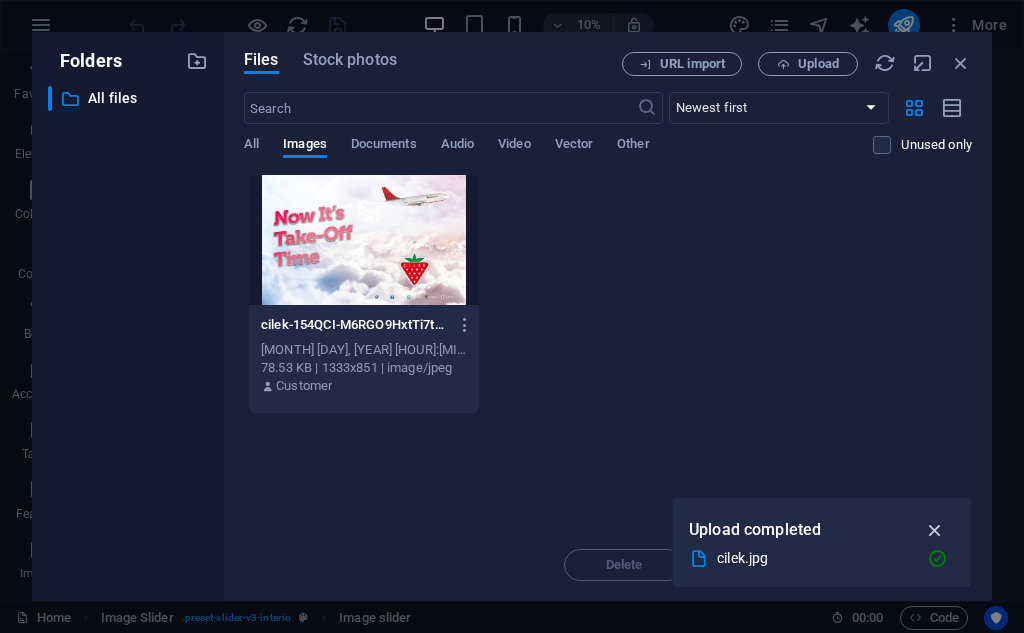 click at bounding box center [935, 530] 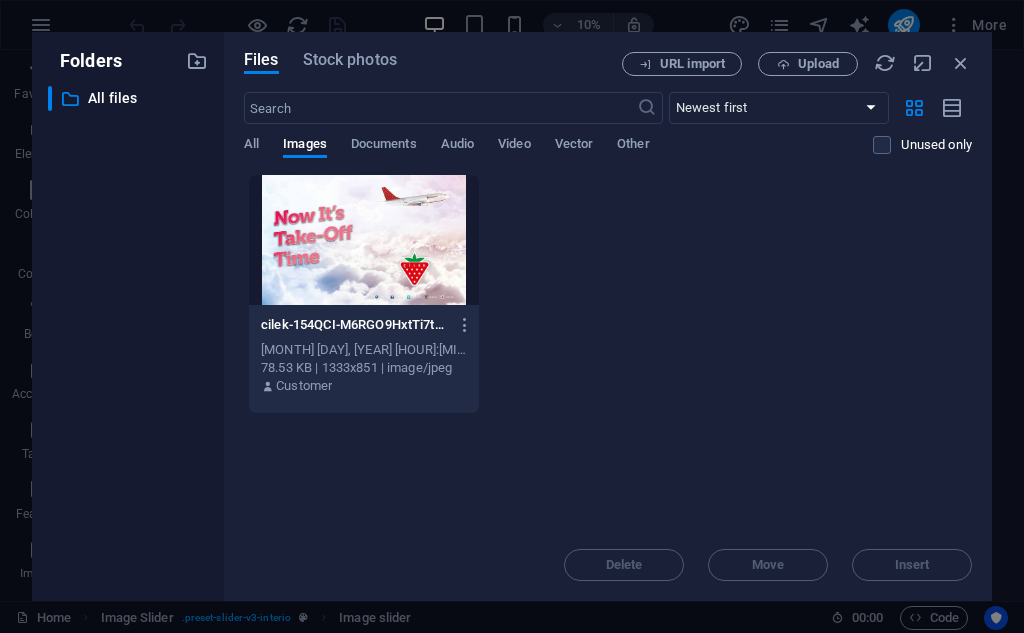 click on "Files Stock photos URL import Upload ​ Newest first Oldest first Name (A-Z) Name (Z-A) Size (0-9) Size (9-0) Resolution (0-9) Resolution (9-0) All Images Documents Audio Video Vector Other Unused only Drop files here to upload them instantly cilek-154QCI-M6RGO9HxtTi7toQ.jpg cilek-154QCI-M6RGO9HxtTi7toQ.jpg Aug 6, 2025 8:55 AM 78.53 KB | 1333x851 | image/jpeg Customer Delete Move Insert" at bounding box center [608, 316] 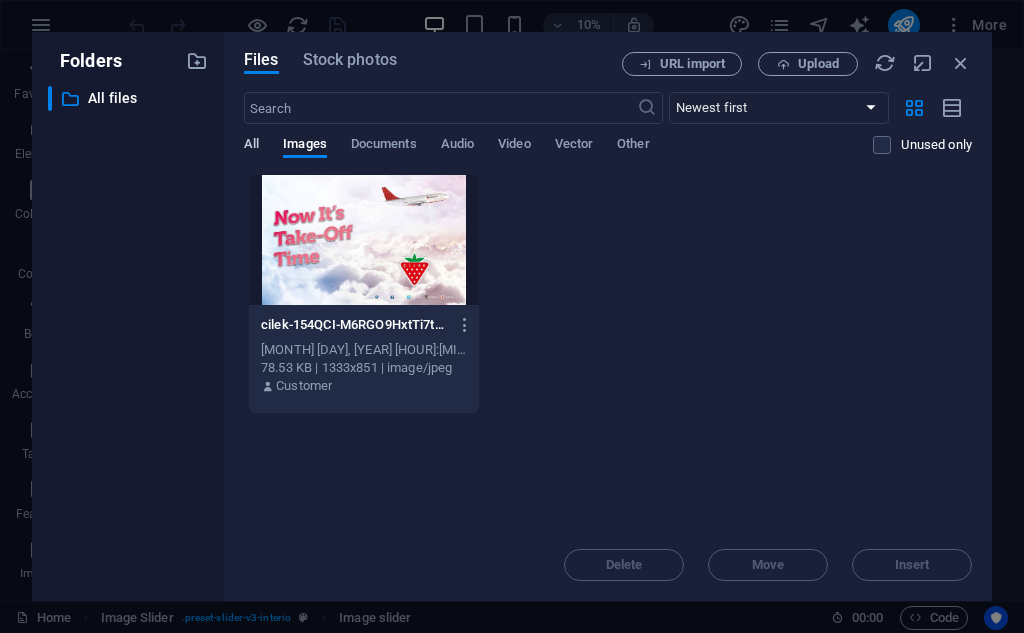 click on "All" at bounding box center [251, 146] 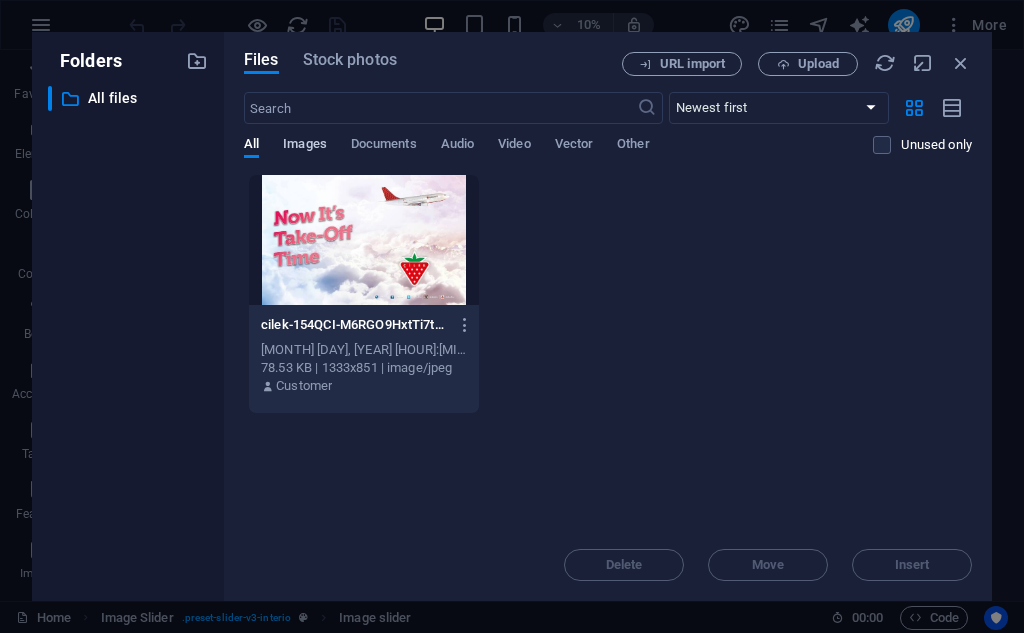 click on "Images" at bounding box center (305, 146) 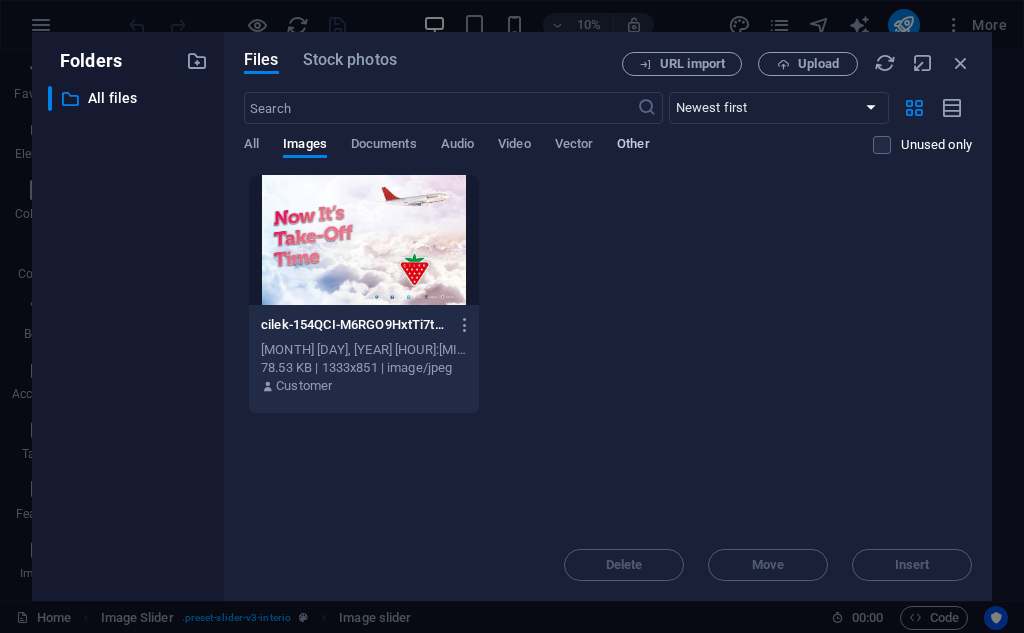 click on "Other" at bounding box center [633, 146] 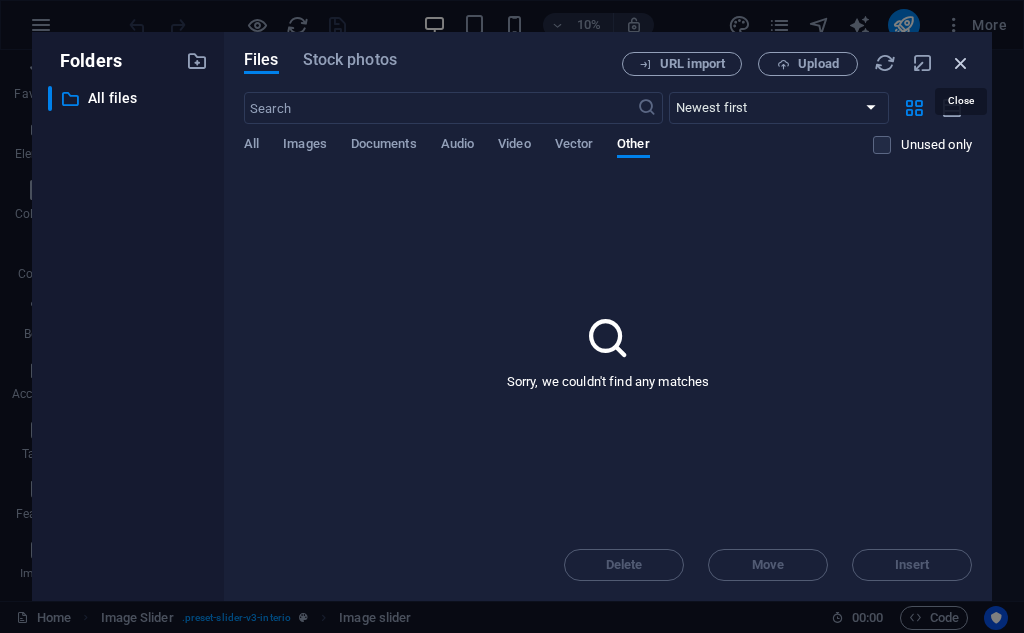 click at bounding box center [961, 63] 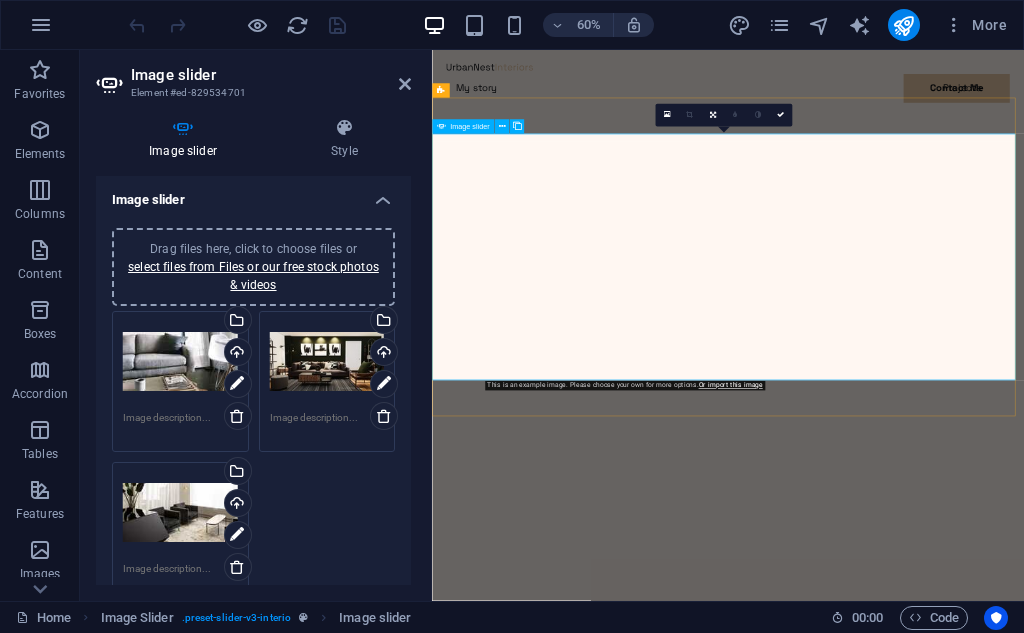 click at bounding box center [-832, 1537] 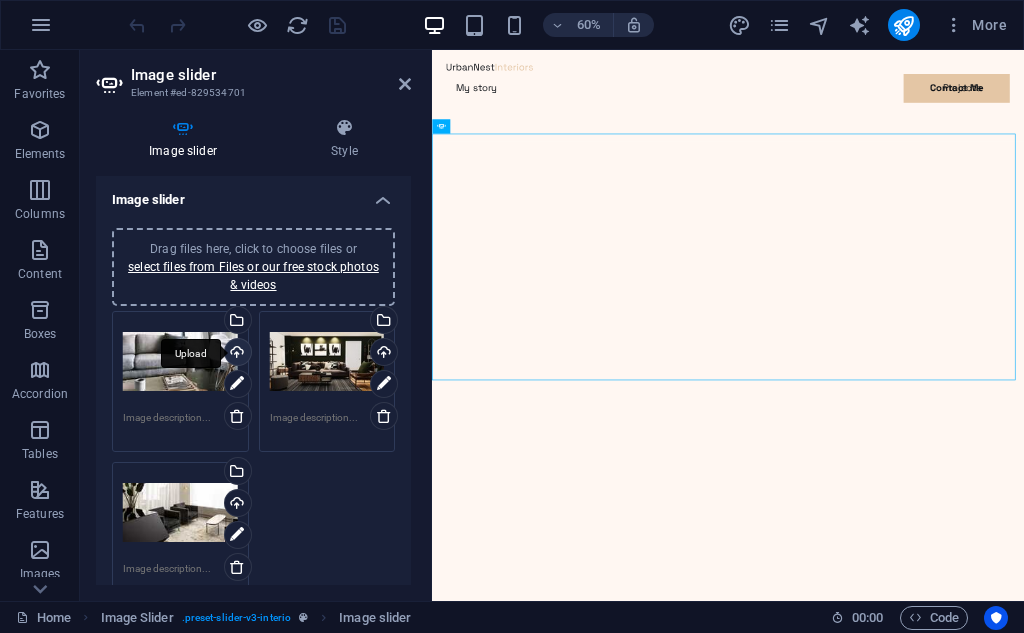 click on "Upload" at bounding box center (236, 354) 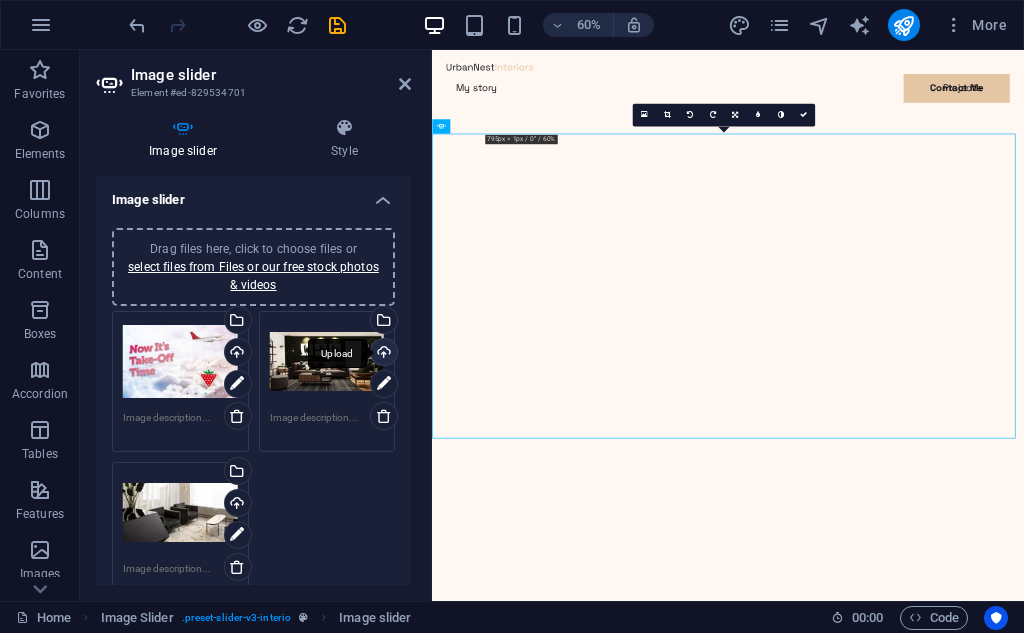 click on "Upload" at bounding box center [382, 354] 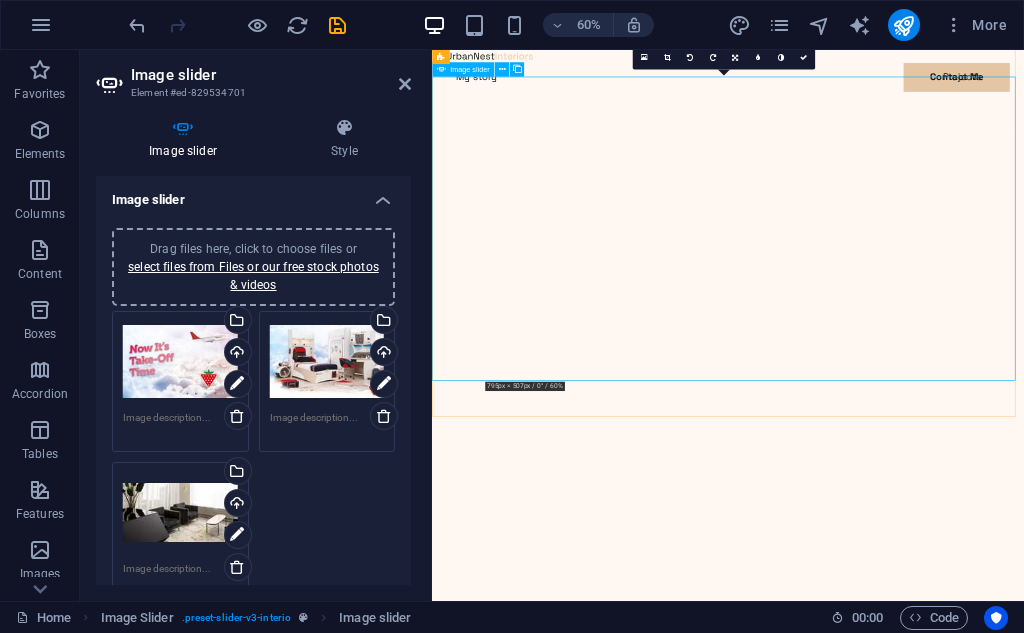 scroll, scrollTop: 0, scrollLeft: 0, axis: both 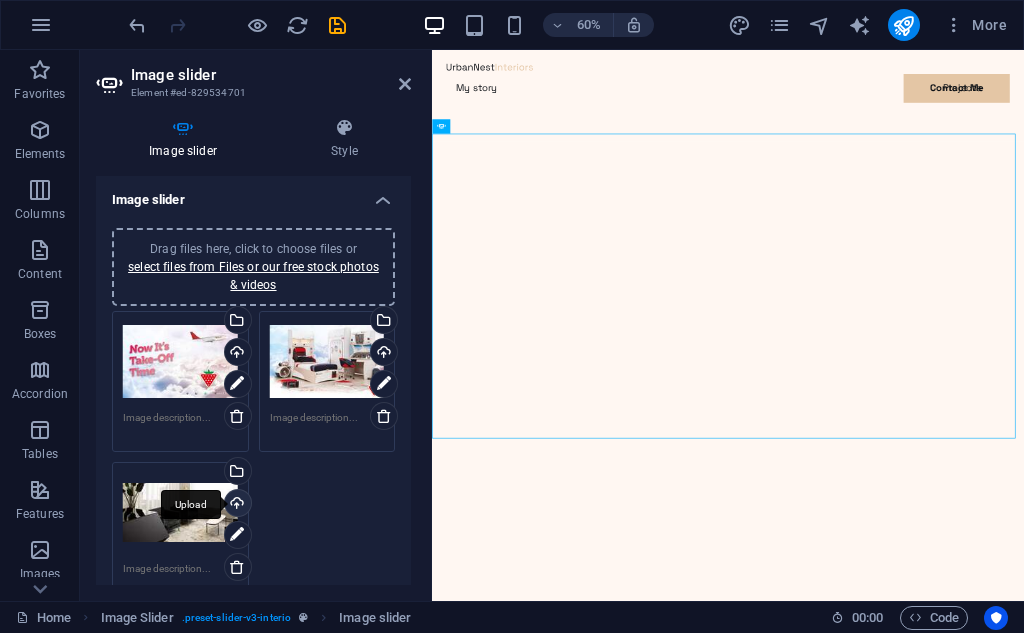 click on "Upload" at bounding box center (236, 505) 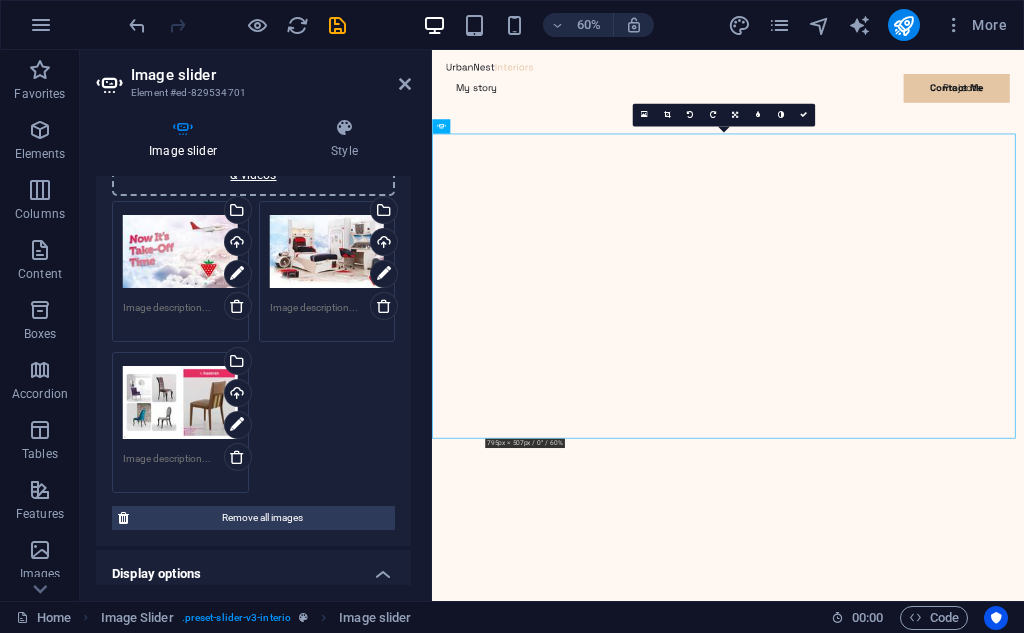 scroll, scrollTop: 100, scrollLeft: 0, axis: vertical 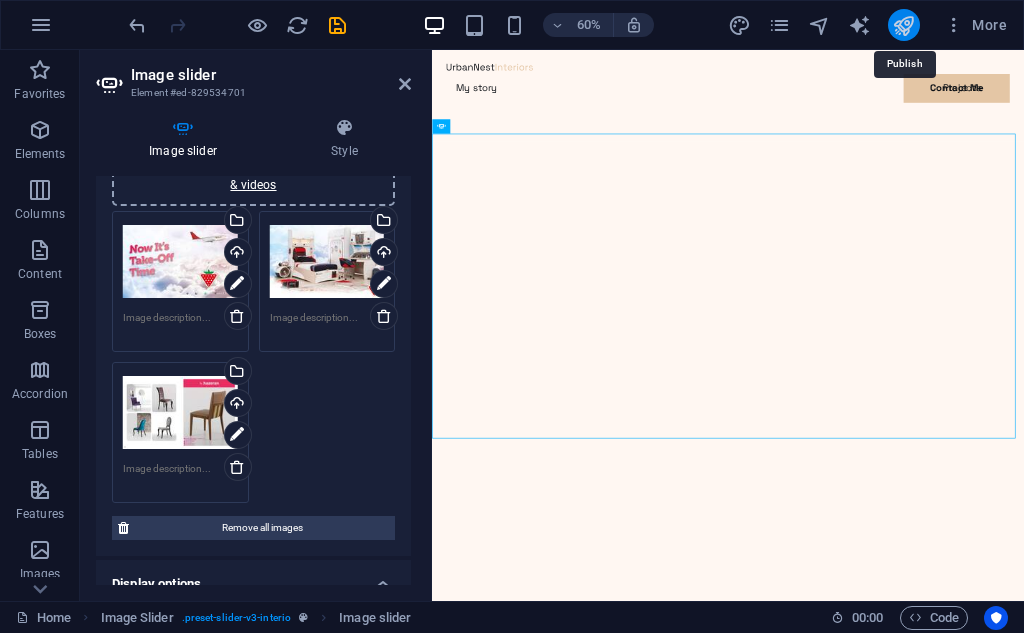 click at bounding box center [903, 25] 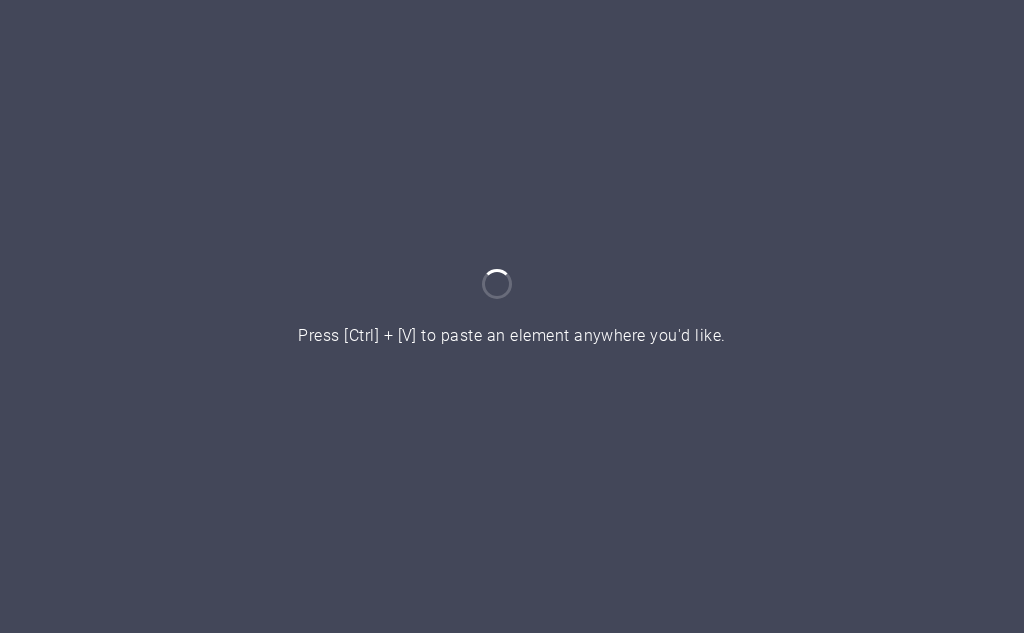 scroll, scrollTop: 0, scrollLeft: 0, axis: both 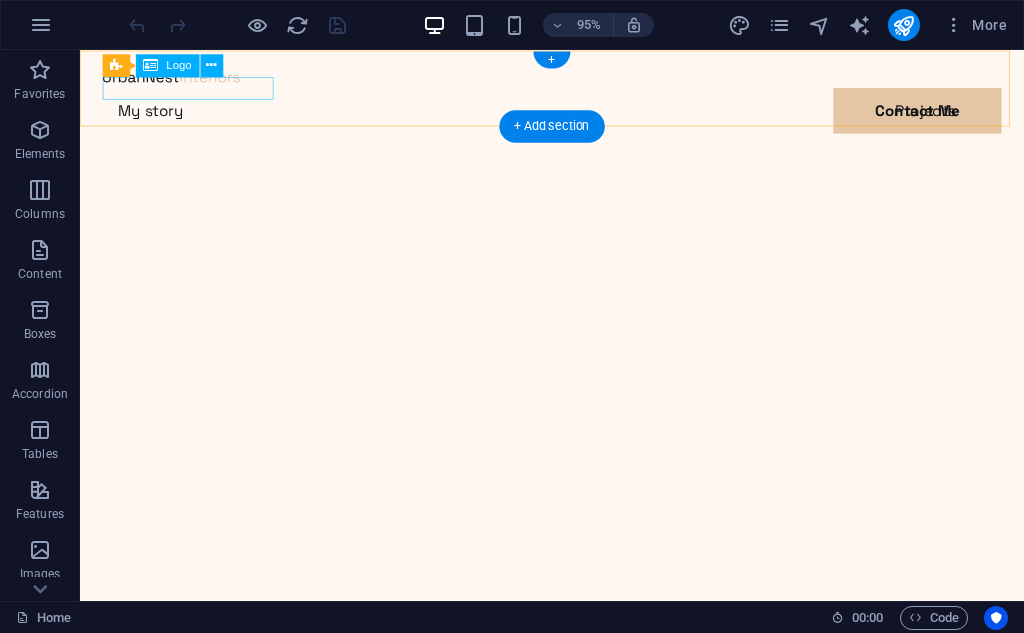 click at bounding box center (577, 78) 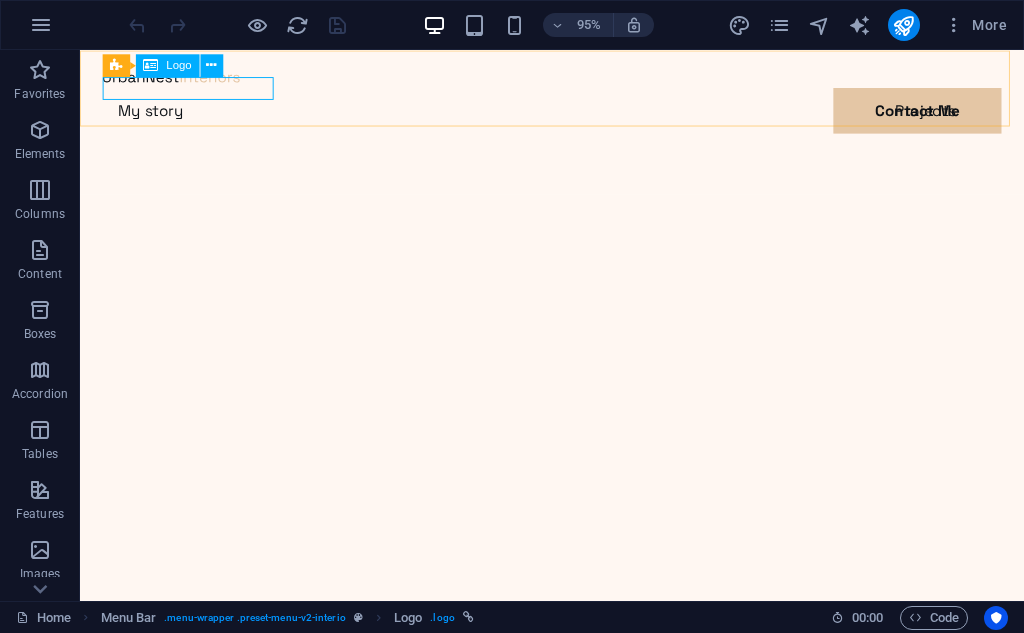 click on "Logo" at bounding box center (178, 65) 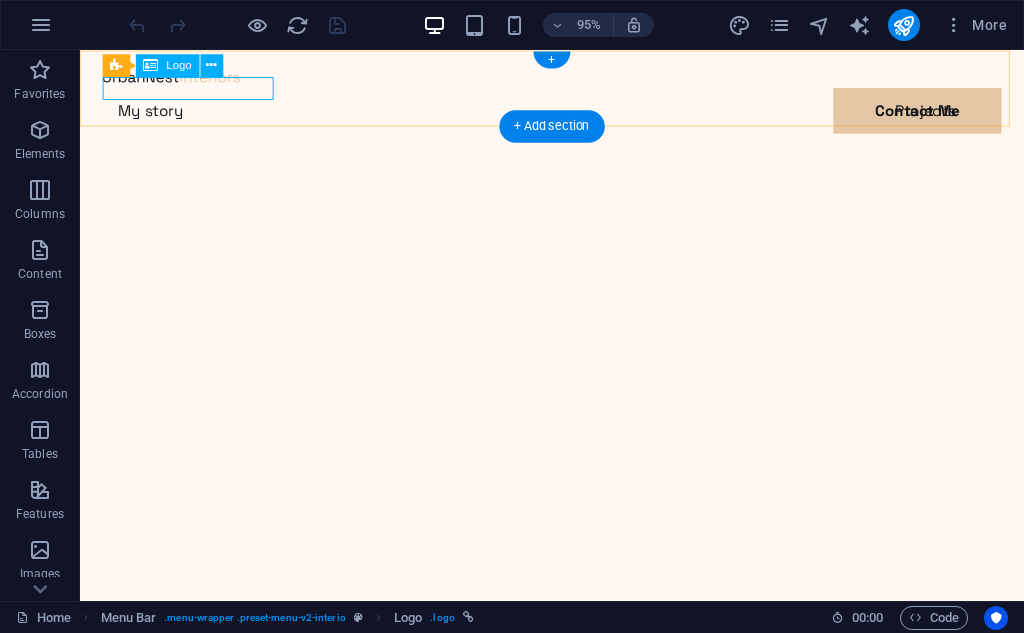 click at bounding box center (577, 78) 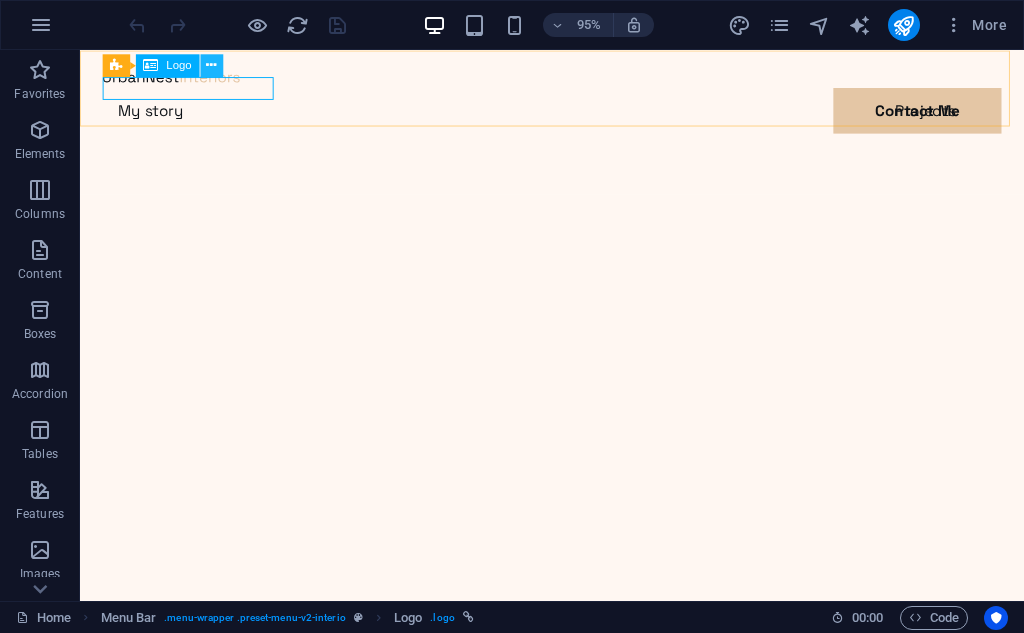 click at bounding box center [212, 65] 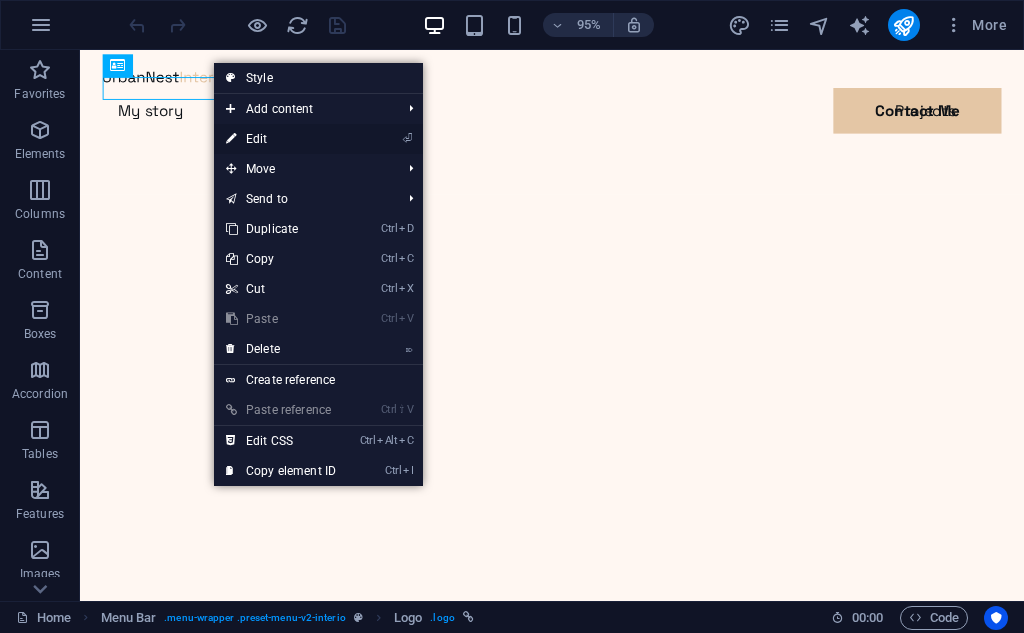 click on "⏎  Edit" at bounding box center [281, 139] 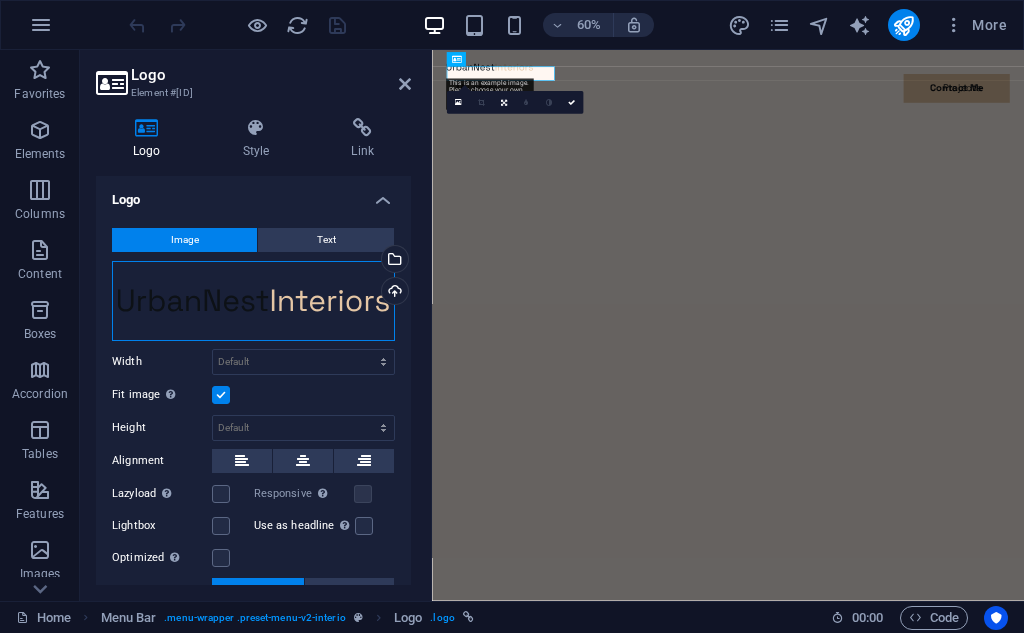 click on "Drag files here, click to choose files or select files from Files or our free stock photos & videos" at bounding box center [253, 301] 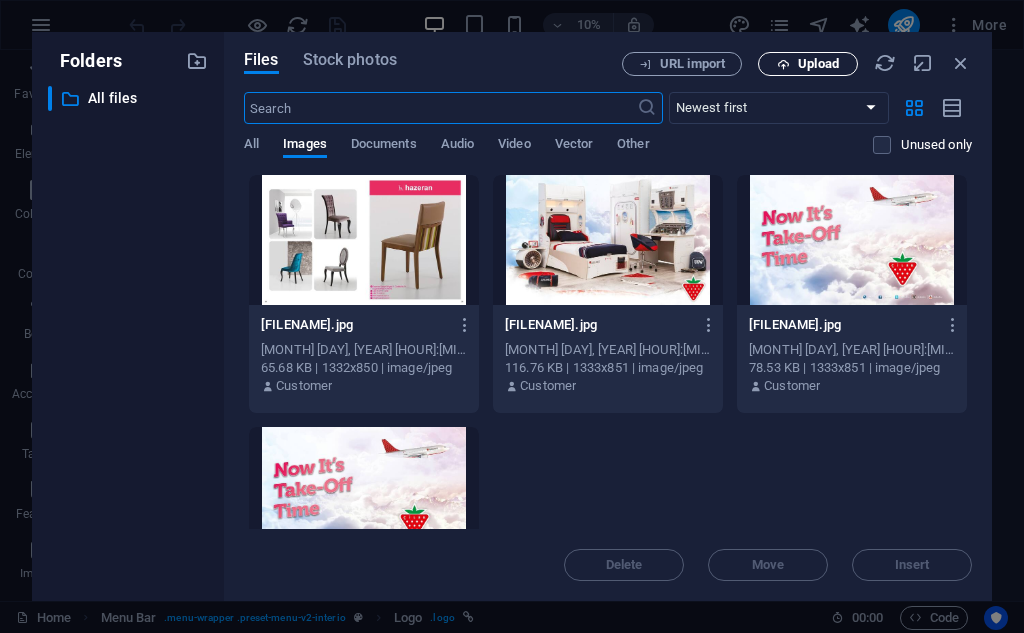 click on "Upload" at bounding box center (818, 64) 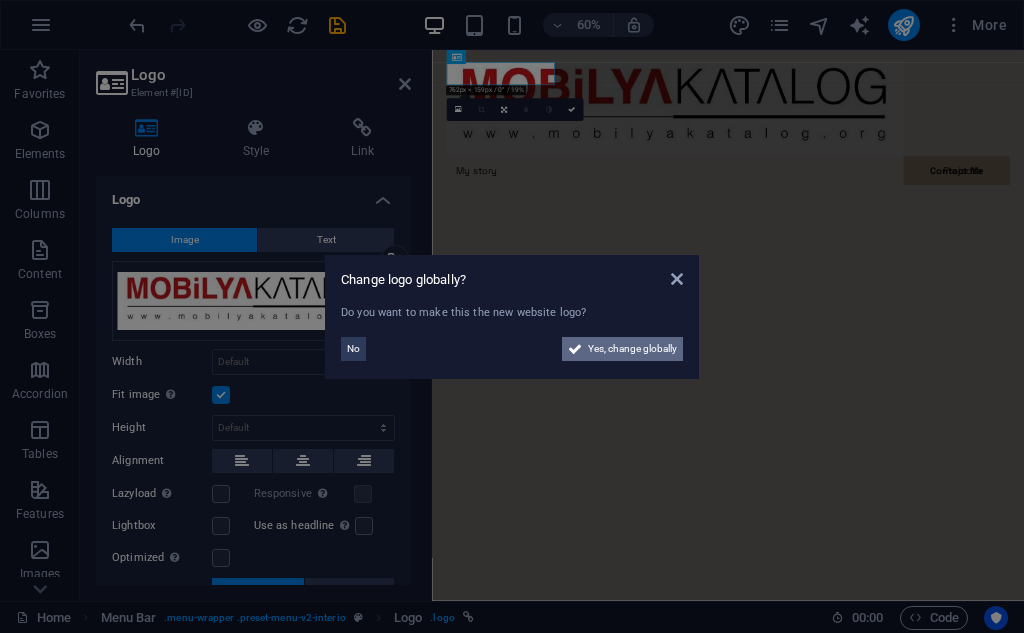 click on "Yes, change globally" at bounding box center [632, 349] 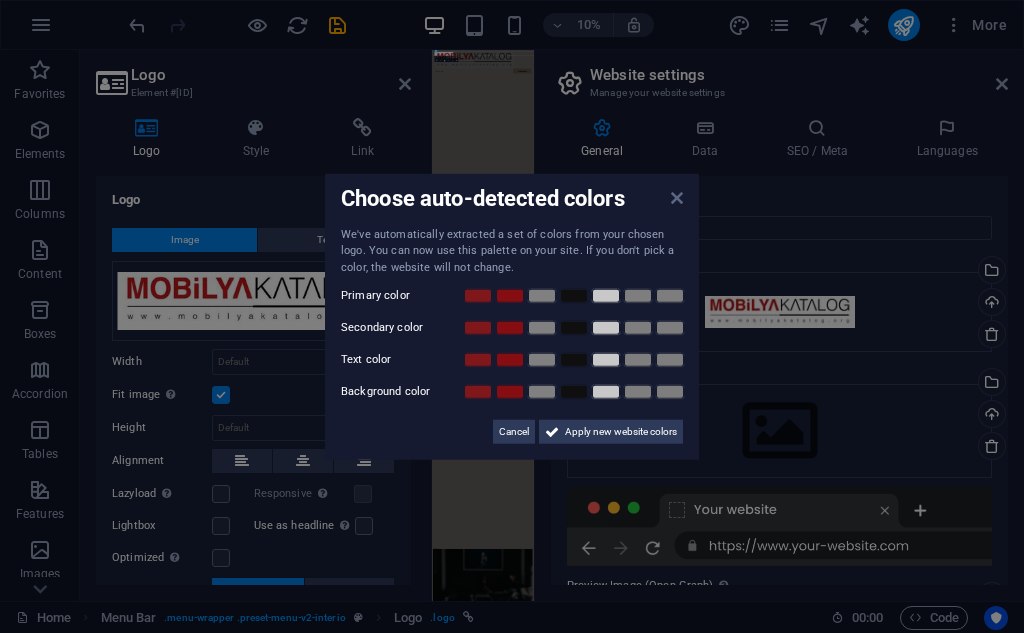 click at bounding box center [677, 197] 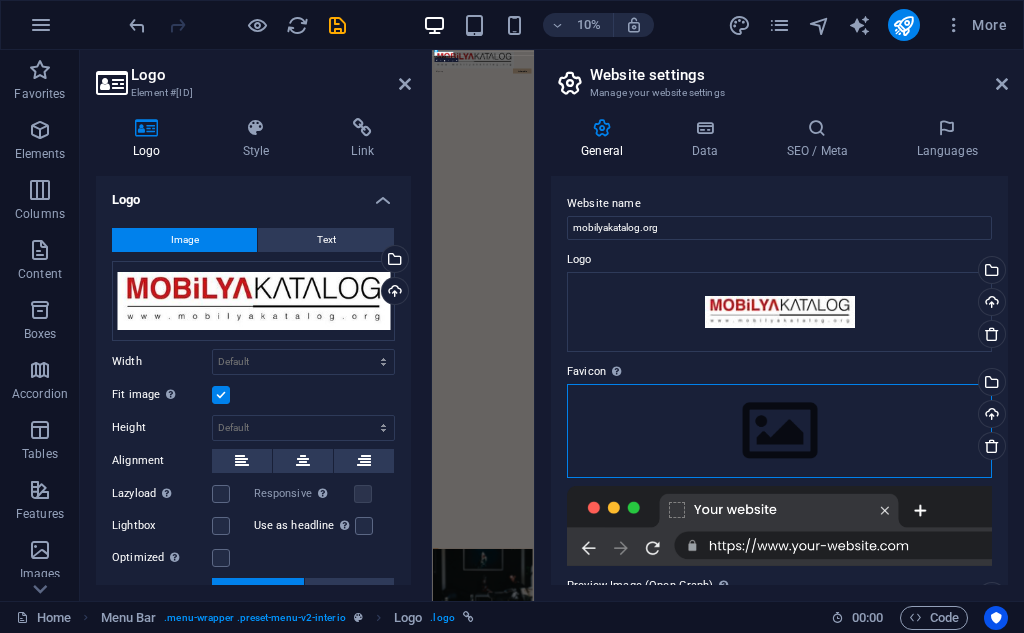 click on "Drag files here, click to choose files or select files from Files or our free stock photos & videos" at bounding box center [779, 431] 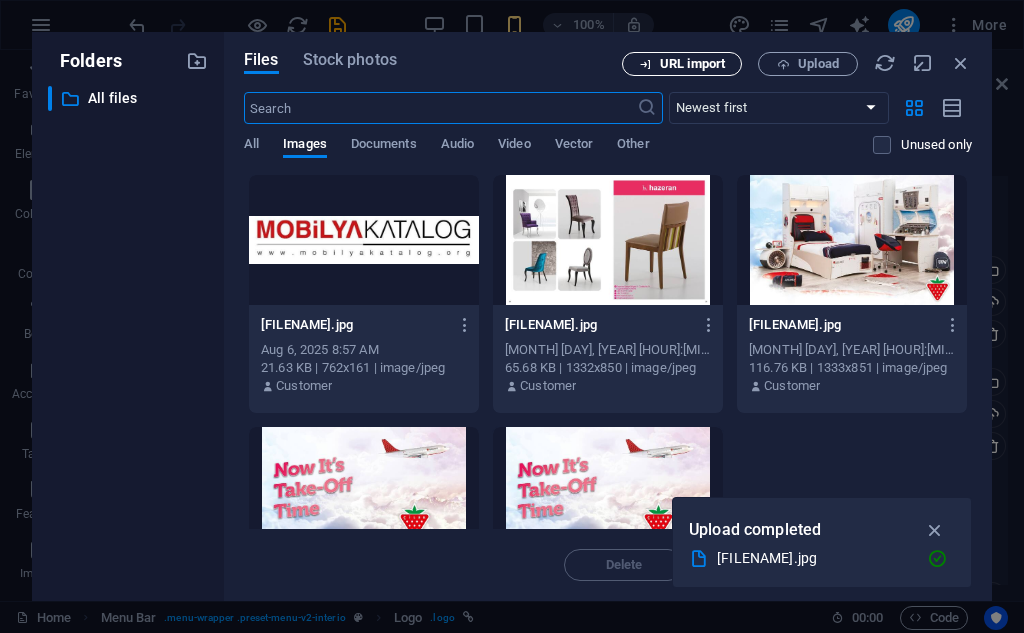 click on "URL import" at bounding box center (692, 64) 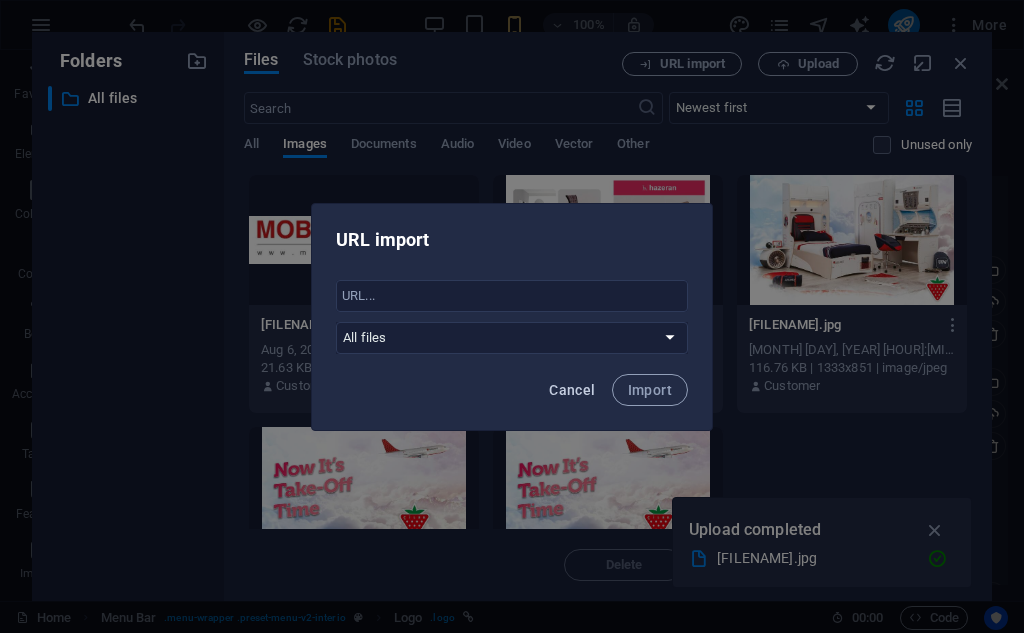 click on "Cancel" at bounding box center (572, 390) 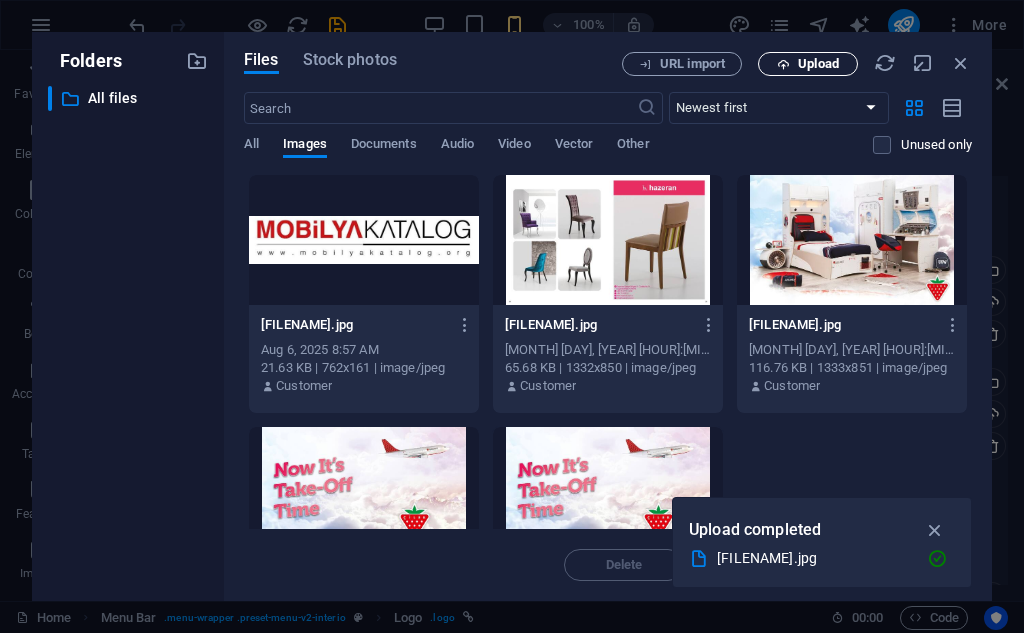click on "Upload" at bounding box center [808, 64] 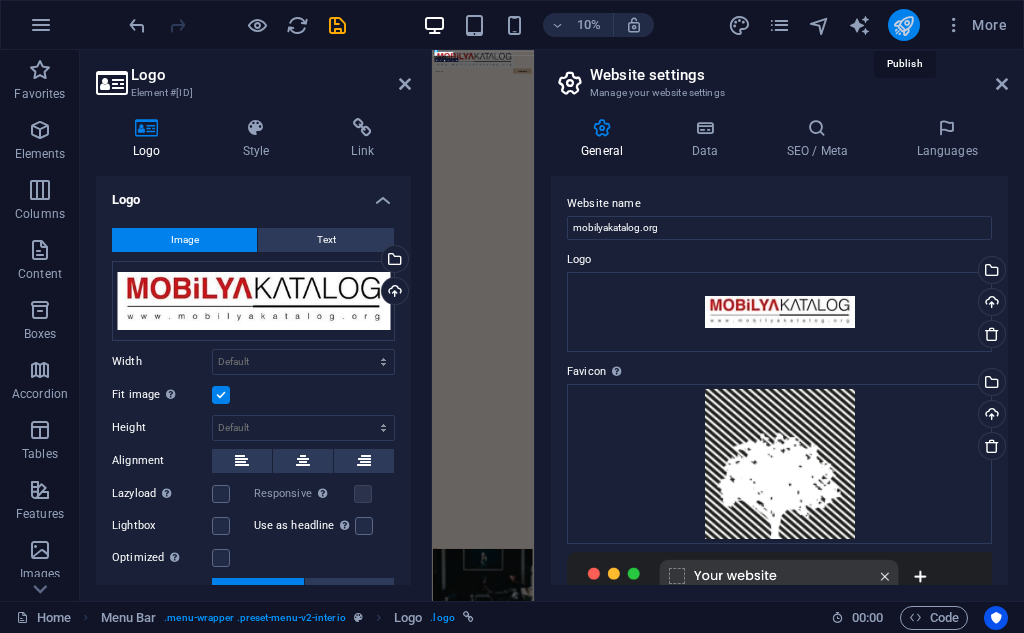 click at bounding box center [903, 25] 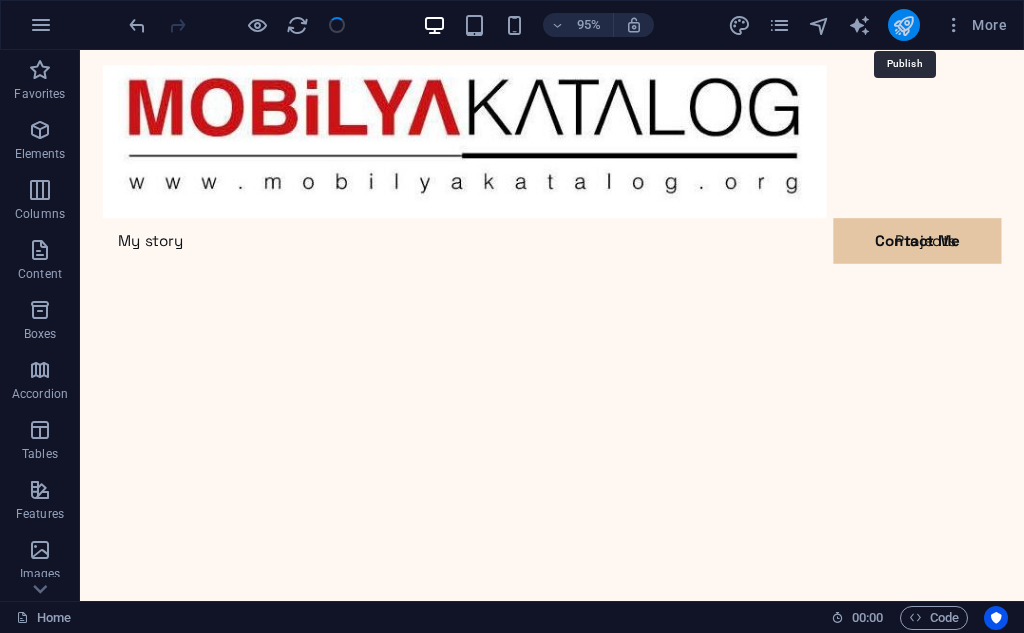 click at bounding box center [903, 25] 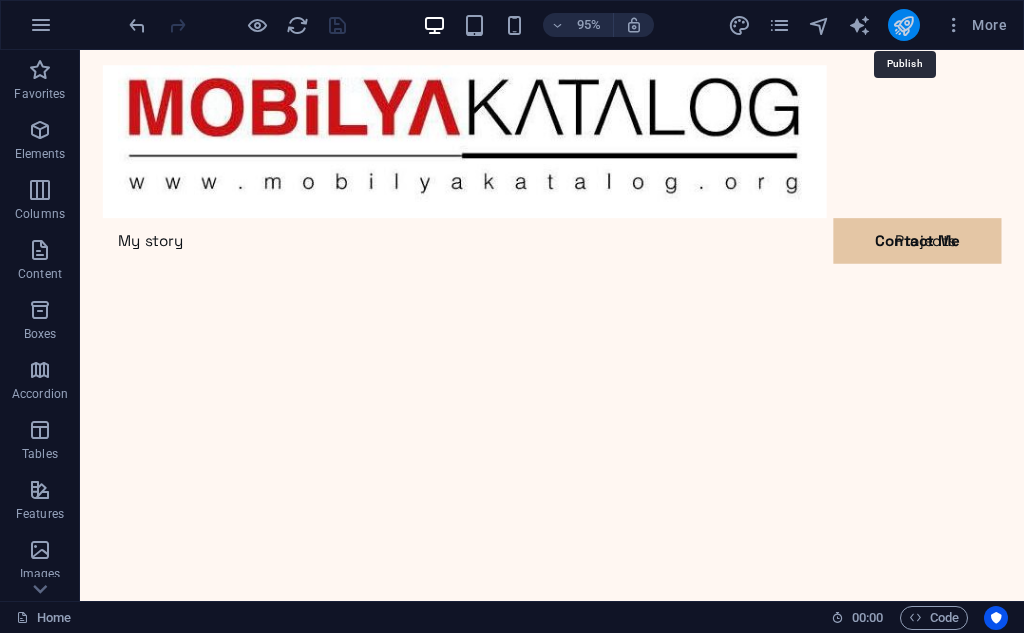 click at bounding box center [903, 25] 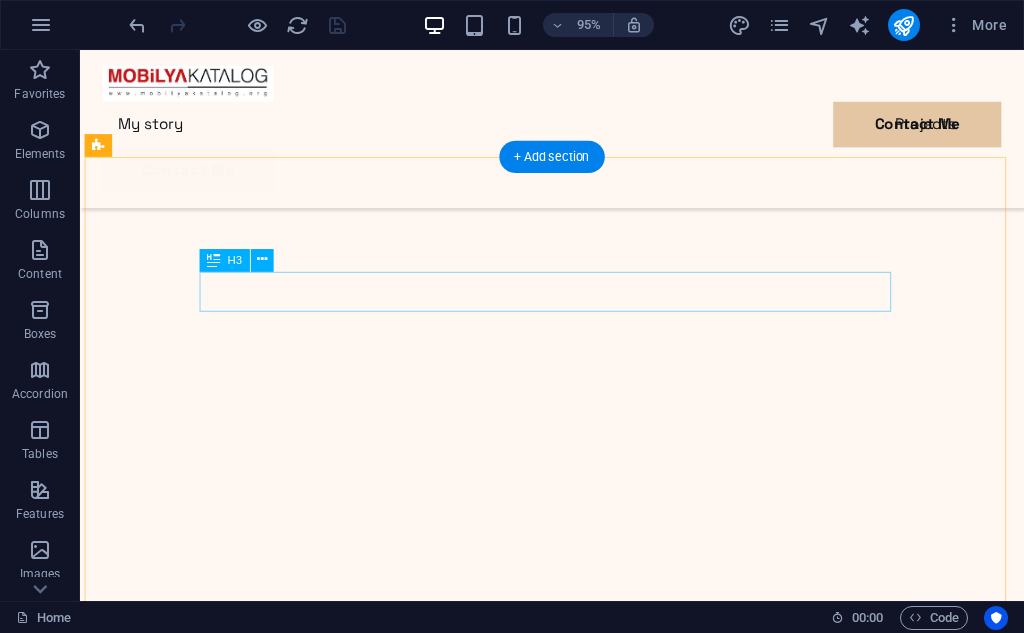 scroll, scrollTop: 1100, scrollLeft: 0, axis: vertical 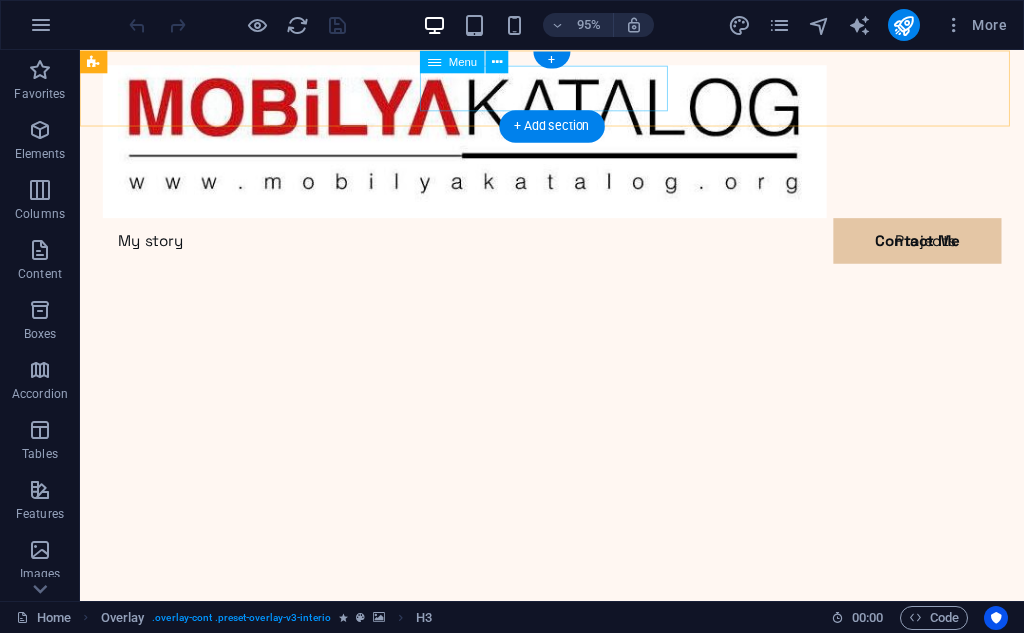 click on "My story Projects Contact Me" at bounding box center (577, 251) 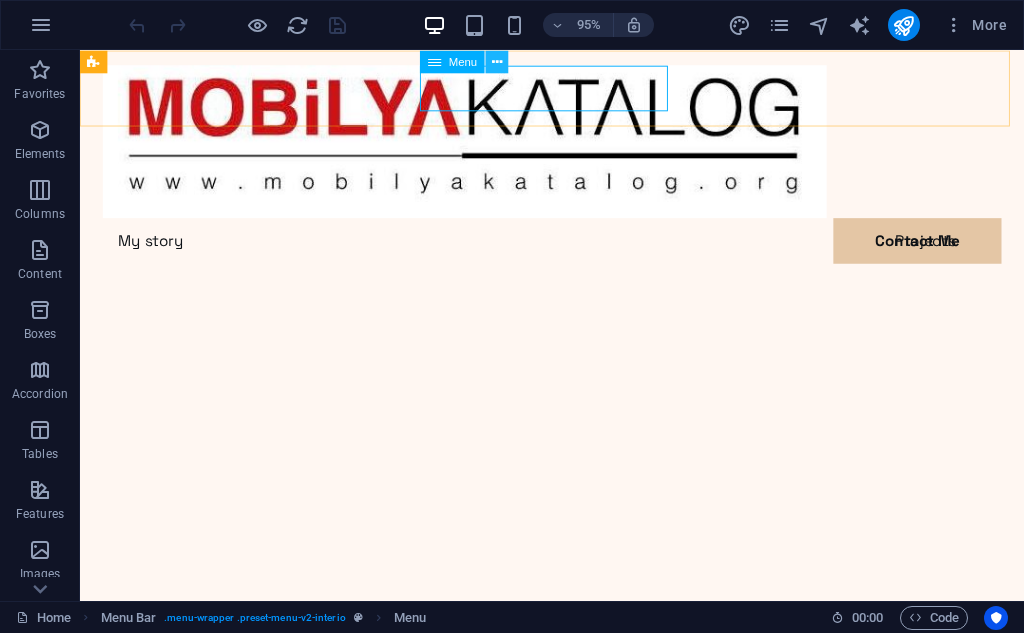 click at bounding box center [497, 61] 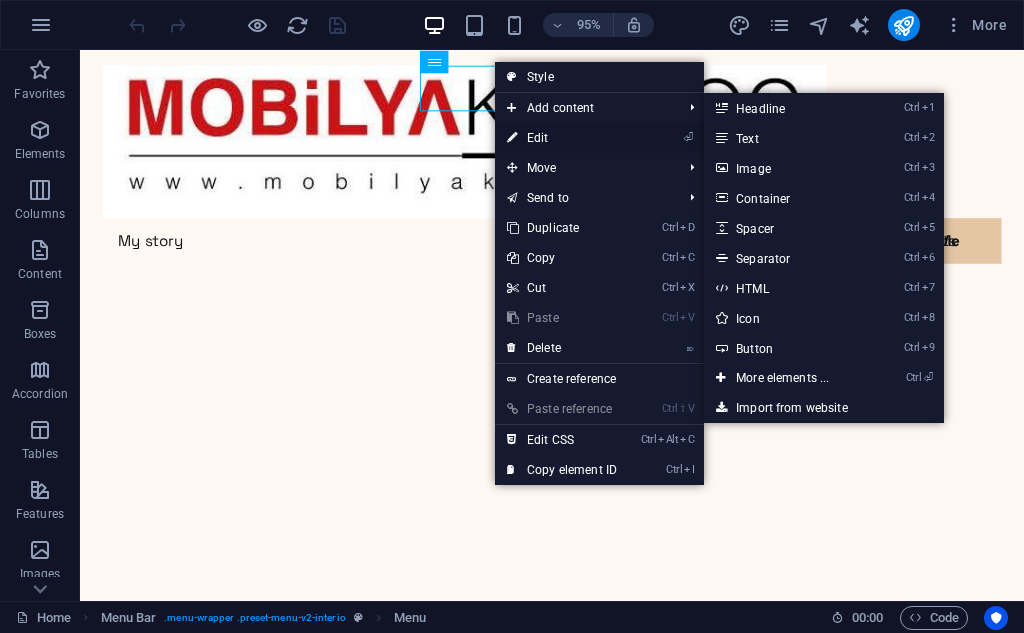 click at bounding box center (512, 138) 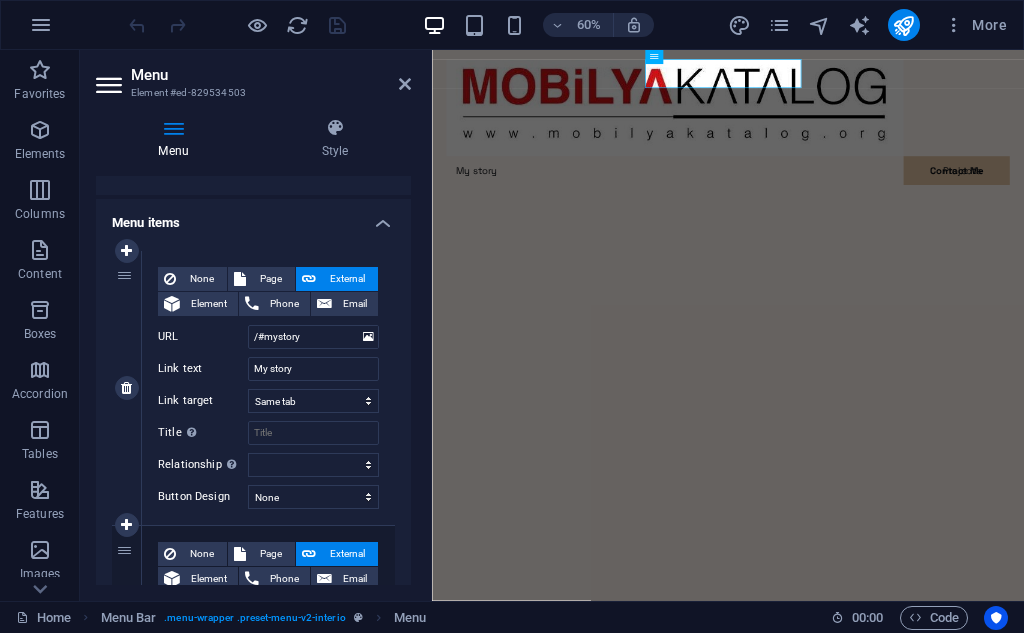 scroll, scrollTop: 200, scrollLeft: 0, axis: vertical 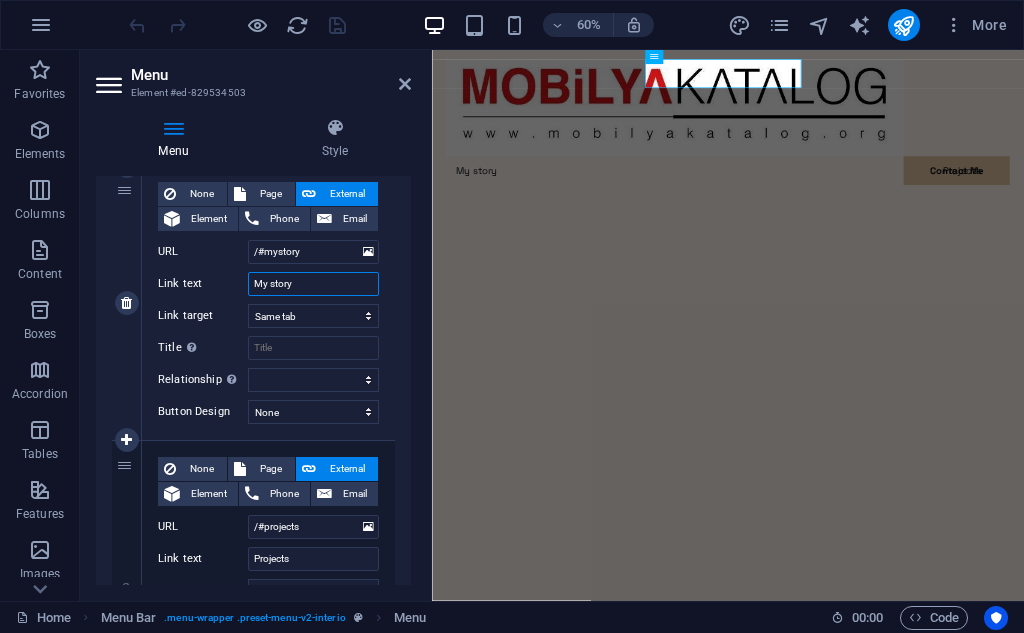 drag, startPoint x: 314, startPoint y: 278, endPoint x: 251, endPoint y: 279, distance: 63.007935 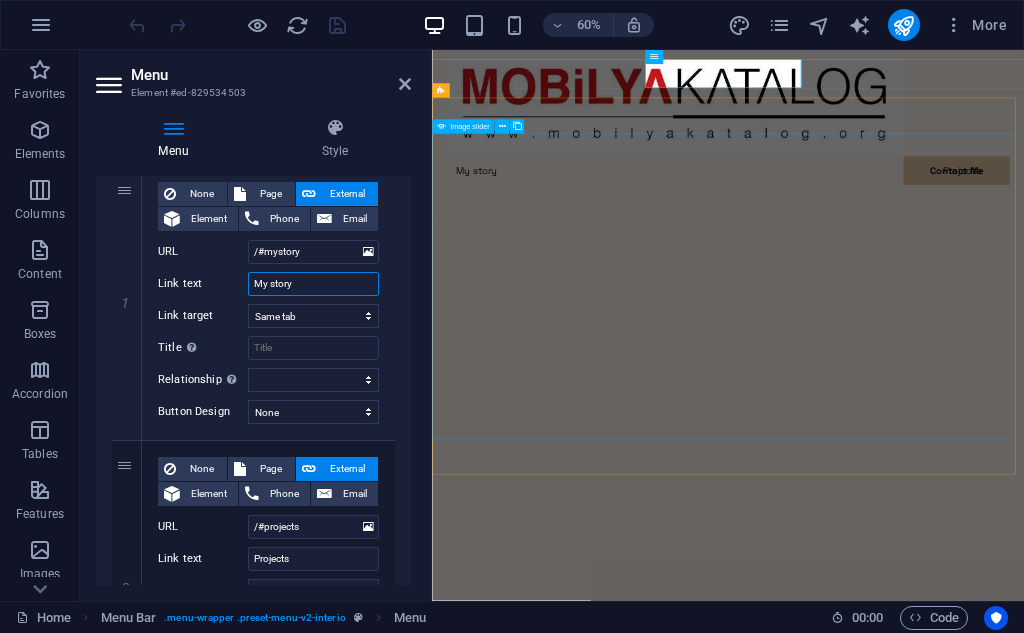 type on "M" 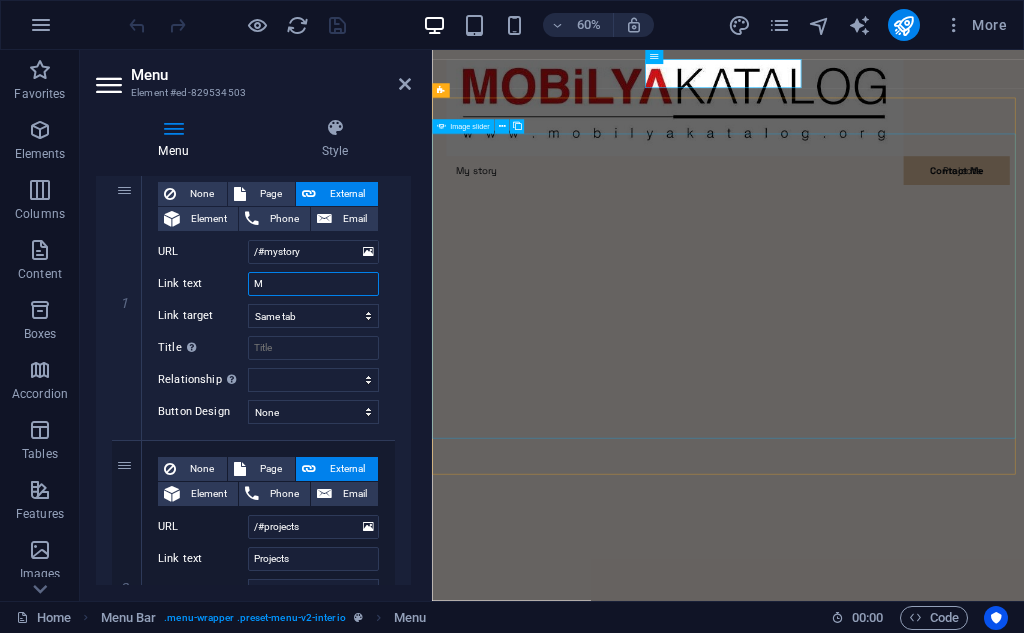 select 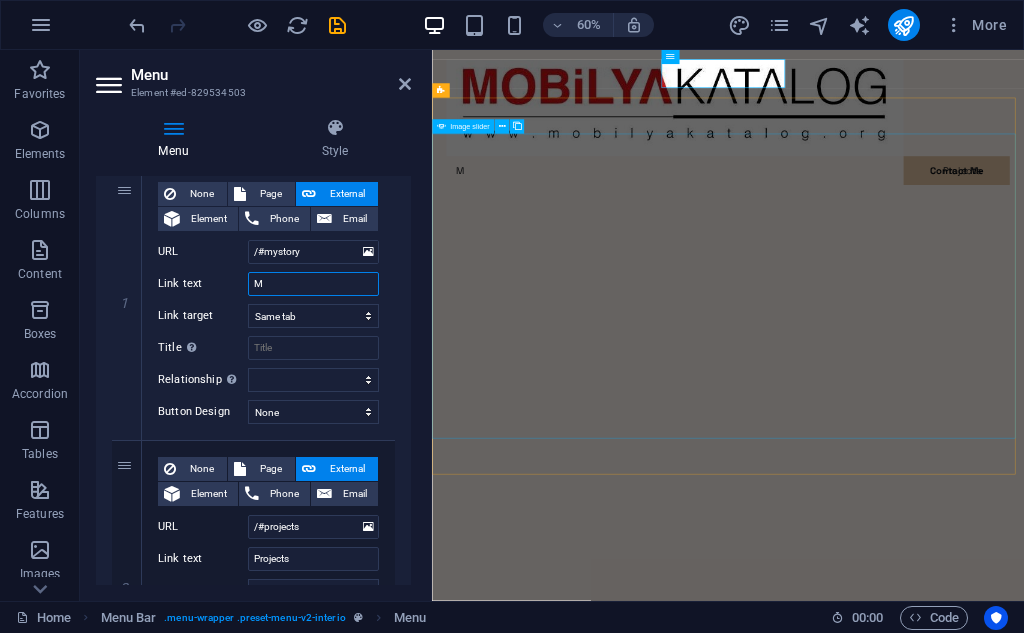 type on "Mo" 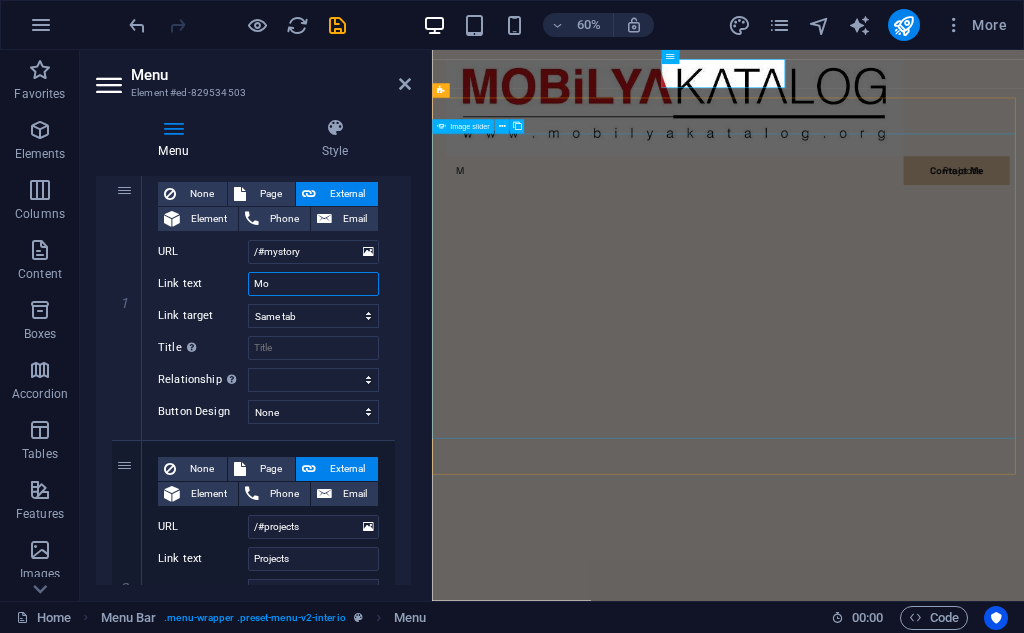 select 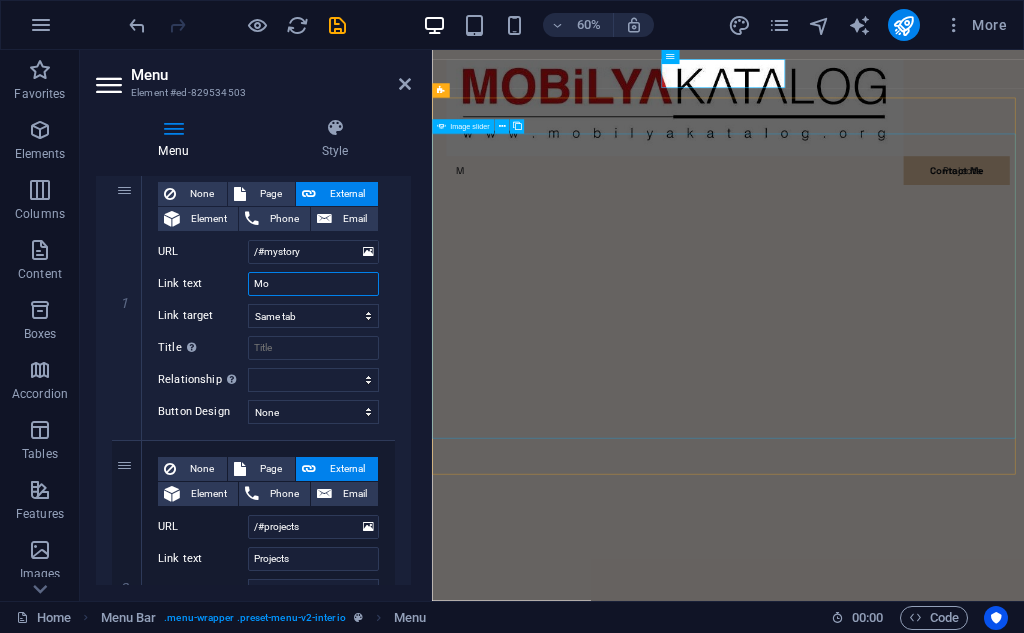 select 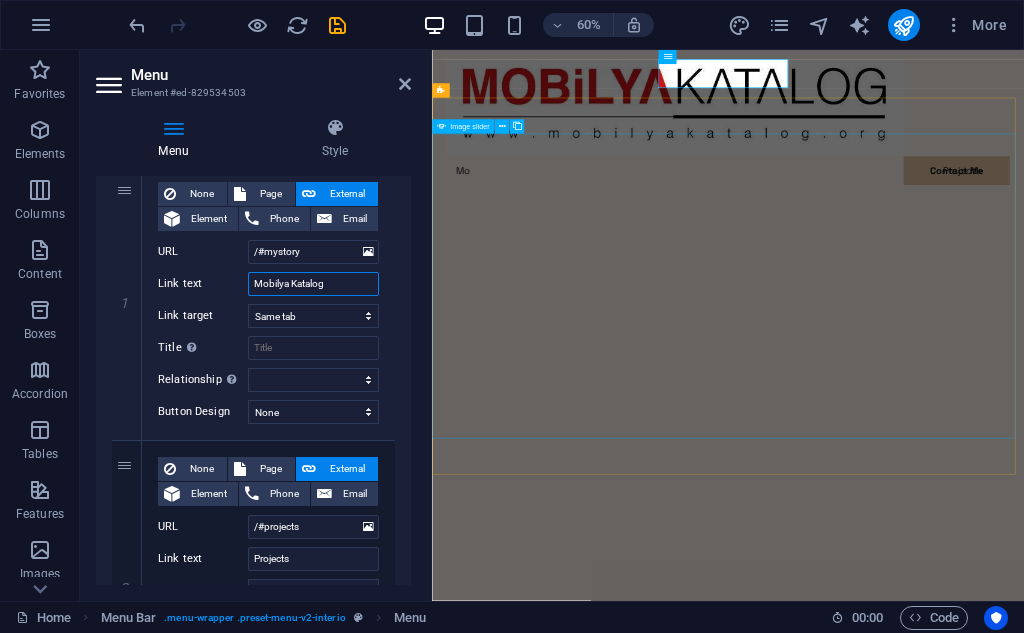 type on "Mobilya Katalogf" 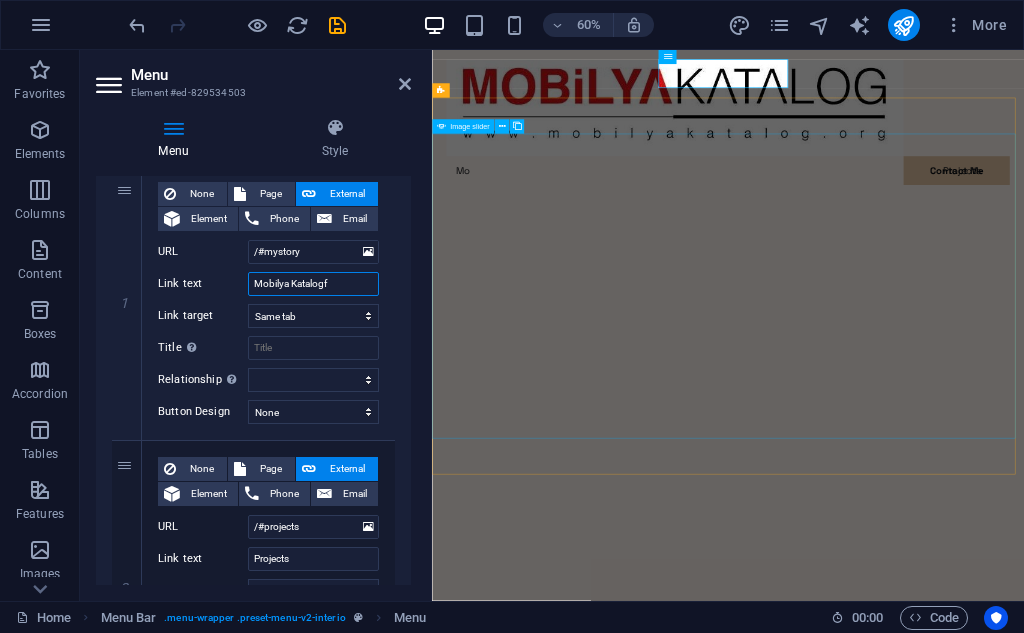 select 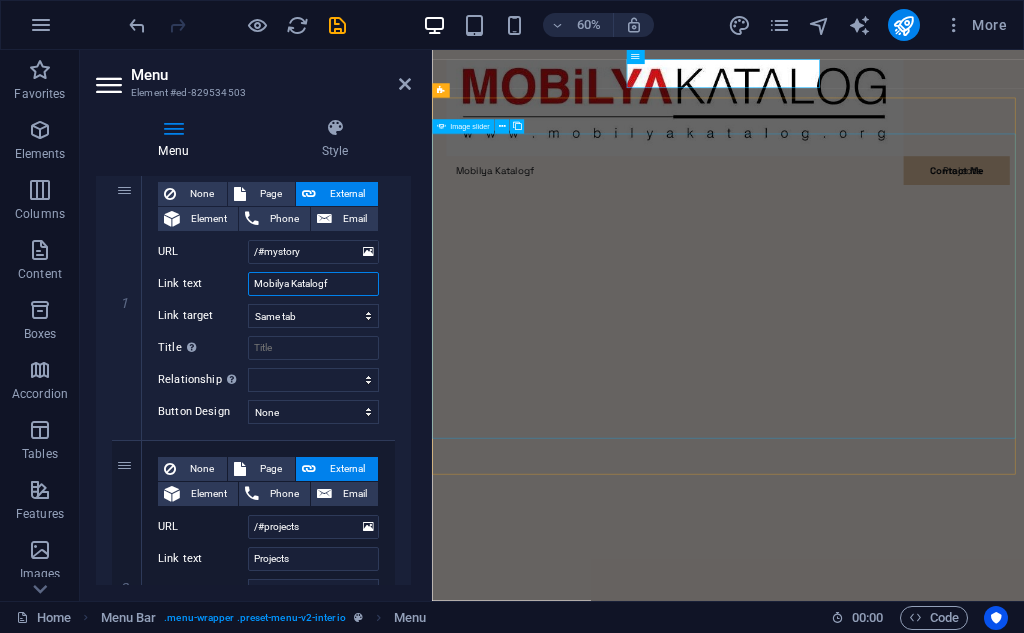 type on "Mobilya Katalog" 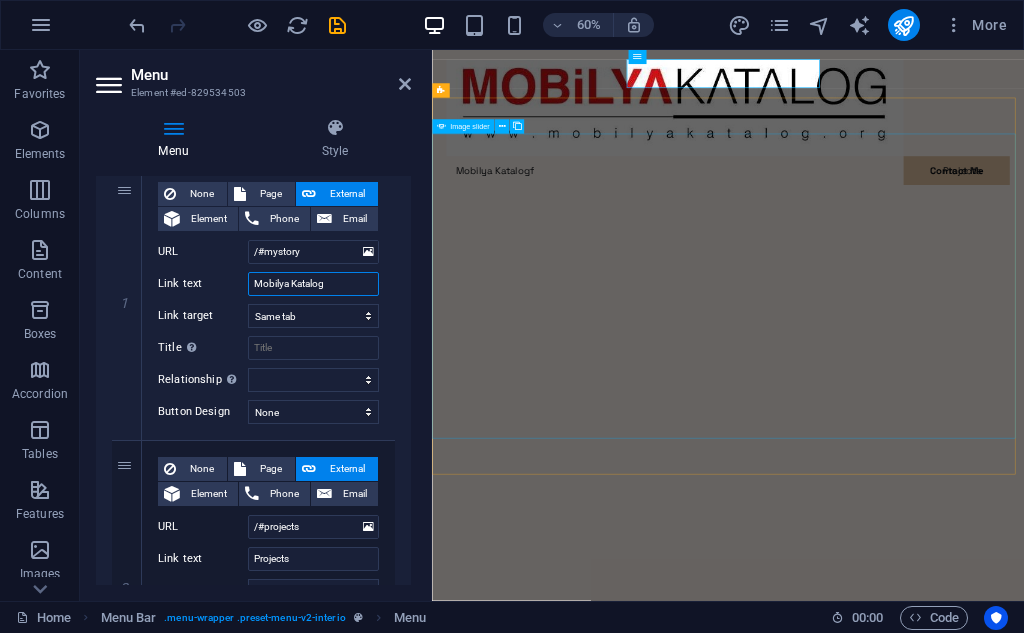 select 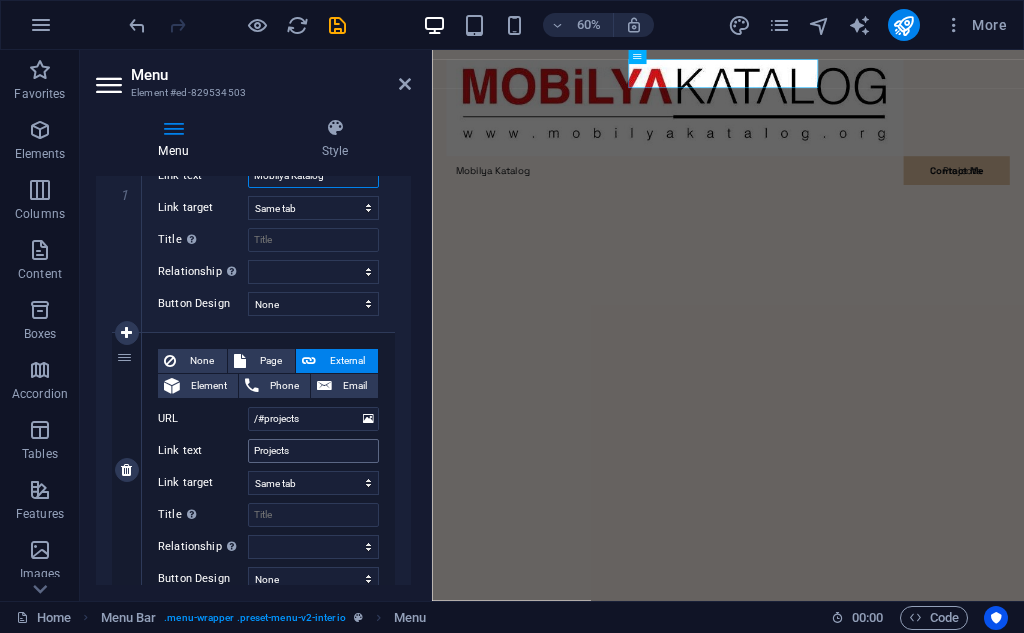 scroll, scrollTop: 200, scrollLeft: 0, axis: vertical 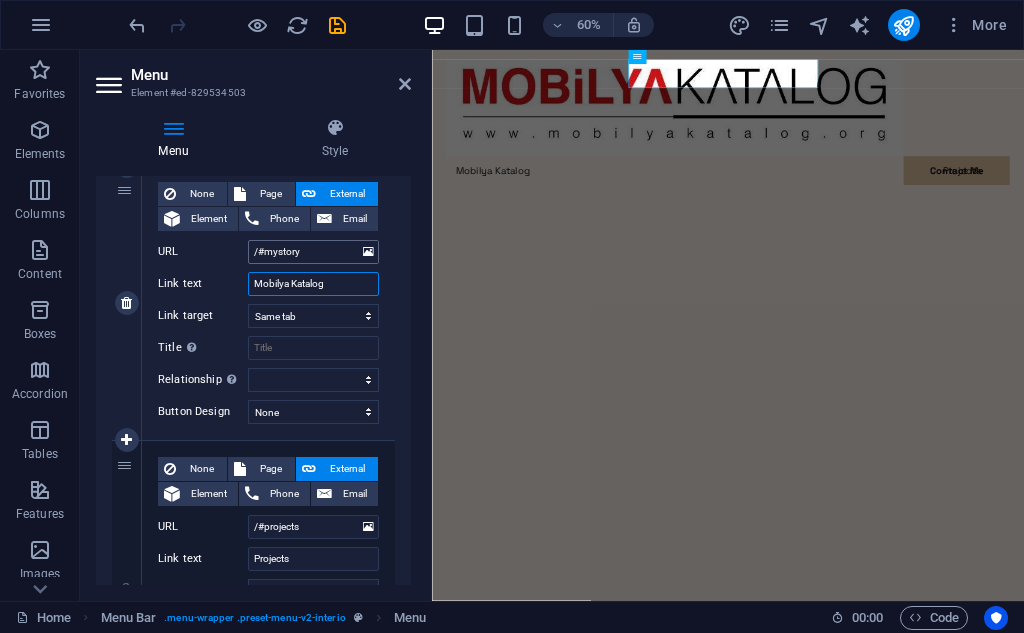 type on "Mobilya Katalog" 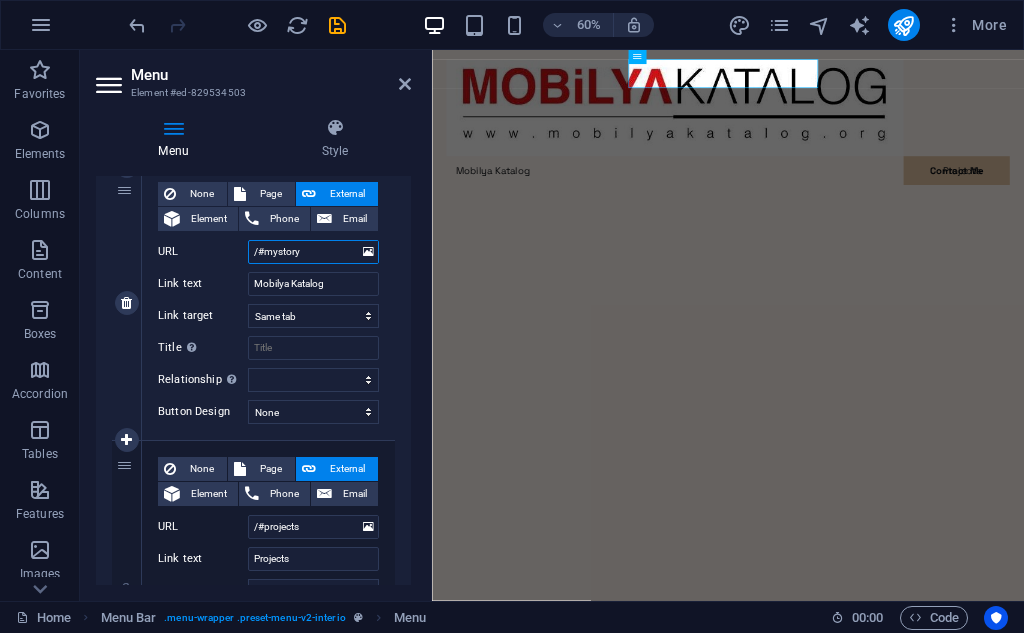 drag, startPoint x: 258, startPoint y: 250, endPoint x: 343, endPoint y: 254, distance: 85.09406 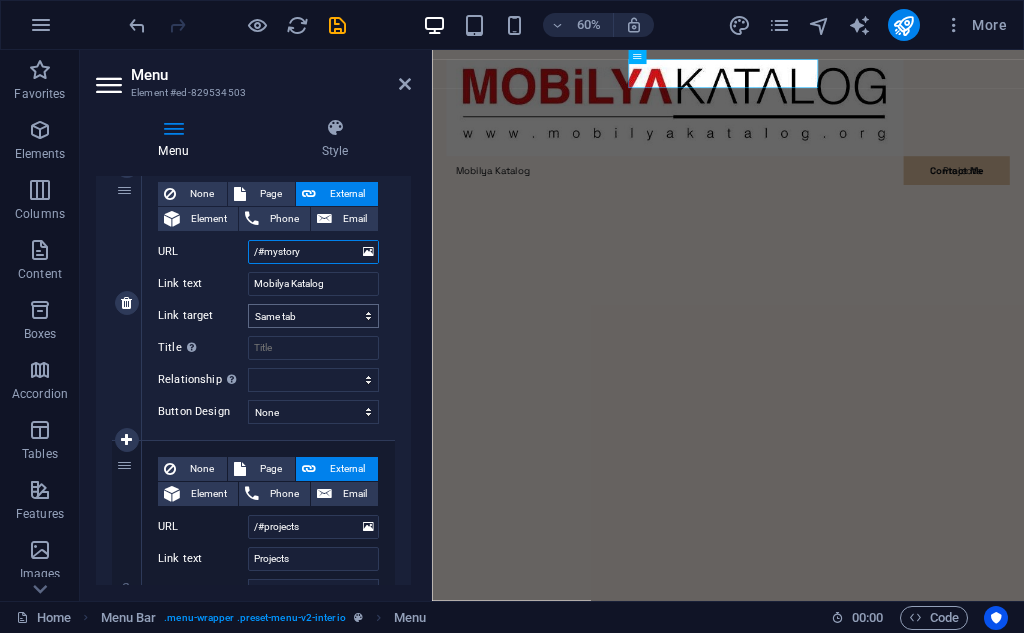 type on "/m" 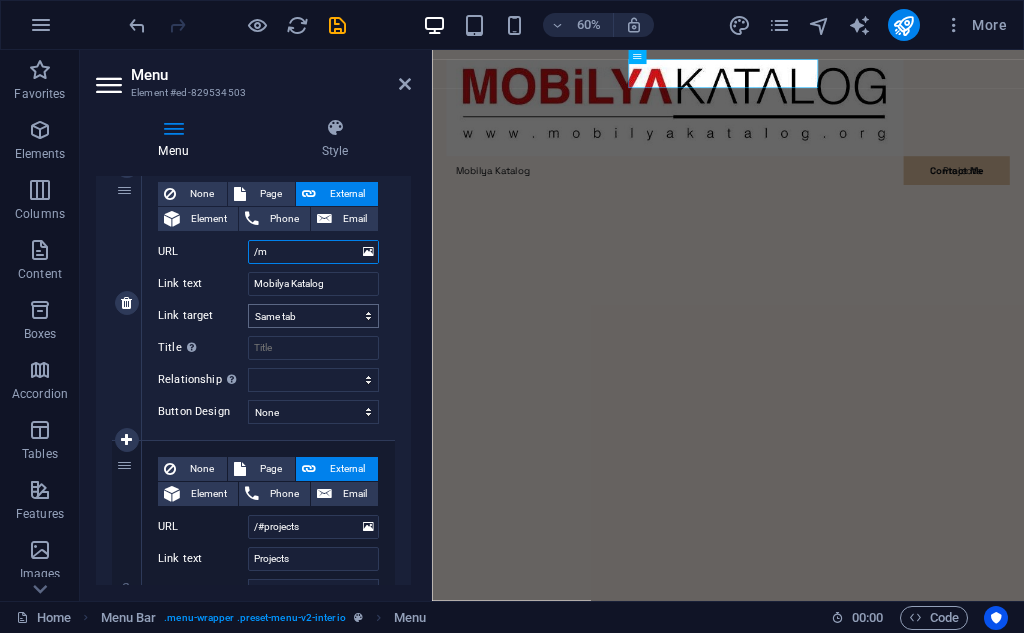 select 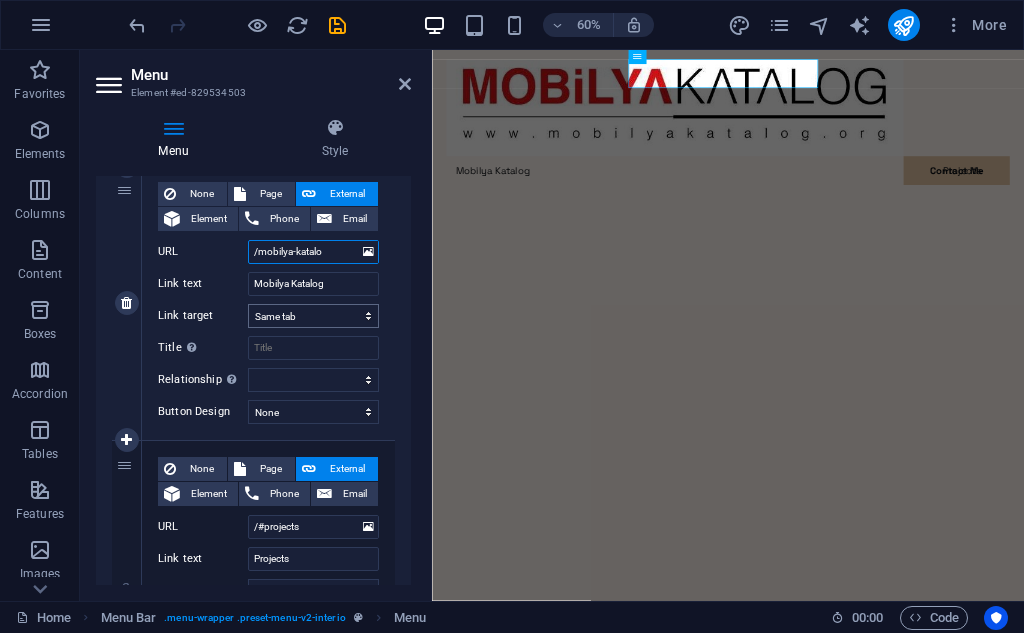 type on "/mobilya-katalog" 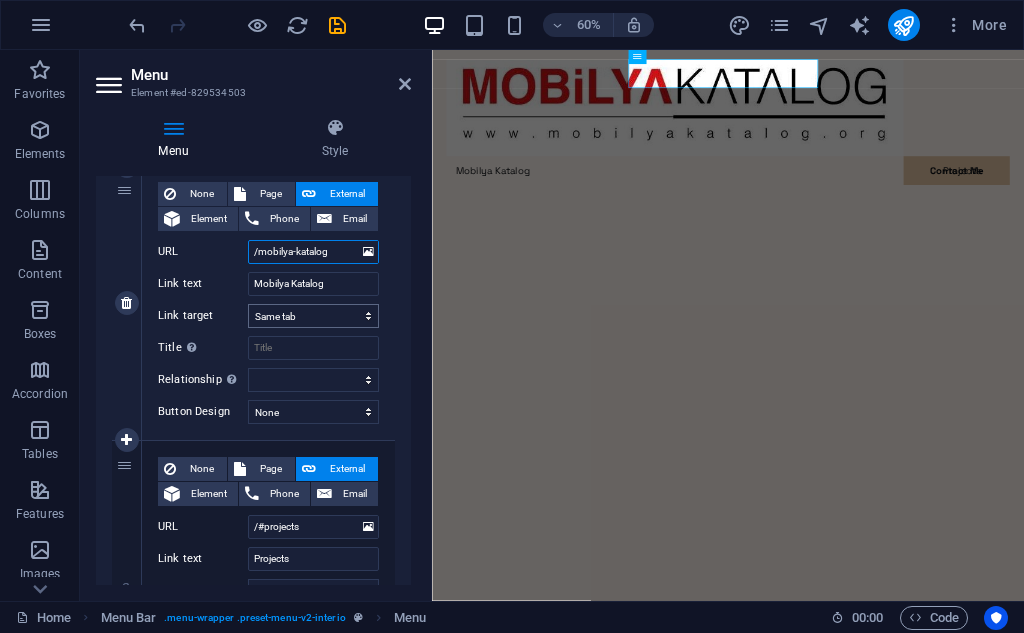 select 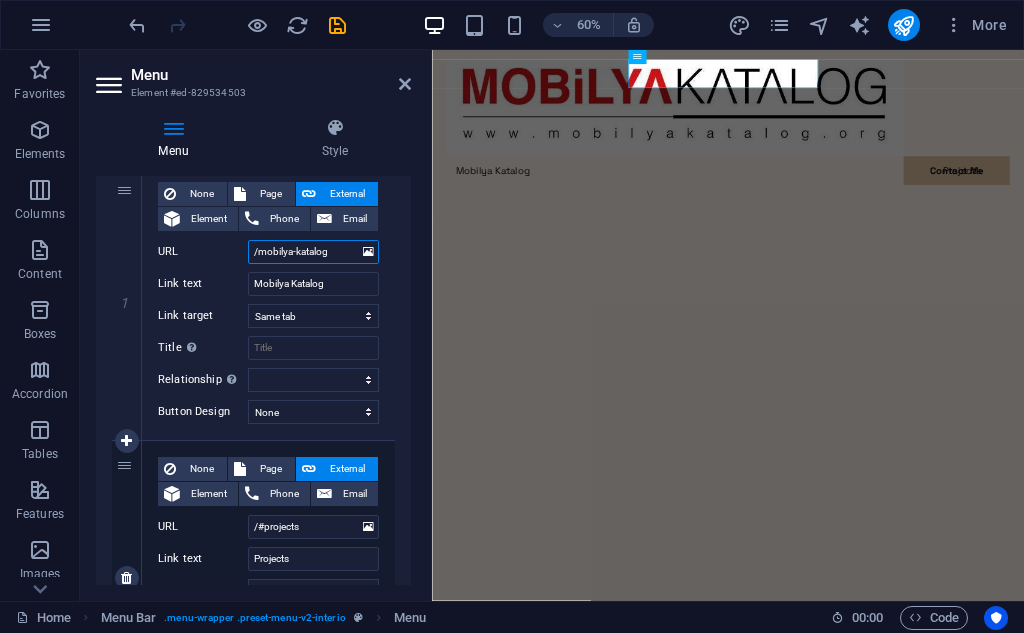 scroll, scrollTop: 400, scrollLeft: 0, axis: vertical 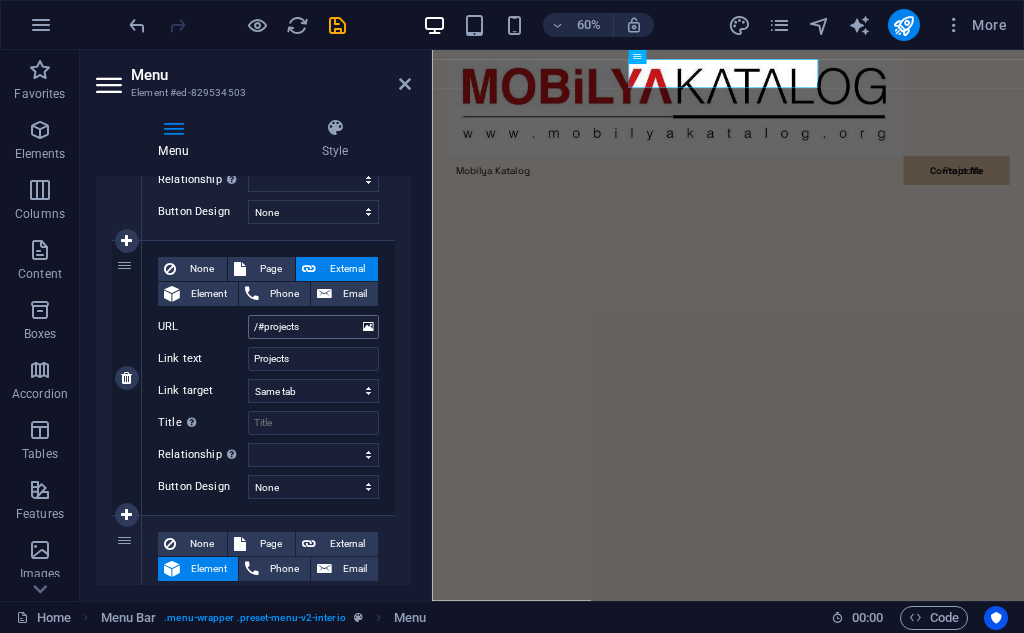 type on "/mobilya-katalog" 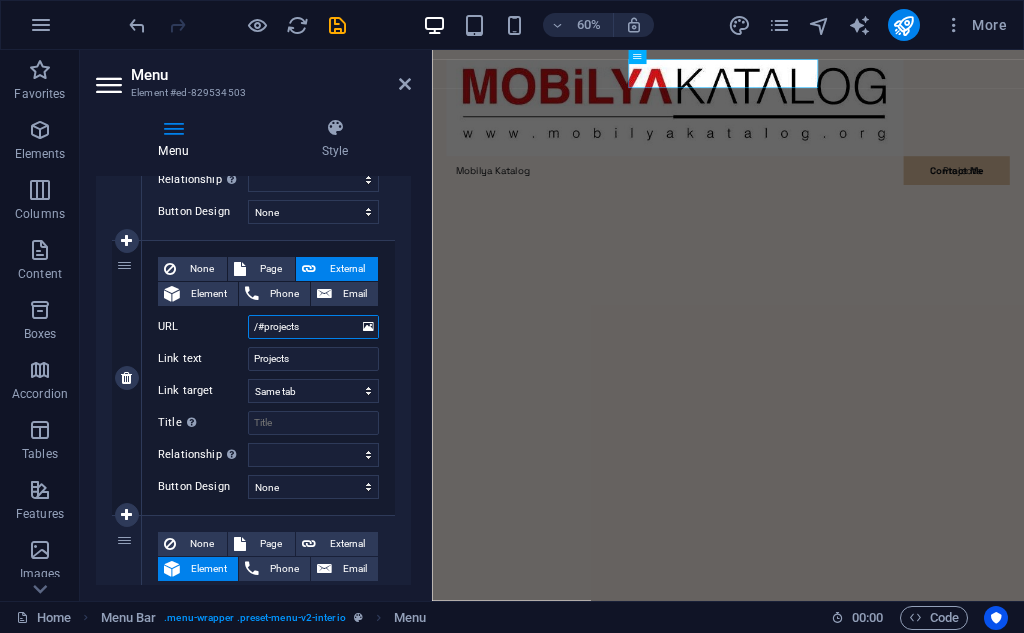 drag, startPoint x: 310, startPoint y: 327, endPoint x: 222, endPoint y: 335, distance: 88.362885 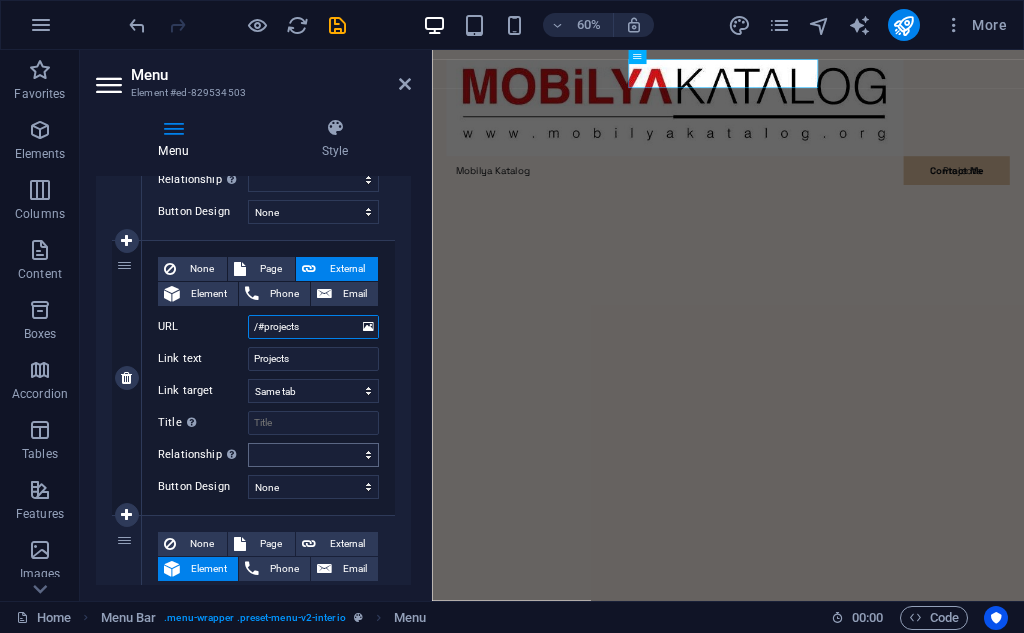 type on "/" 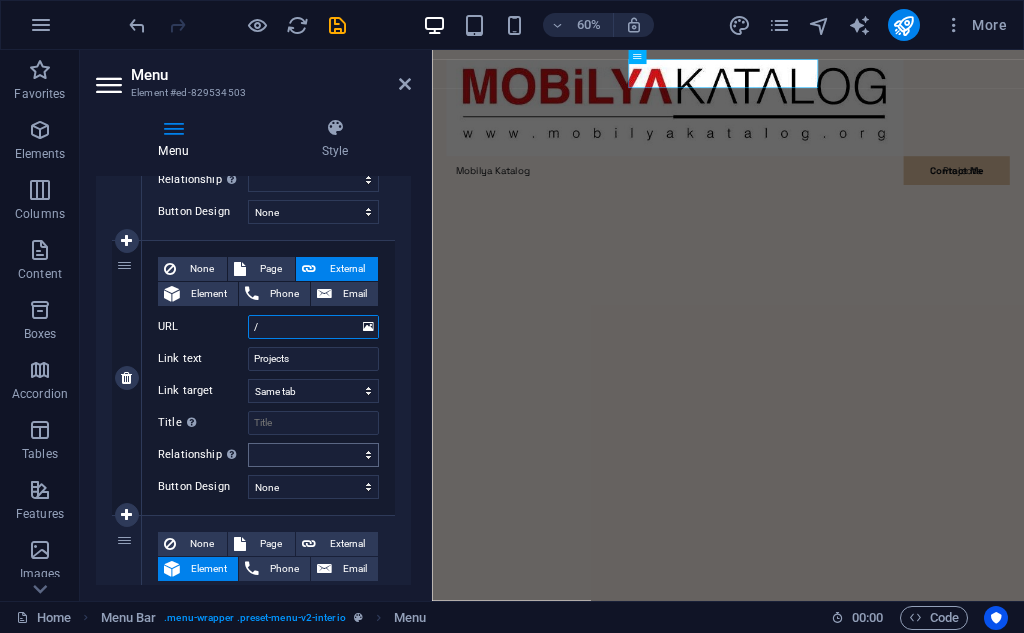 select 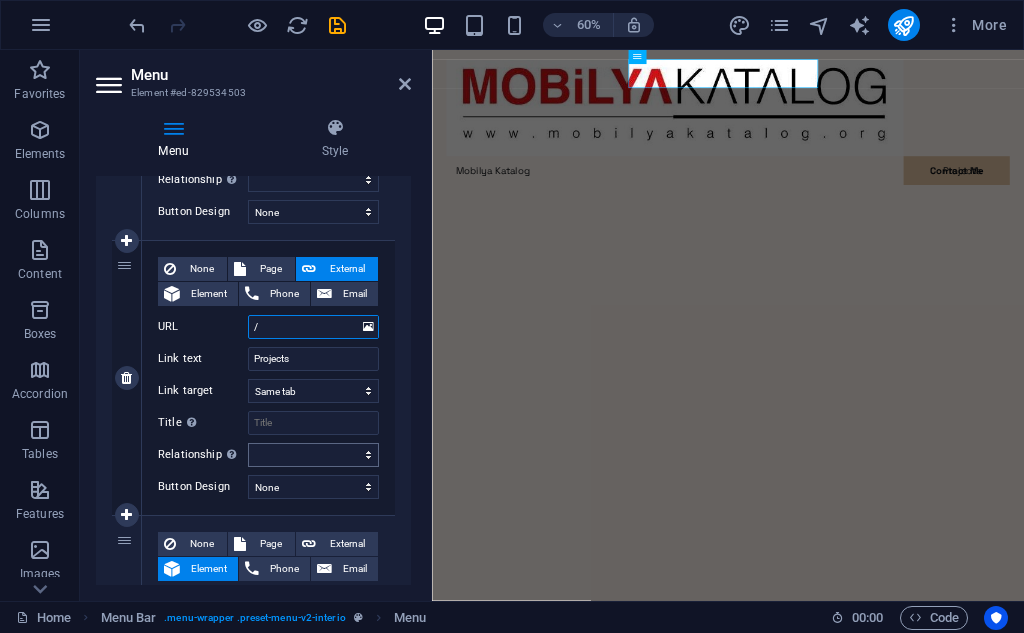 select 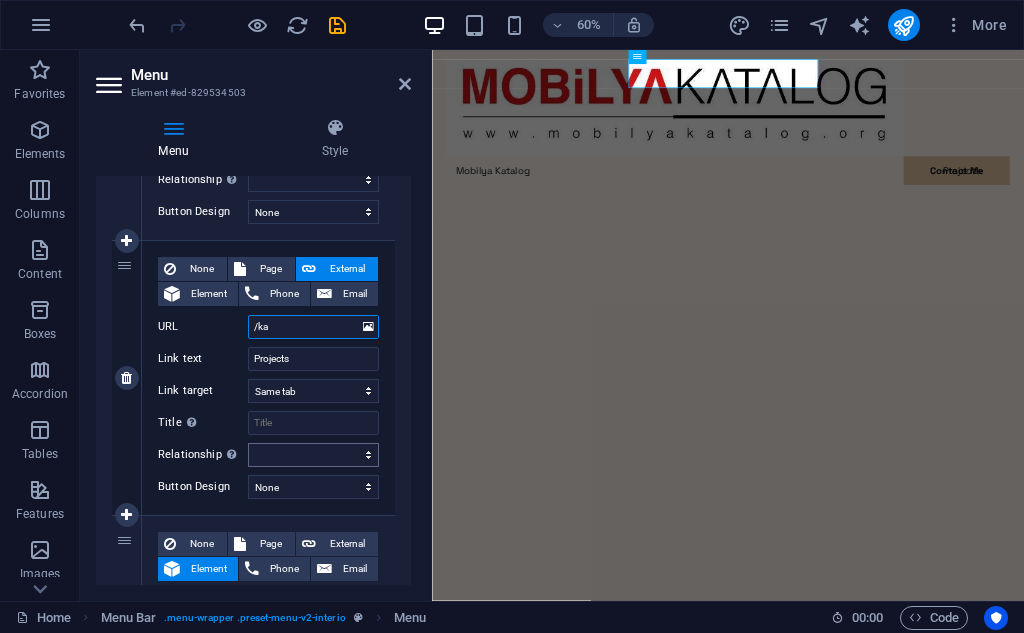 type on "/kat" 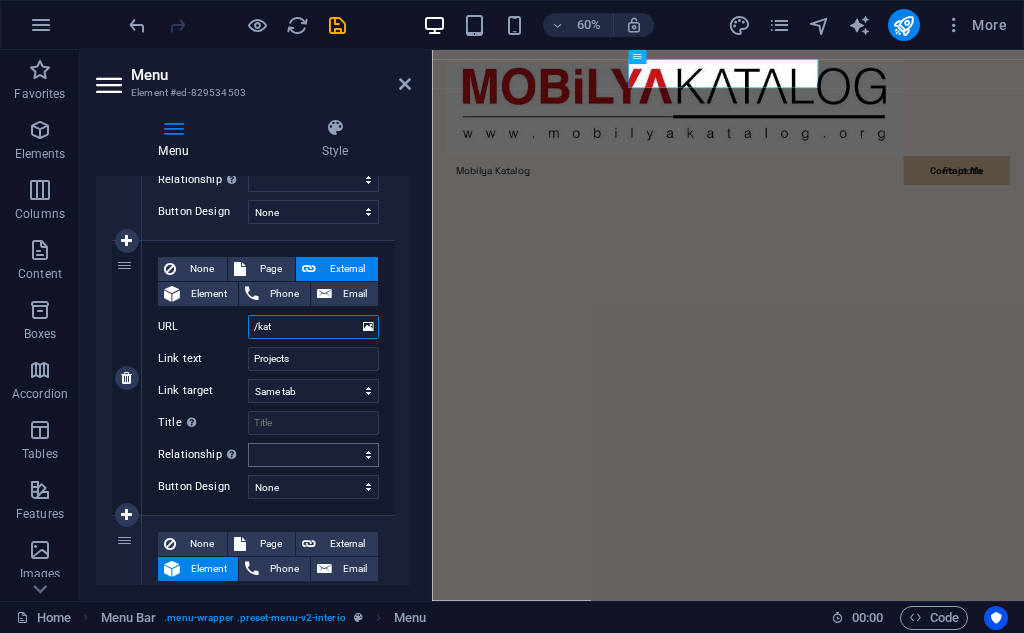 select 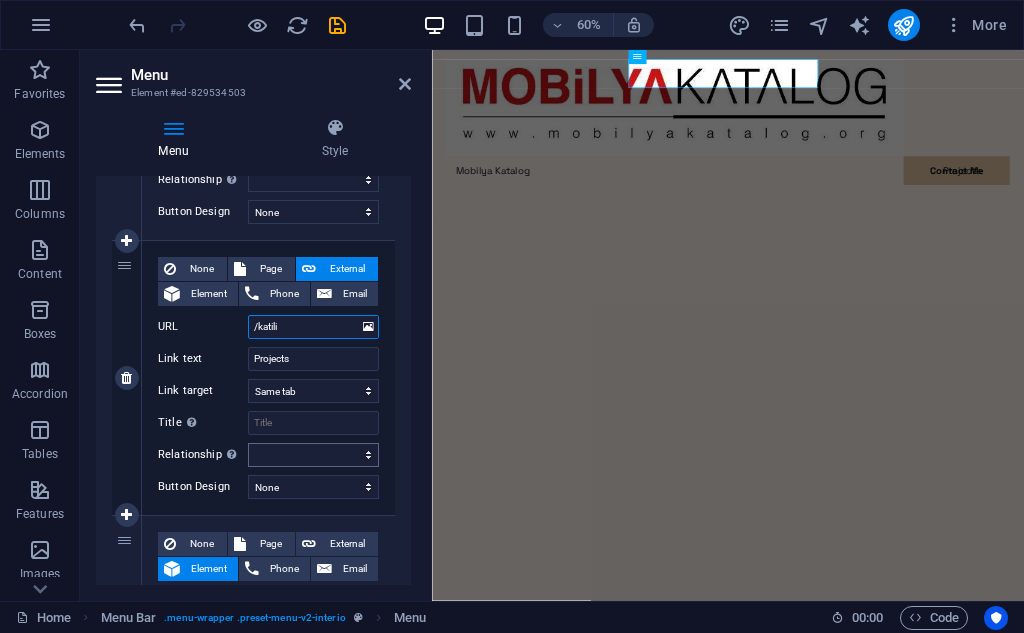 type on "/katilim" 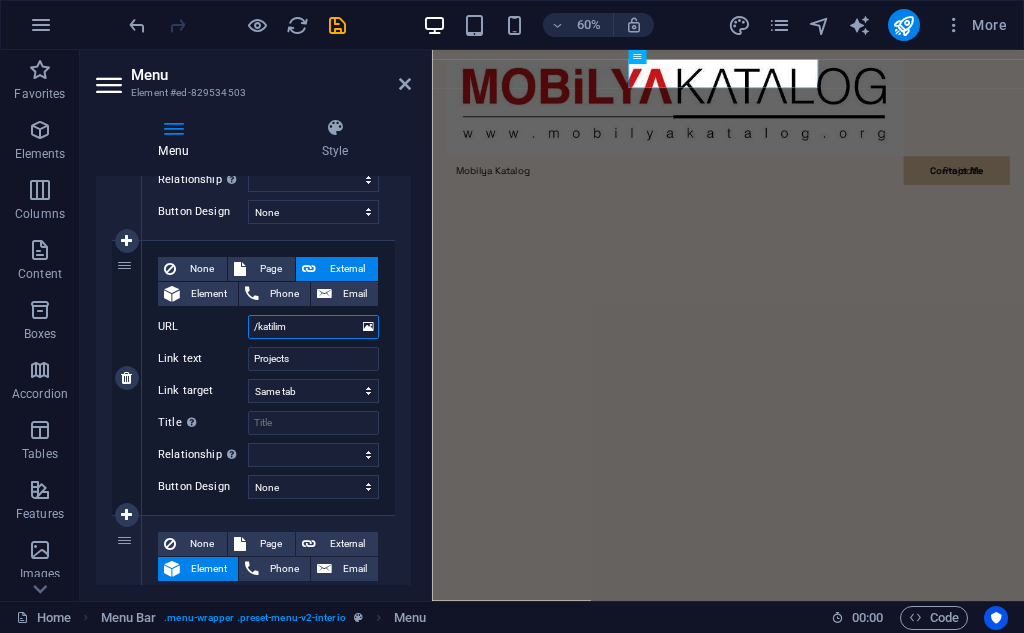 select 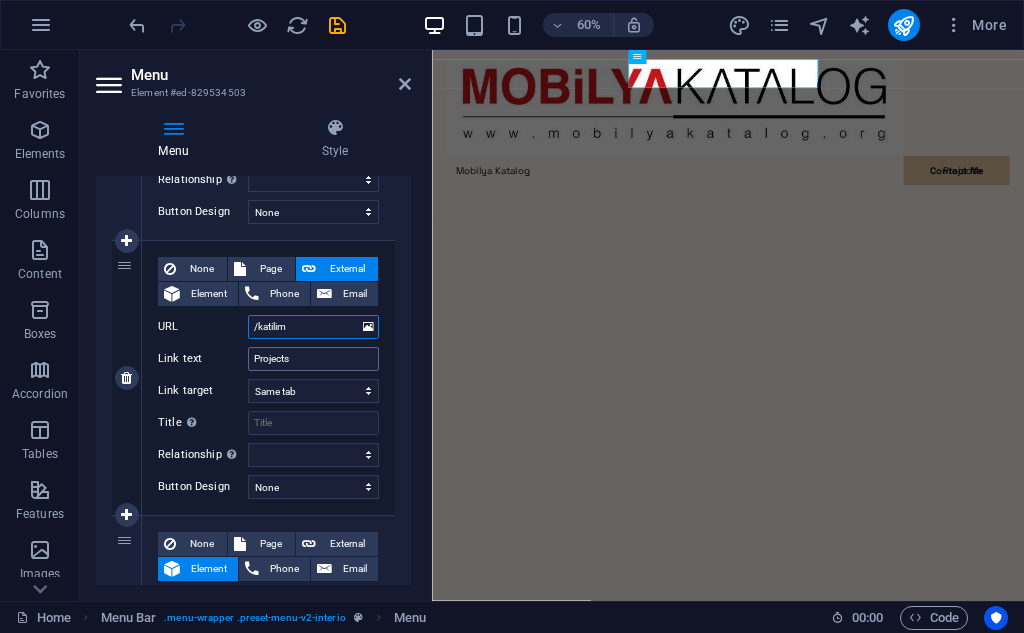 type on "/katilim" 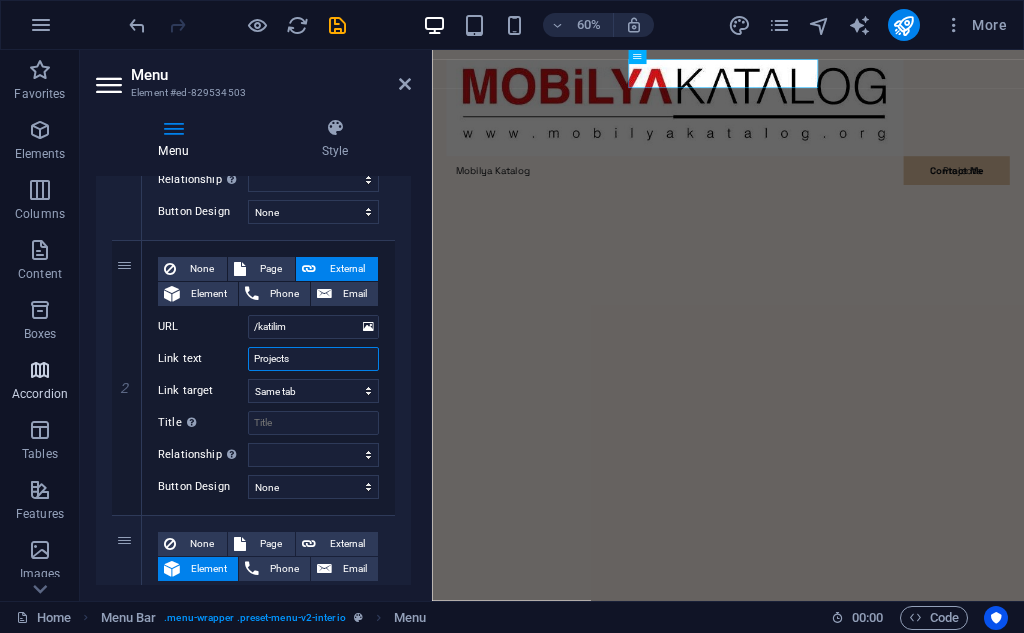 drag, startPoint x: 332, startPoint y: 353, endPoint x: 60, endPoint y: 353, distance: 272 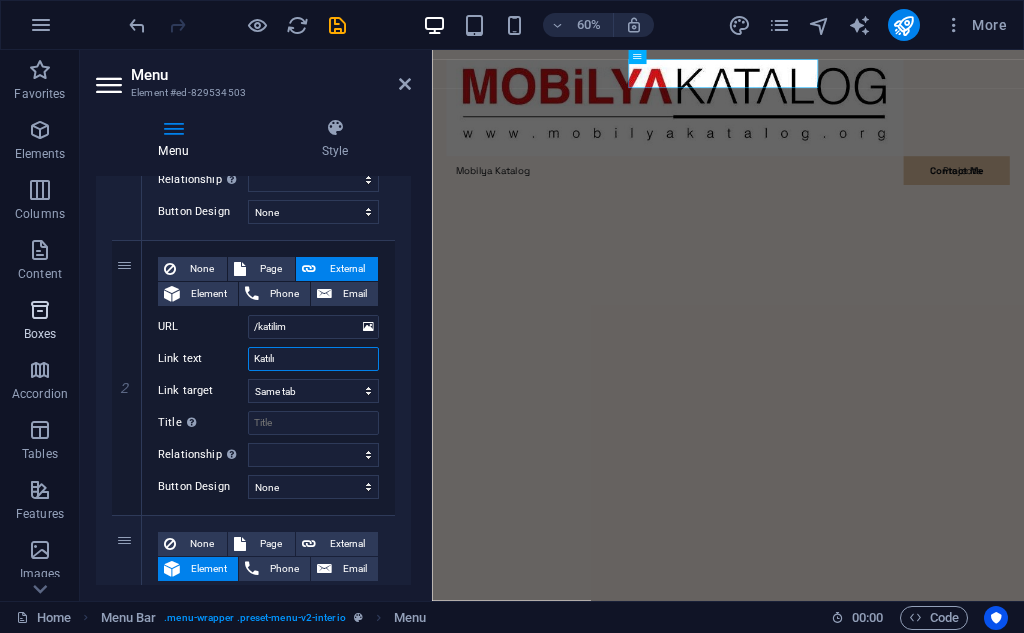 type on "Katılım" 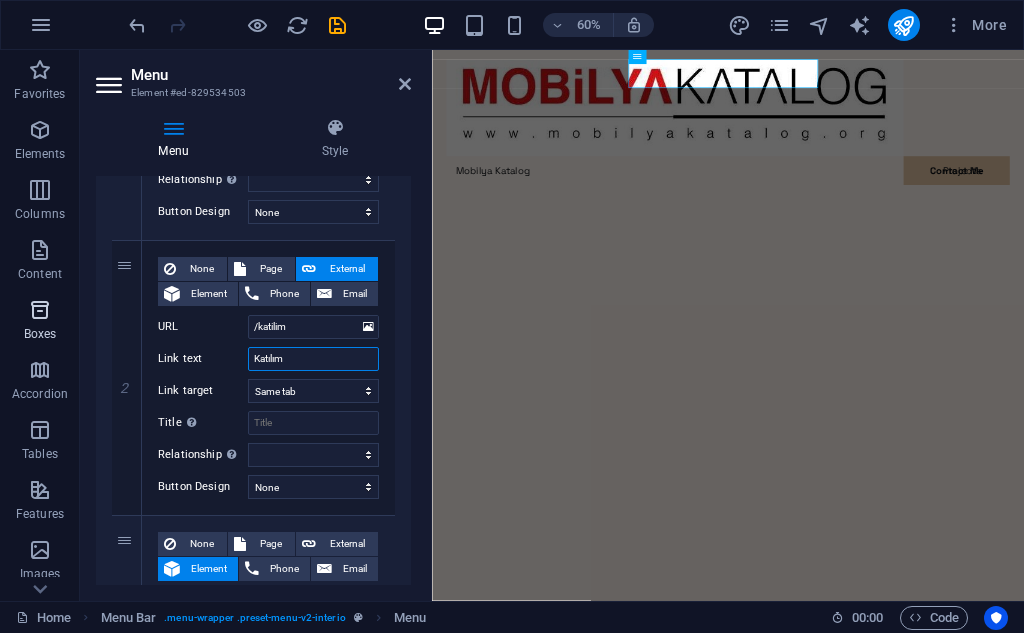select 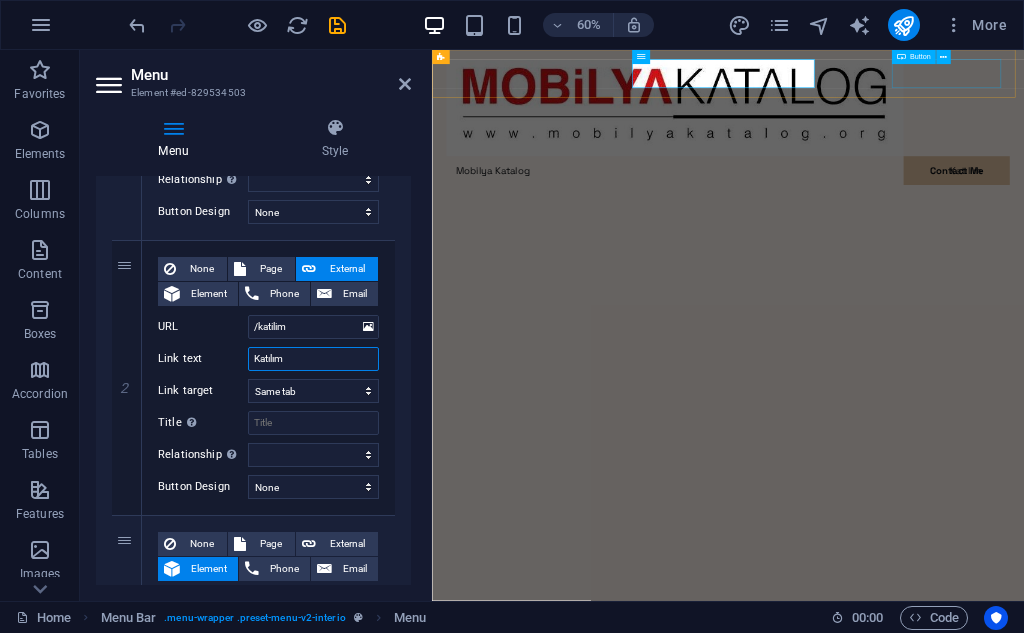 type on "Katılım" 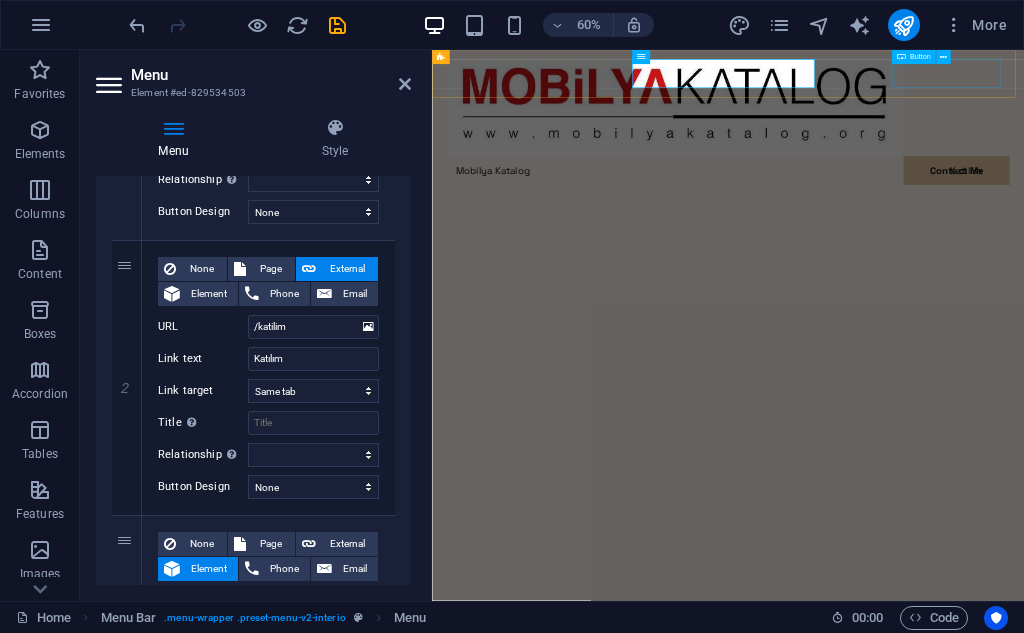 click on "Contact Me" at bounding box center (925, 299) 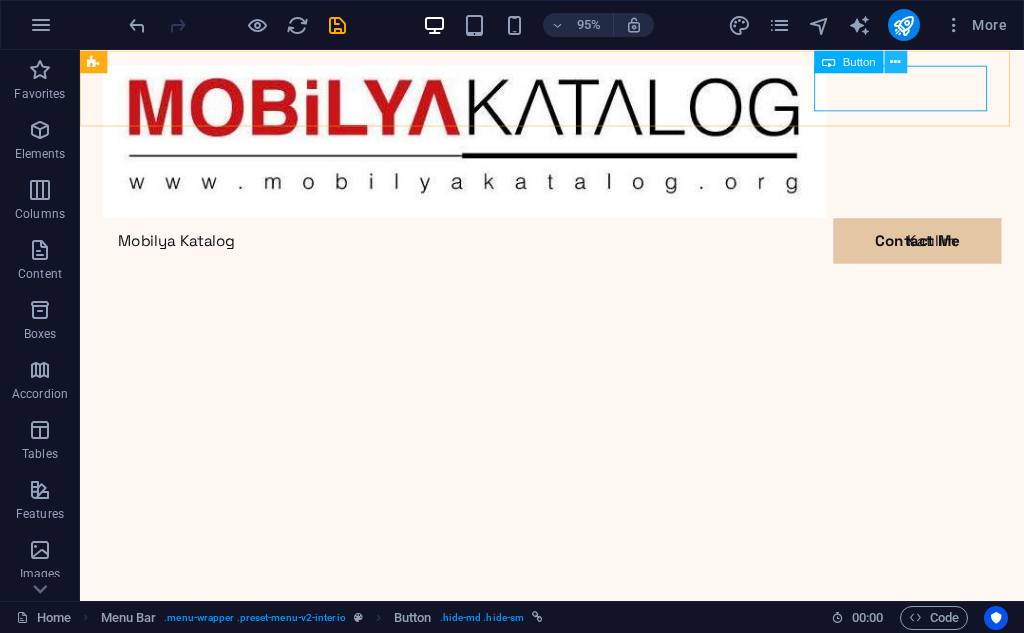 click at bounding box center [896, 61] 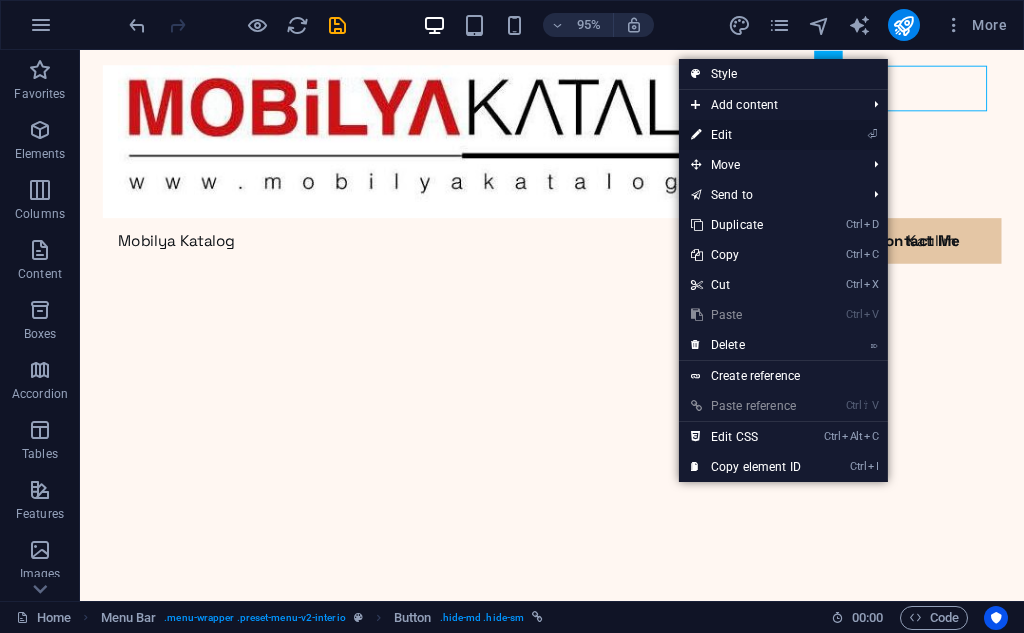 click on "⏎  Edit" at bounding box center [746, 135] 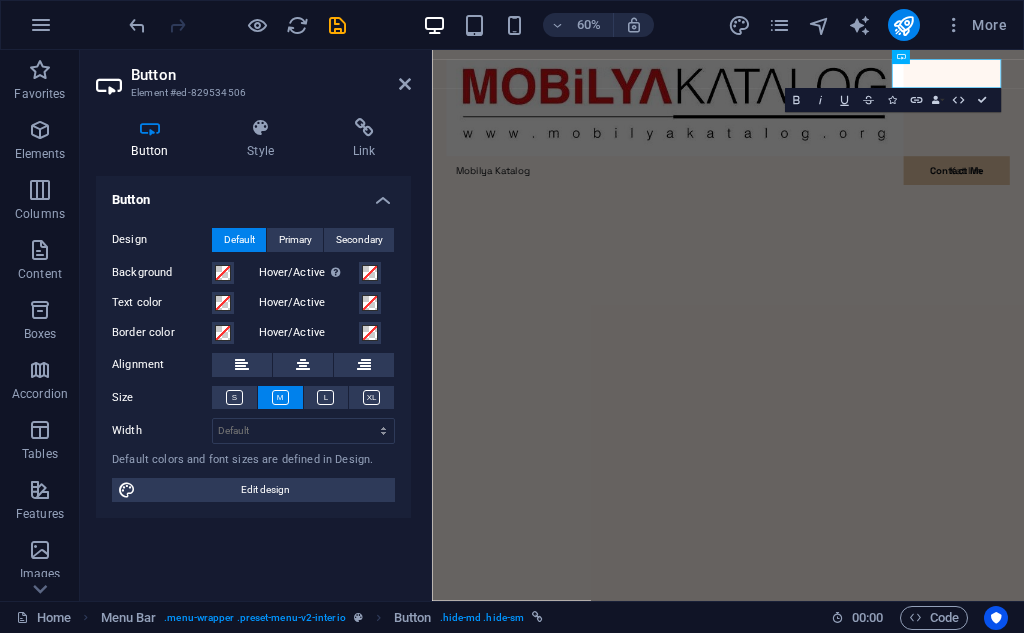 click on "Button" at bounding box center (253, 194) 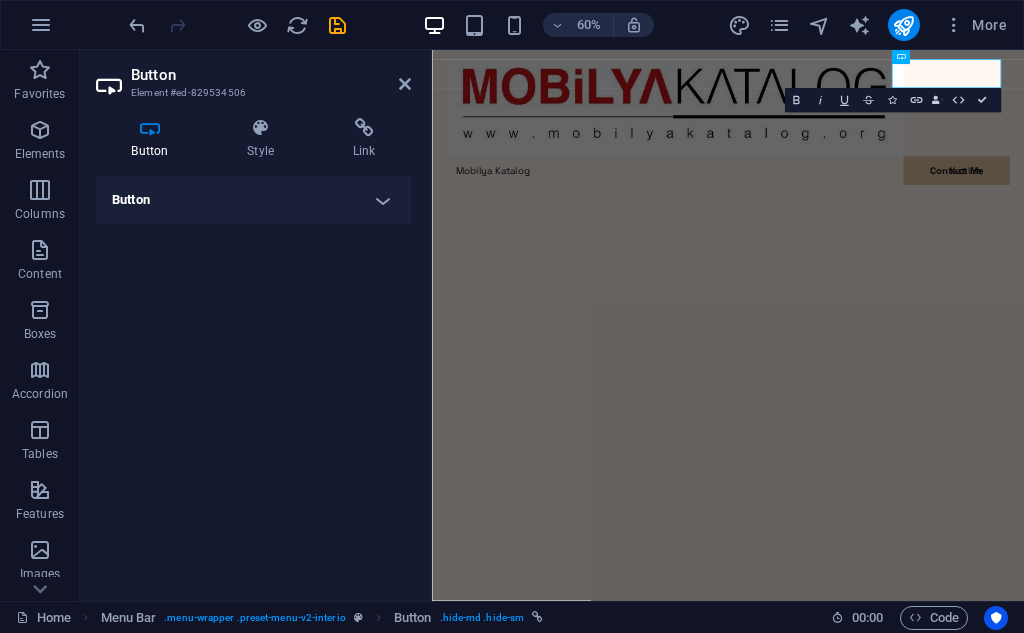 click on "Button" at bounding box center (253, 200) 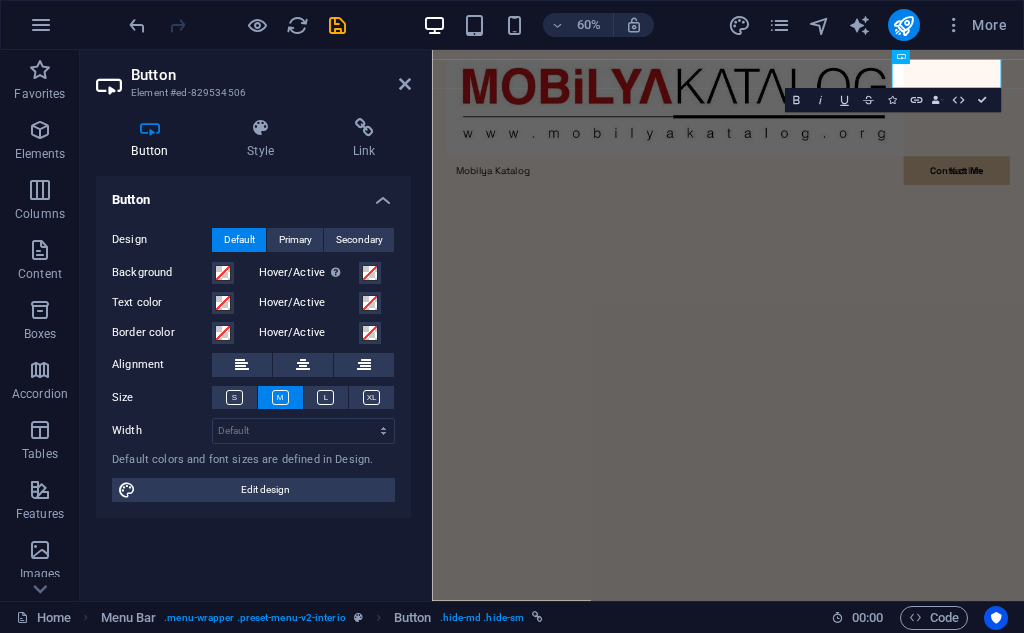 click on "Button Style Link Button Design Default Primary Secondary Background Hover/Active Switch to preview mode to test the active/hover state Text color Hover/Active Border color Hover/Active Alignment Size Width Default px rem % em vh vw Default colors and font sizes are defined in Design. Edit design Menu Bar Element Layout How this element expands within the layout (Flexbox). Size Default auto px % 1/1 1/2 1/3 1/4 1/5 1/6 1/7 1/8 1/9 1/10 Grow Shrink Order Container layout Visible Visible Opacity 1 % Overflow Spacing Margin Default auto px % rem vw vh Custom Custom auto px % rem vw vh auto px % rem vw vh auto px % rem vw vh auto px % rem vw vh Padding Default px rem % vh vw Custom Custom px rem % vh vw px rem % vh vw px rem % vh vw px rem % vh vw Border Style              - Width 1 auto px rem % vh vw Custom Custom 1 auto px rem % vh vw 1 auto px rem % vh vw 1 auto px rem % vh vw 1 auto px rem % vh vw  - Color Round corners Default px rem % vh vw Custom Custom px rem % vh vw px rem % vh vw px rem % vh" at bounding box center (253, 351) 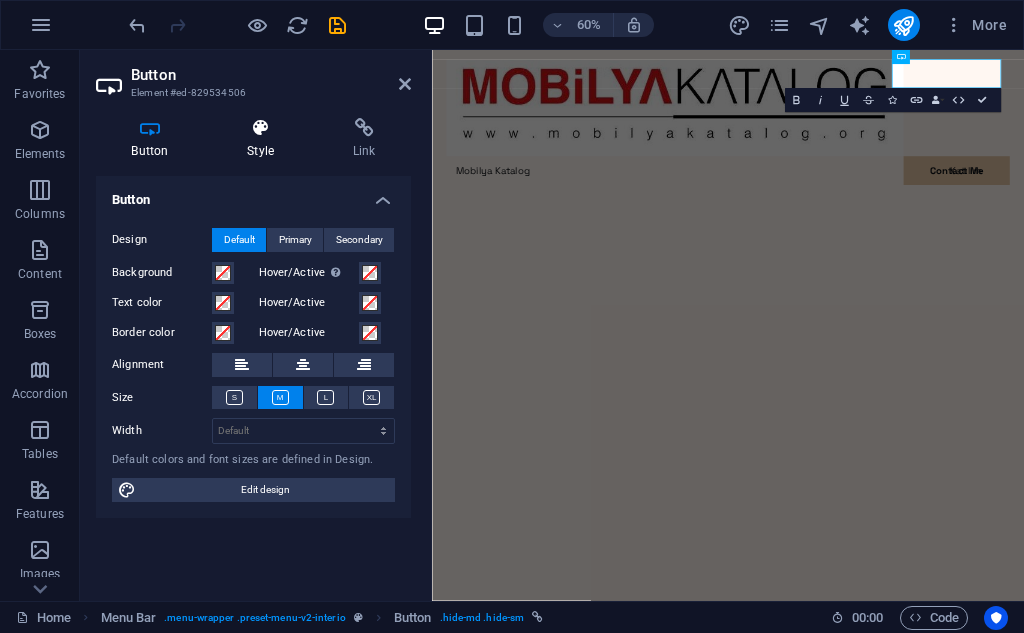 click at bounding box center [261, 128] 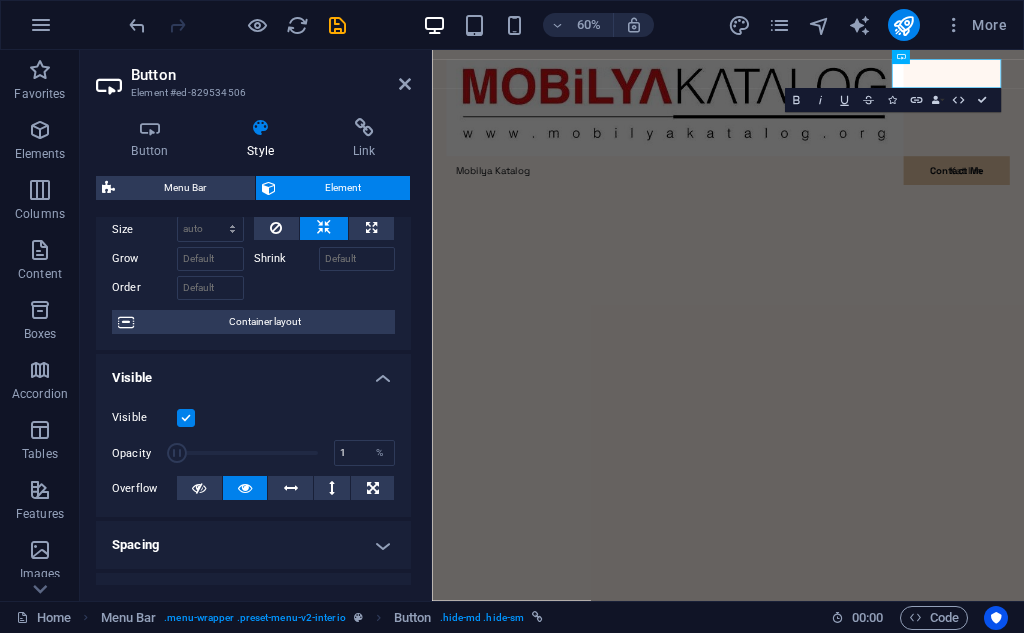 scroll, scrollTop: 0, scrollLeft: 0, axis: both 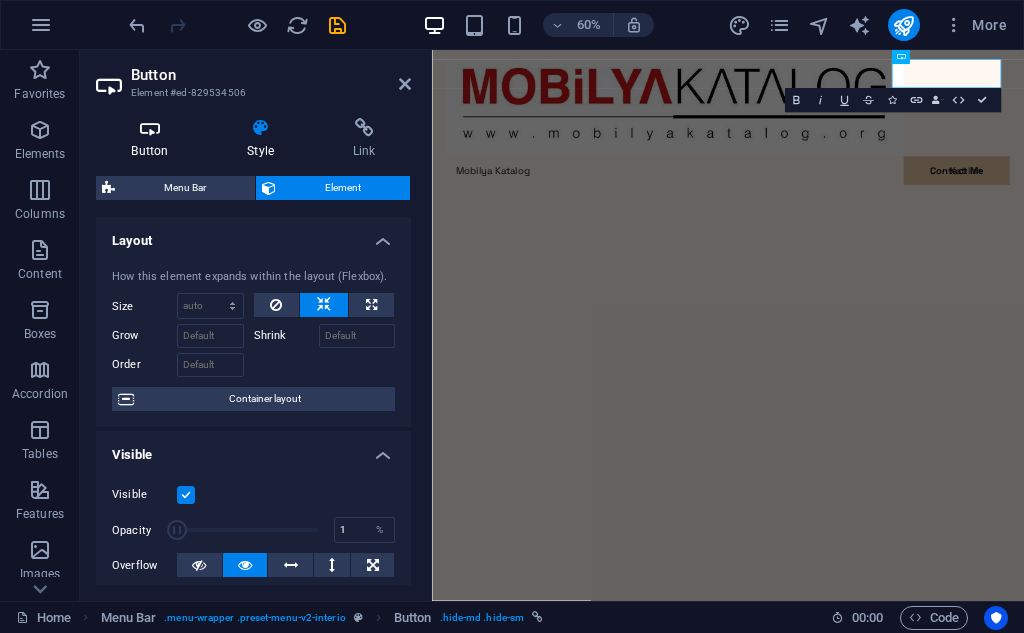 click at bounding box center (150, 128) 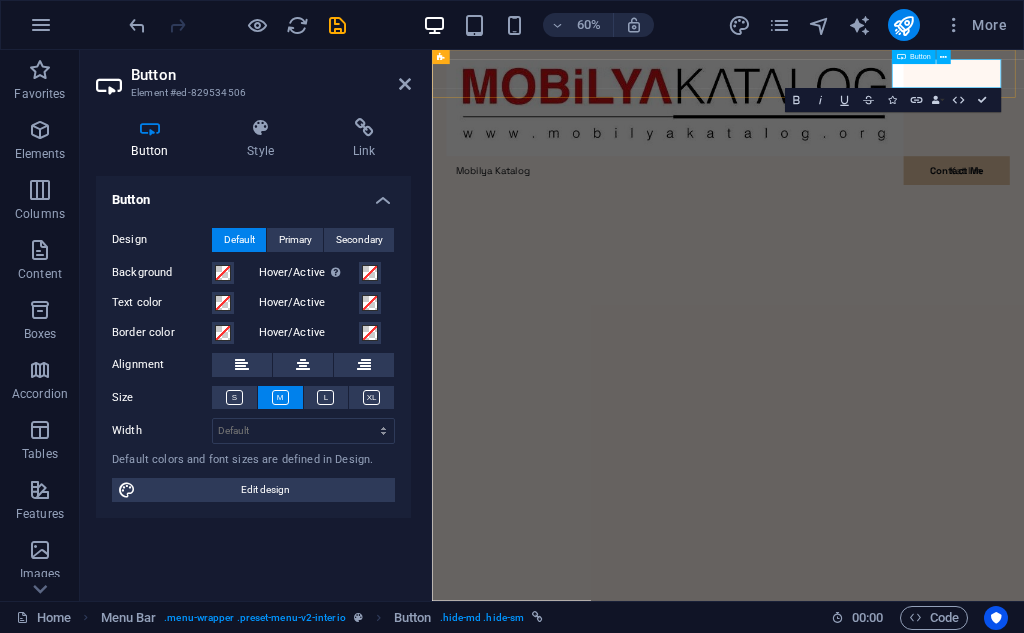 click on "Contact Me" at bounding box center (546, 299) 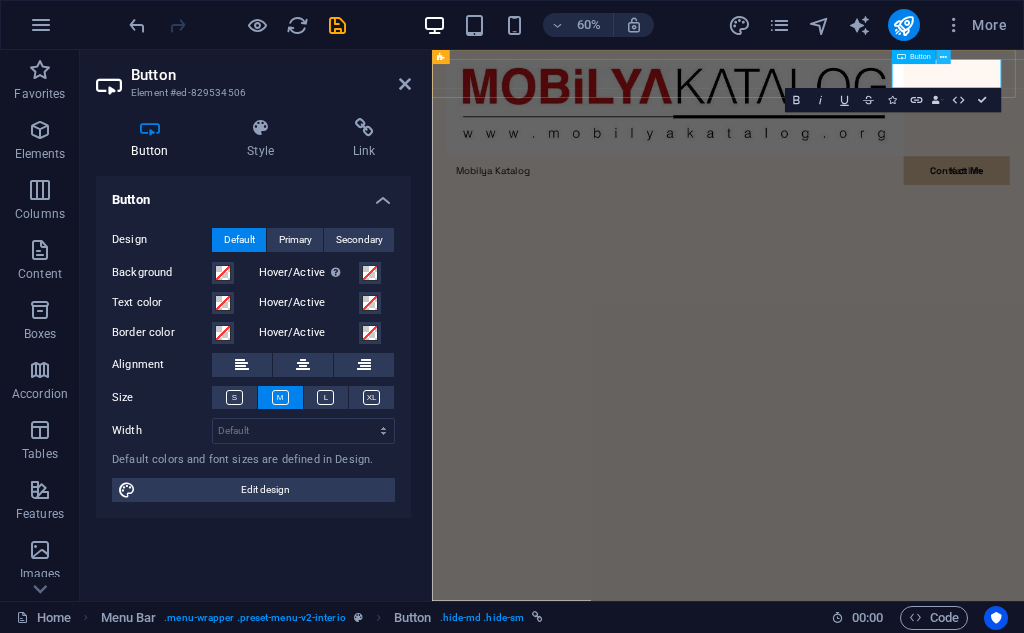 click at bounding box center [943, 57] 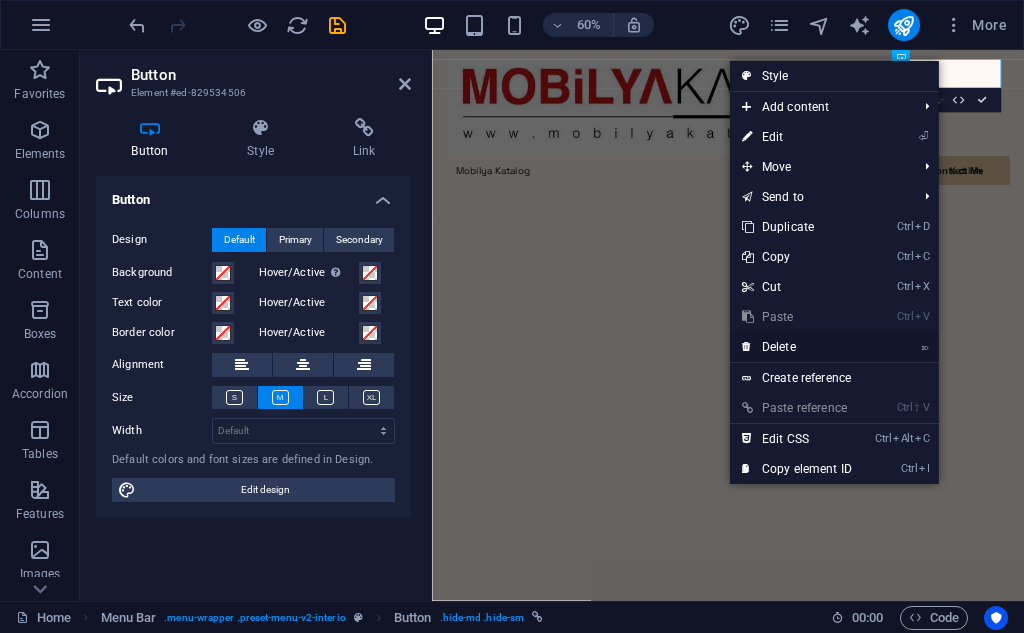 click on "⌦  Delete" at bounding box center (797, 347) 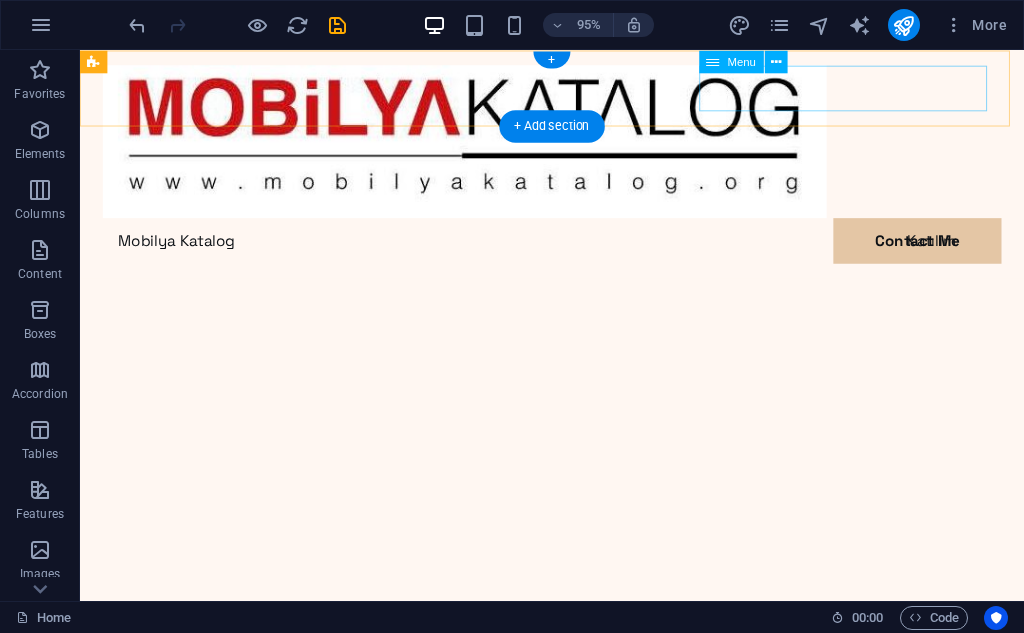 click on "Mobilya Katalog Katılım Contact Me" at bounding box center (577, 251) 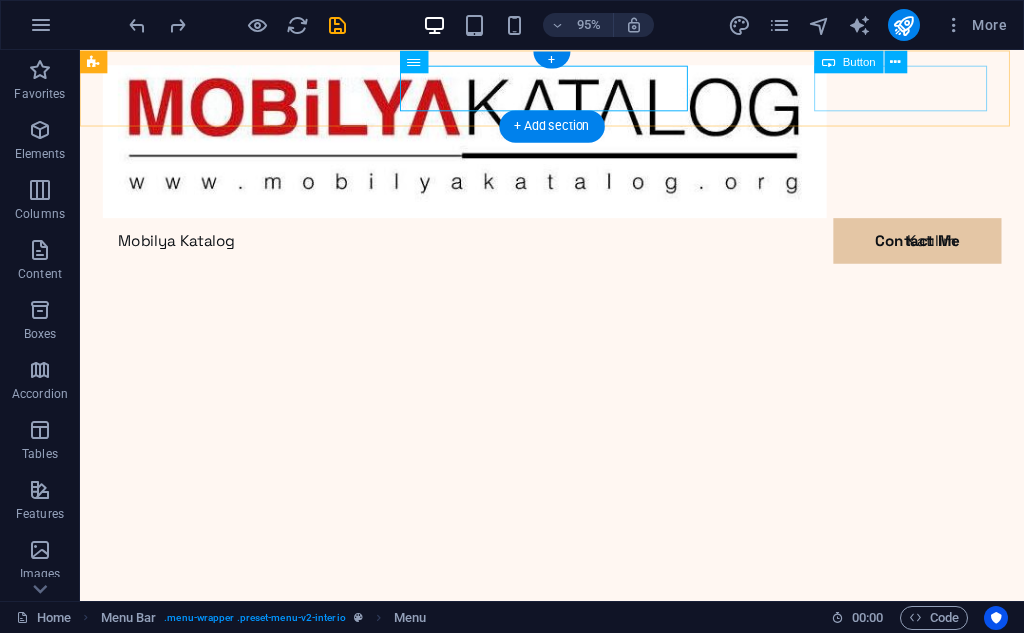 click on "Contact Me" at bounding box center [577, 299] 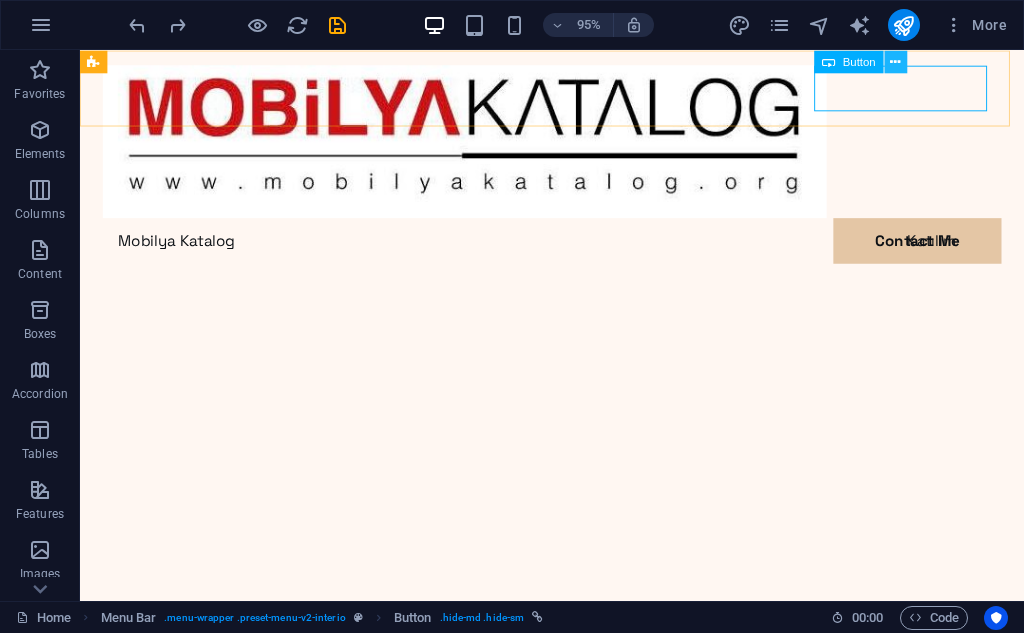click at bounding box center (896, 61) 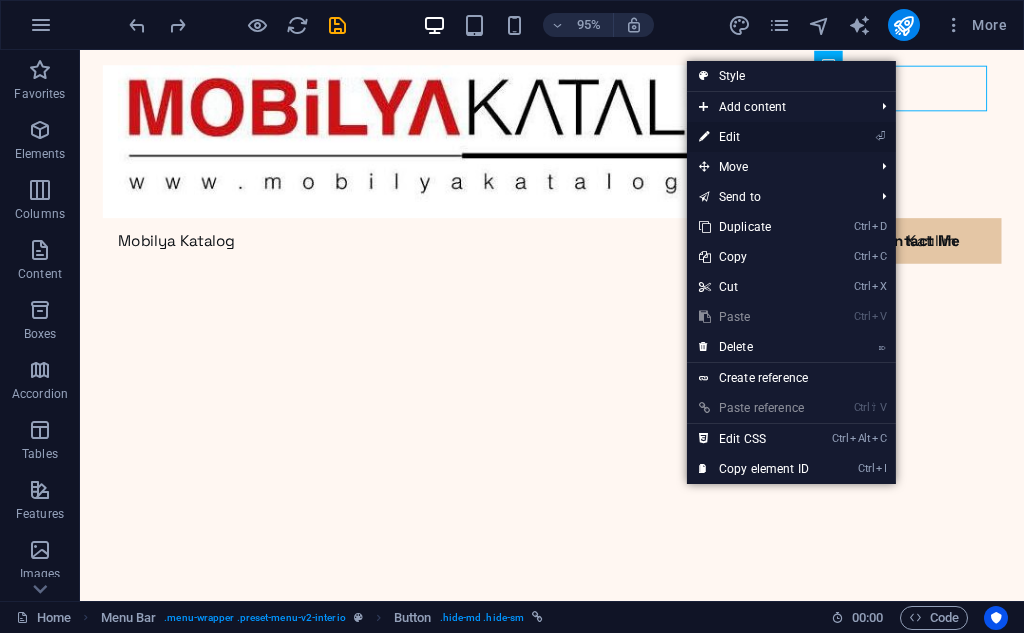 click at bounding box center (704, 137) 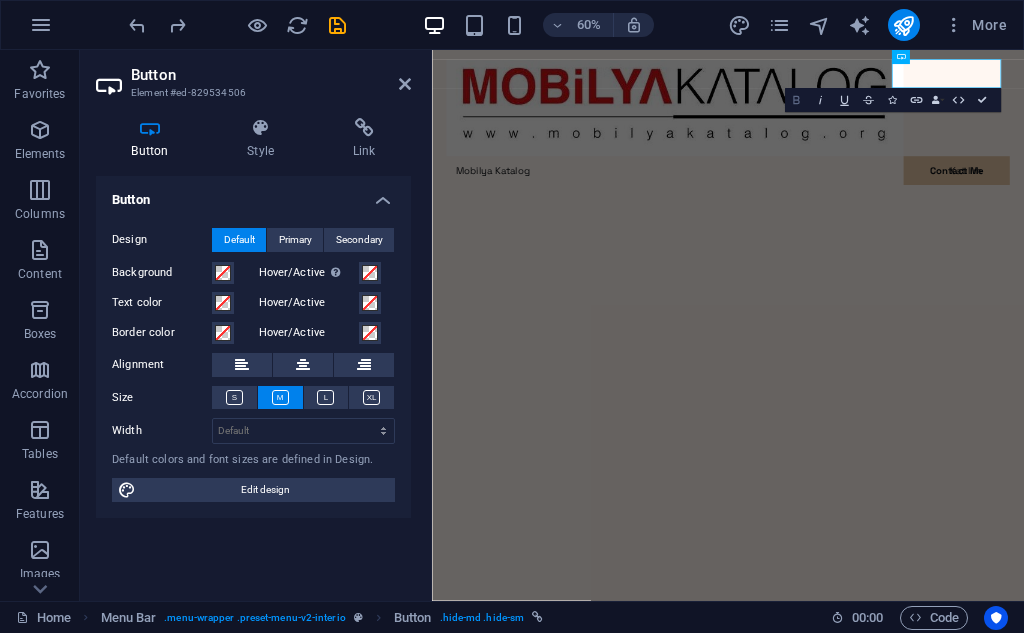 click 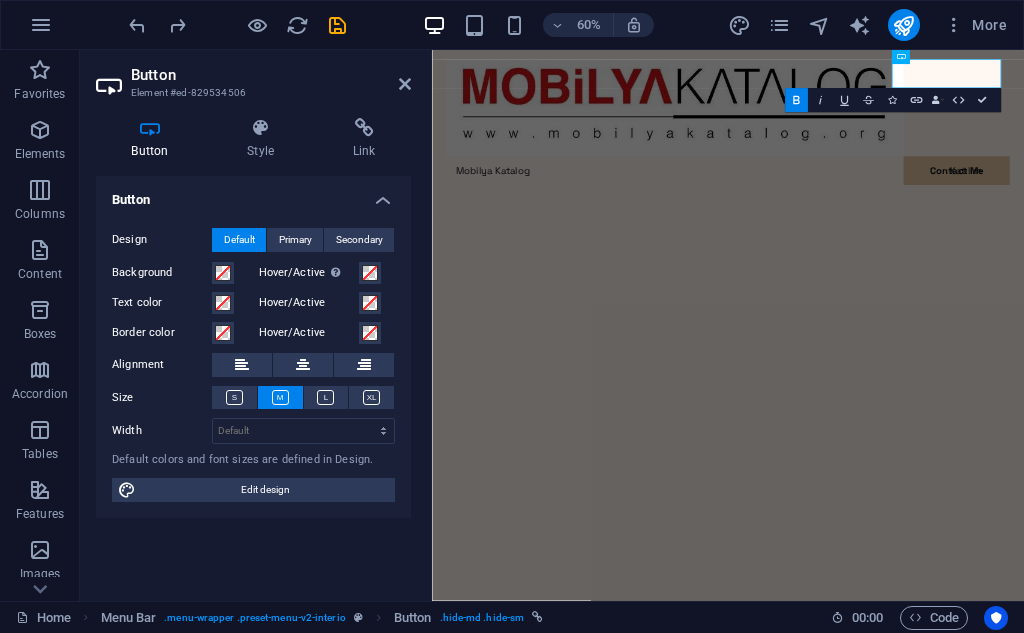 click 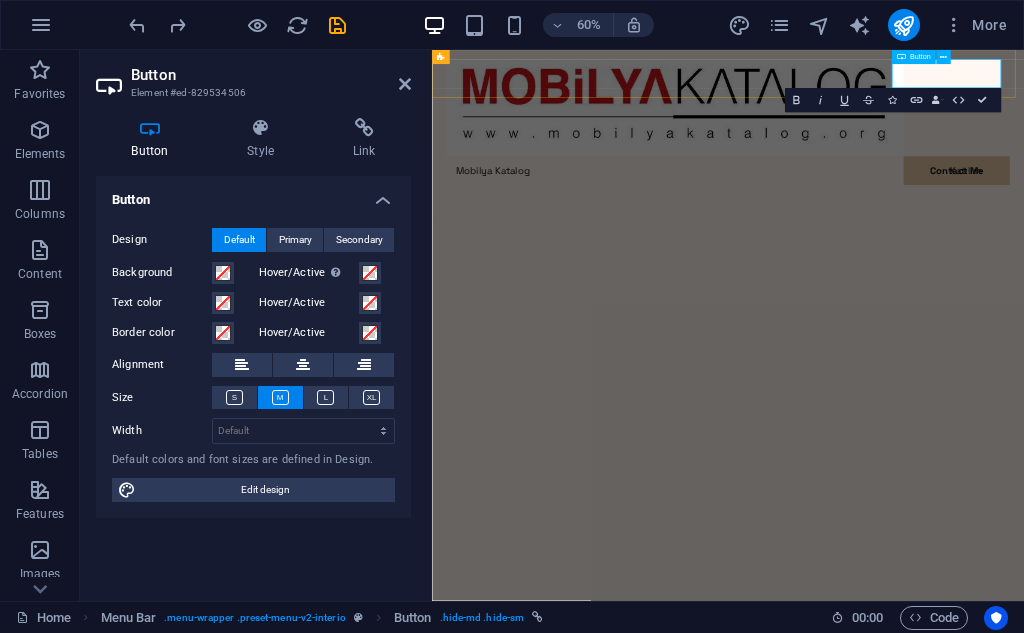 click on "Contact Me" at bounding box center [546, 299] 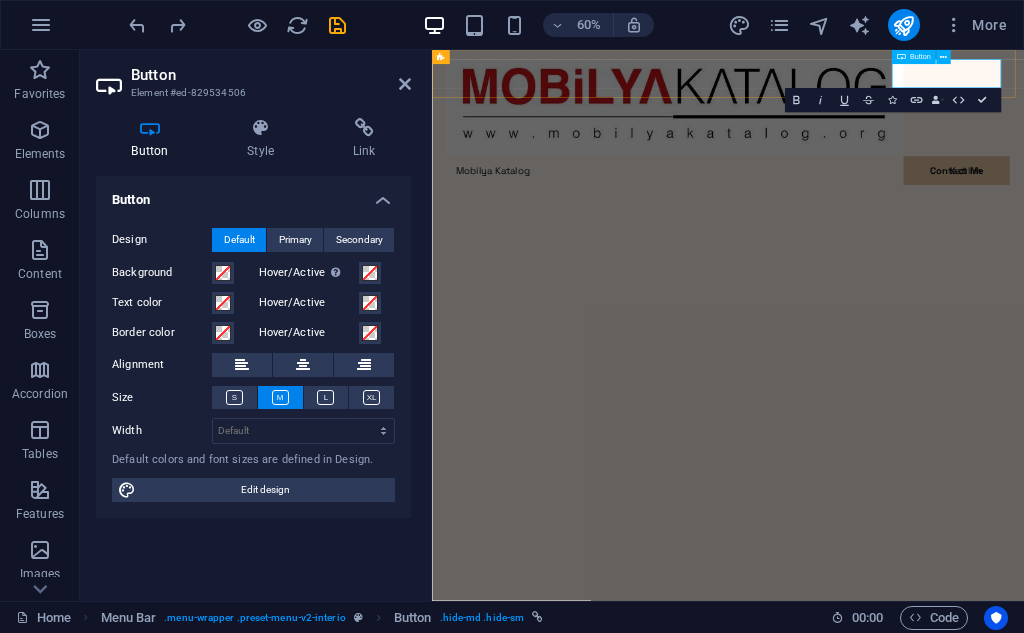click on "Contact Me" at bounding box center [546, 299] 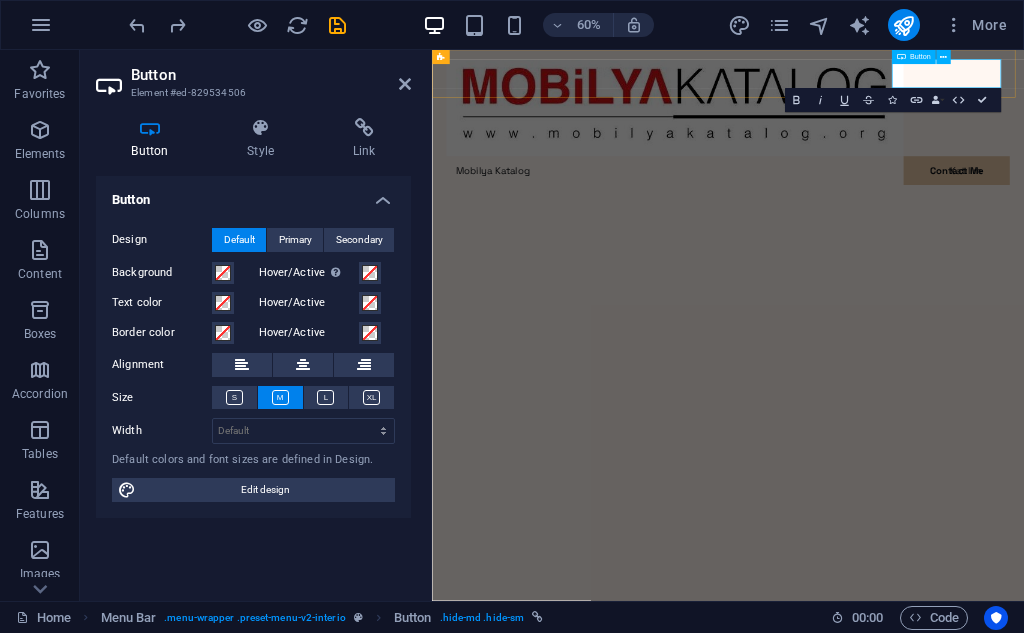 click on "Contact Me" at bounding box center (546, 299) 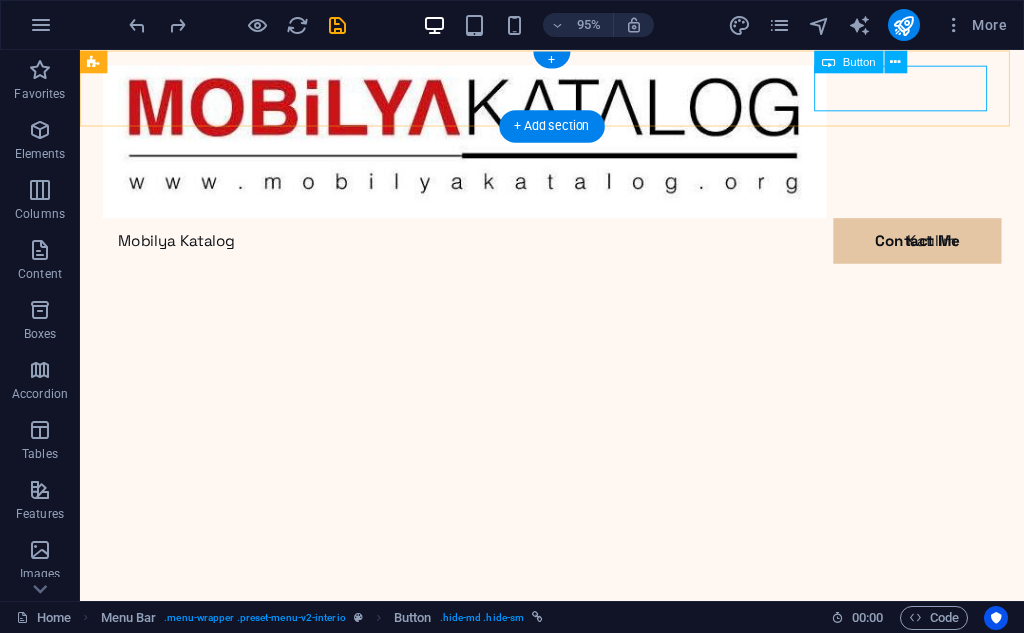 click on "Contact Me" at bounding box center (577, 299) 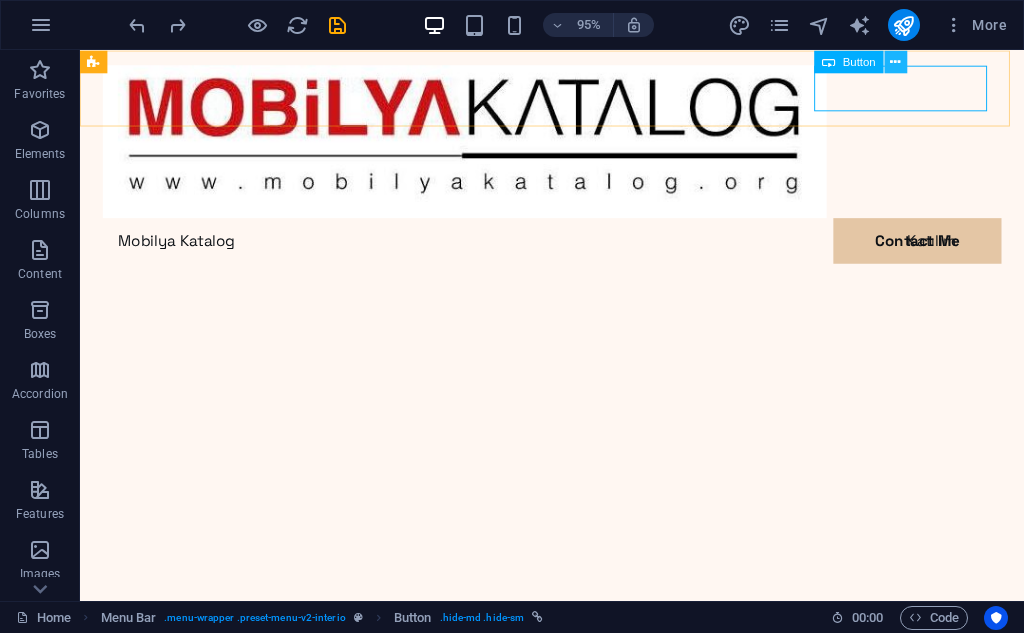 click at bounding box center (896, 61) 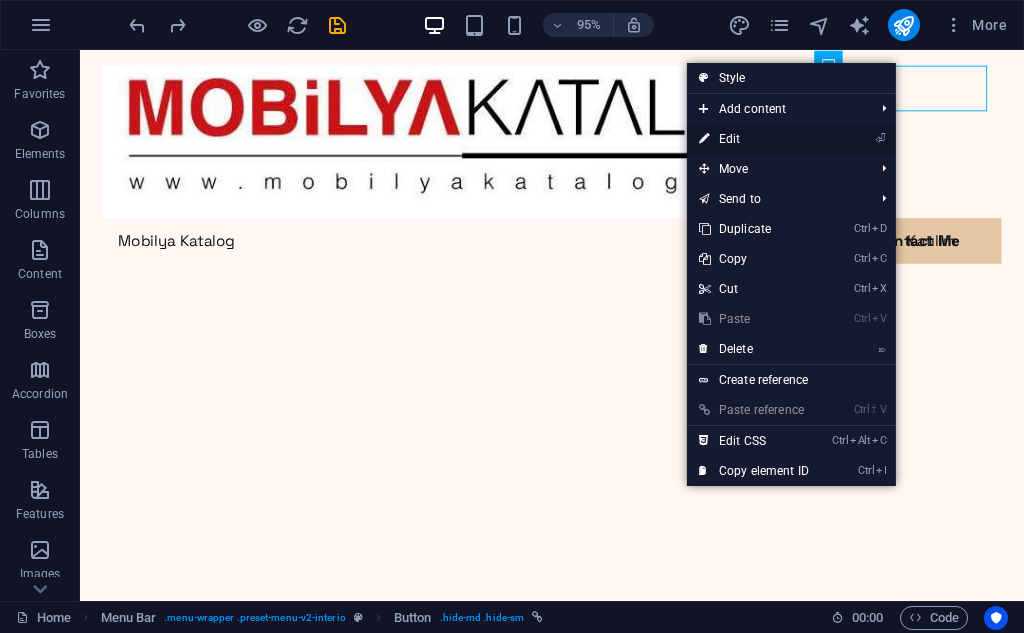 click on "⏎  Edit" at bounding box center [754, 139] 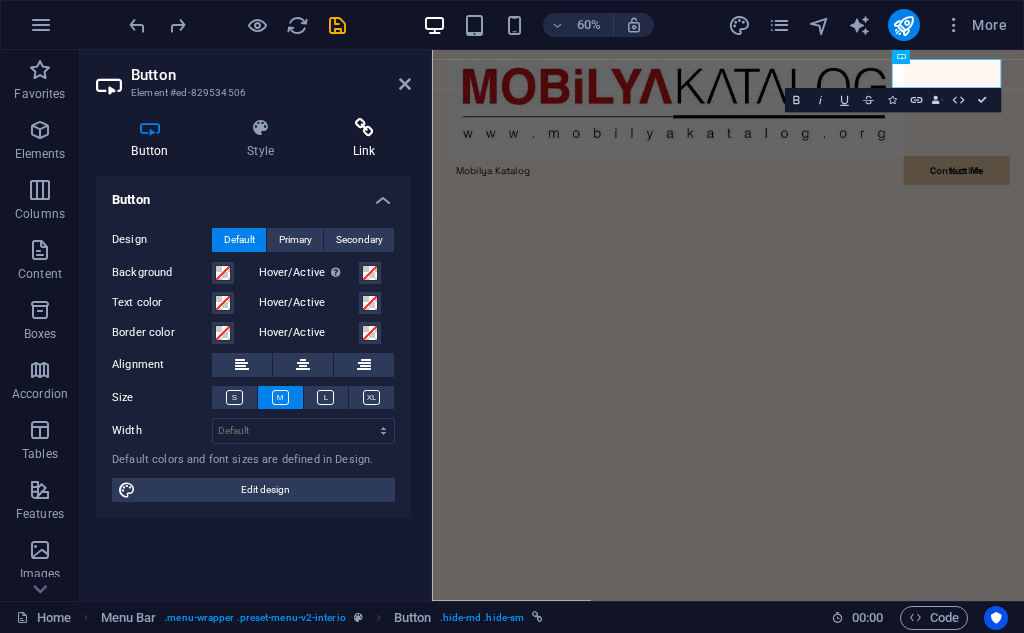 click at bounding box center (364, 128) 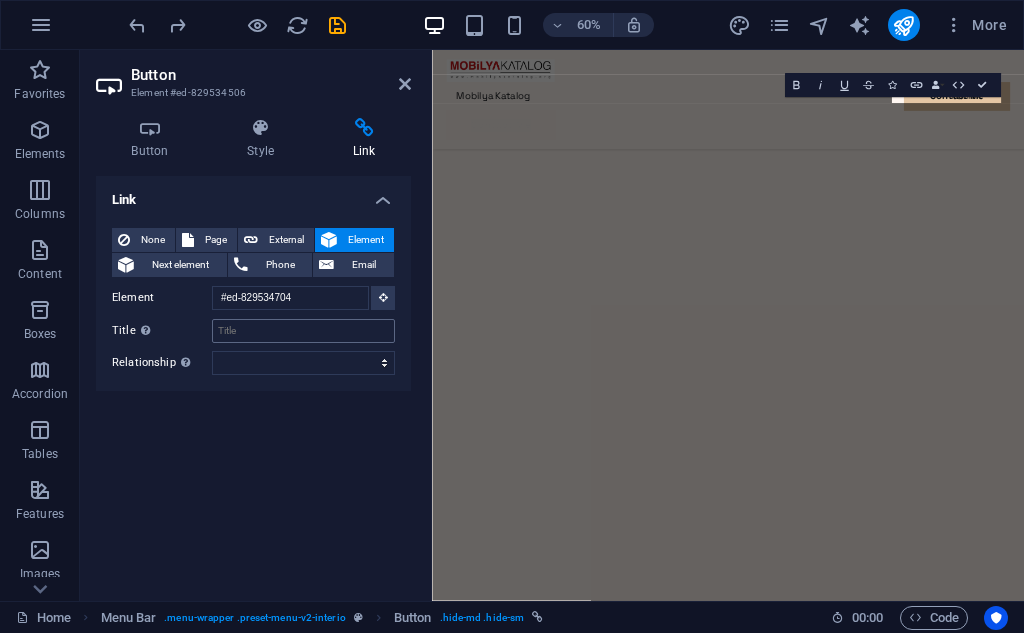 scroll, scrollTop: 0, scrollLeft: 0, axis: both 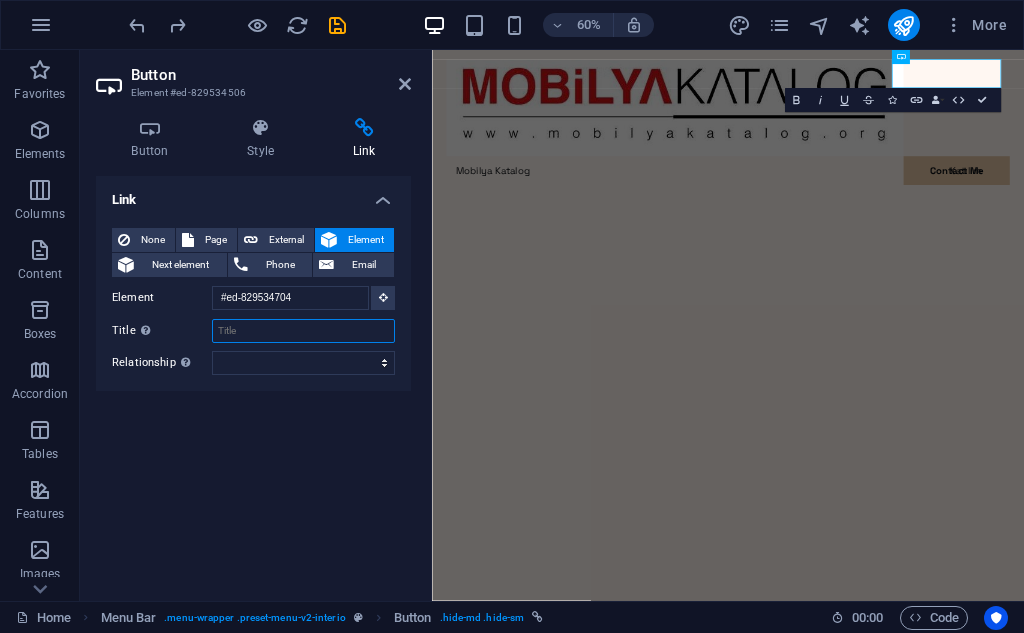 click on "Title Additional link description, should not be the same as the link text. The title is most often shown as a tooltip text when the mouse moves over the element. Leave empty if uncertain." at bounding box center [303, 331] 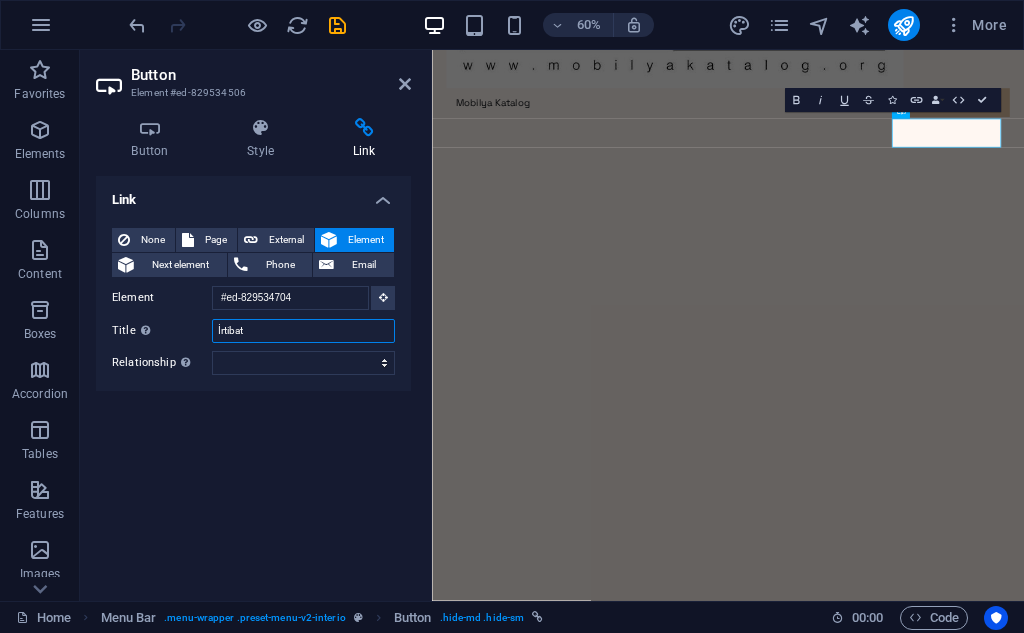 scroll, scrollTop: 0, scrollLeft: 0, axis: both 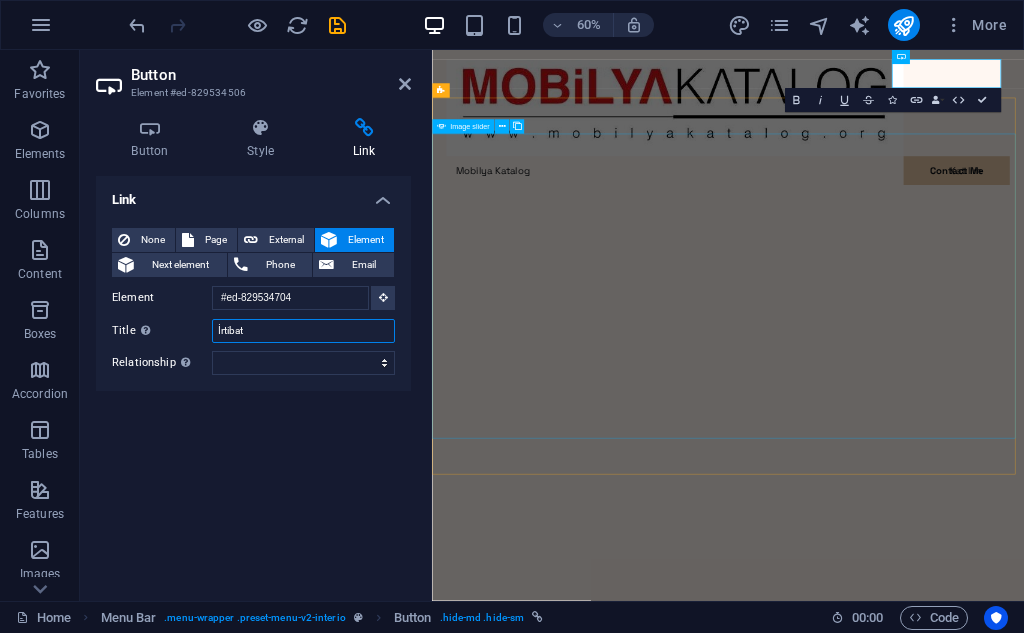 type on "İrtibat" 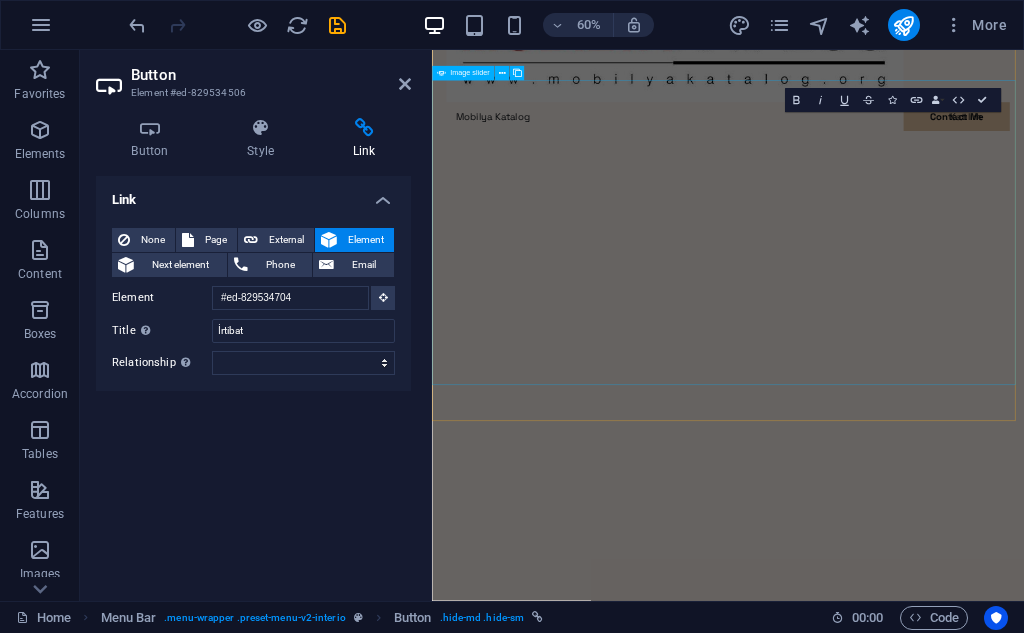 scroll, scrollTop: 200, scrollLeft: 0, axis: vertical 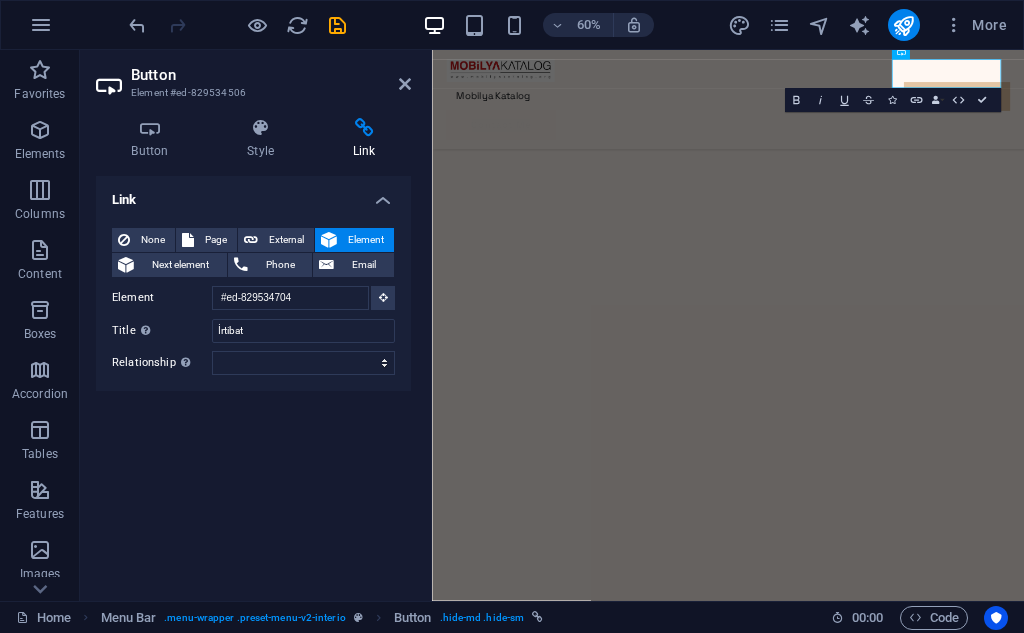 click at bounding box center [925, 4801] 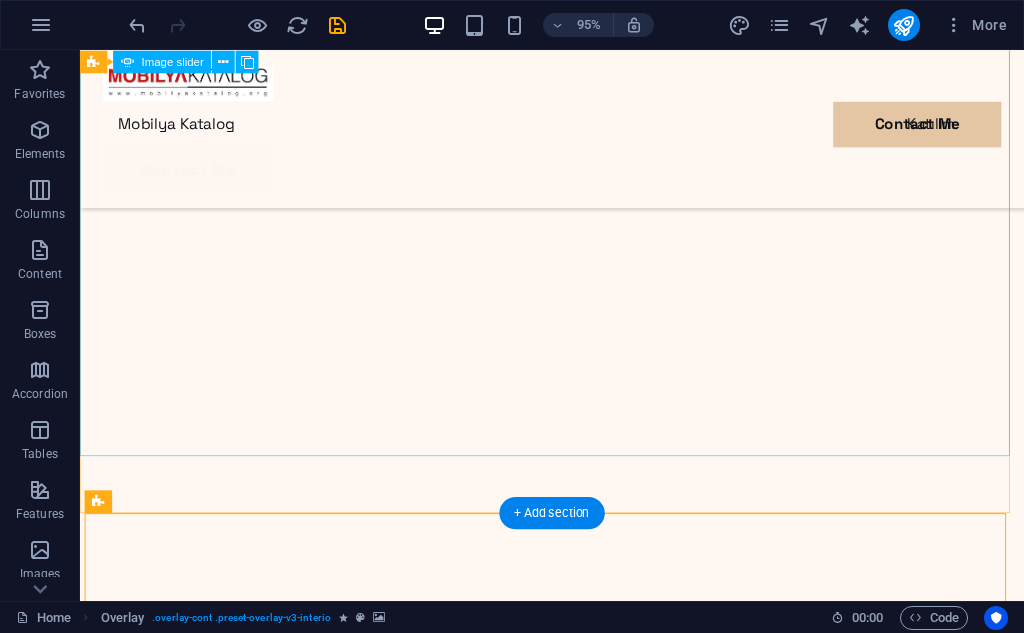 scroll, scrollTop: 600, scrollLeft: 0, axis: vertical 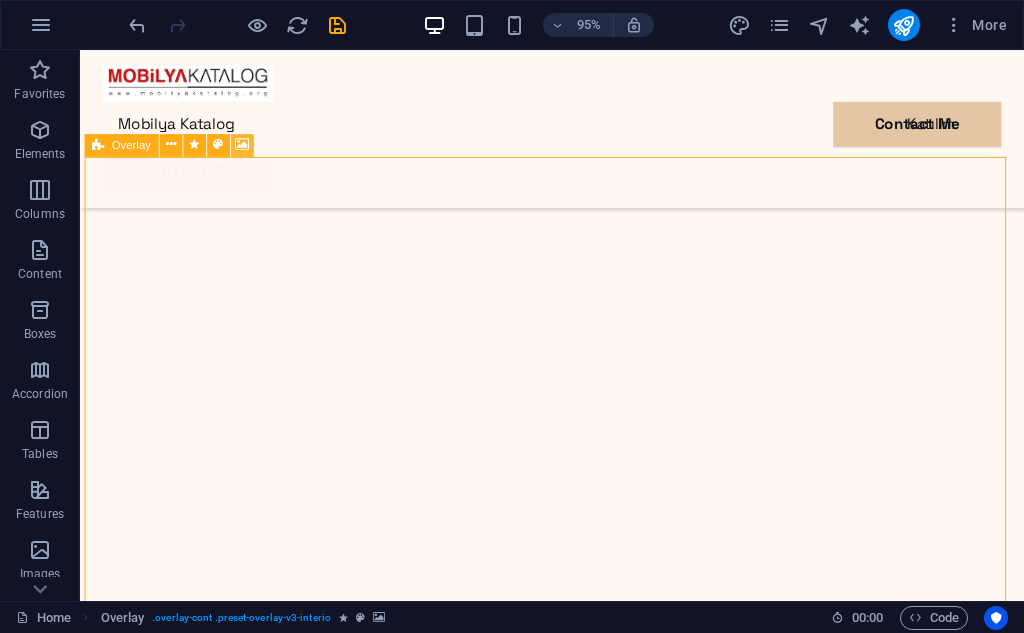 click at bounding box center (243, 145) 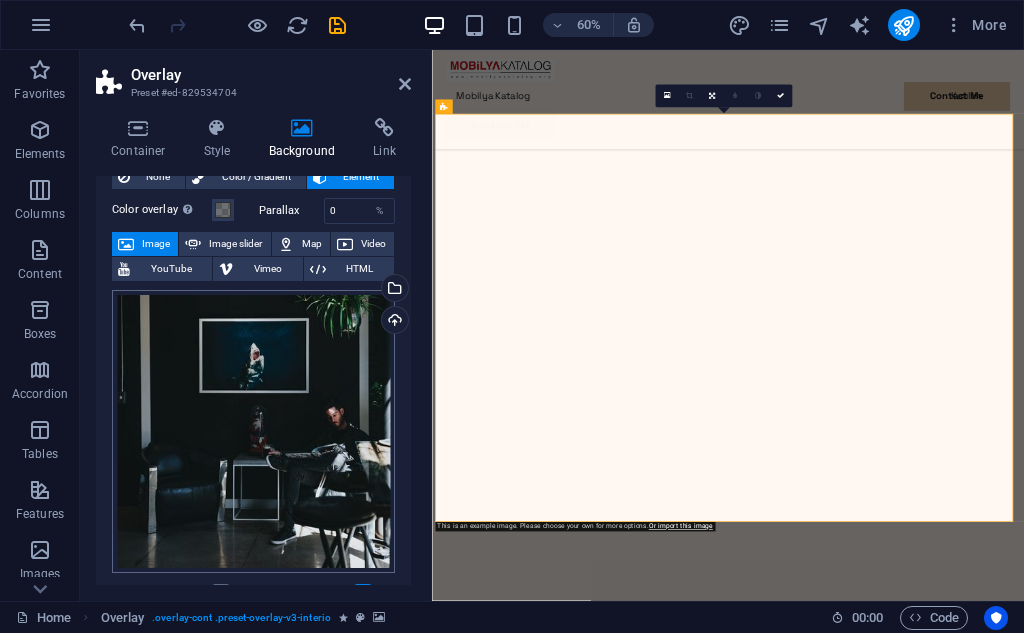 scroll, scrollTop: 100, scrollLeft: 0, axis: vertical 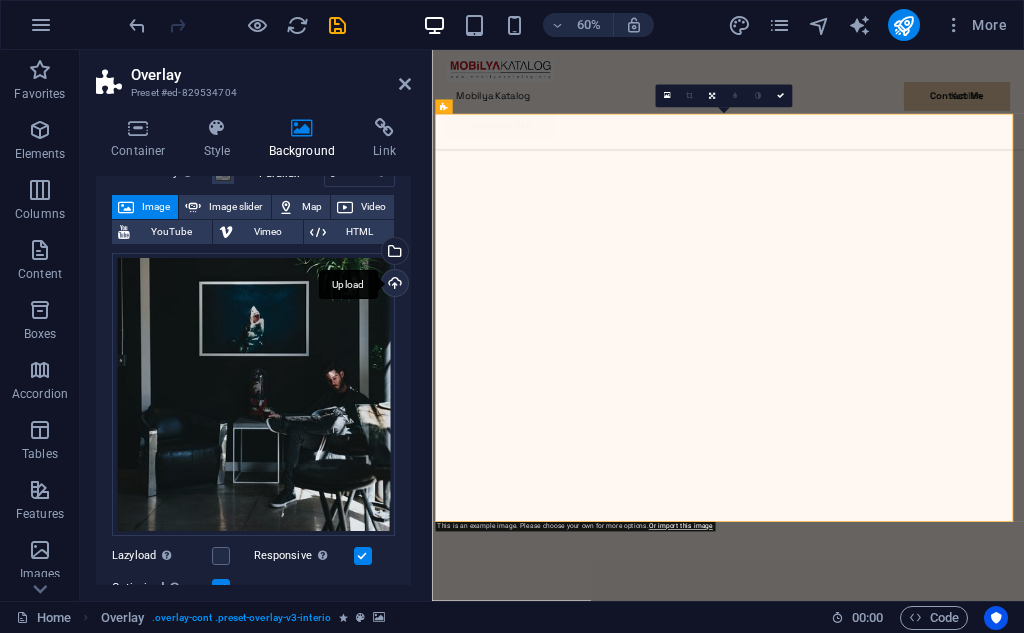 click on "Upload" at bounding box center [393, 285] 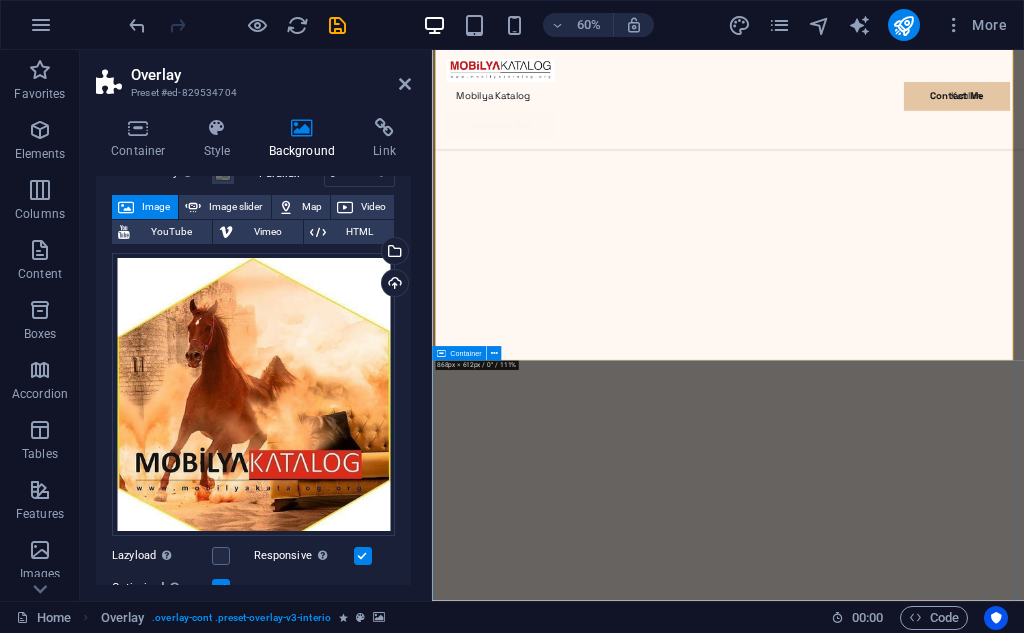 scroll, scrollTop: 900, scrollLeft: 0, axis: vertical 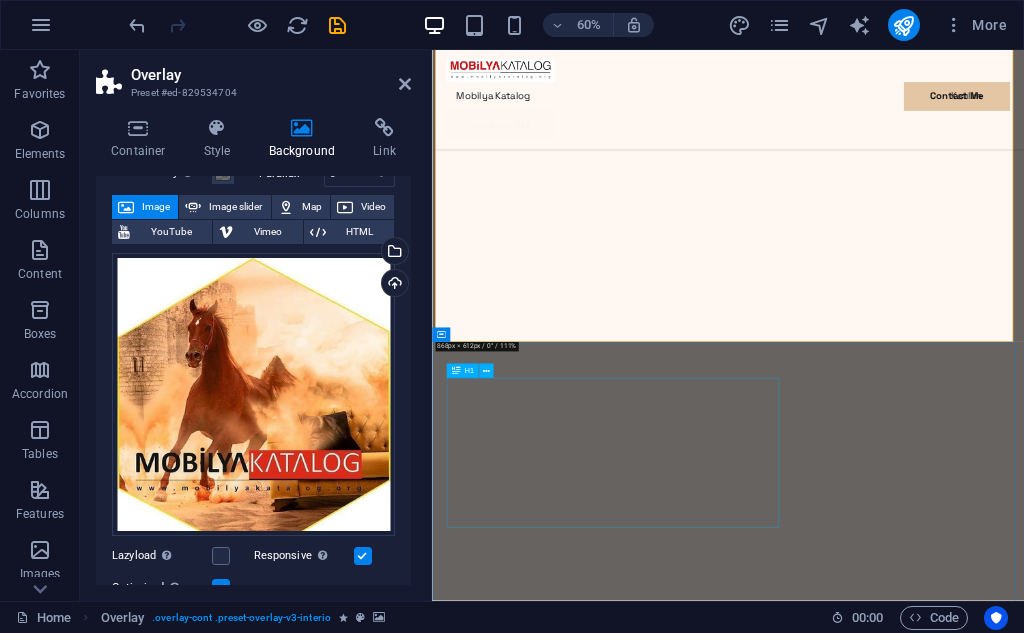 click on "Get to know my story of interior design" at bounding box center (925, 5276) 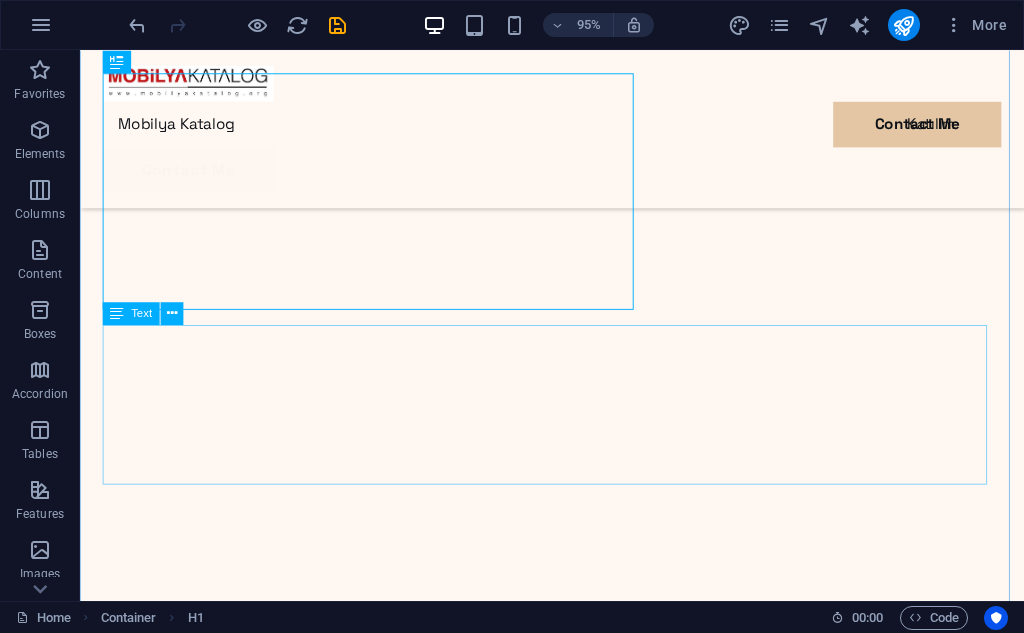 scroll, scrollTop: 1605, scrollLeft: 0, axis: vertical 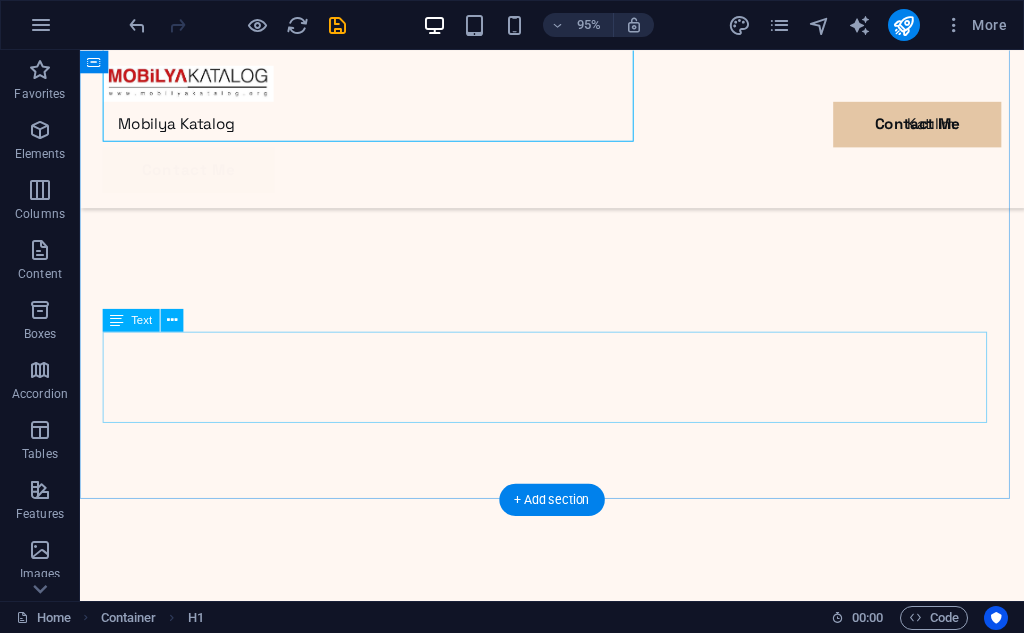 click on "Lorem ipsum dolor sit amet consectetur. Bibendum adipiscing morbi orci nibh eget posuere arcu volutpat nulla. Tortor cras suscipit augue sodales risus auctor. Fusce nunc vitae non dui ornare tellus nibh purus lectus. Pulvinar pellentesque nam vel nec eget ligula vel bibendum eget. Lorem ipsum dolor sit amet consectetur. Bibendum adipiscing morbi orci nibh eget posuere arcu volutpat nulla. Tortor cras suscipit augue sodales risus auctor." at bounding box center [577, 4933] 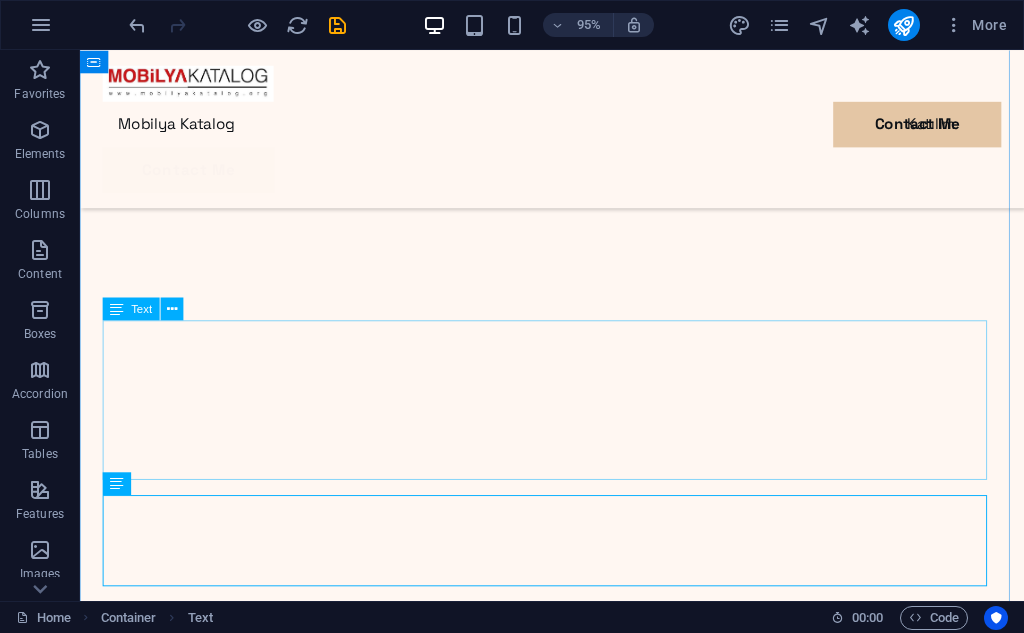 scroll, scrollTop: 1405, scrollLeft: 0, axis: vertical 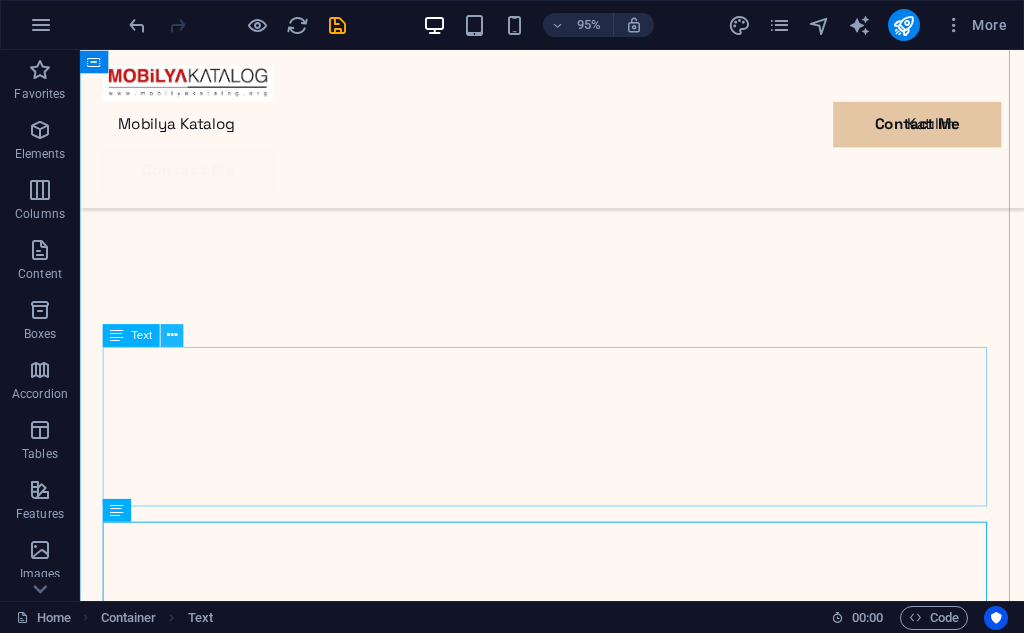 click at bounding box center [172, 335] 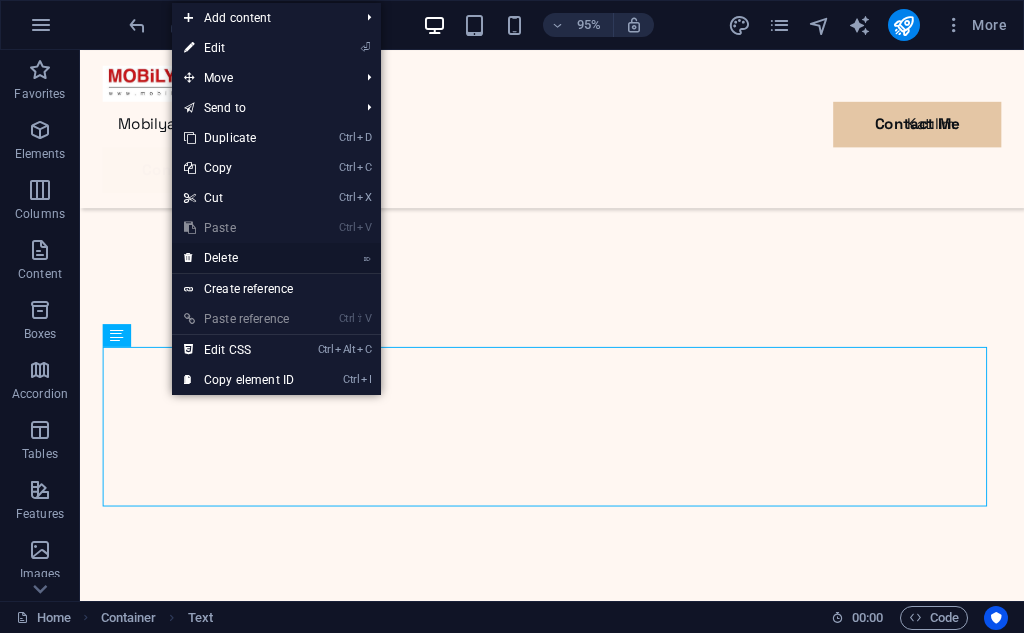 click on "⌦  Delete" at bounding box center [239, 258] 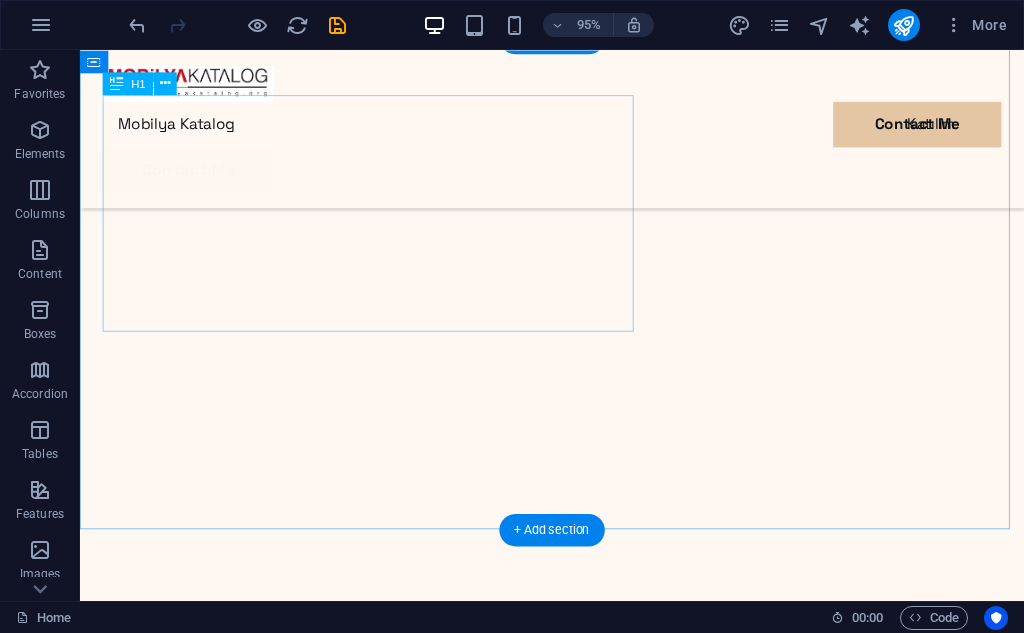 click on "Get to know my story of interior design" at bounding box center [577, 4802] 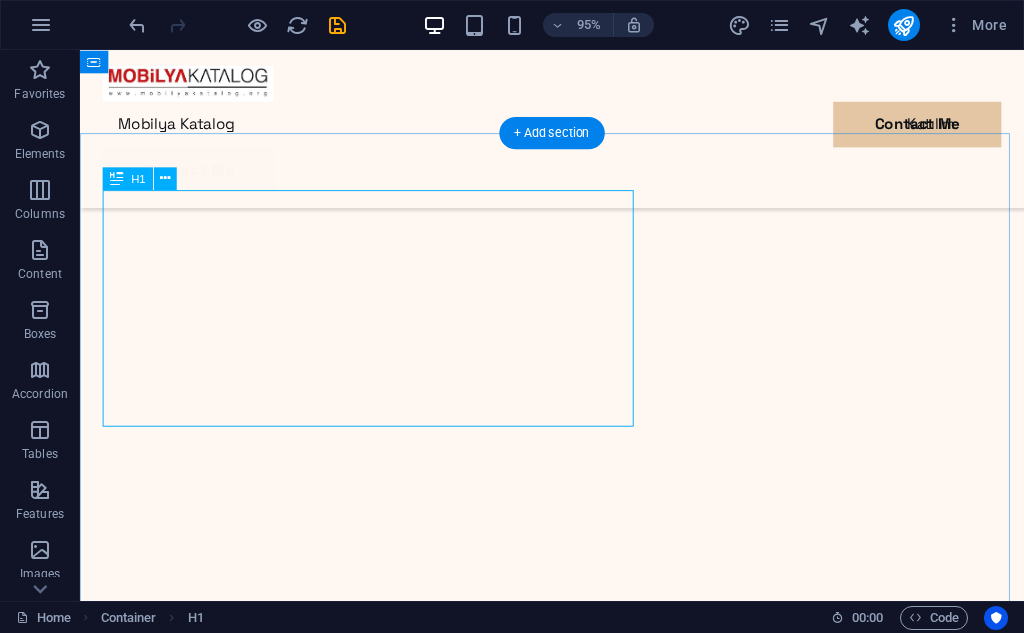 scroll, scrollTop: 1305, scrollLeft: 0, axis: vertical 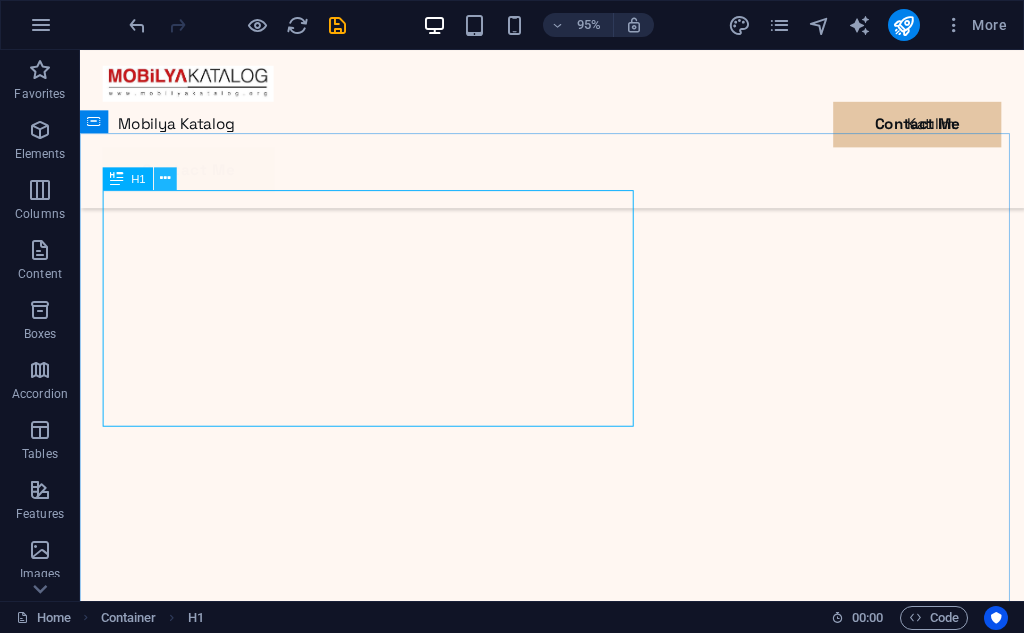 click at bounding box center [166, 178] 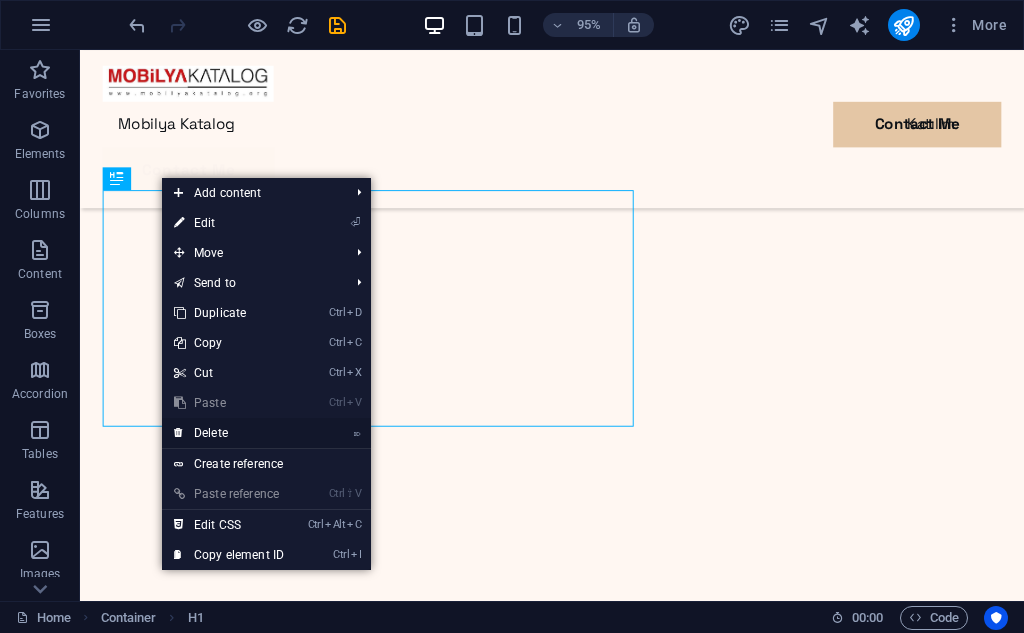 click on "⌦  Delete" at bounding box center (229, 433) 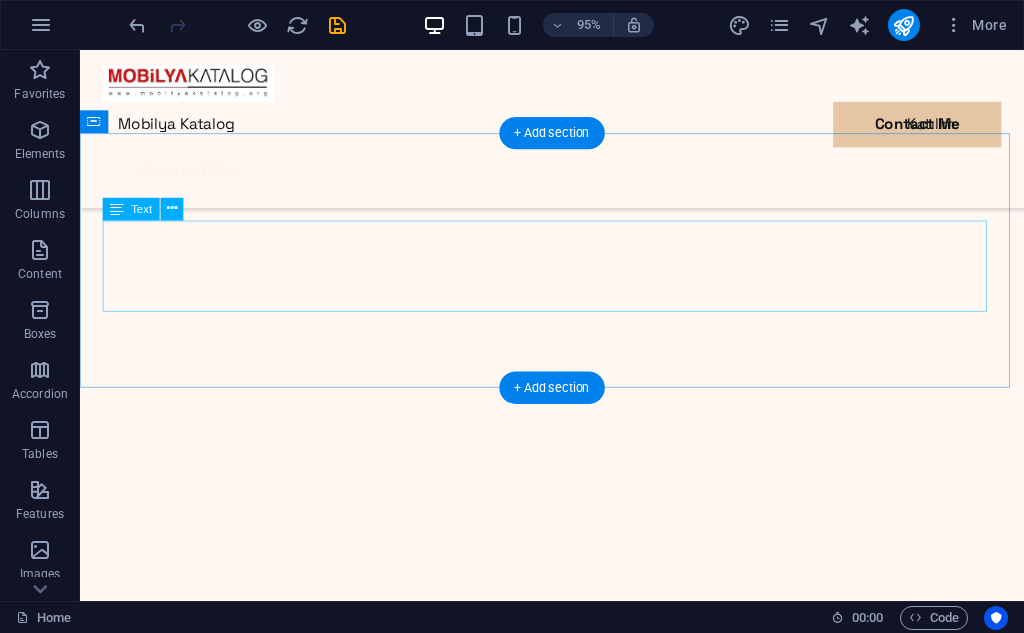 click on "Lorem ipsum dolor sit amet consectetur. Bibendum adipiscing morbi orci nibh eget posuere arcu volutpat nulla. Tortor cras suscipit augue sodales risus auctor. Fusce nunc vitae non dui ornare tellus nibh purus lectus. Pulvinar pellentesque nam vel nec eget ligula vel bibendum eget. Lorem ipsum dolor sit amet consectetur. Bibendum adipiscing morbi orci nibh eget posuere arcu volutpat nulla. Tortor cras suscipit augue sodales risus auctor." at bounding box center [577, 4899] 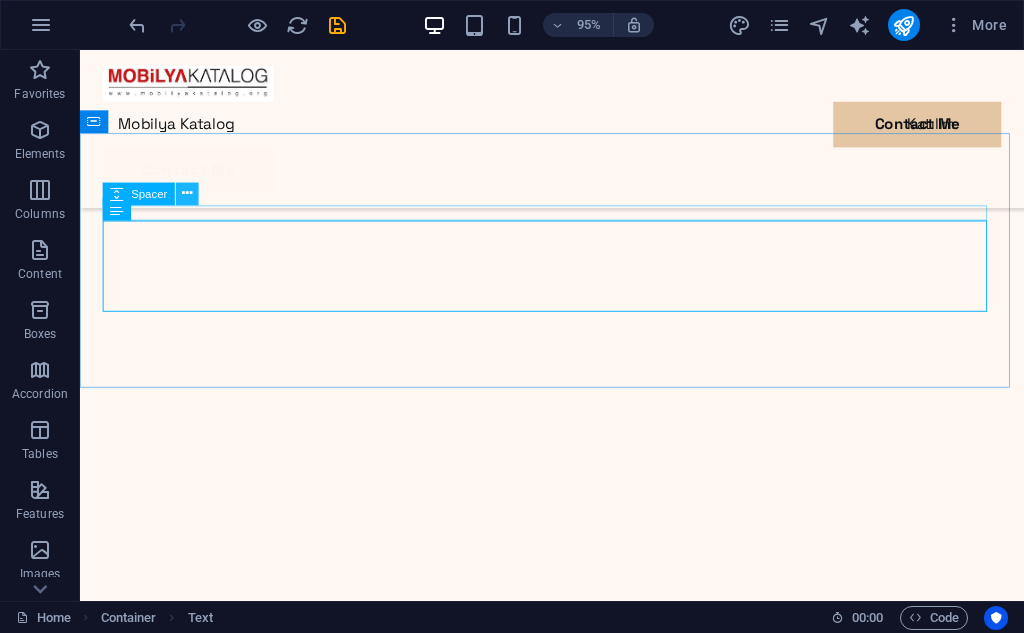 click at bounding box center [187, 193] 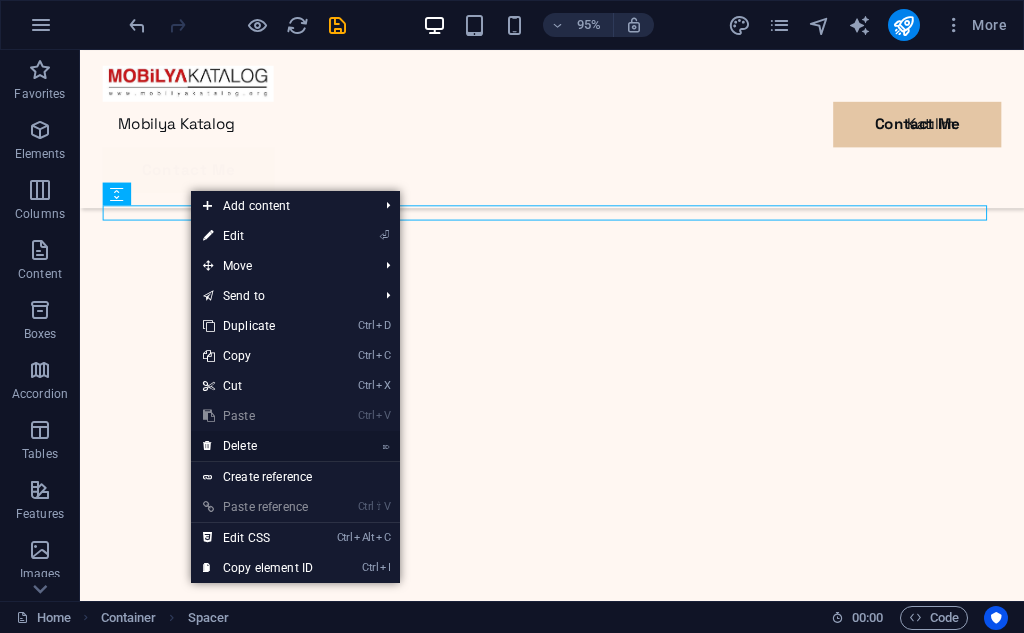 click on "⌦  Delete" at bounding box center [258, 446] 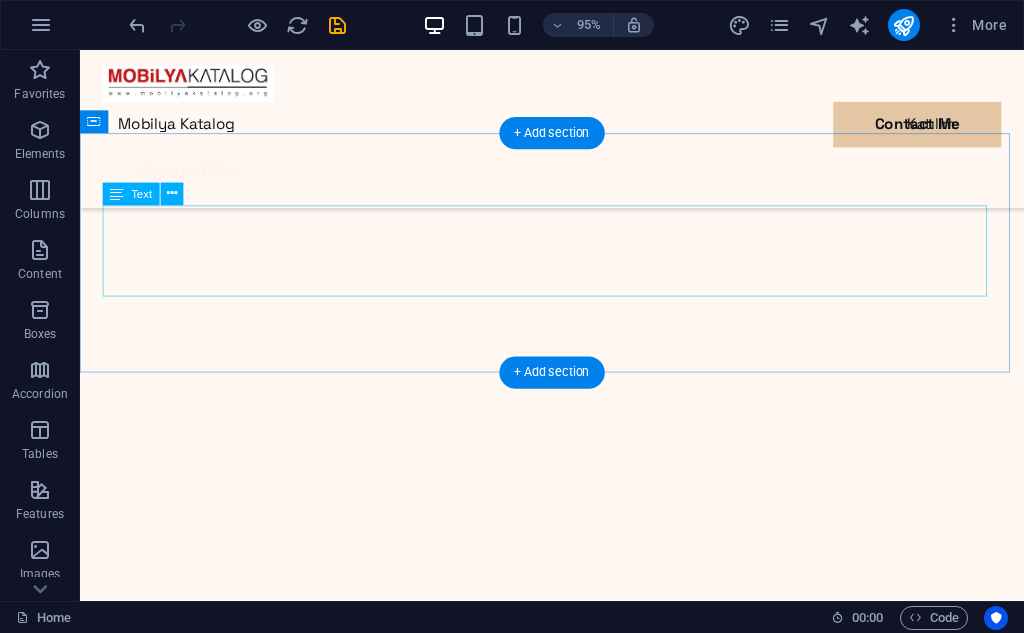click on "Lorem ipsum dolor sit amet consectetur. Bibendum adipiscing morbi orci nibh eget posuere arcu volutpat nulla. Tortor cras suscipit augue sodales risus auctor. Fusce nunc vitae non dui ornare tellus nibh purus lectus. Pulvinar pellentesque nam vel nec eget ligula vel bibendum eget. Lorem ipsum dolor sit amet consectetur. Bibendum adipiscing morbi orci nibh eget posuere arcu volutpat nulla. Tortor cras suscipit augue sodales risus auctor." at bounding box center (577, 4883) 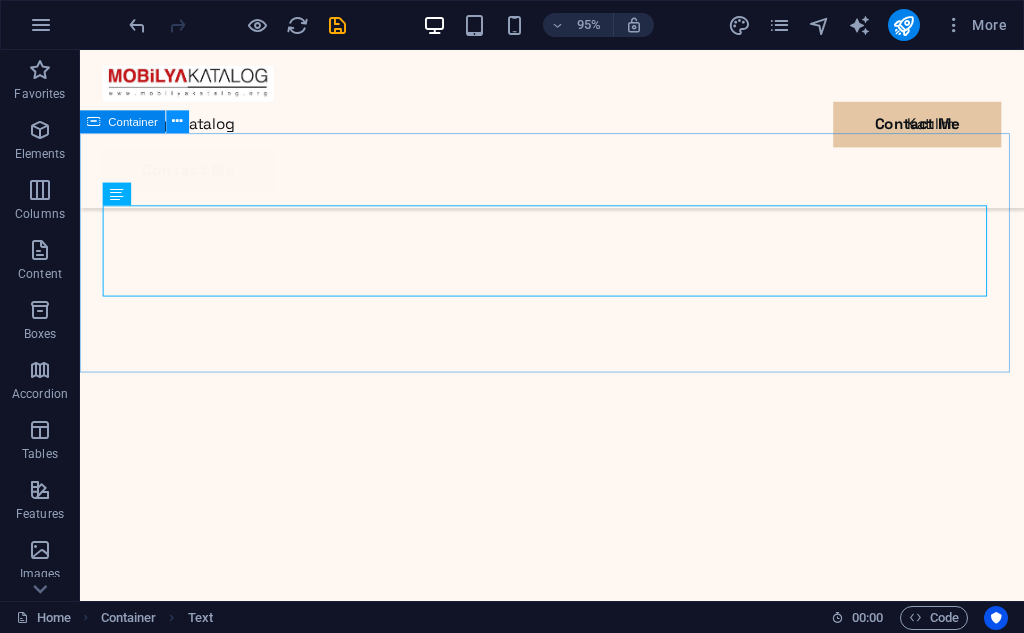 click at bounding box center (178, 121) 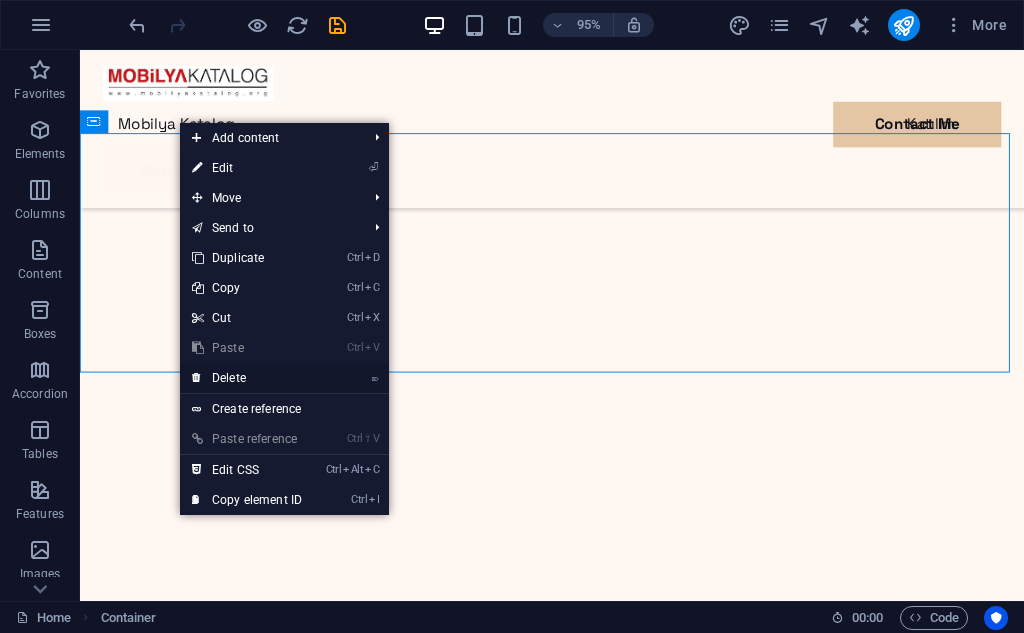 click on "⌦  Delete" at bounding box center [247, 378] 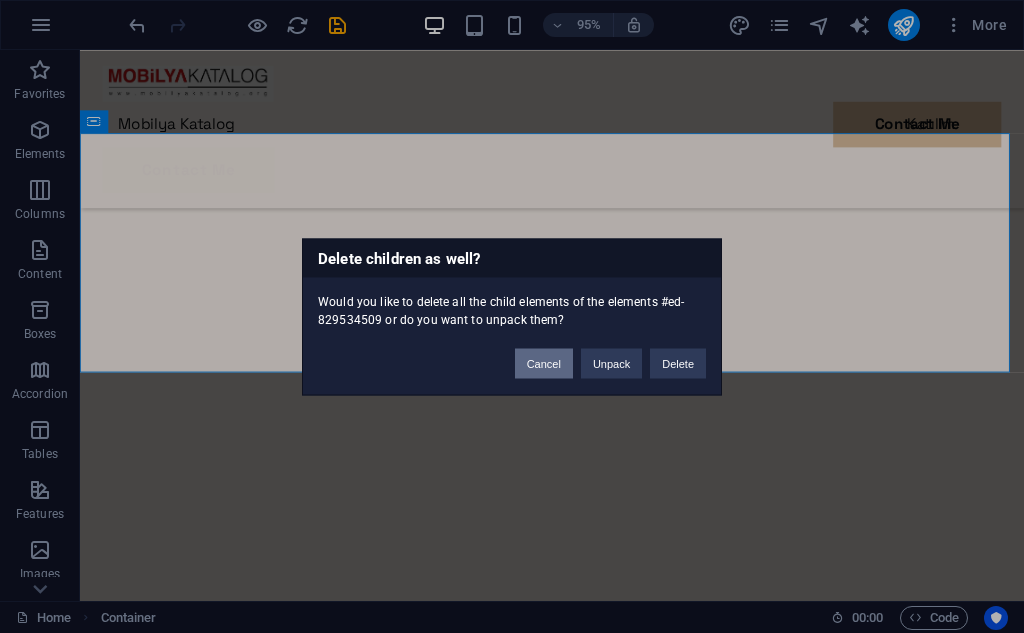 click on "Cancel" at bounding box center (544, 363) 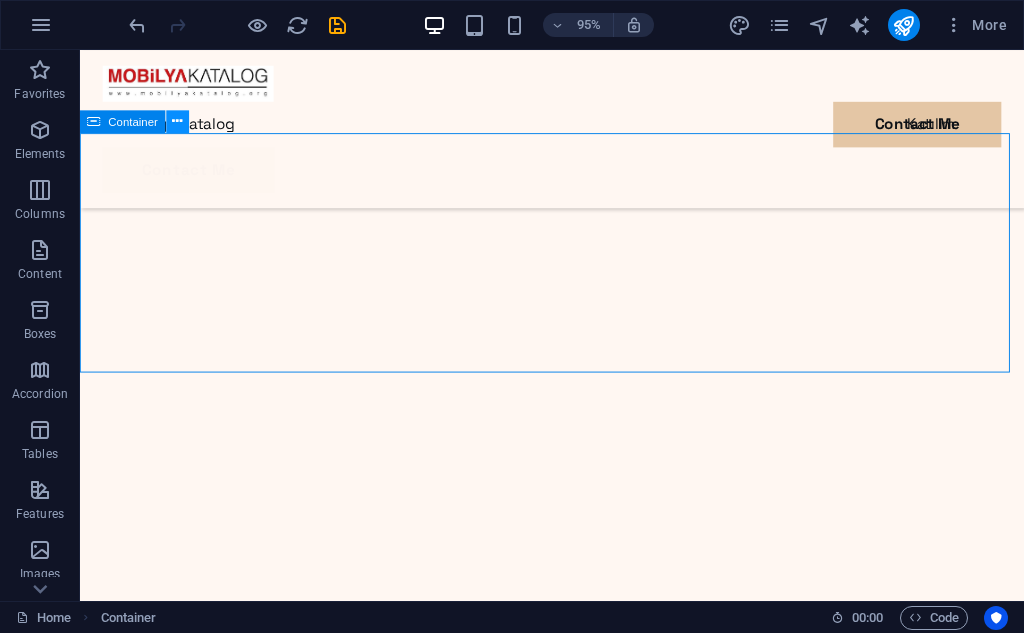 click at bounding box center [178, 121] 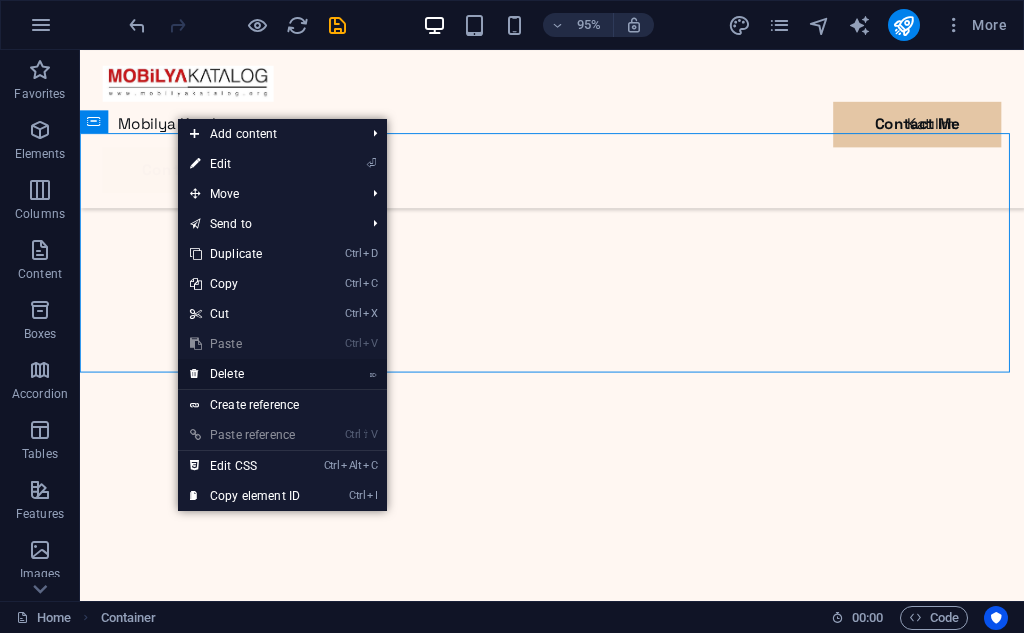 click on "⌦  Delete" at bounding box center [245, 374] 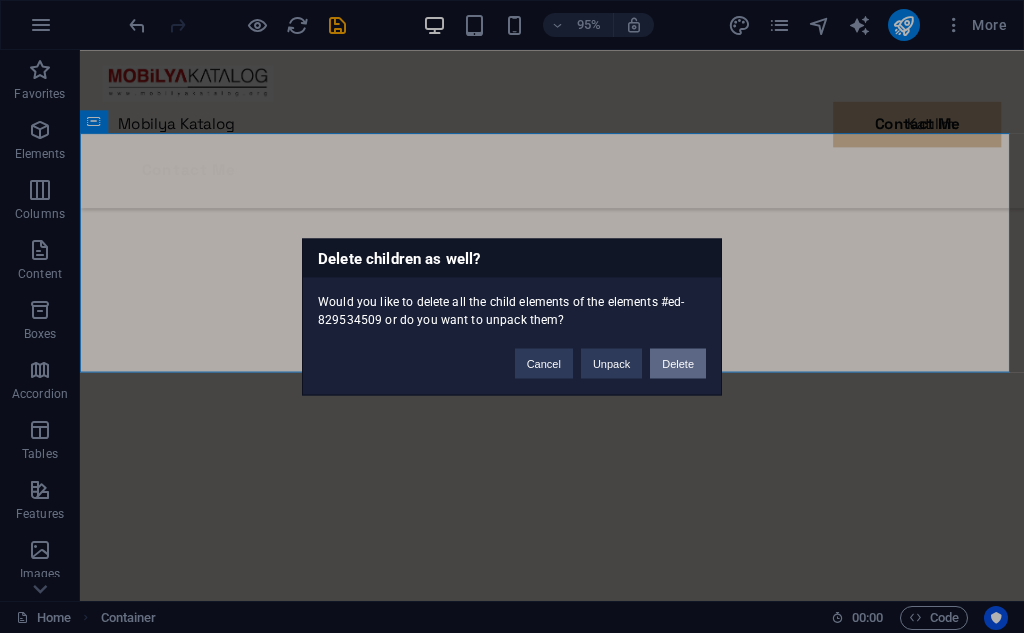 click on "Delete" at bounding box center [678, 363] 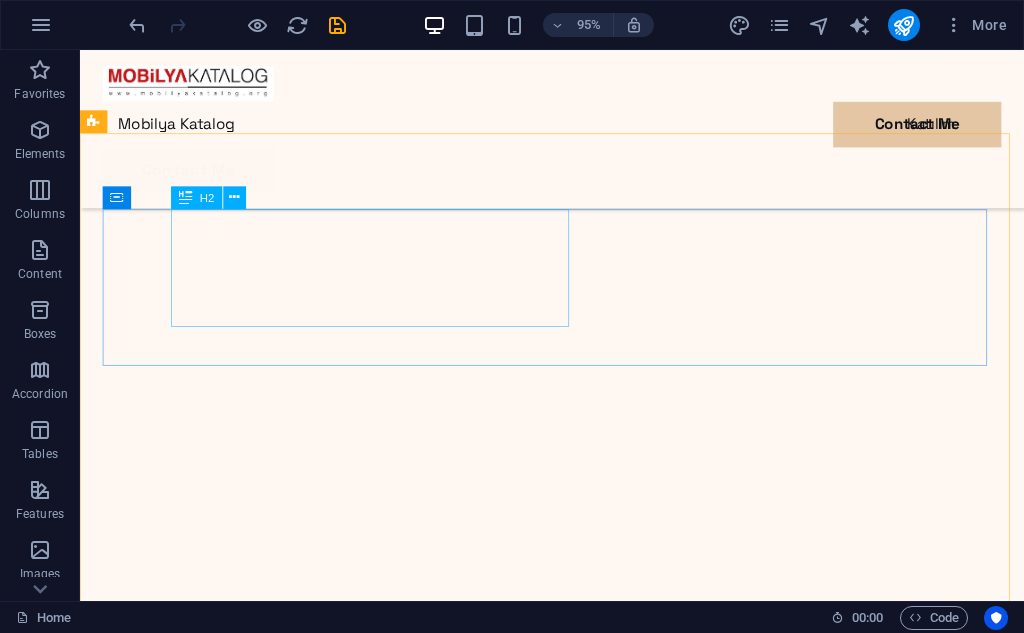 click on "H2" at bounding box center (214, 197) 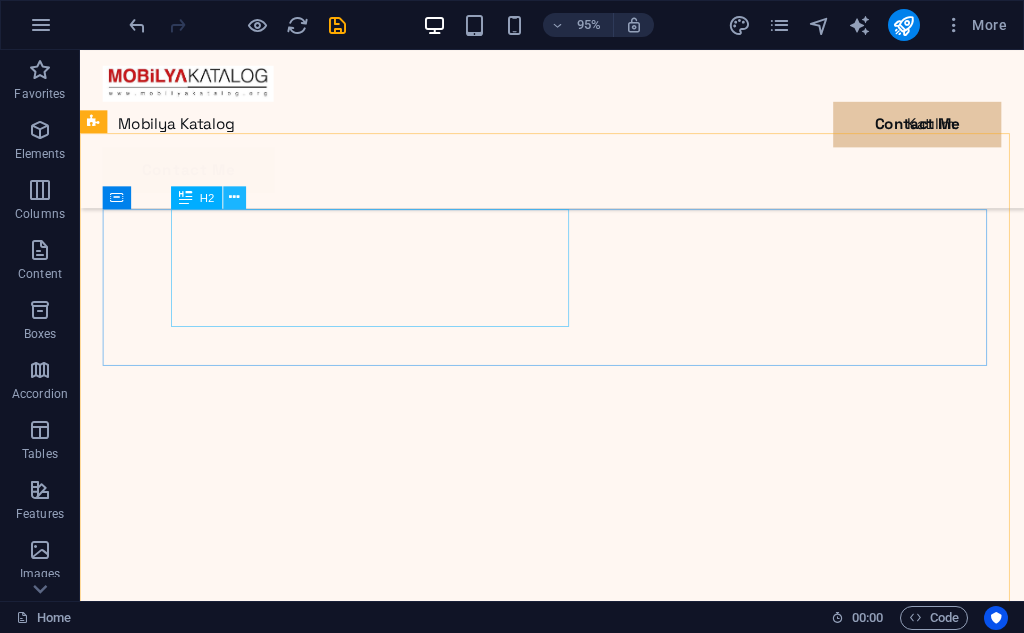 click at bounding box center (234, 197) 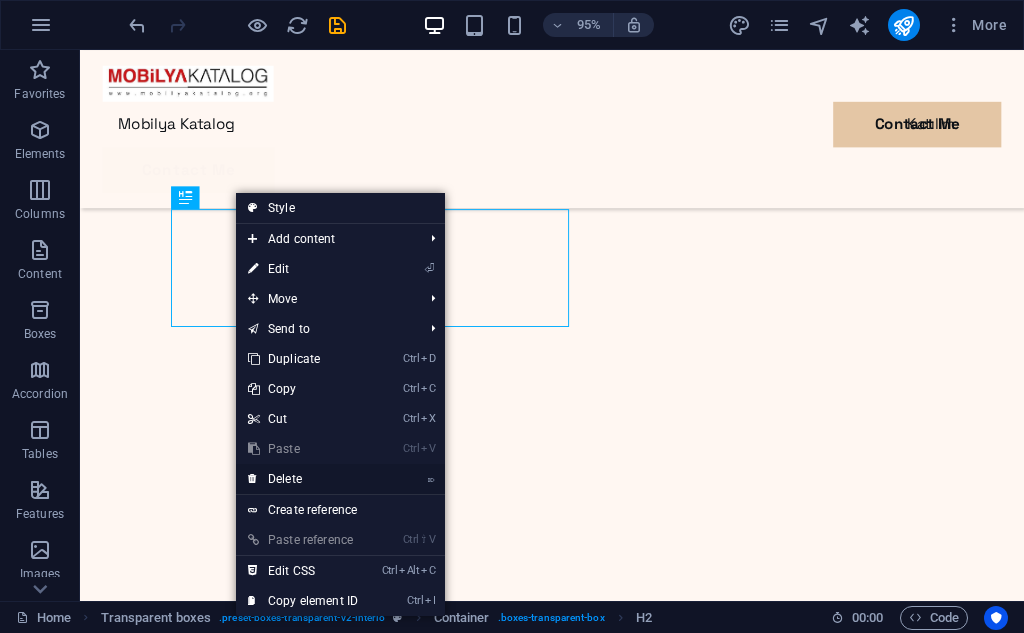 click on "⌦  Delete" at bounding box center (303, 479) 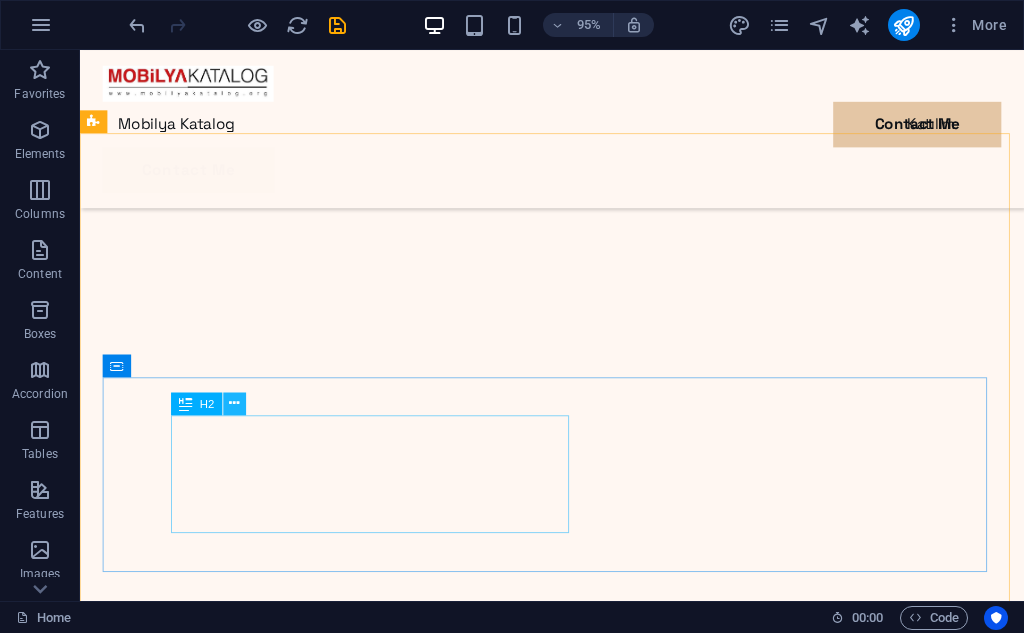 click at bounding box center (234, 403) 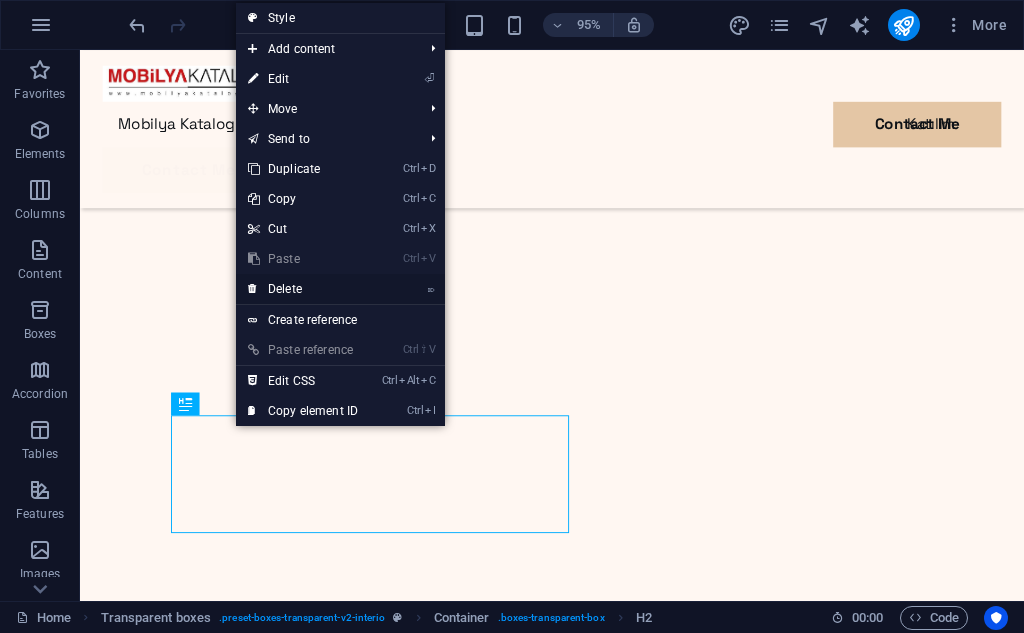 click on "⌦  Delete" at bounding box center [303, 289] 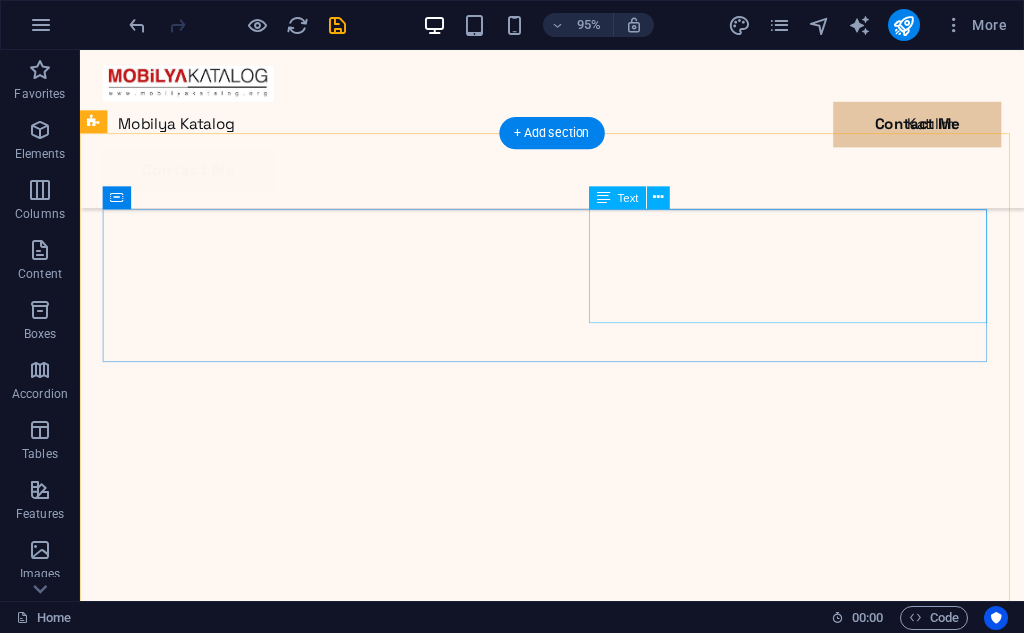 click on "Lorem ipsum dolor sit amet consectetur. Bibendum adipiscing morbi orci nibh eget posuere arcu volutpat nulla. Tortor cras suscipit augue sodales risus auctor. Fusce nunc vitae non dui ornare tellus nibh purus lectus. Pulvinar pellentesque nam vel nec eget ligula vel bibendum eget." at bounding box center (577, 4918) 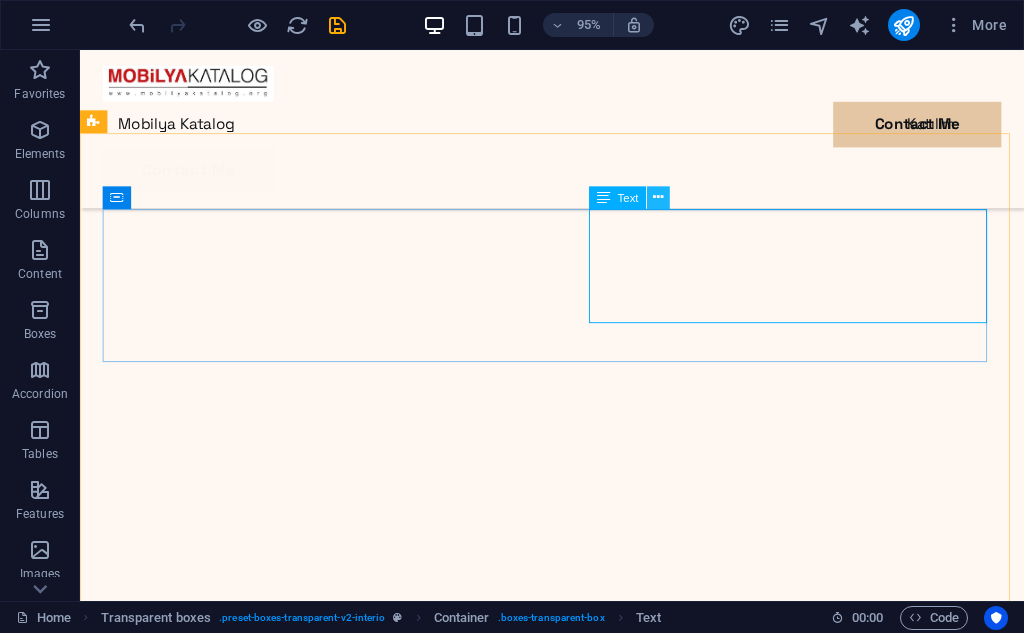 click at bounding box center [658, 197] 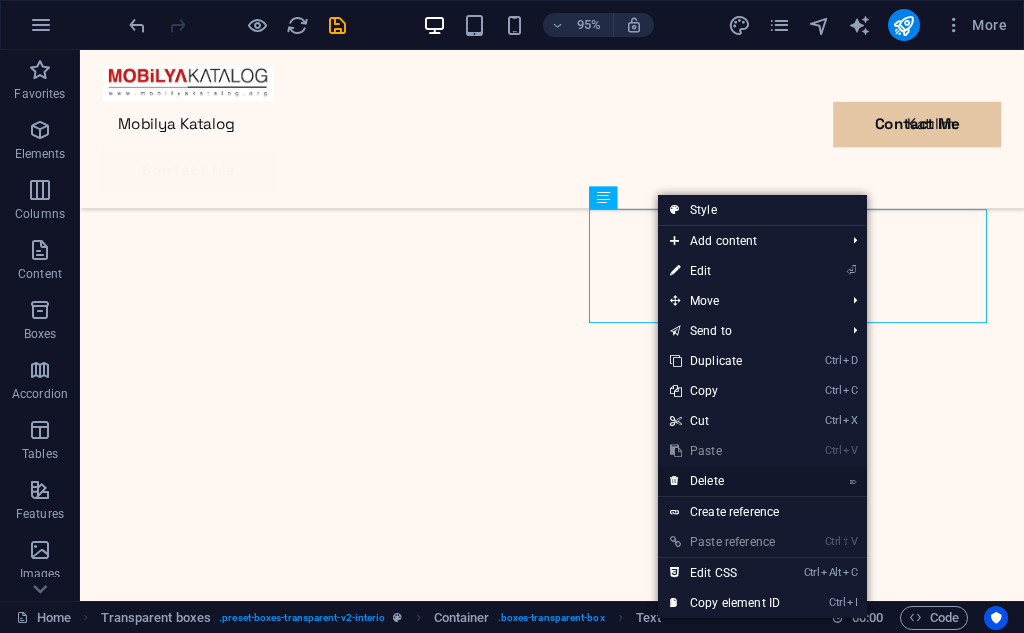 click on "⌦  Delete" at bounding box center (725, 481) 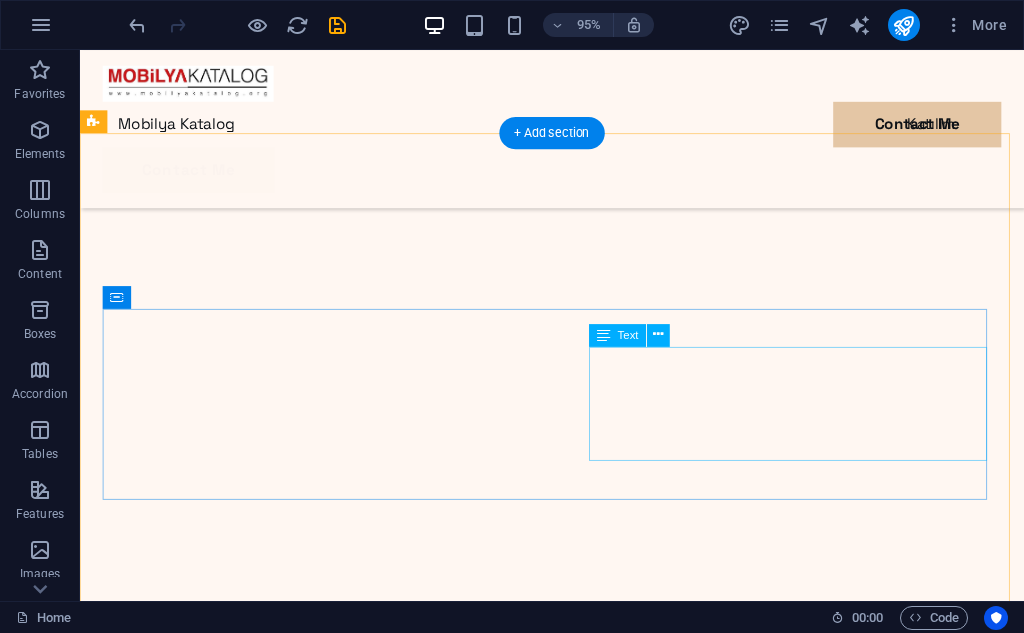 click on "Lorem ipsum dolor sit amet consectetur. Bibendum adipiscing morbi orci nibh eget posuere arcu volutpat nulla. Tortor cras suscipit augue sodales risus auctor. Fusce nunc vitae non dui ornare tellus nibh purus lectus. Pulvinar pellentesque nam vel nec eget ligula vel bibendum eget." at bounding box center (577, 5062) 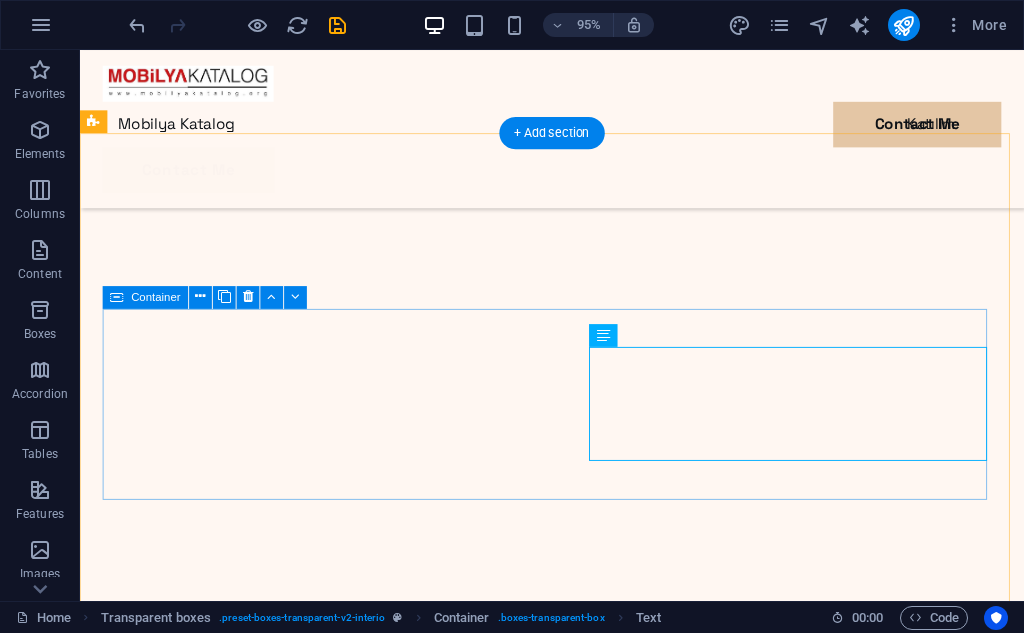 click on "Lorem ipsum dolor sit amet consectetur. Bibendum adipiscing morbi orci nibh eget posuere arcu volutpat nulla. Tortor cras suscipit augue sodales risus auctor. Fusce nunc vitae non dui ornare tellus nibh purus lectus. Pulvinar pellentesque nam vel nec eget ligula vel bibendum eget." at bounding box center [577, 5035] 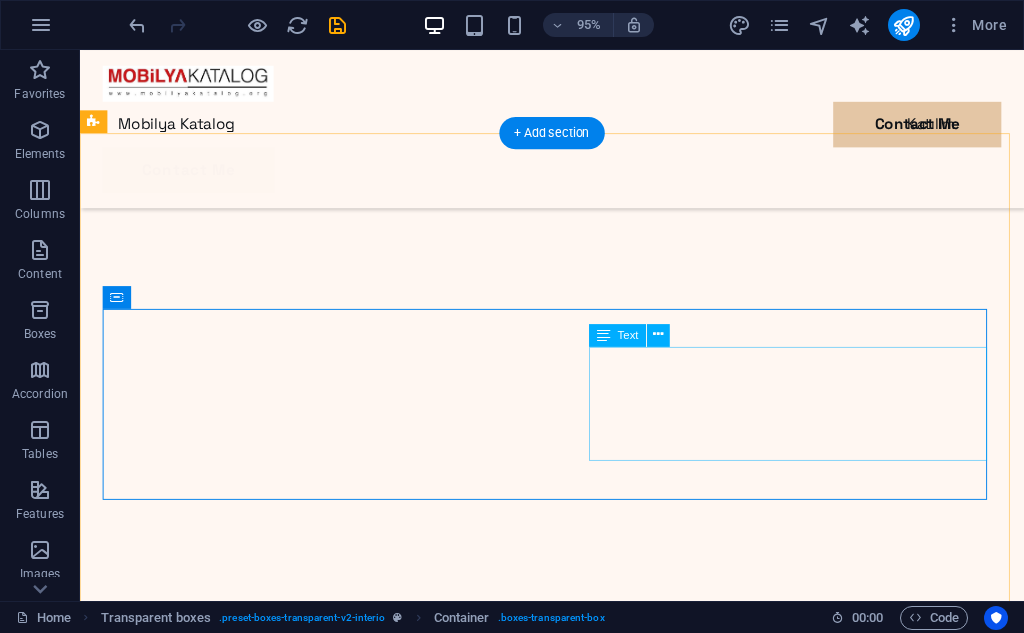 click on "Lorem ipsum dolor sit amet consectetur. Bibendum adipiscing morbi orci nibh eget posuere arcu volutpat nulla. Tortor cras suscipit augue sodales risus auctor. Fusce nunc vitae non dui ornare tellus nibh purus lectus. Pulvinar pellentesque nam vel nec eget ligula vel bibendum eget." at bounding box center [577, 5062] 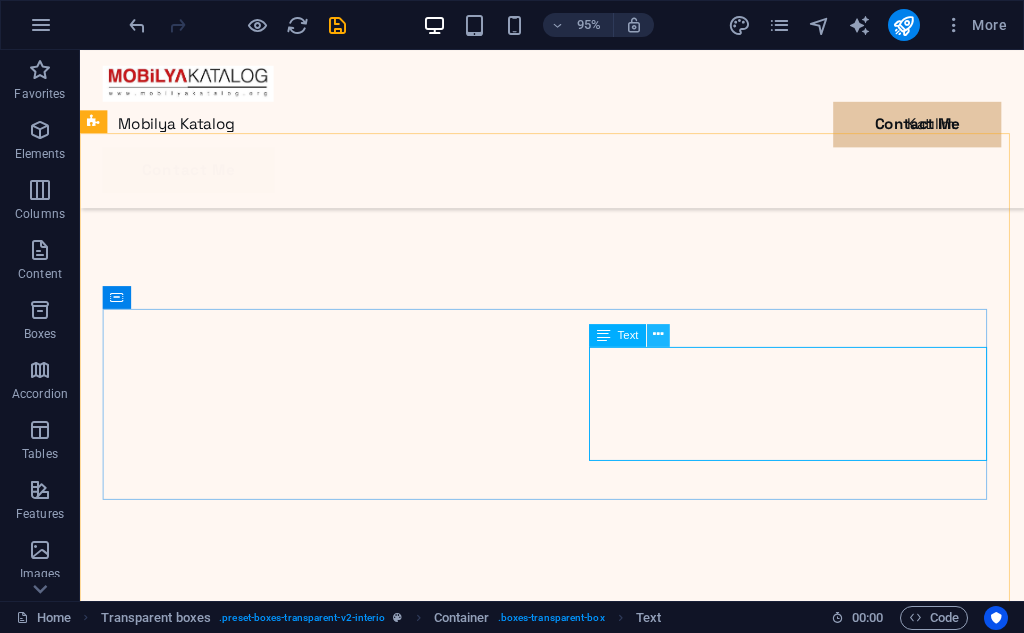 click at bounding box center (658, 335) 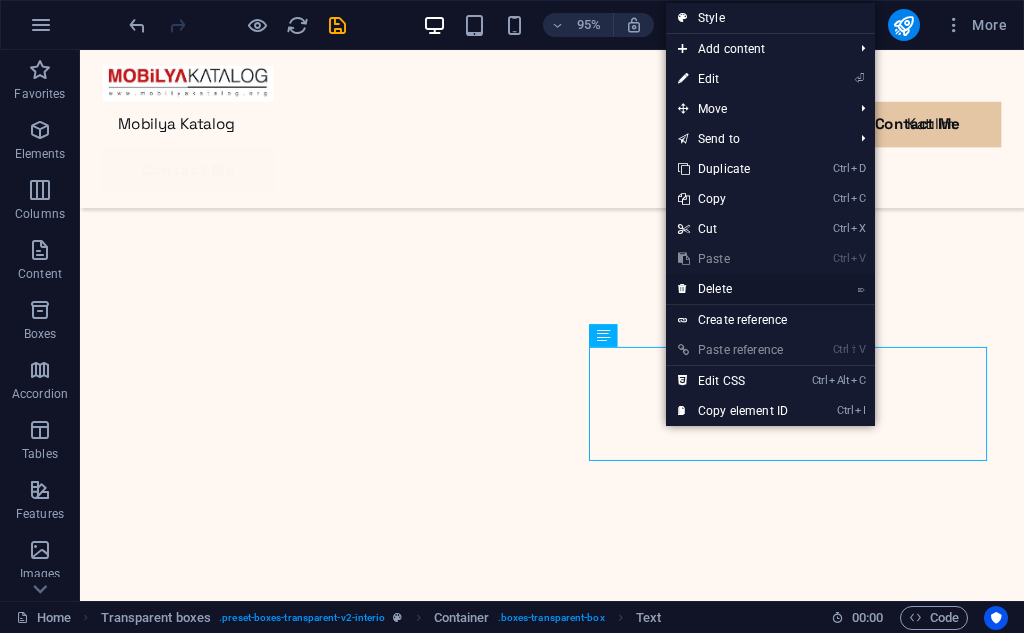 drag, startPoint x: 699, startPoint y: 278, endPoint x: 651, endPoint y: 242, distance: 60 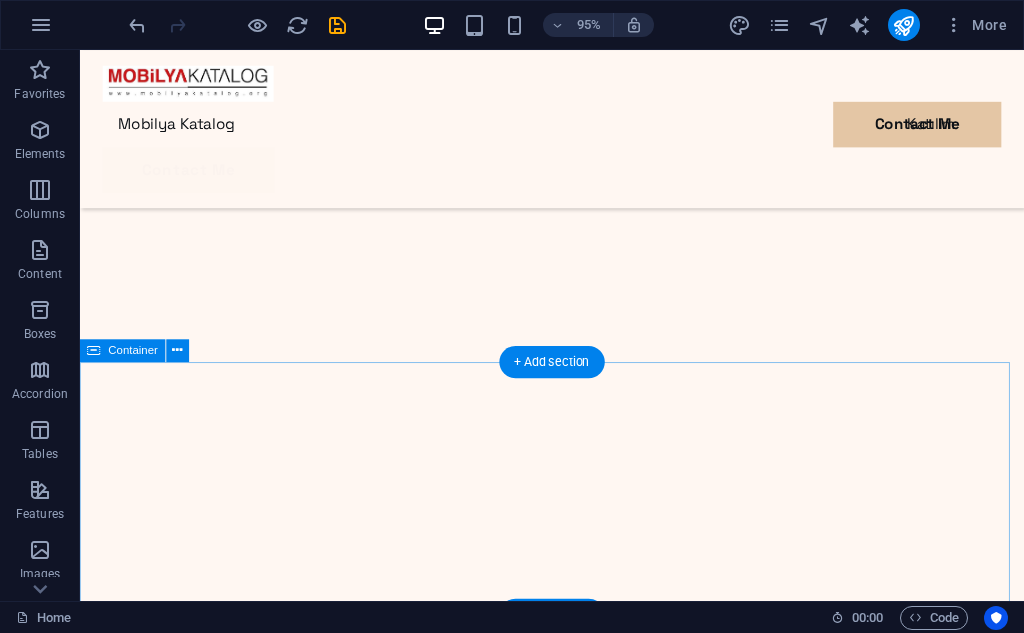 scroll, scrollTop: 1505, scrollLeft: 0, axis: vertical 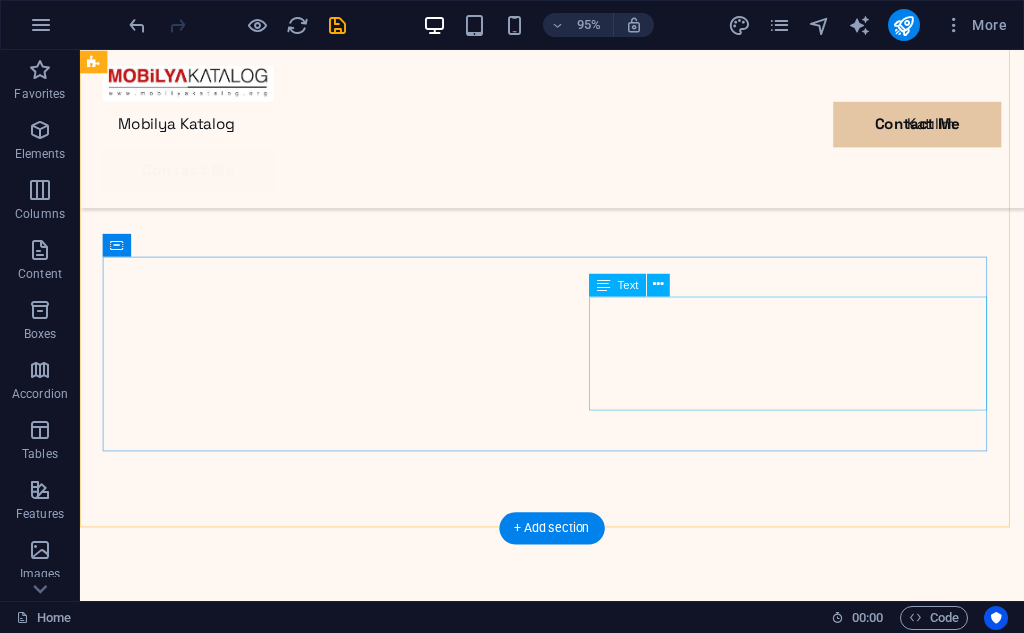 click on "Lorem ipsum dolor sit amet consectetur. Bibendum adipiscing morbi orci nibh eget posuere arcu volutpat nulla. Tortor cras suscipit augue sodales risus auctor. Fusce nunc vitae non dui ornare tellus nibh purus lectus. Pulvinar pellentesque nam vel nec eget ligula vel bibendum eget." at bounding box center [577, 5068] 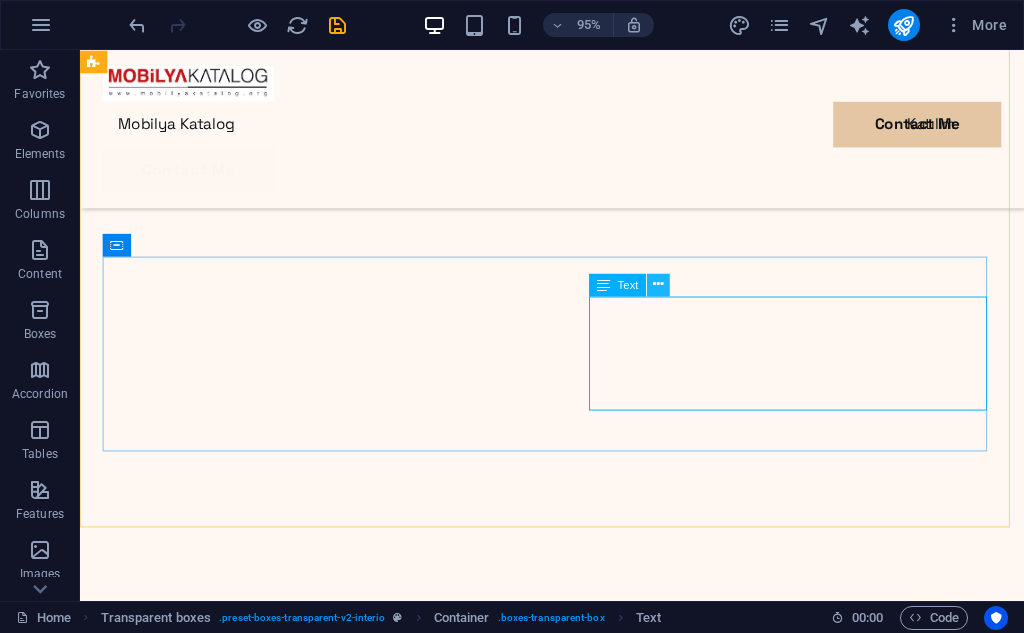 click at bounding box center [658, 285] 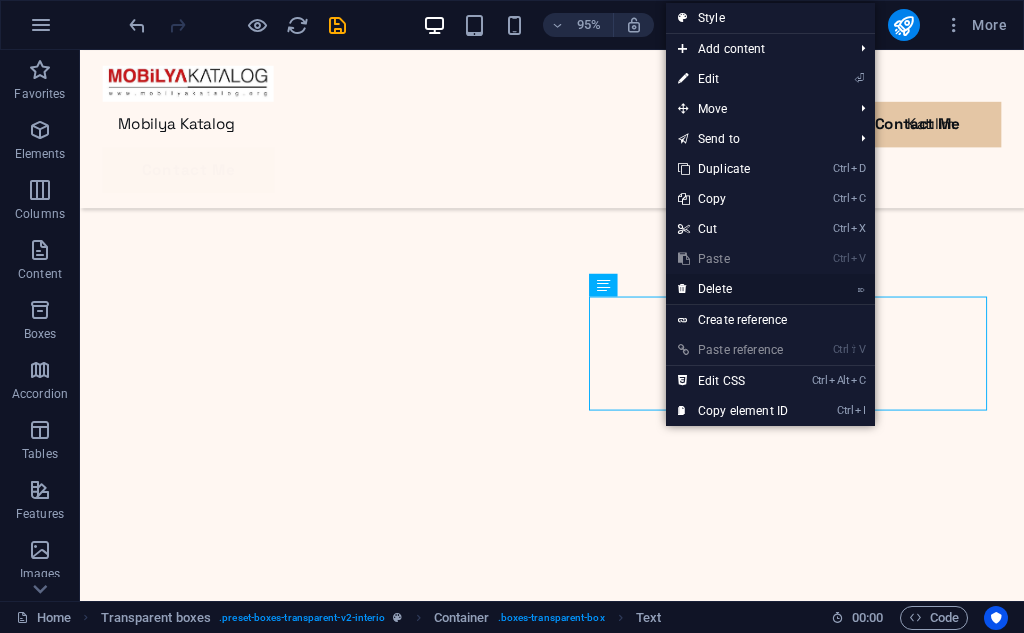 click on "⌦  Delete" at bounding box center [733, 289] 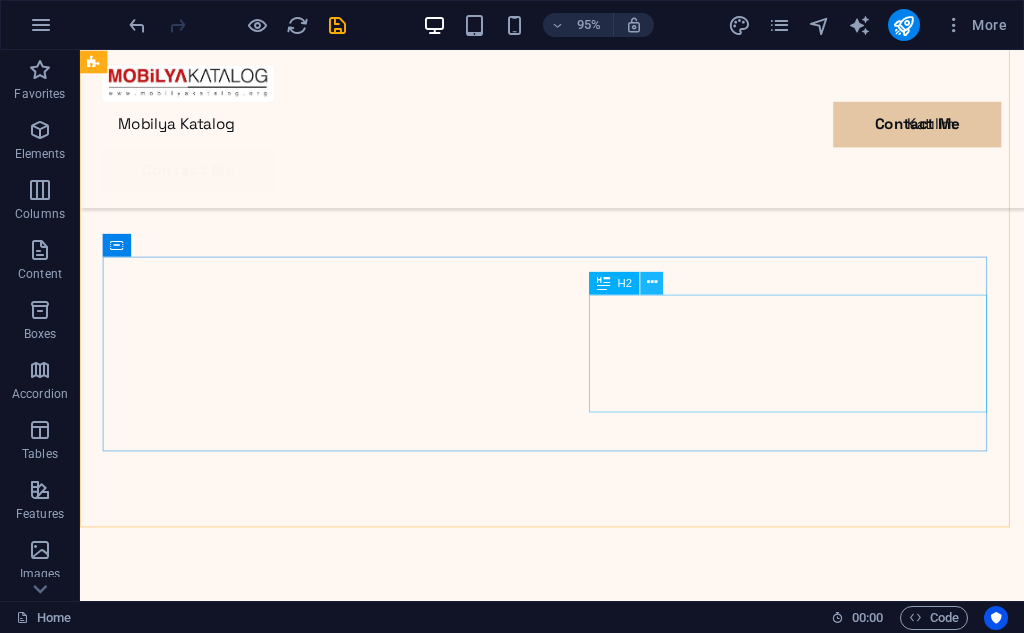 click at bounding box center (652, 282) 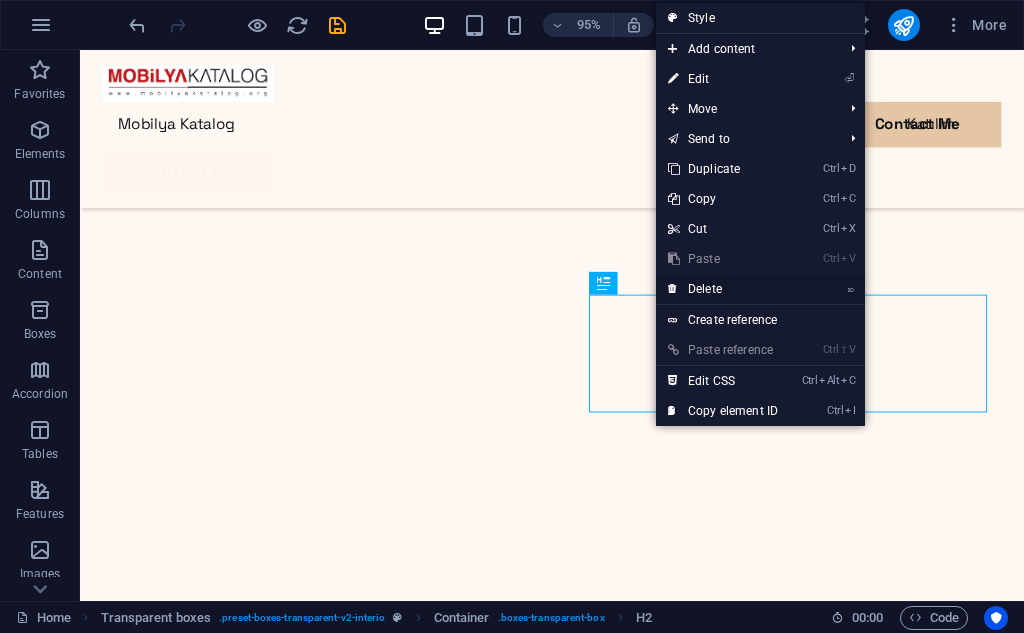 click on "⌦  Delete" at bounding box center [723, 289] 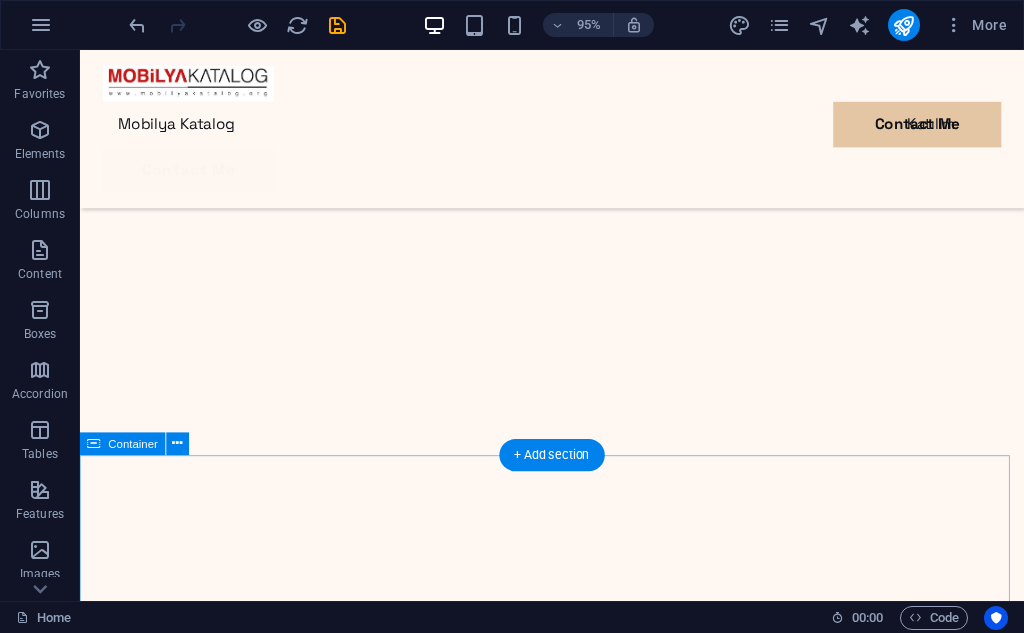 scroll, scrollTop: 1705, scrollLeft: 0, axis: vertical 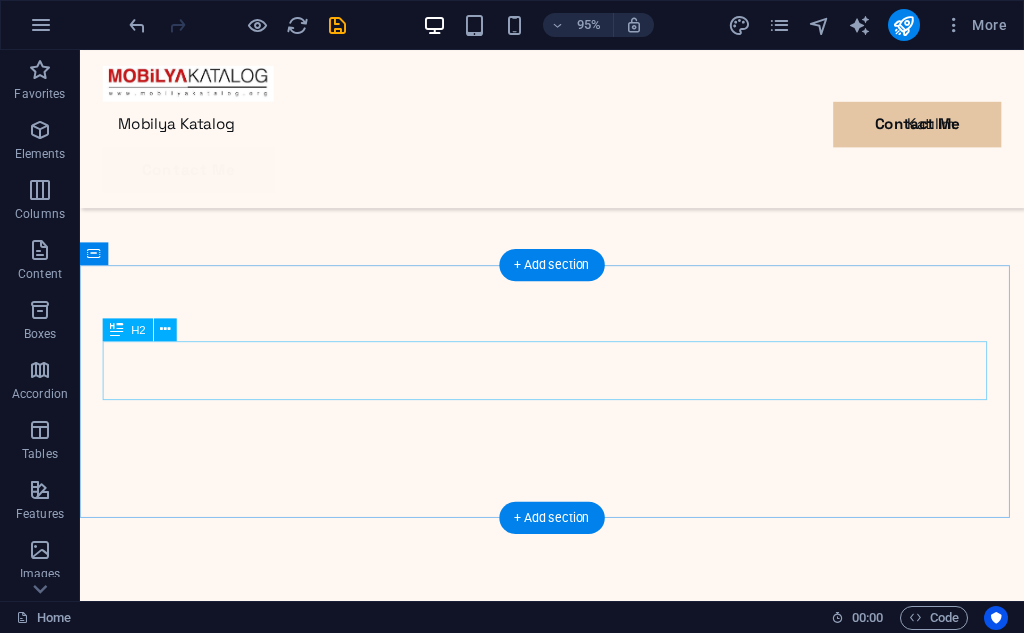 click on "Past projects" at bounding box center [577, 5014] 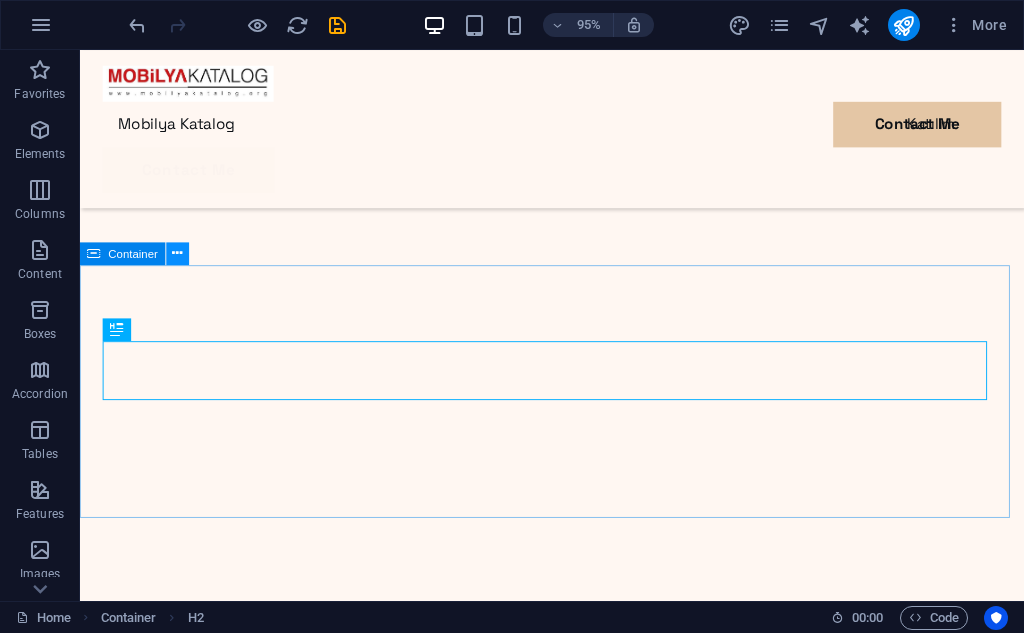 click at bounding box center [178, 253] 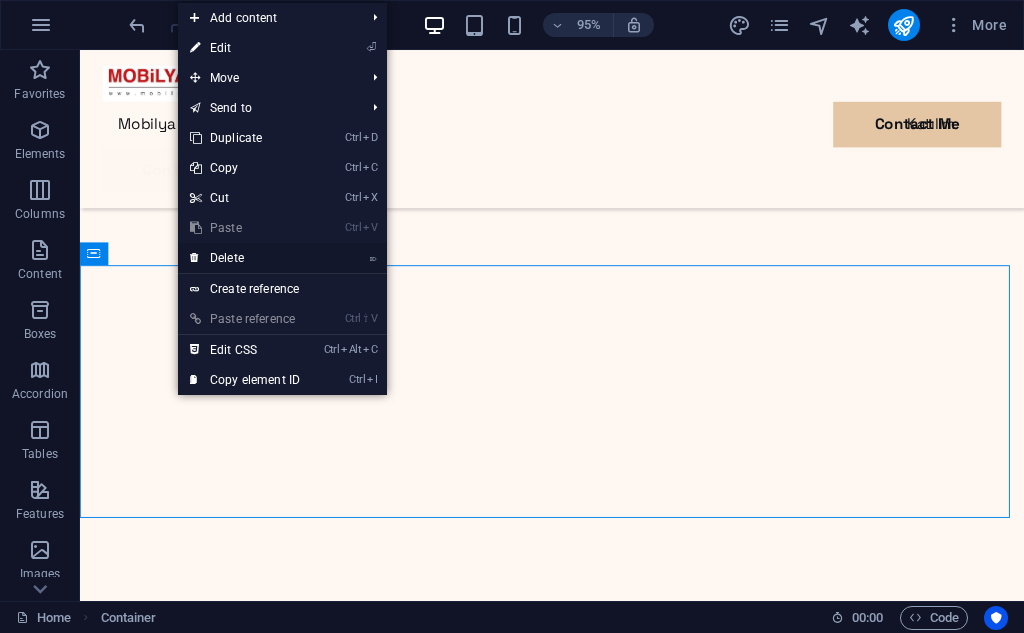 click on "⌦  Delete" at bounding box center (245, 258) 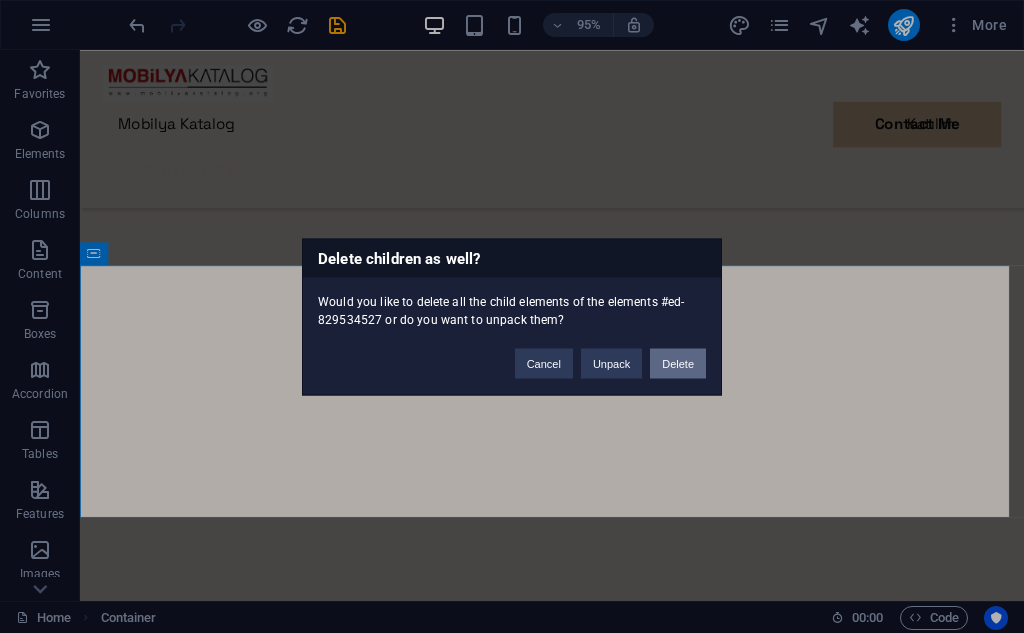 drag, startPoint x: 669, startPoint y: 353, endPoint x: 612, endPoint y: 330, distance: 61.46544 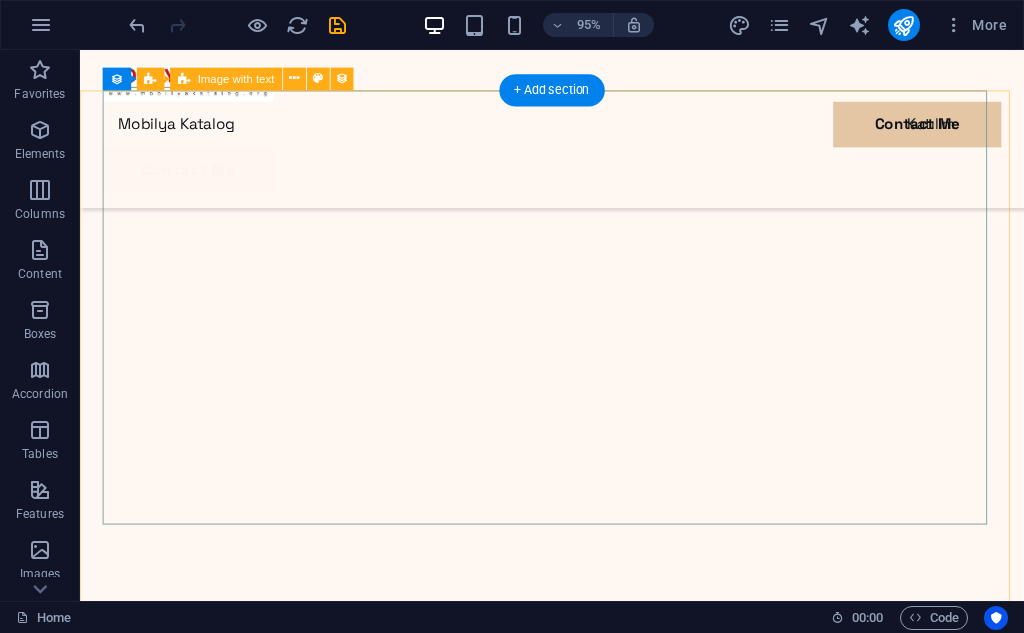 scroll, scrollTop: 1905, scrollLeft: 0, axis: vertical 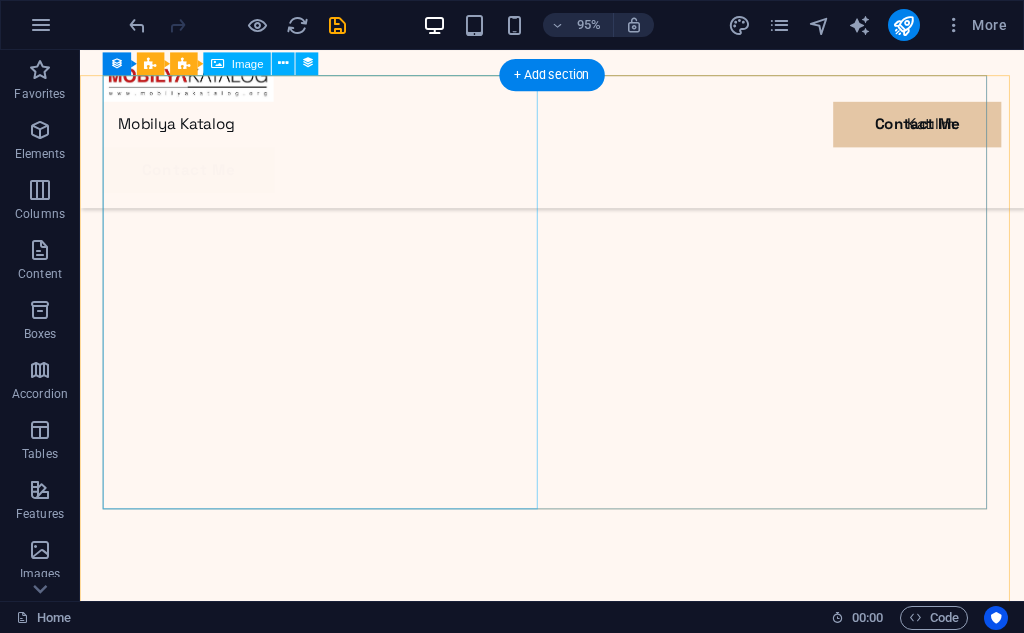 click at bounding box center (577, 5413) 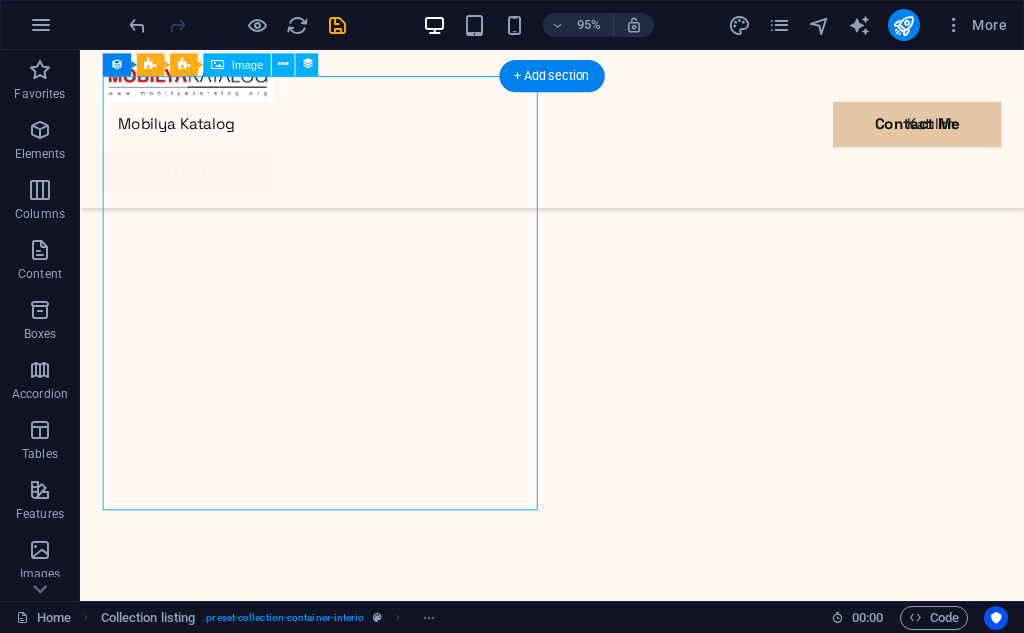 scroll, scrollTop: 1805, scrollLeft: 0, axis: vertical 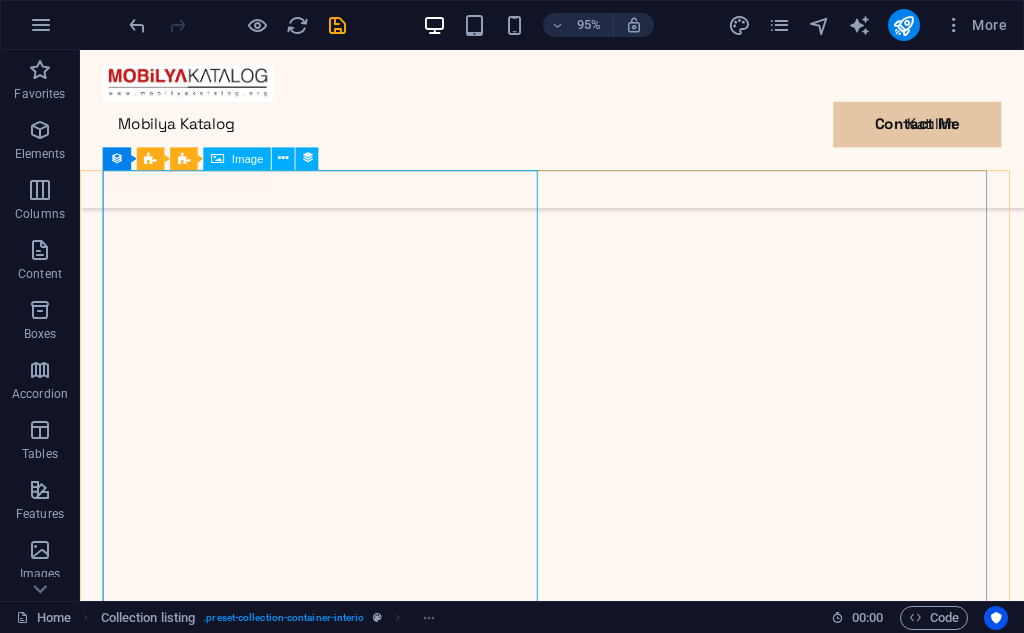 click on "Image" at bounding box center [238, 157] 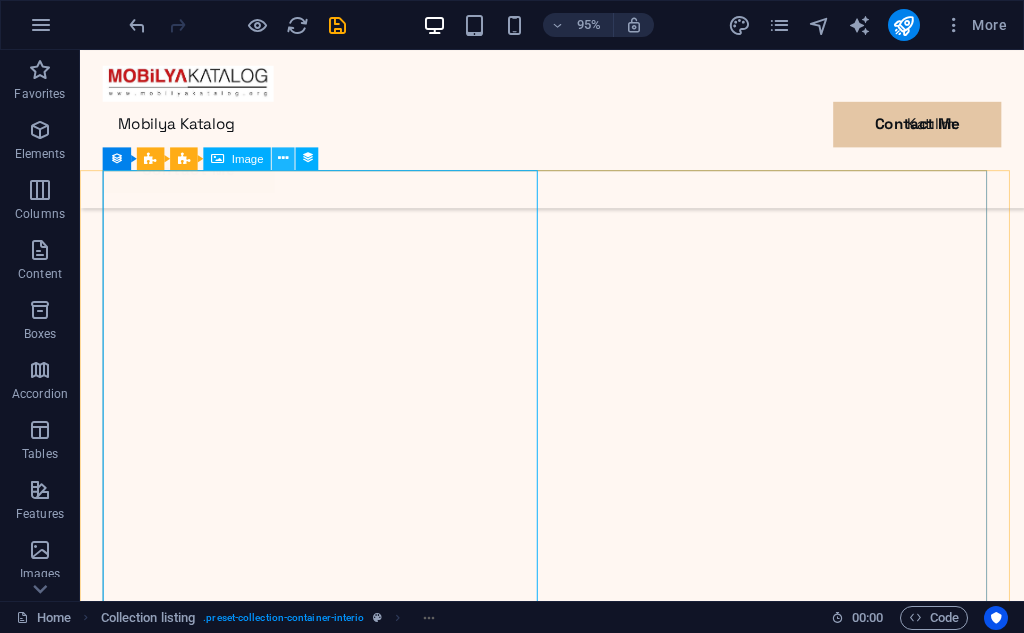 click at bounding box center [283, 158] 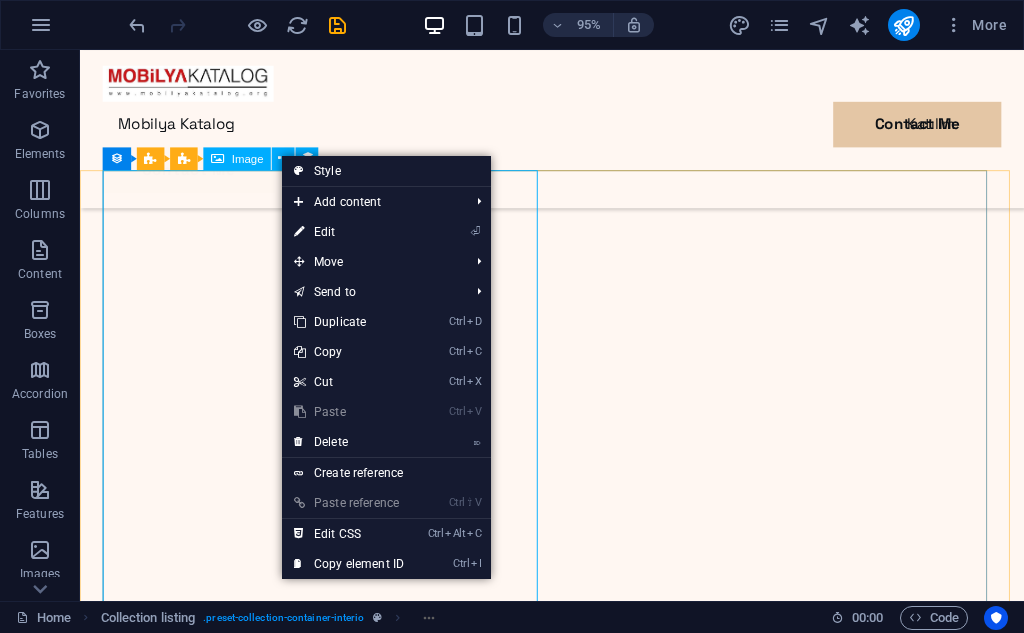 click on "Image" at bounding box center [248, 157] 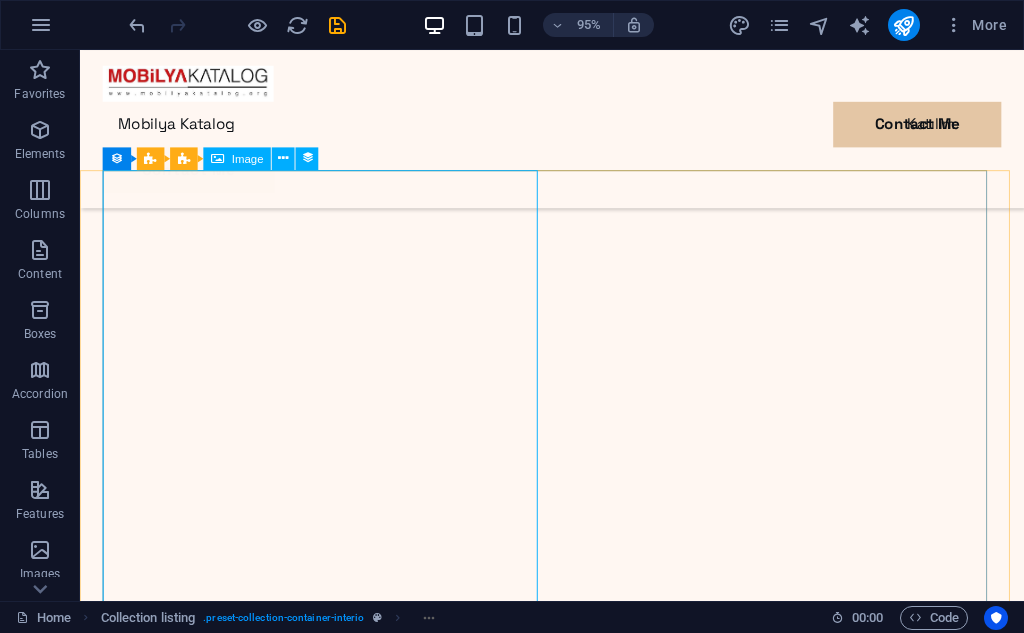 click on "Image" at bounding box center (248, 157) 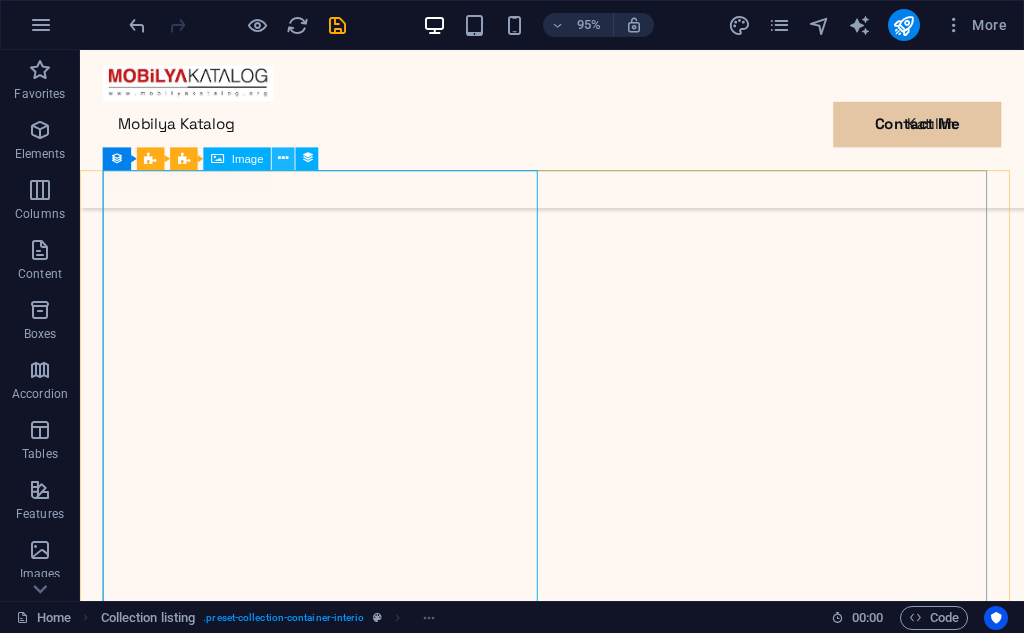 click at bounding box center [283, 158] 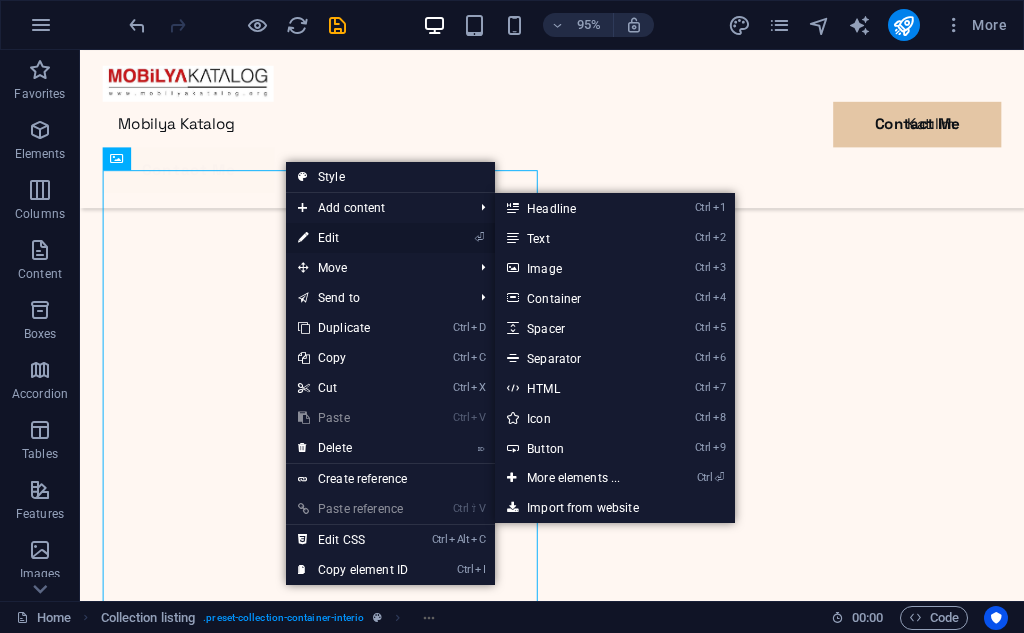 click on "⏎  Edit" at bounding box center [353, 238] 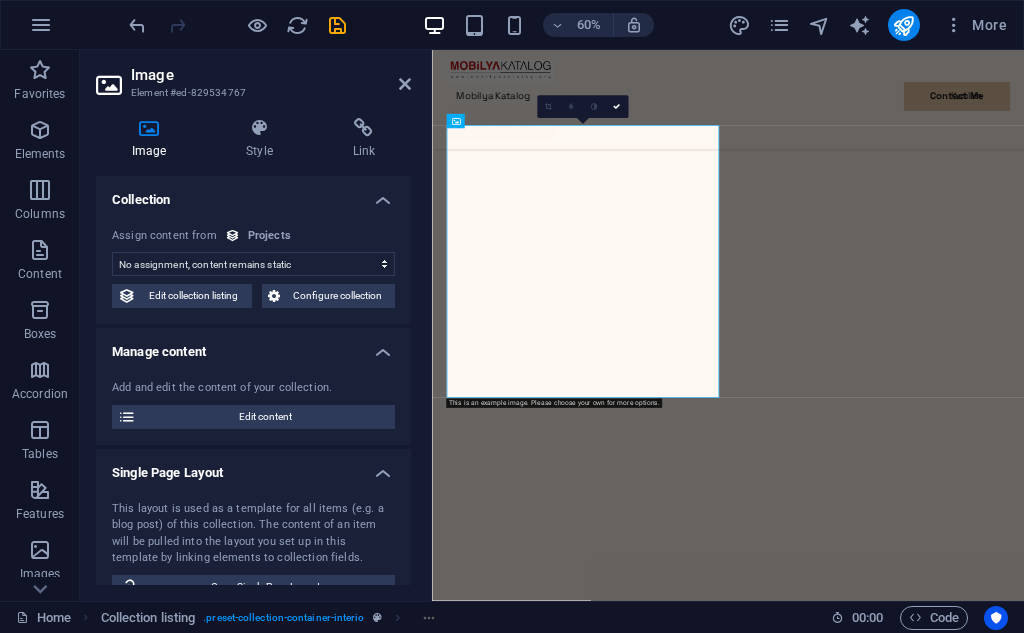scroll, scrollTop: 1800, scrollLeft: 0, axis: vertical 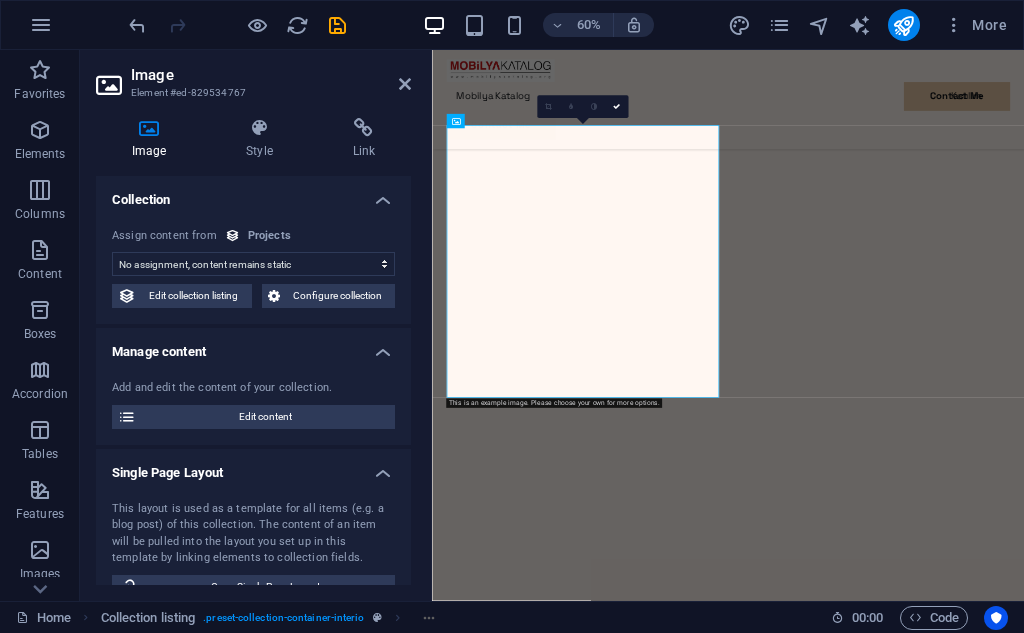 select on "project-picture" 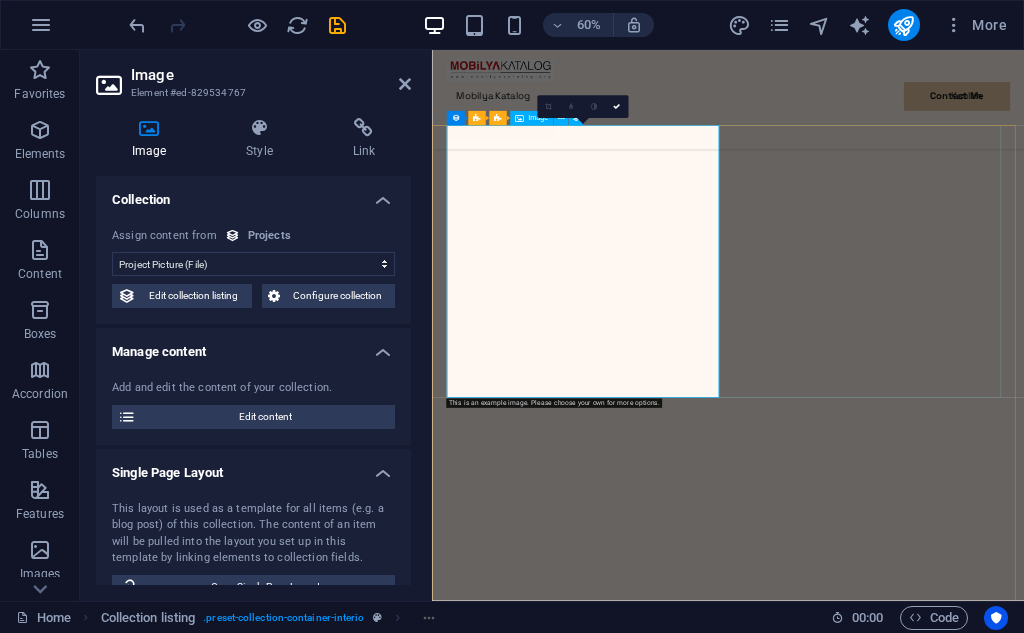 click at bounding box center (925, 5482) 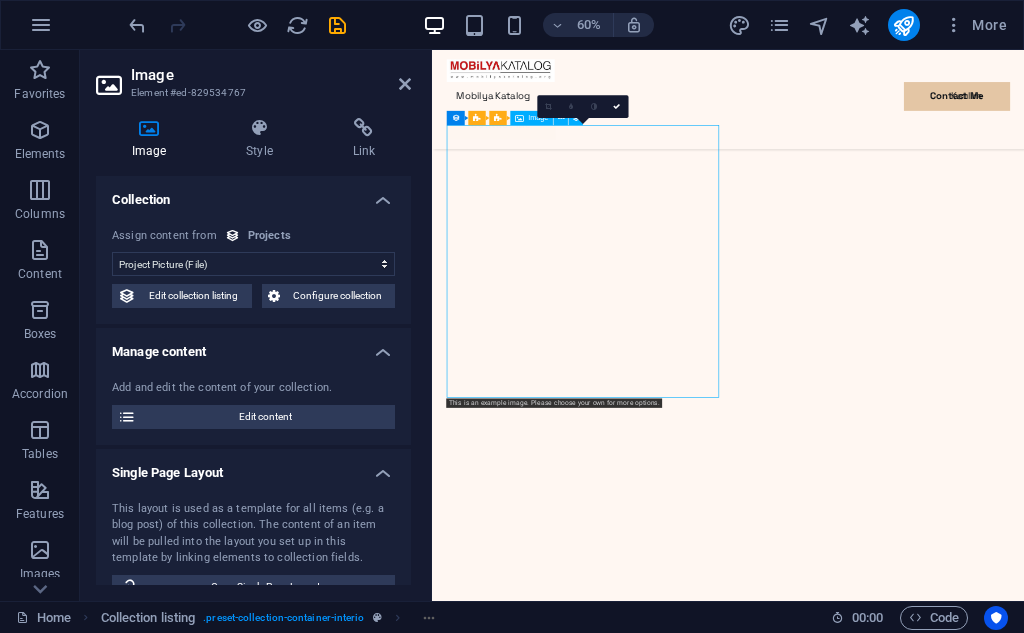 click at bounding box center [925, 5482] 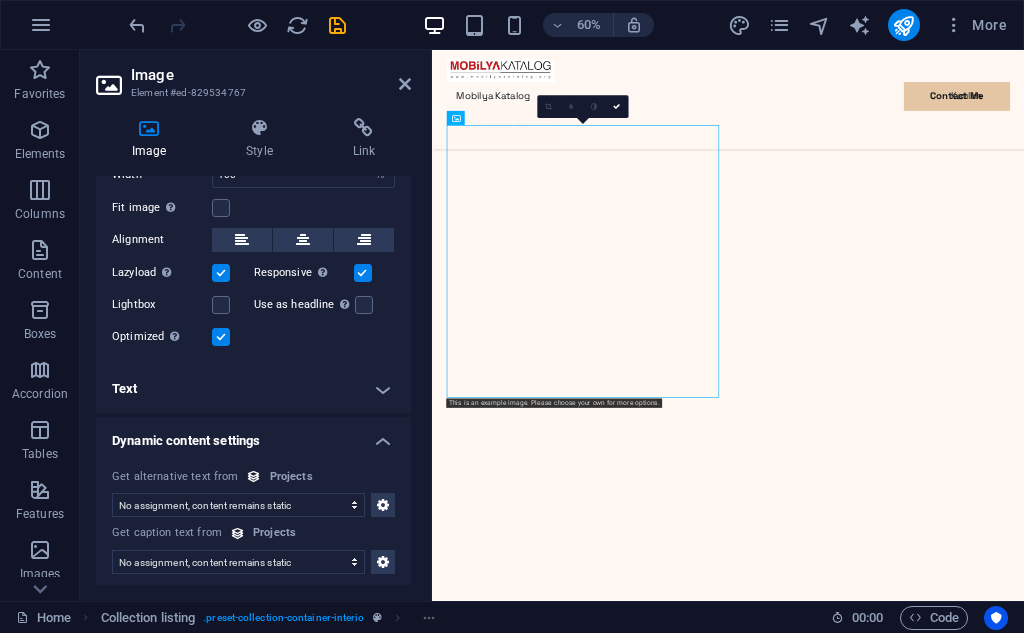 scroll, scrollTop: 522, scrollLeft: 0, axis: vertical 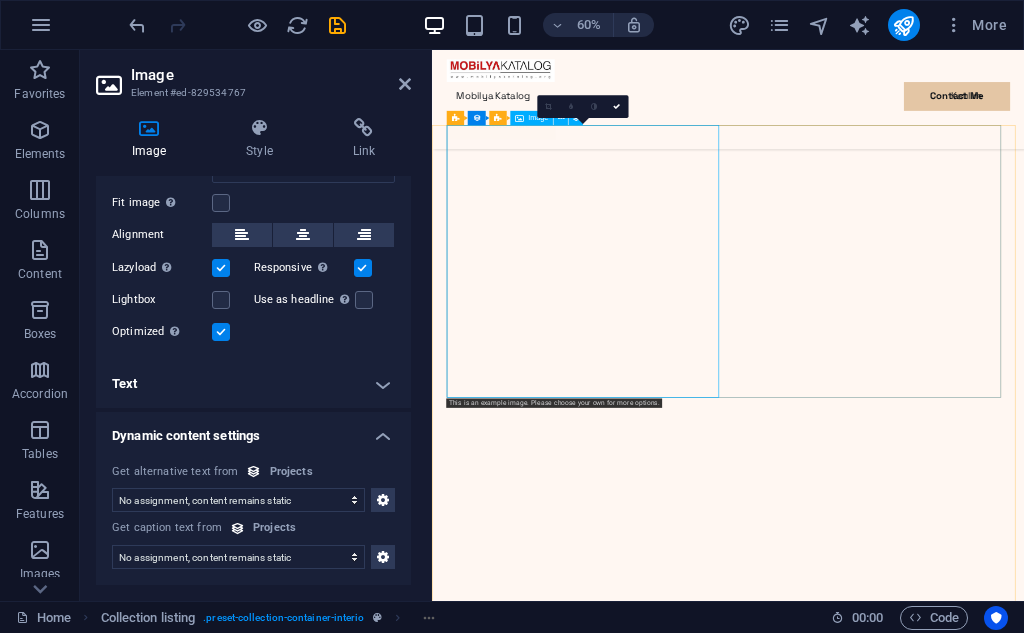 click on "Image" at bounding box center [538, 118] 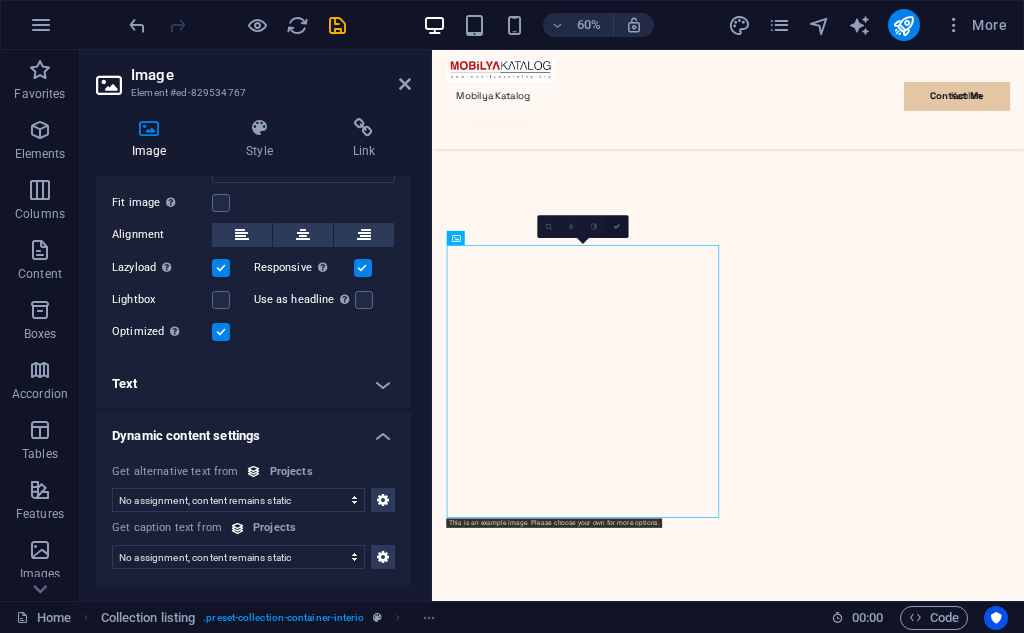 click at bounding box center (616, 226) 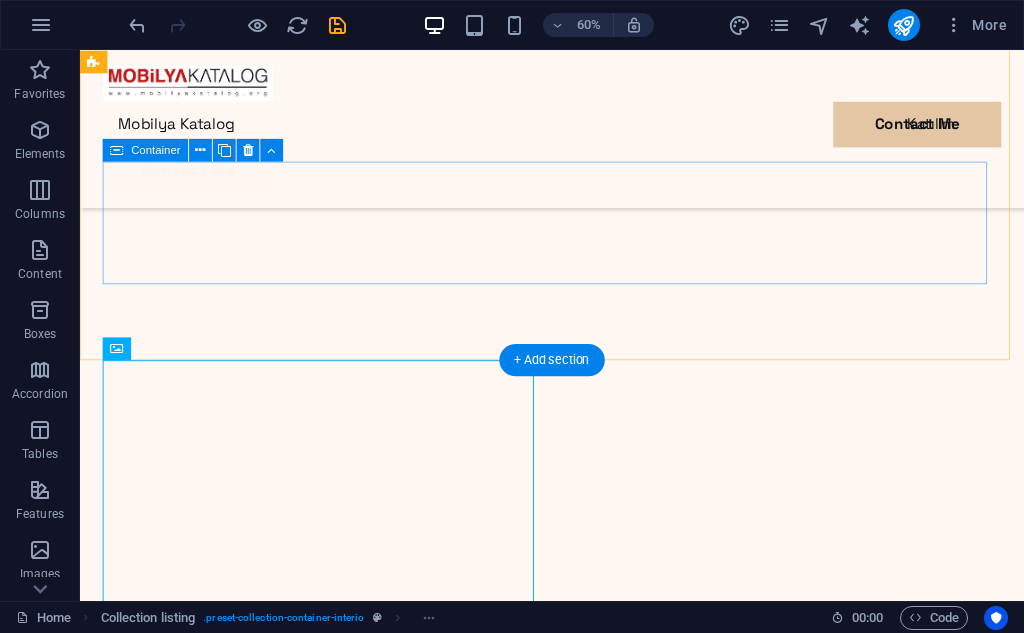 scroll, scrollTop: 1605, scrollLeft: 0, axis: vertical 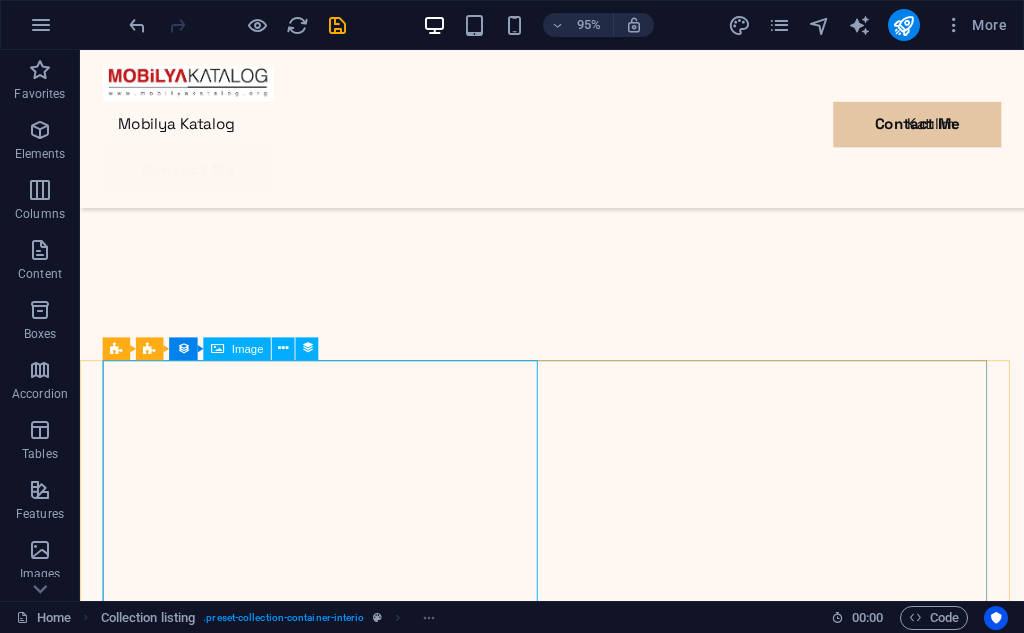 click on "Image" at bounding box center (248, 347) 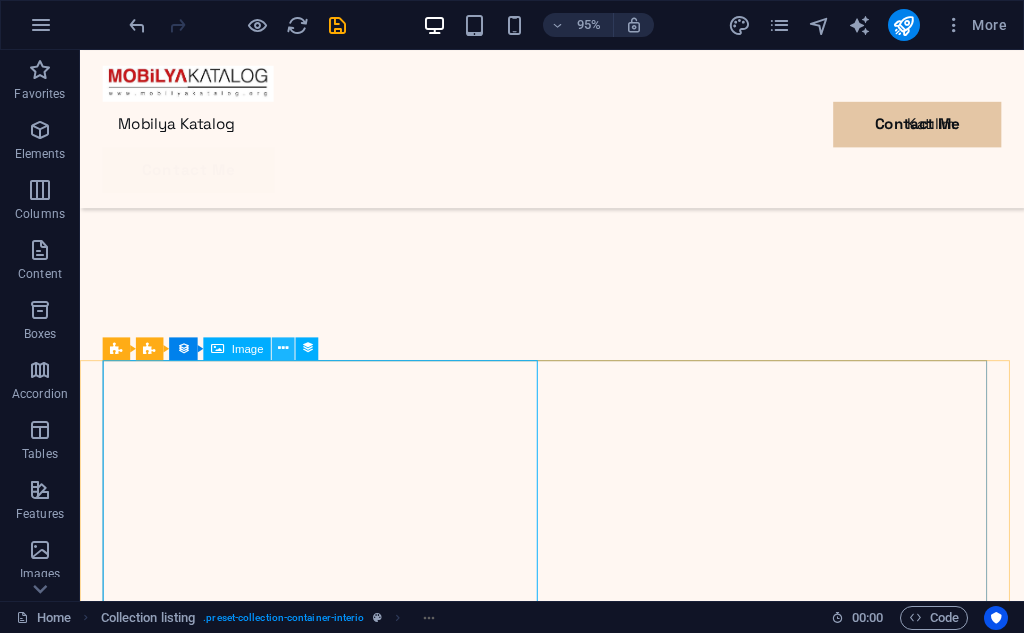 click at bounding box center (283, 348) 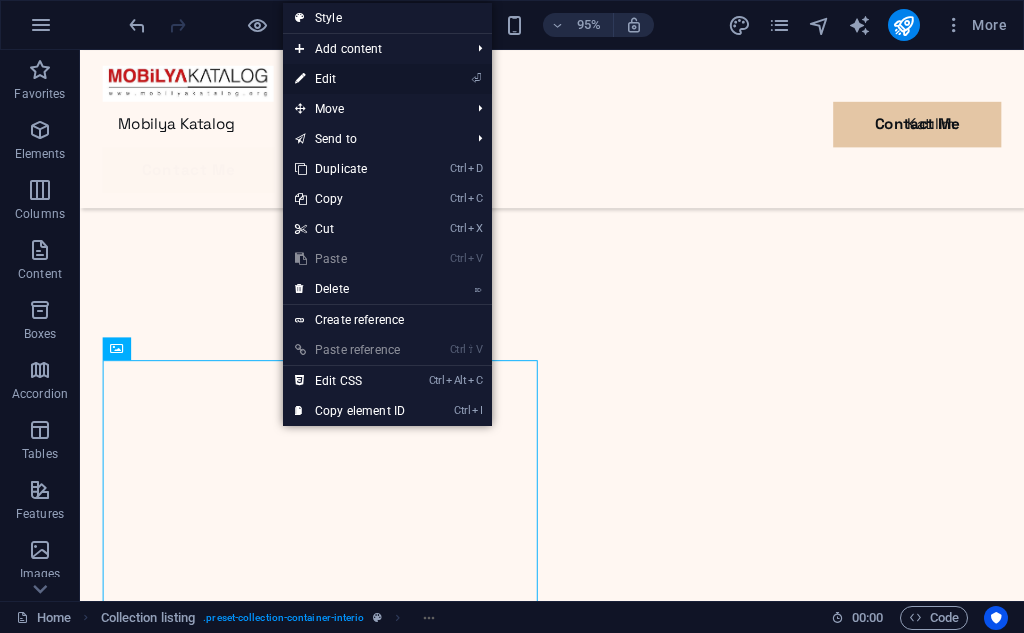 click on "⏎  Edit" at bounding box center [350, 79] 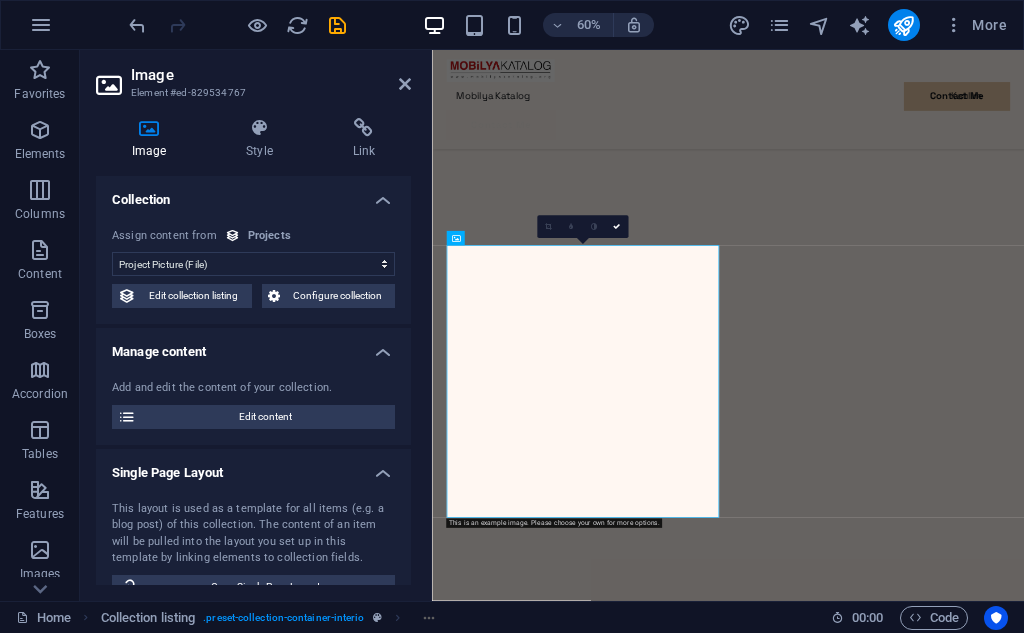 scroll, scrollTop: 1600, scrollLeft: 0, axis: vertical 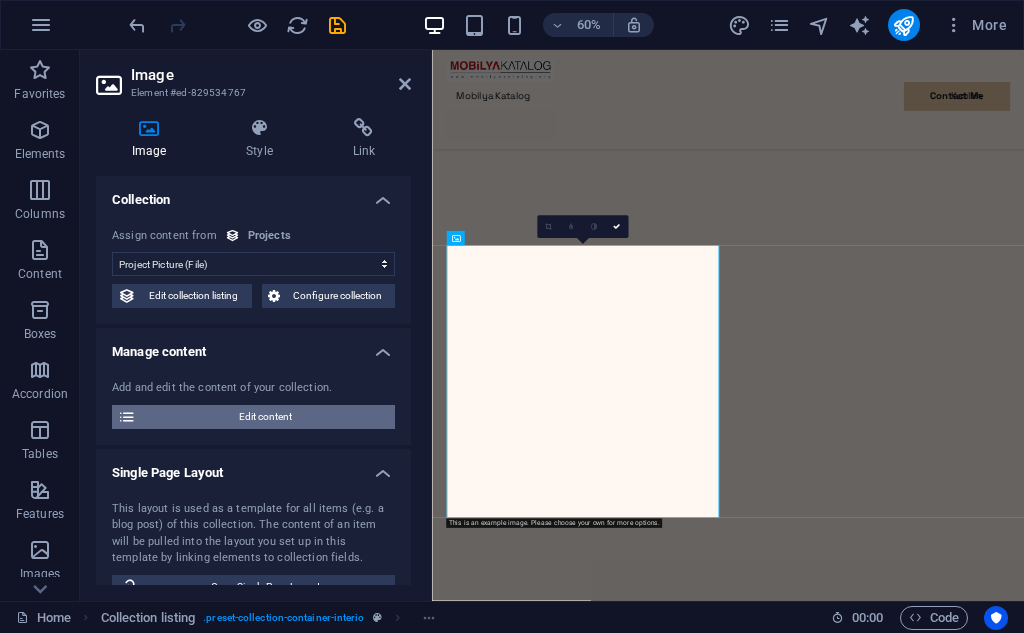 click on "Edit content" at bounding box center [265, 417] 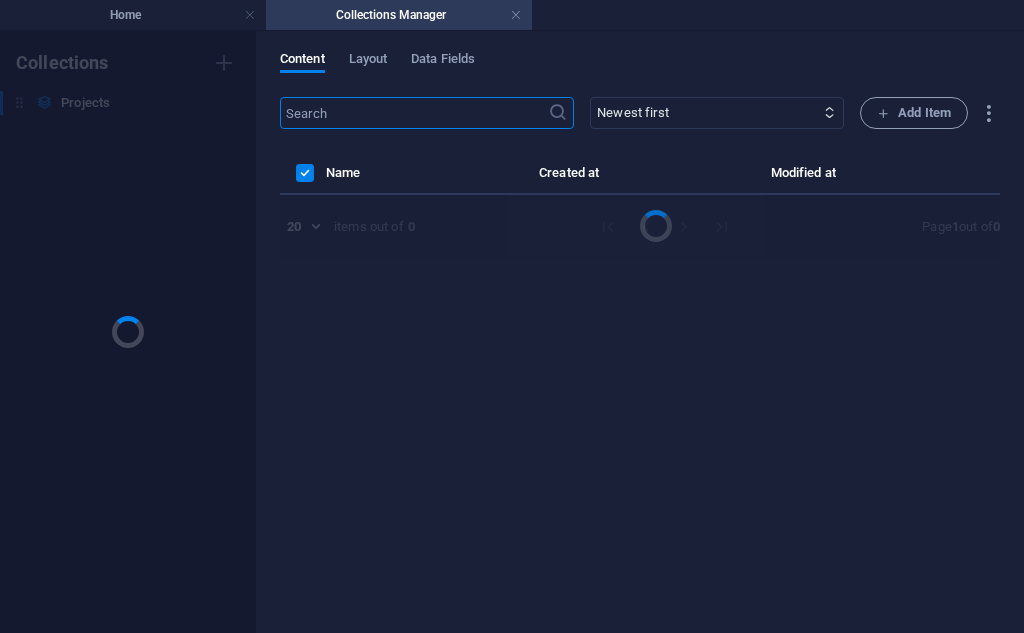 scroll, scrollTop: 0, scrollLeft: 0, axis: both 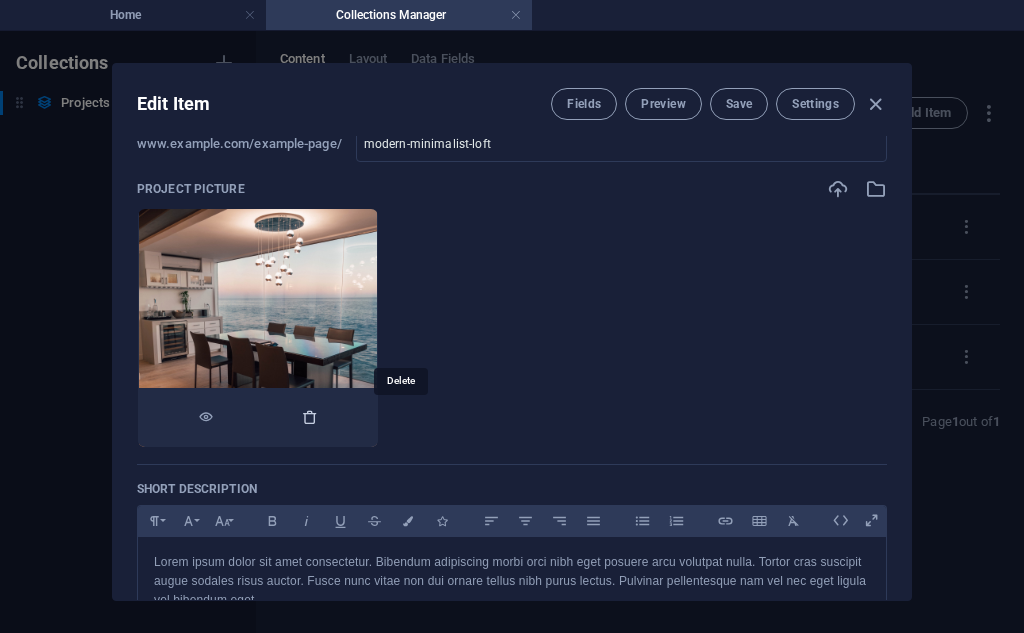 click at bounding box center [310, 417] 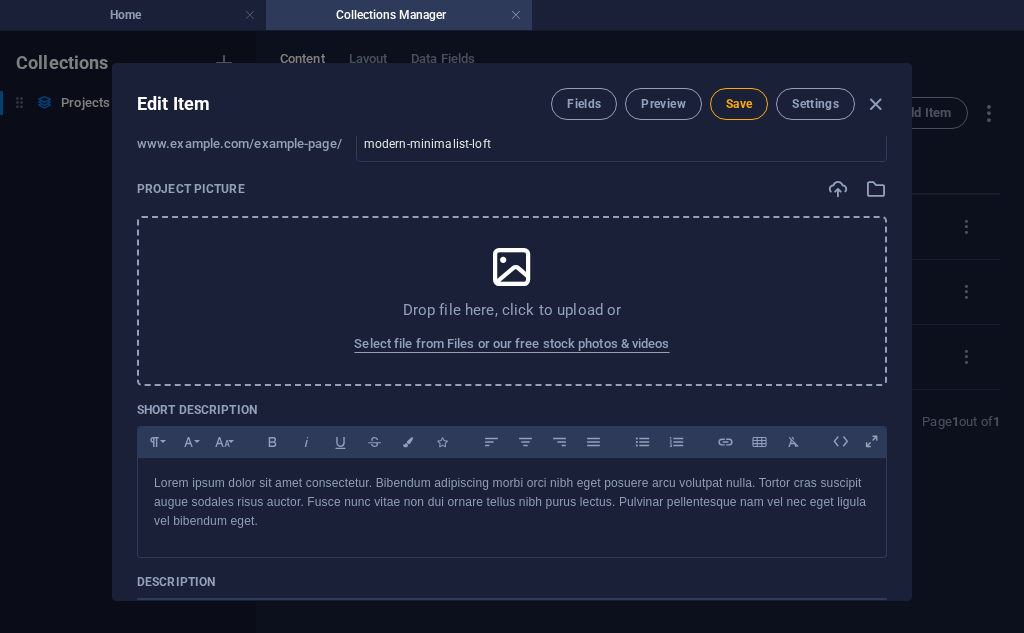 click at bounding box center [512, 267] 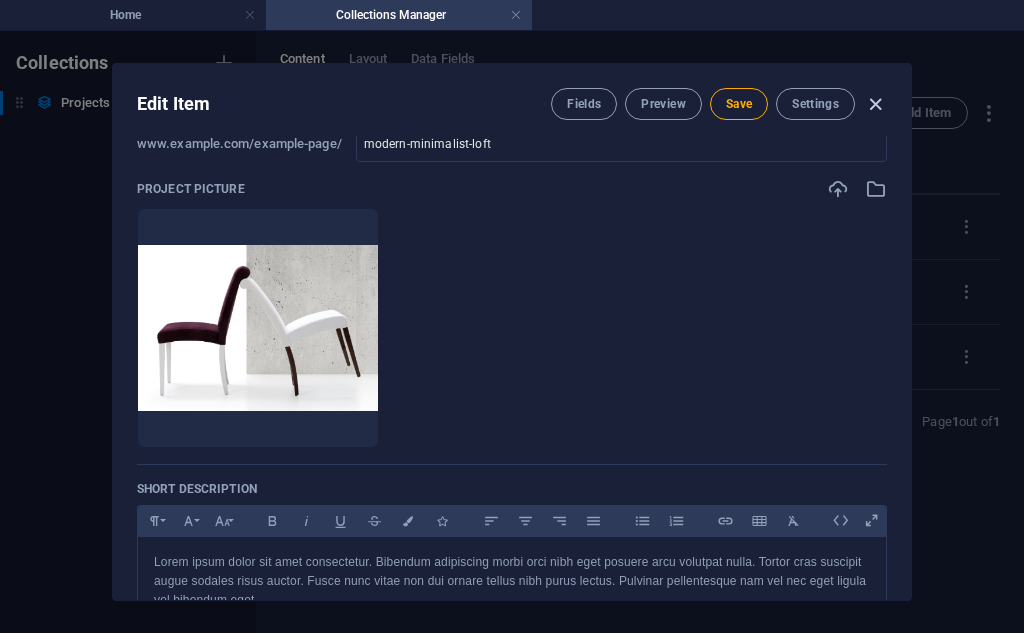 click at bounding box center (875, 104) 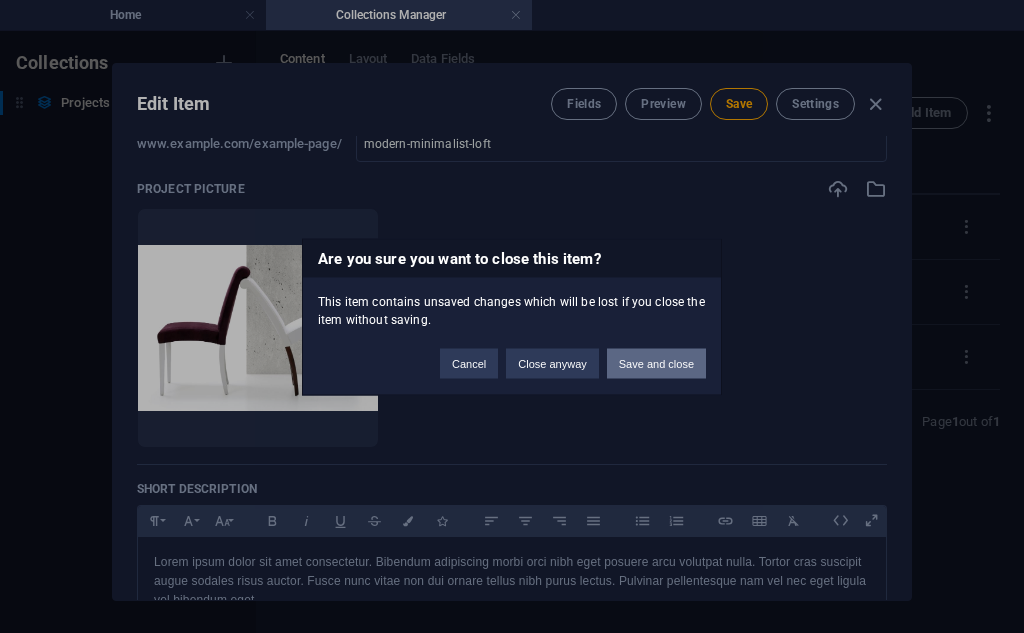 click on "Save and close" at bounding box center (656, 363) 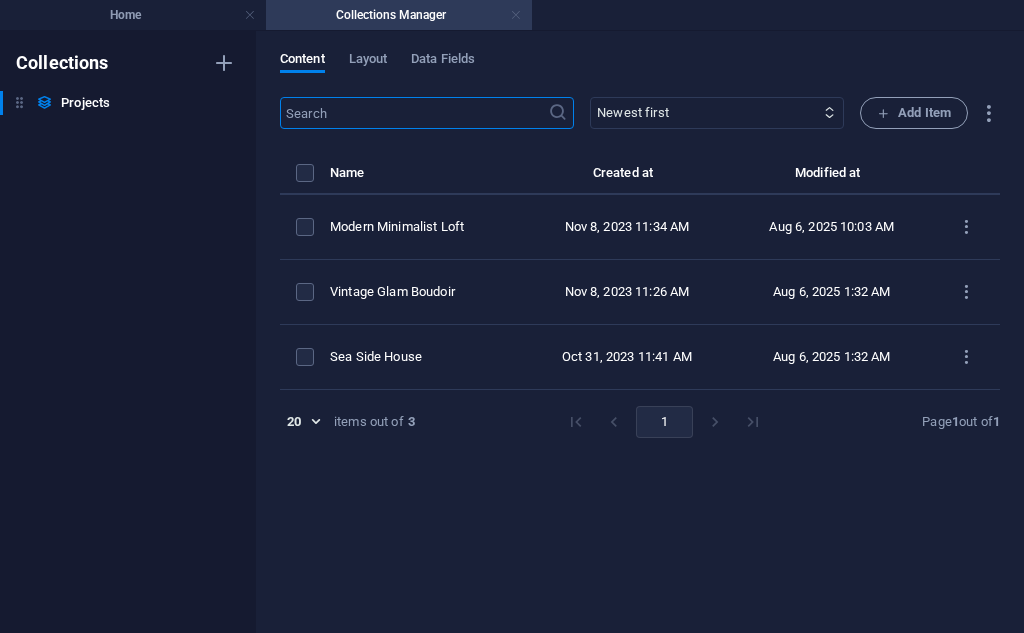 click at bounding box center [516, 15] 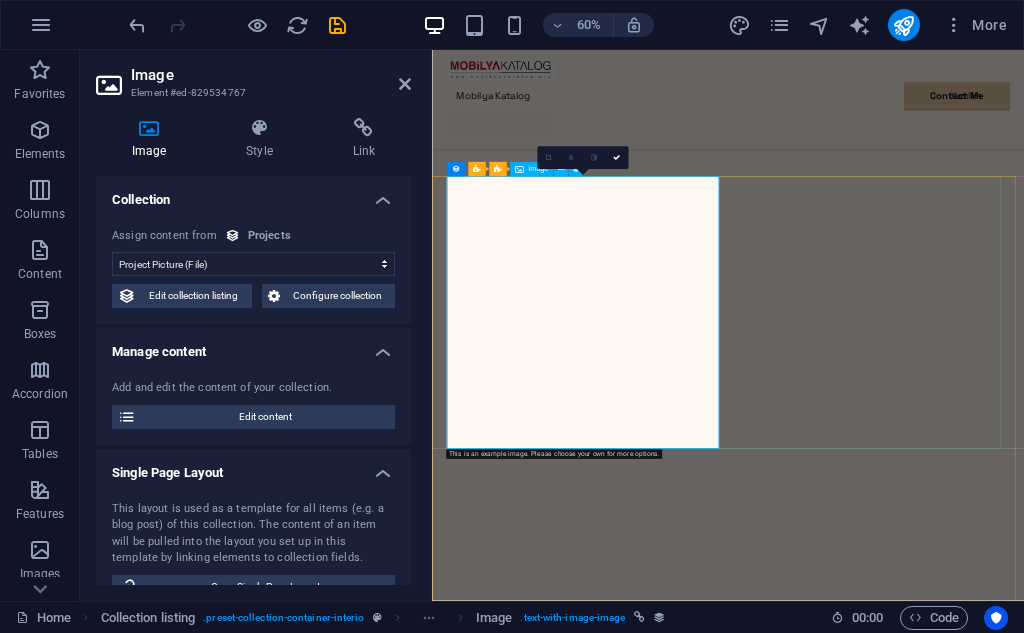 scroll, scrollTop: 1601, scrollLeft: 0, axis: vertical 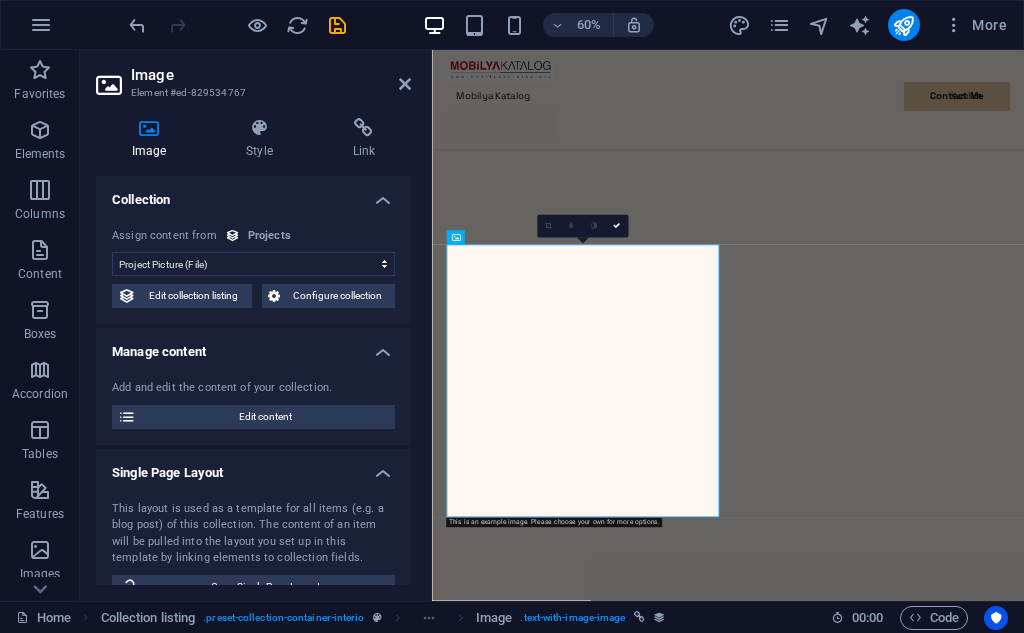 click on "Image" at bounding box center [271, 75] 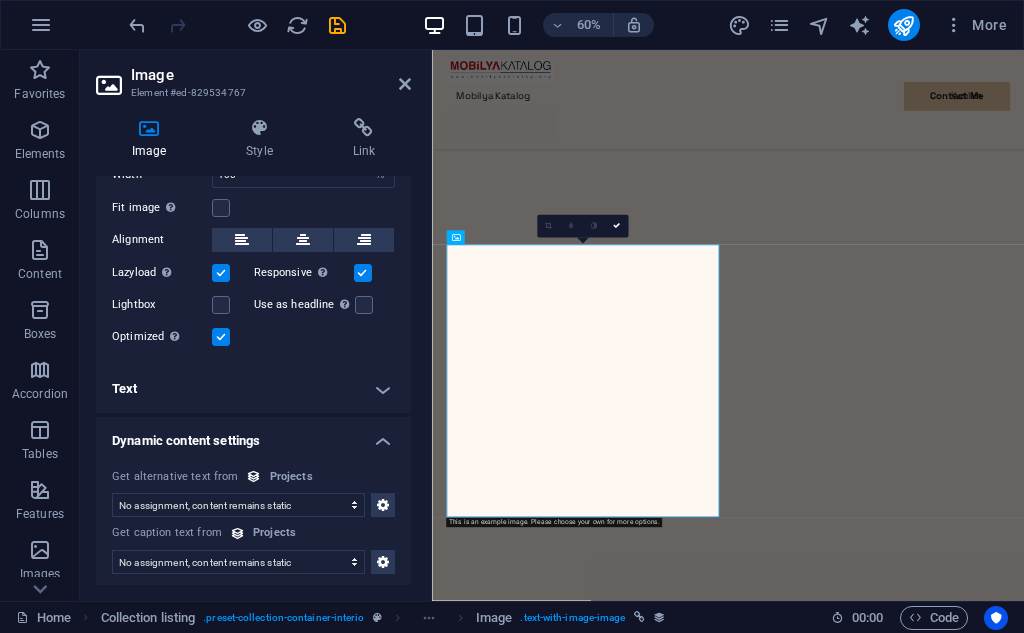 scroll, scrollTop: 522, scrollLeft: 0, axis: vertical 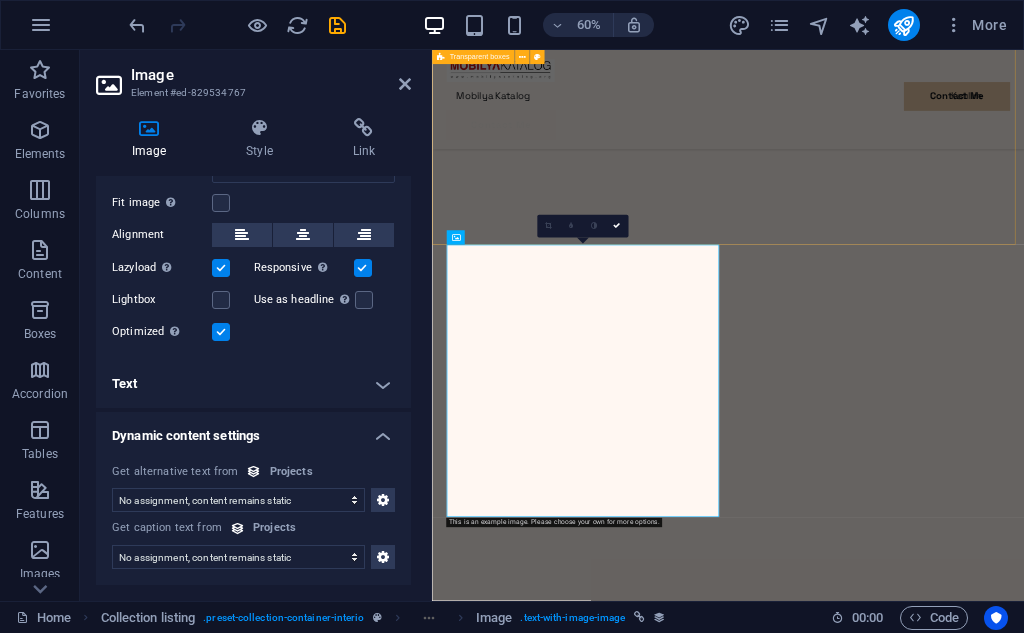 click at bounding box center (925, 4704) 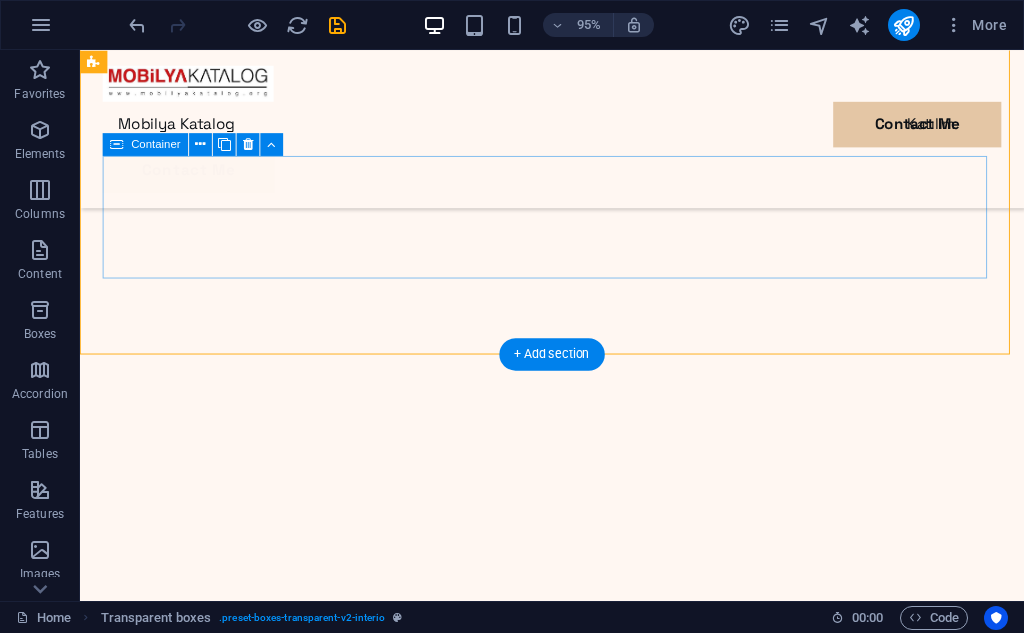 scroll, scrollTop: 1606, scrollLeft: 0, axis: vertical 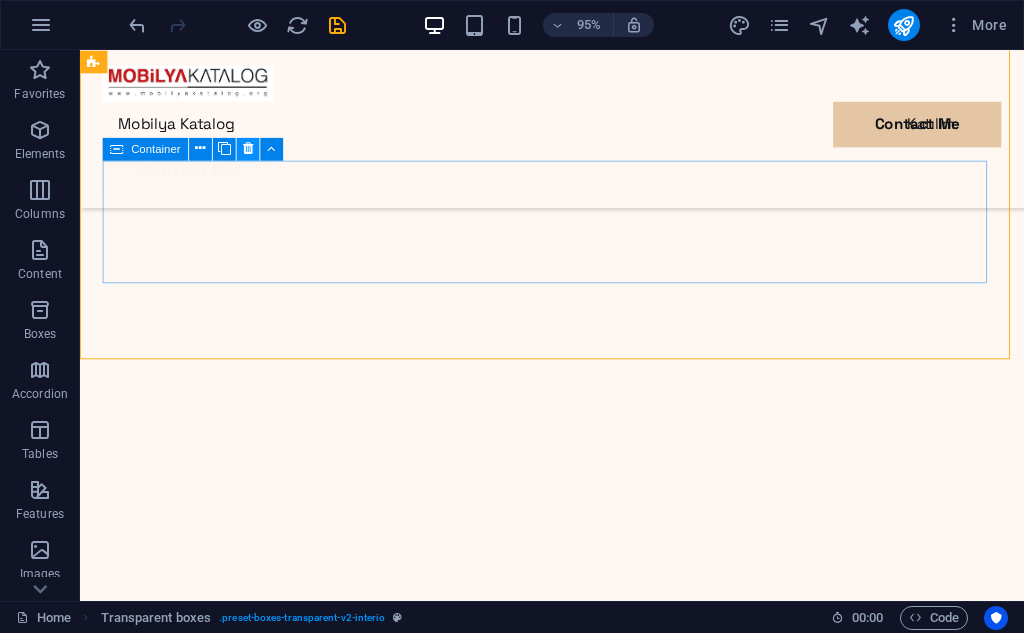 click at bounding box center (248, 148) 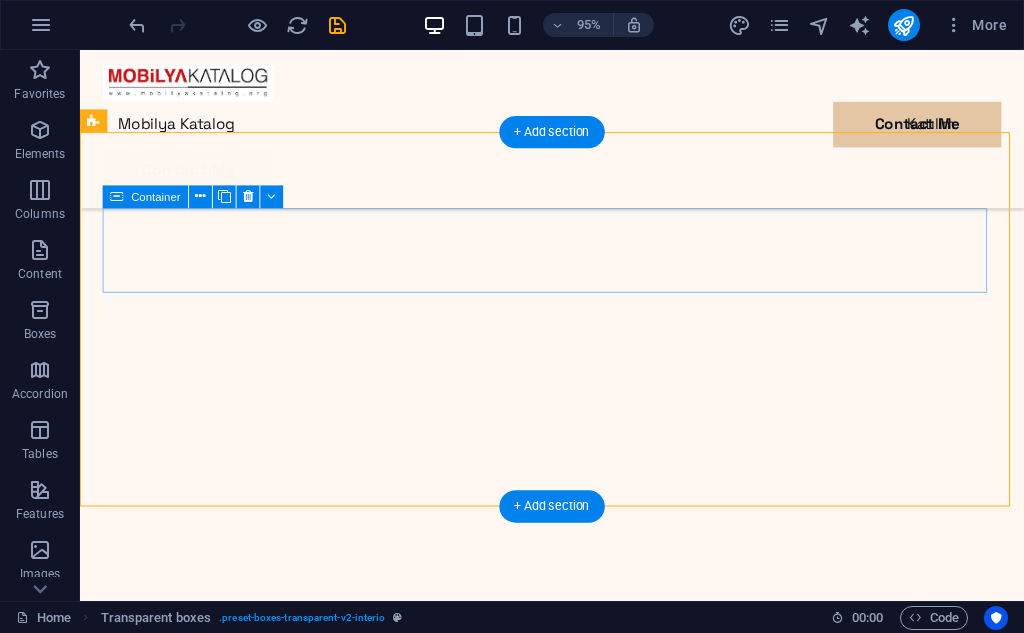 scroll, scrollTop: 1306, scrollLeft: 0, axis: vertical 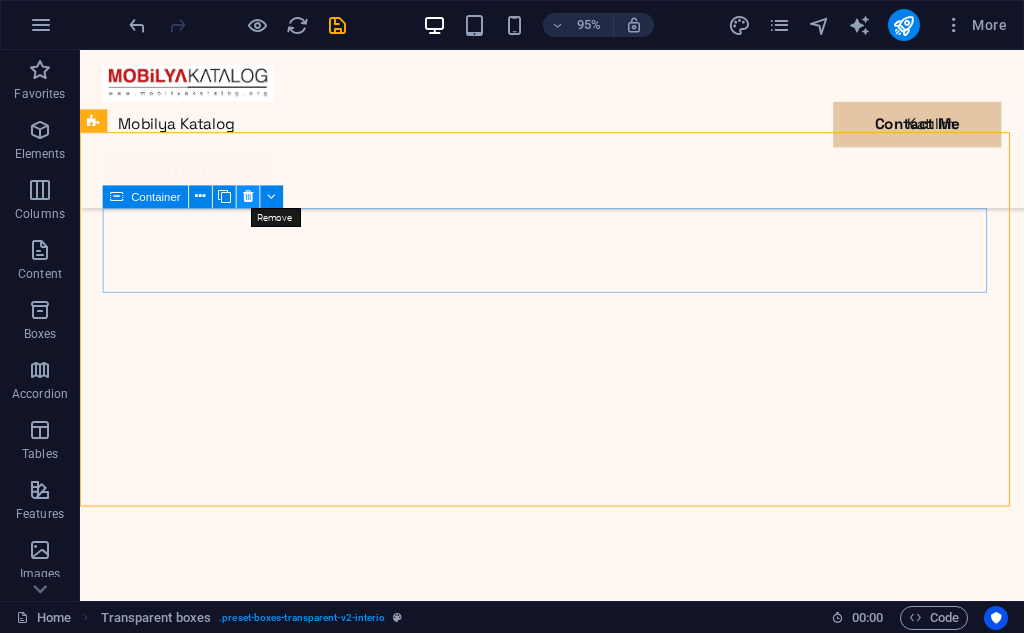 click at bounding box center (248, 196) 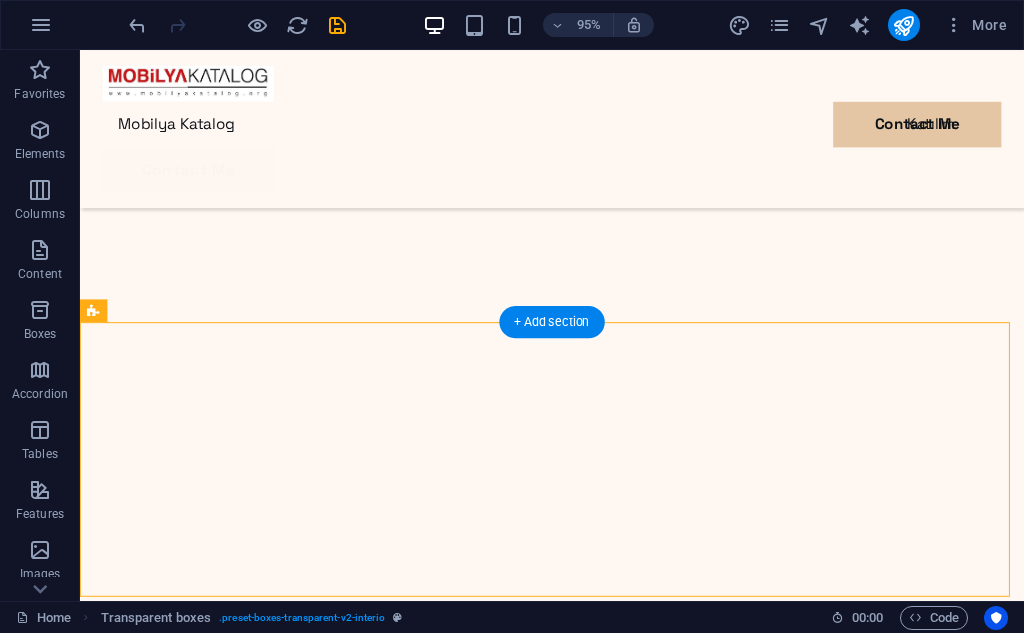 scroll, scrollTop: 1106, scrollLeft: 0, axis: vertical 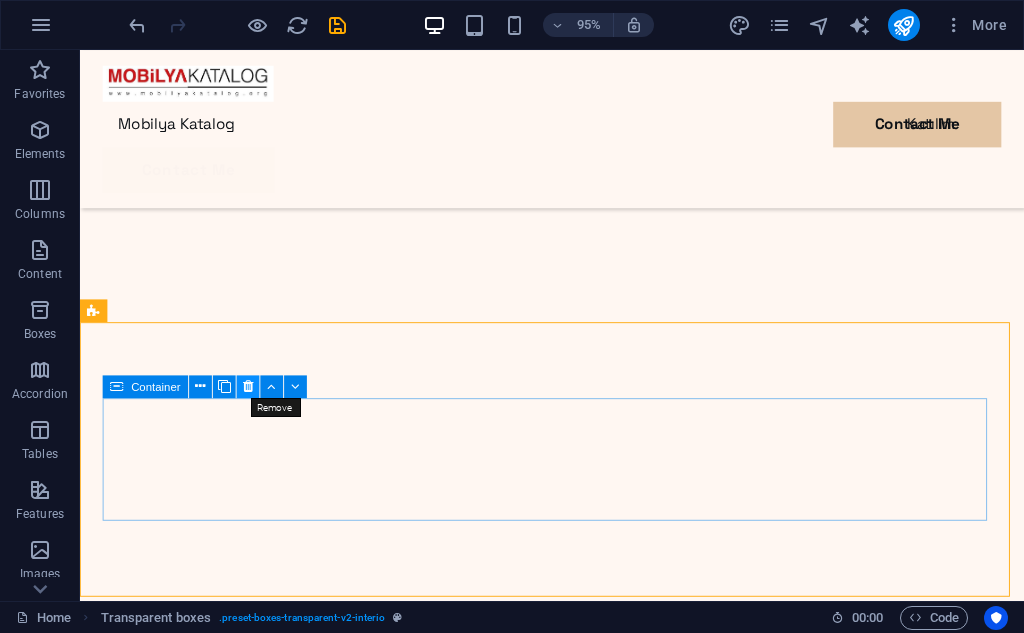 click at bounding box center [248, 386] 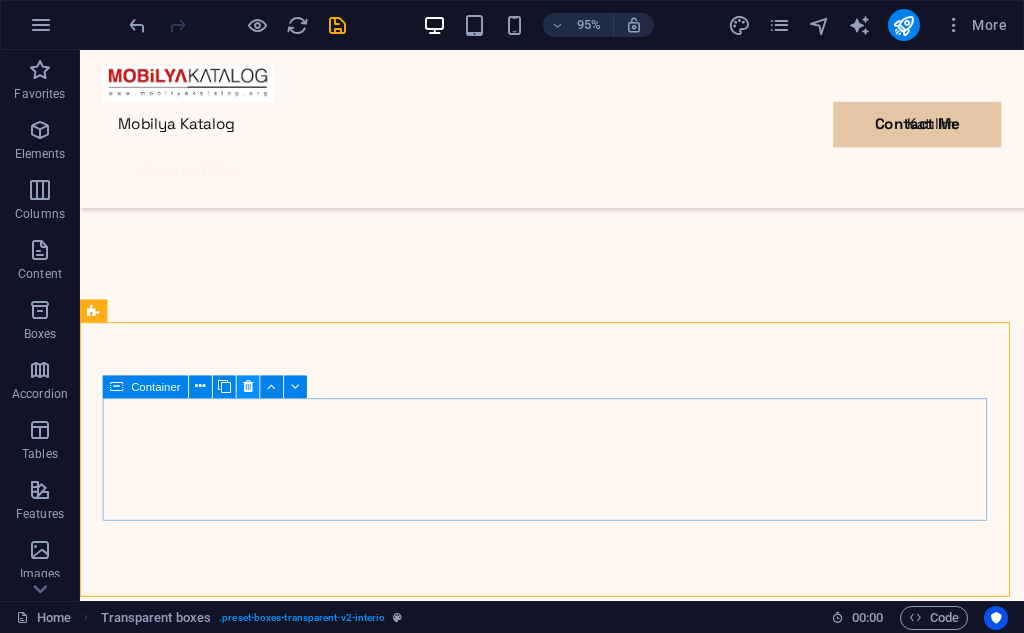 click at bounding box center [248, 386] 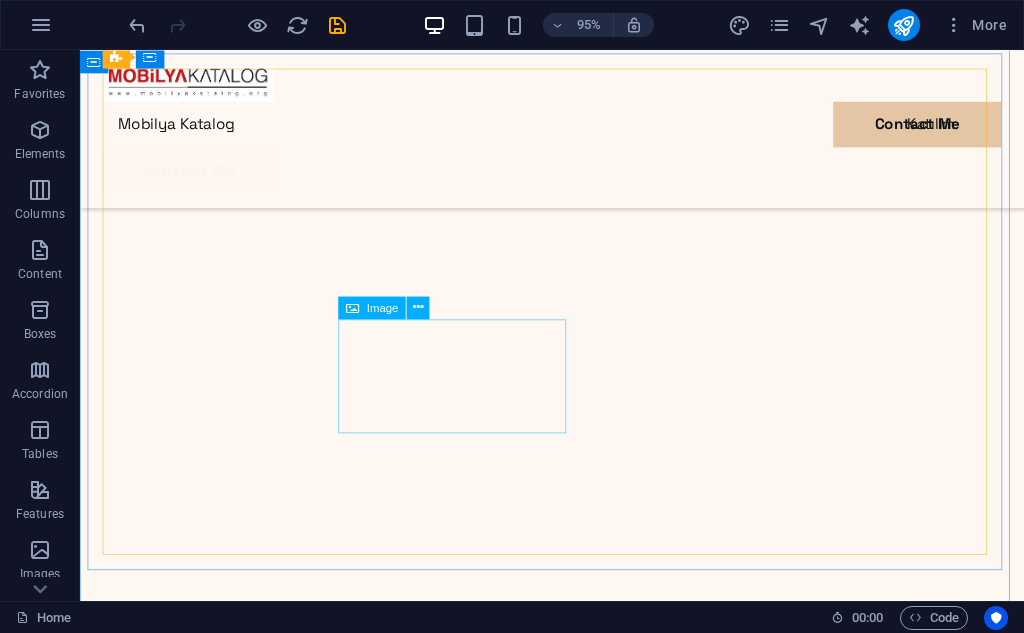 scroll, scrollTop: 3006, scrollLeft: 0, axis: vertical 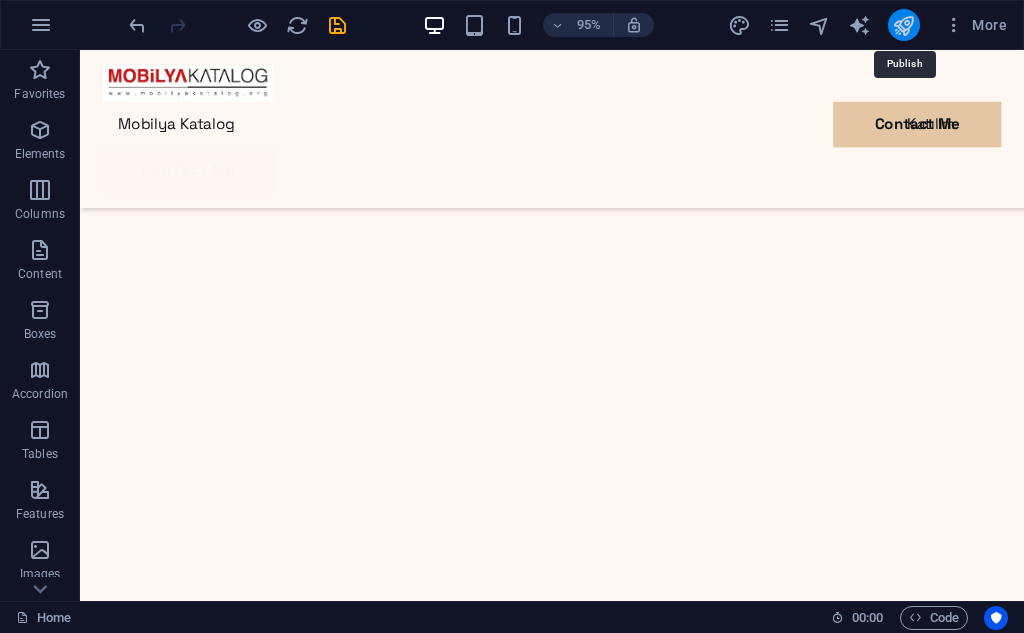 click at bounding box center (904, 25) 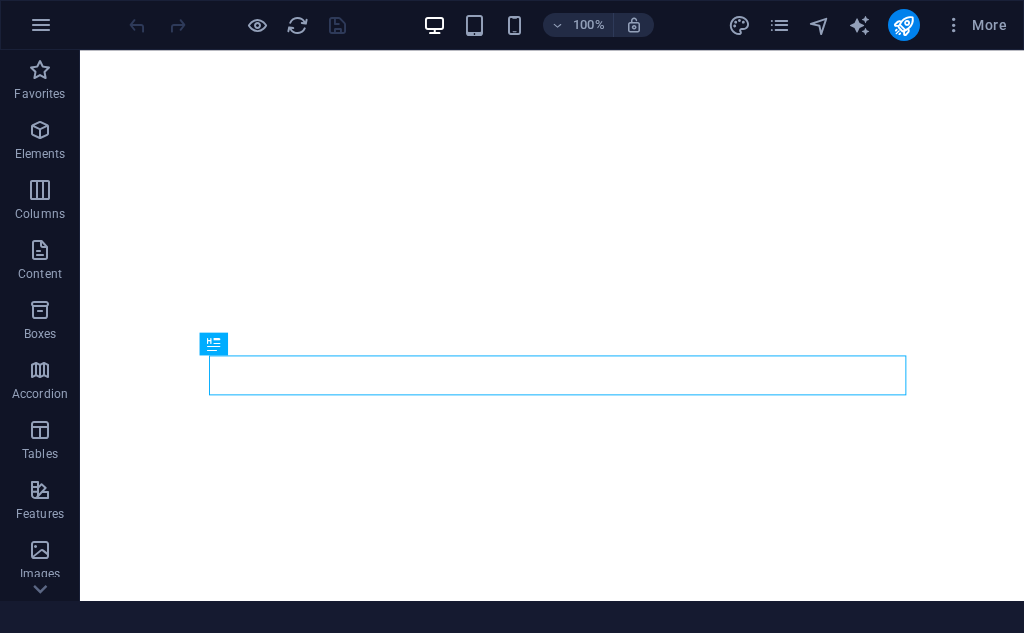 scroll, scrollTop: 0, scrollLeft: 0, axis: both 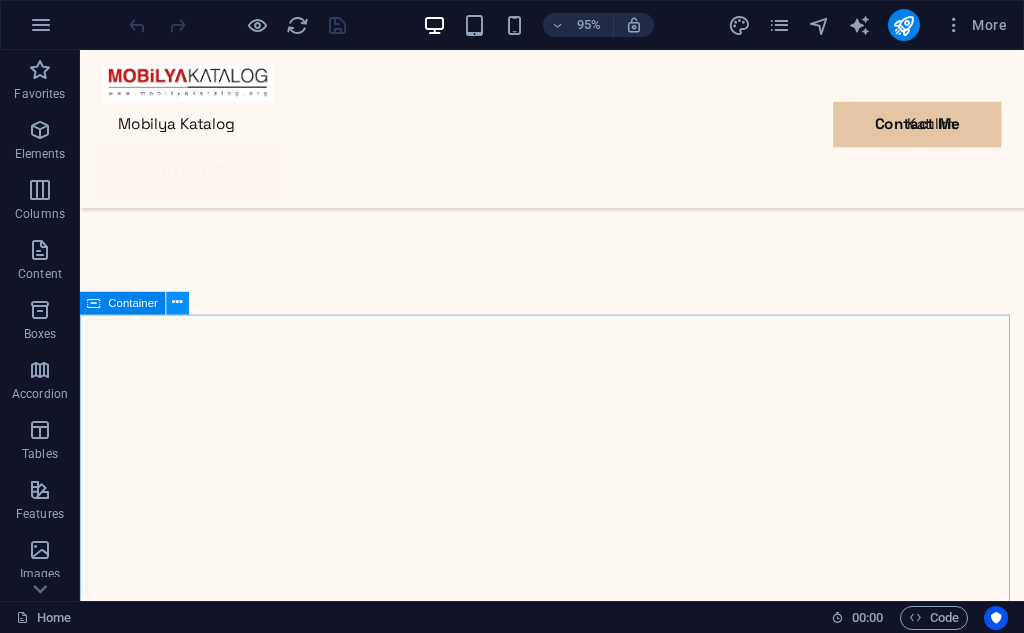 click at bounding box center (178, 302) 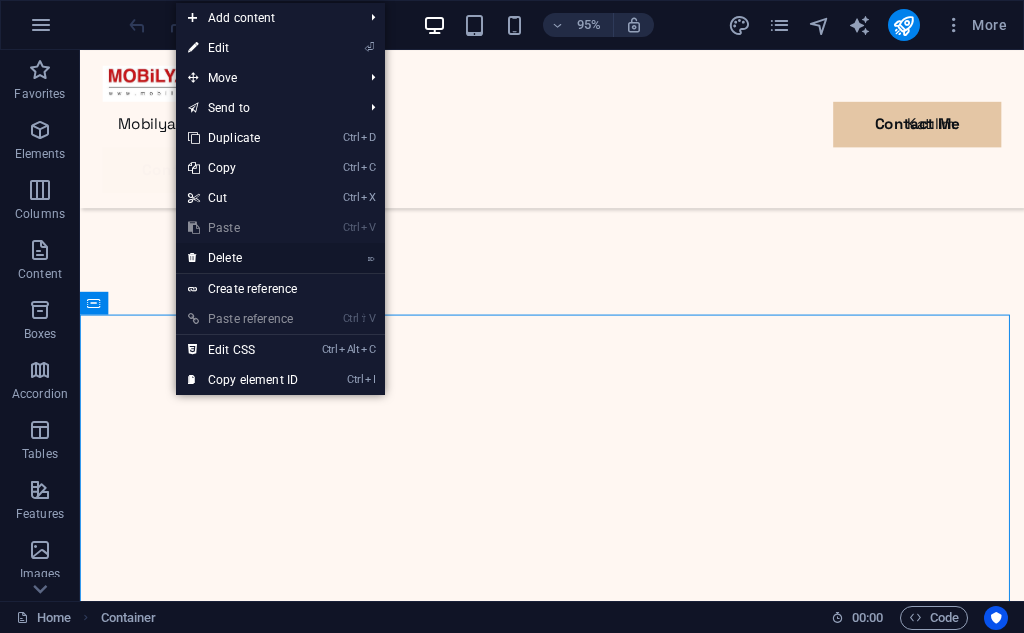 click on "⌦  Delete" at bounding box center (243, 258) 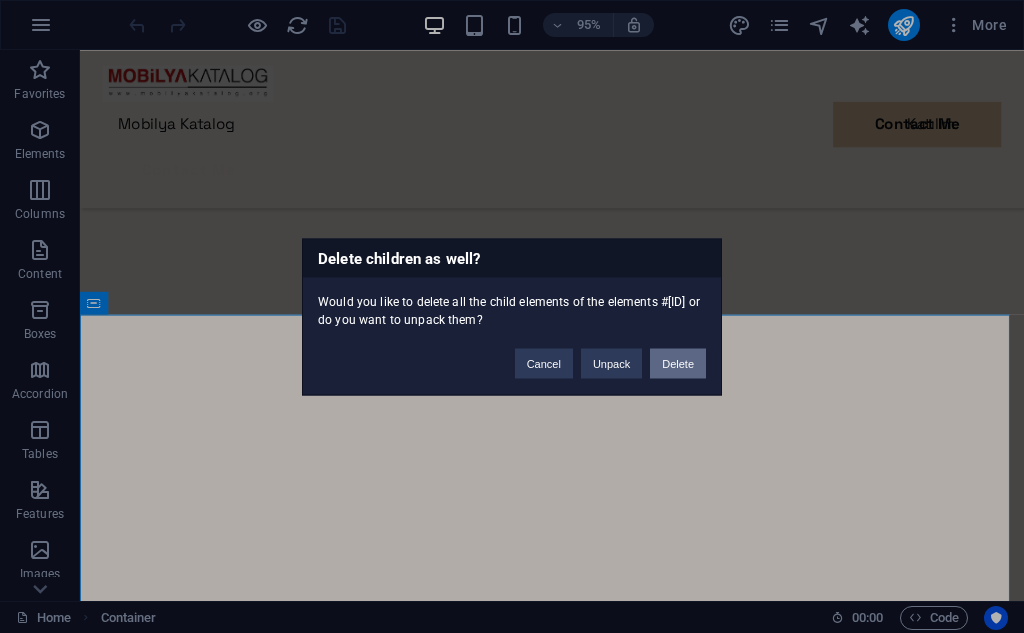 click on "Delete" at bounding box center (678, 363) 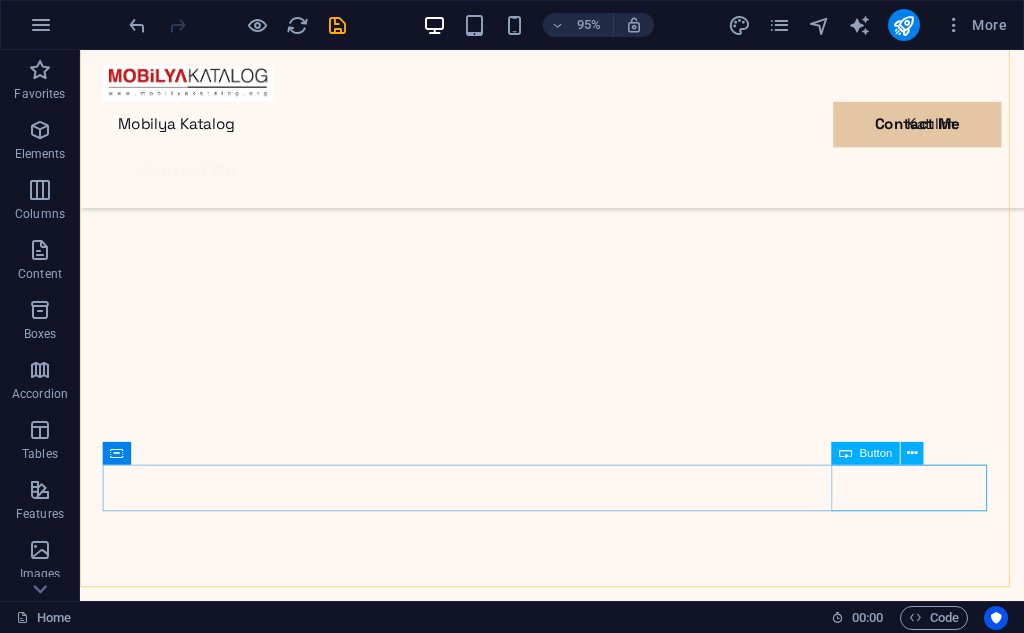 scroll, scrollTop: 2964, scrollLeft: 0, axis: vertical 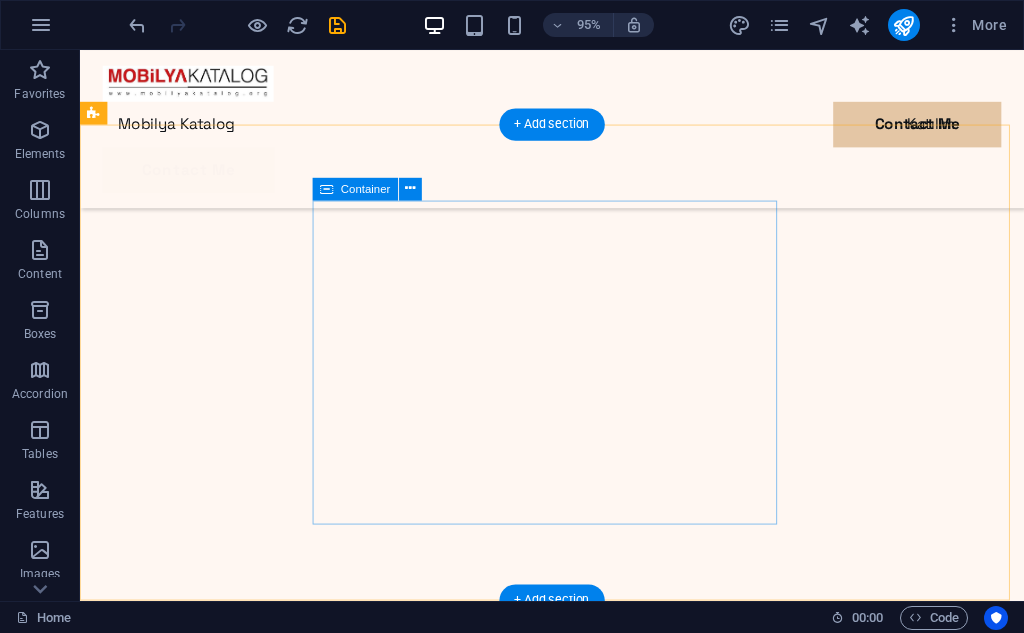 click on "Let’s create together Contact Me" at bounding box center (577, 7590) 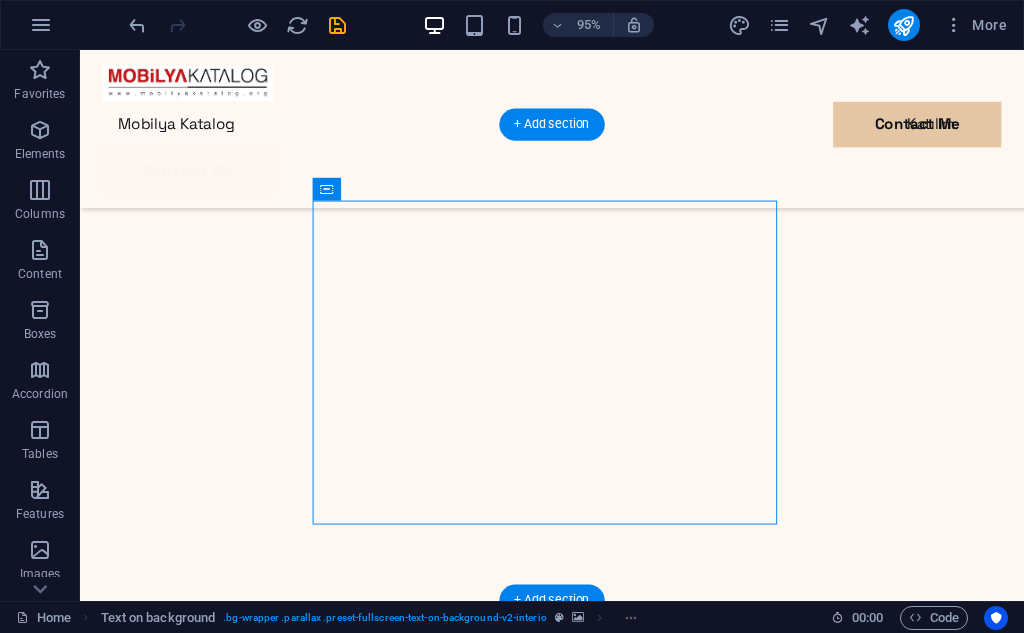 click at bounding box center (577, 7061) 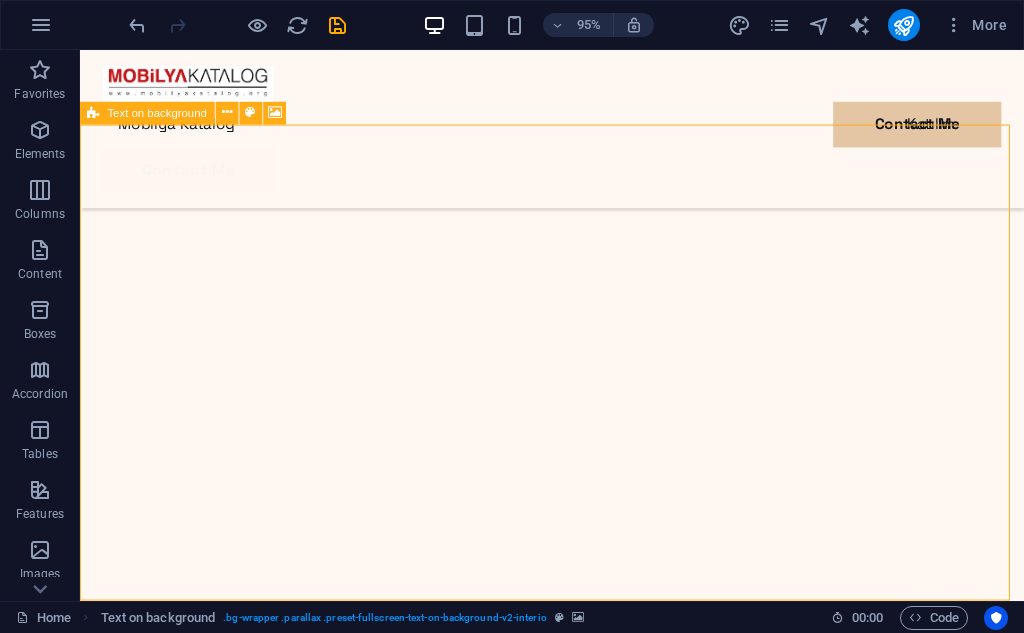 click at bounding box center (275, 112) 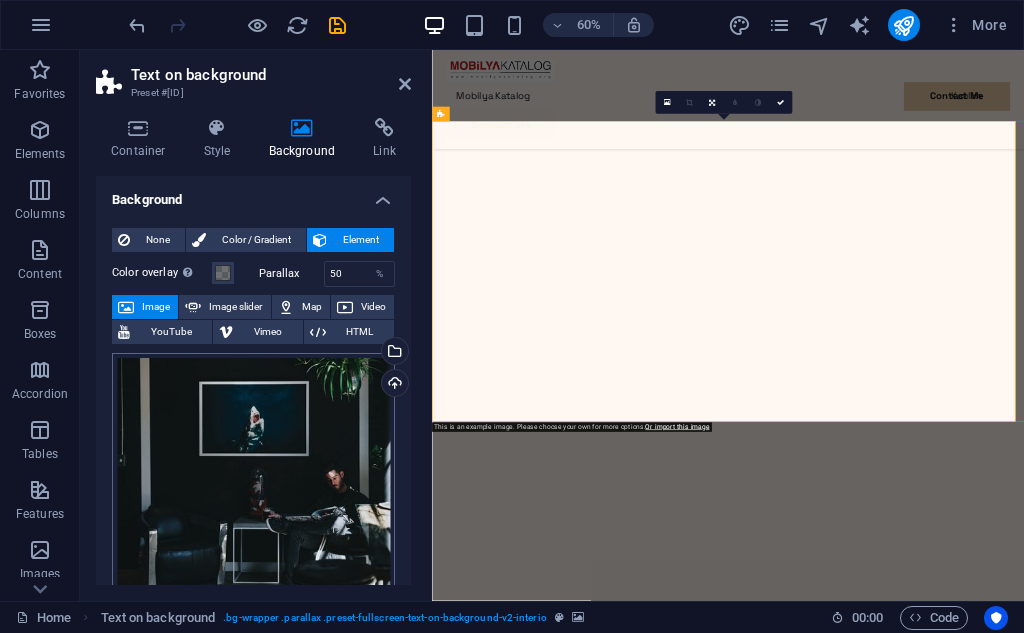 scroll, scrollTop: 2908, scrollLeft: 0, axis: vertical 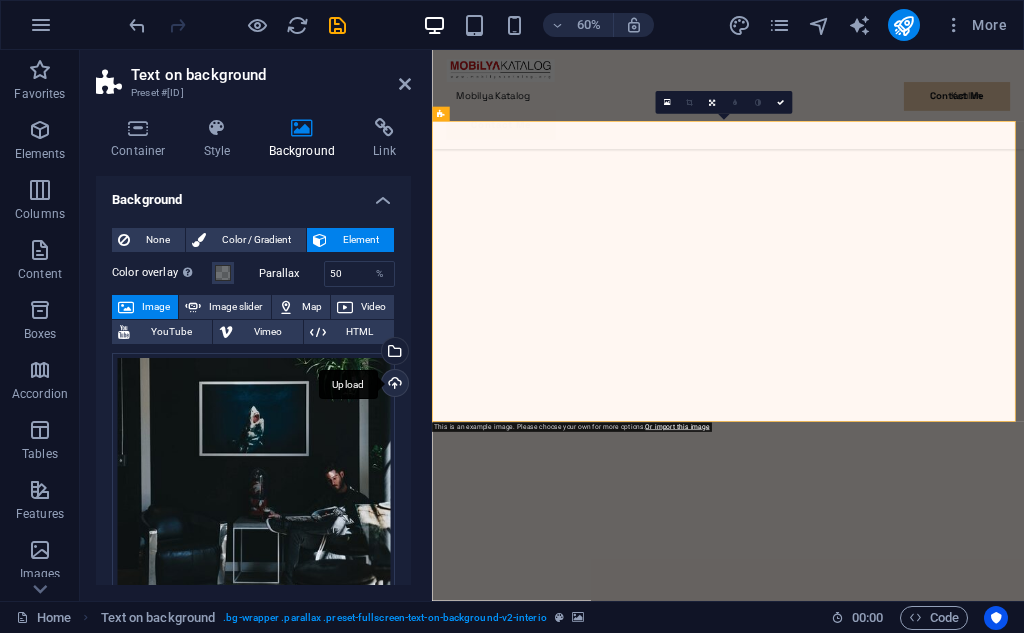 click on "Upload" at bounding box center [393, 385] 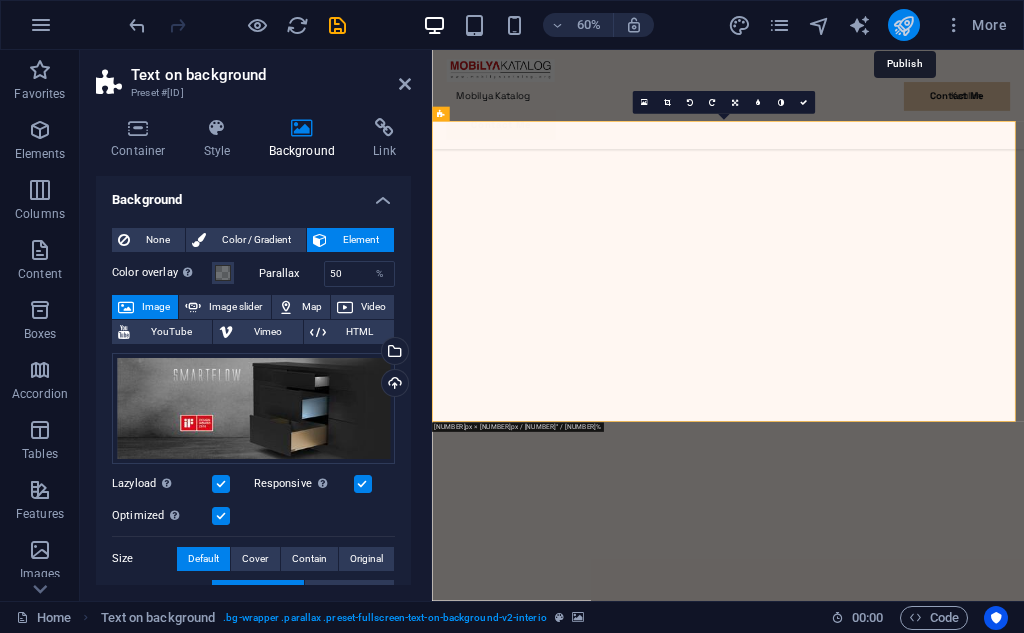 click at bounding box center [903, 25] 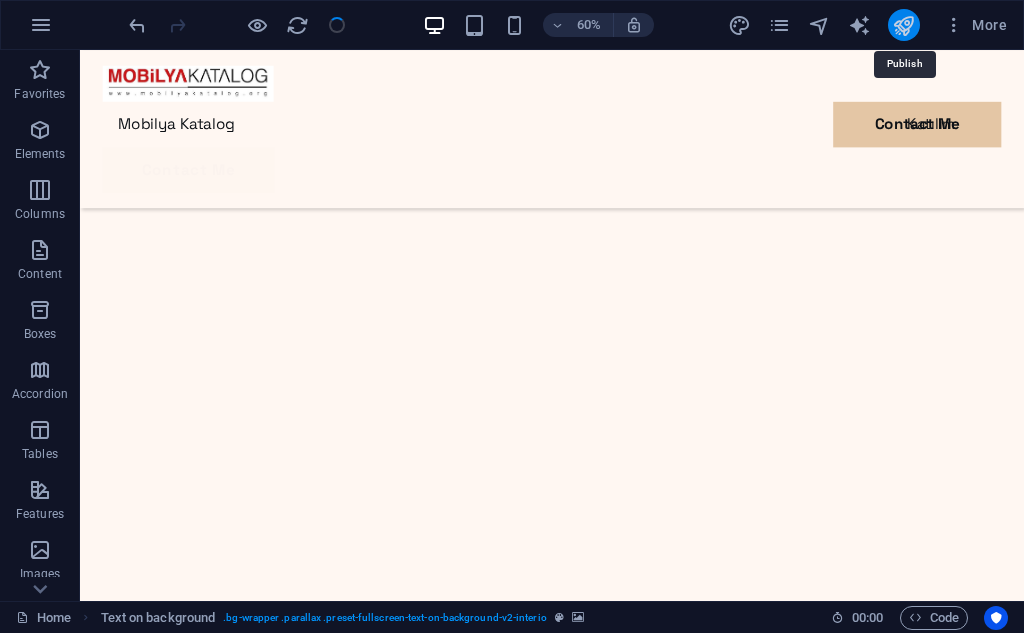 scroll, scrollTop: 2964, scrollLeft: 0, axis: vertical 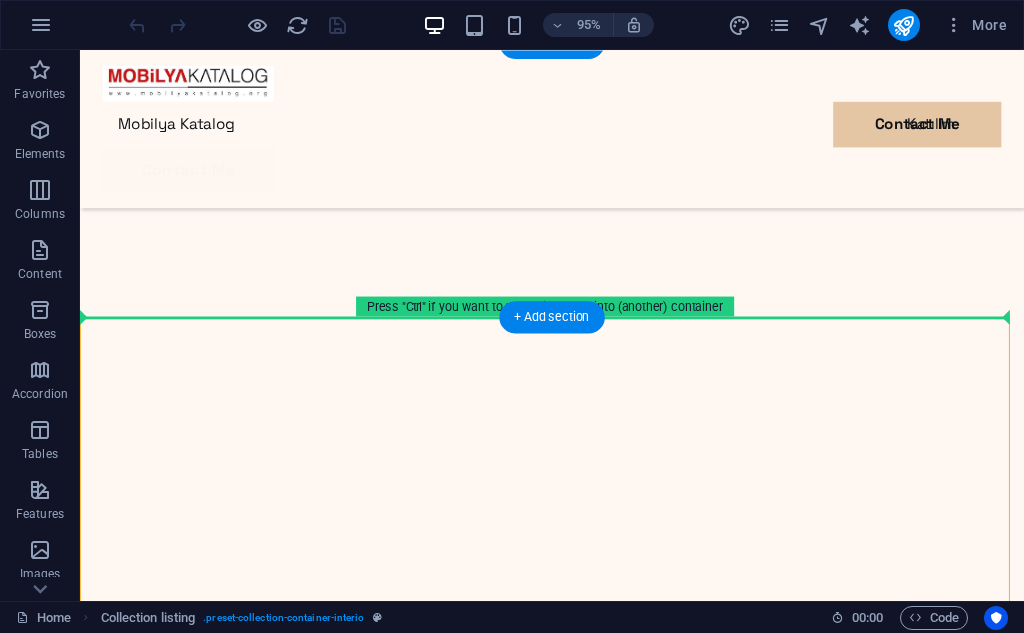 drag, startPoint x: 322, startPoint y: 359, endPoint x: 281, endPoint y: 310, distance: 63.89053 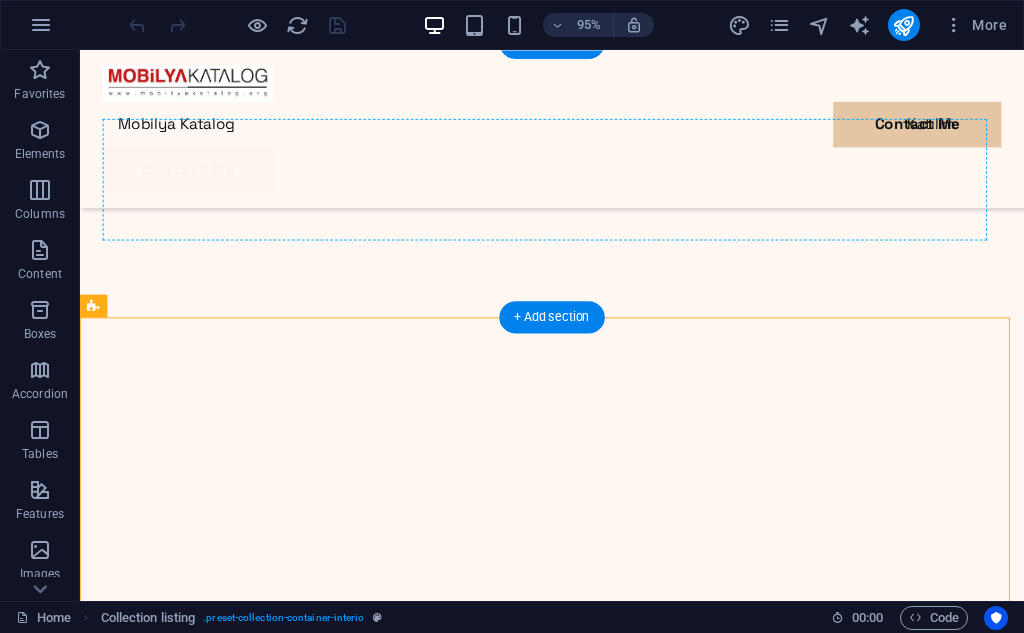 drag, startPoint x: 168, startPoint y: 357, endPoint x: 143, endPoint y: 160, distance: 198.57996 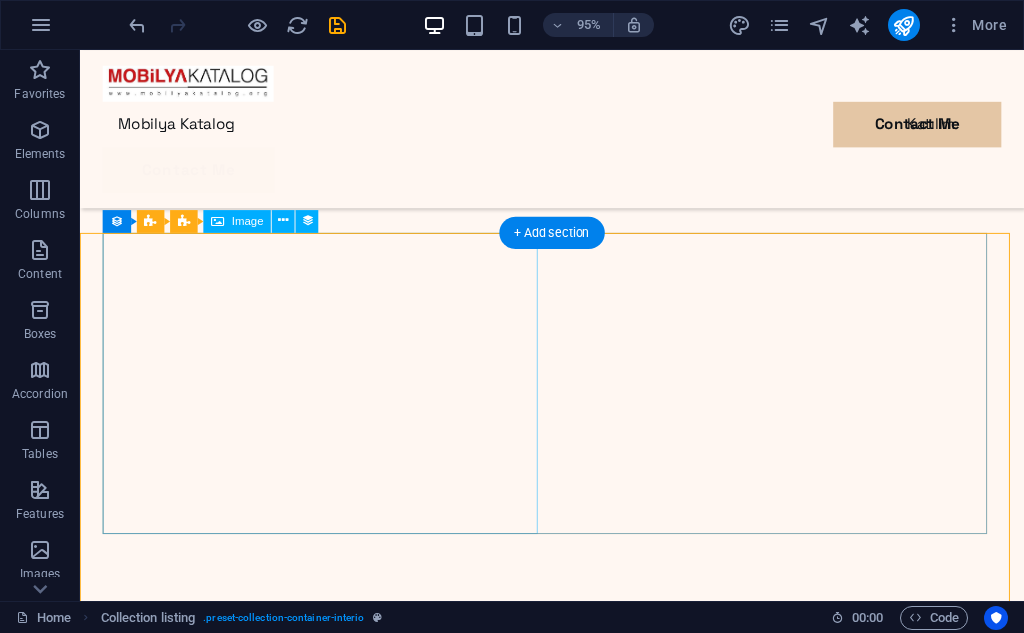 scroll, scrollTop: 1582, scrollLeft: 0, axis: vertical 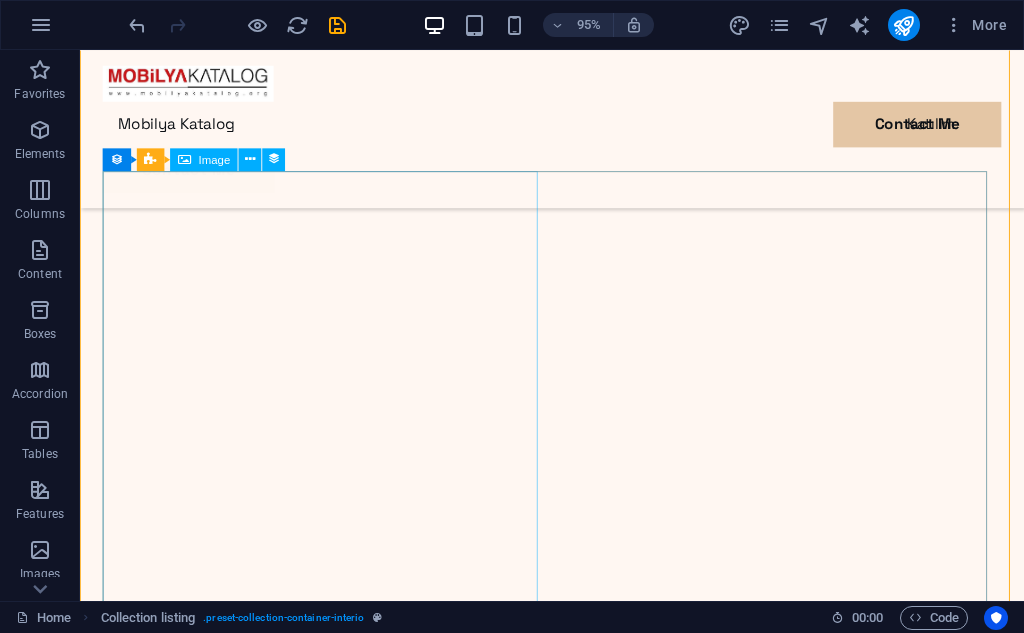 click at bounding box center [577, 6083] 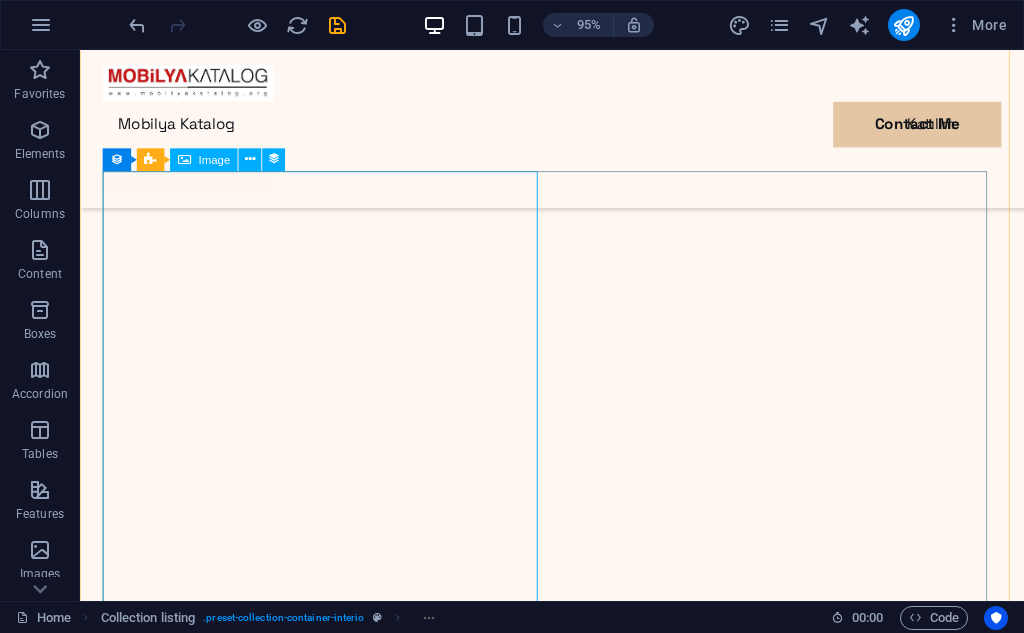 click on "Image" at bounding box center (215, 158) 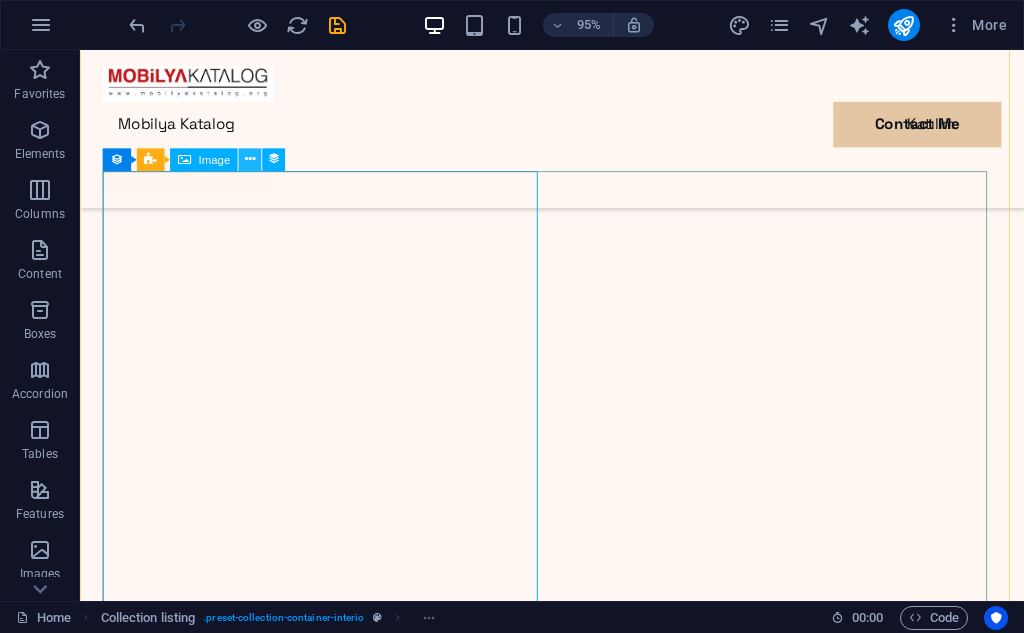 click at bounding box center (250, 159) 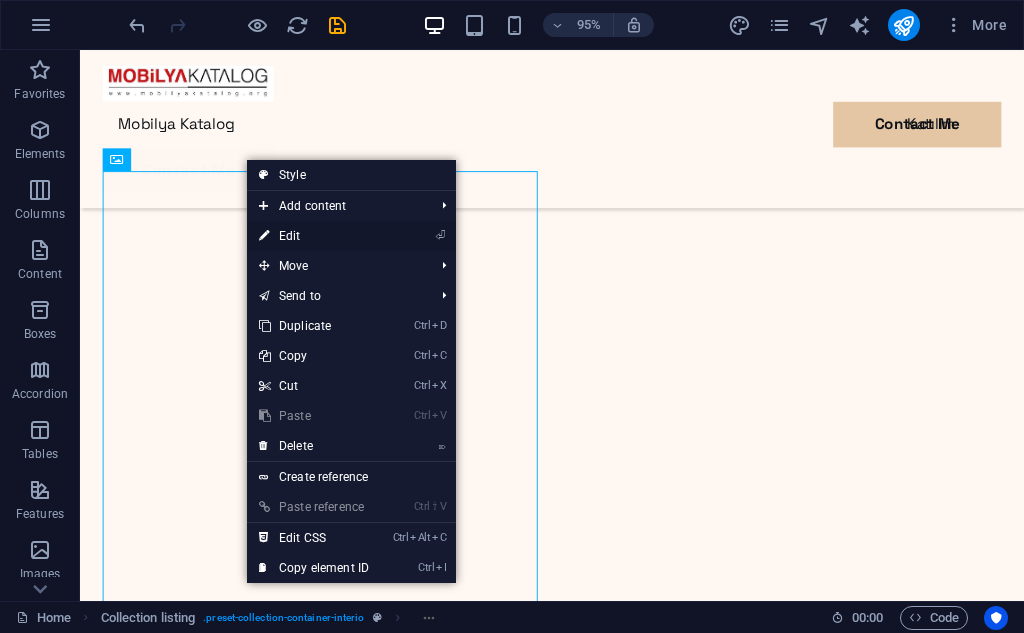 click on "⏎  Edit" at bounding box center [314, 236] 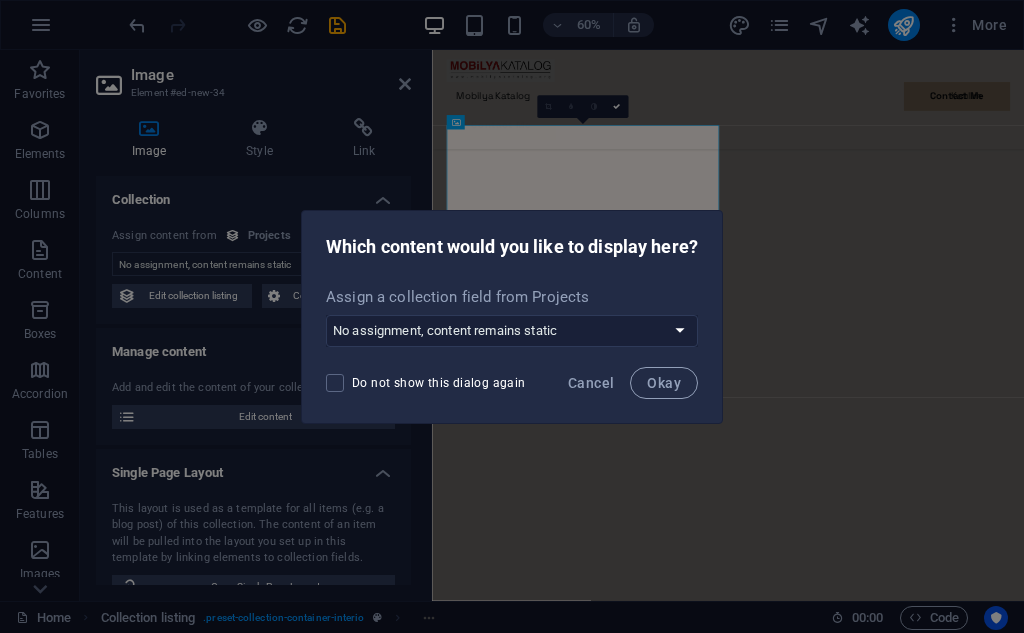 select on "project-picture" 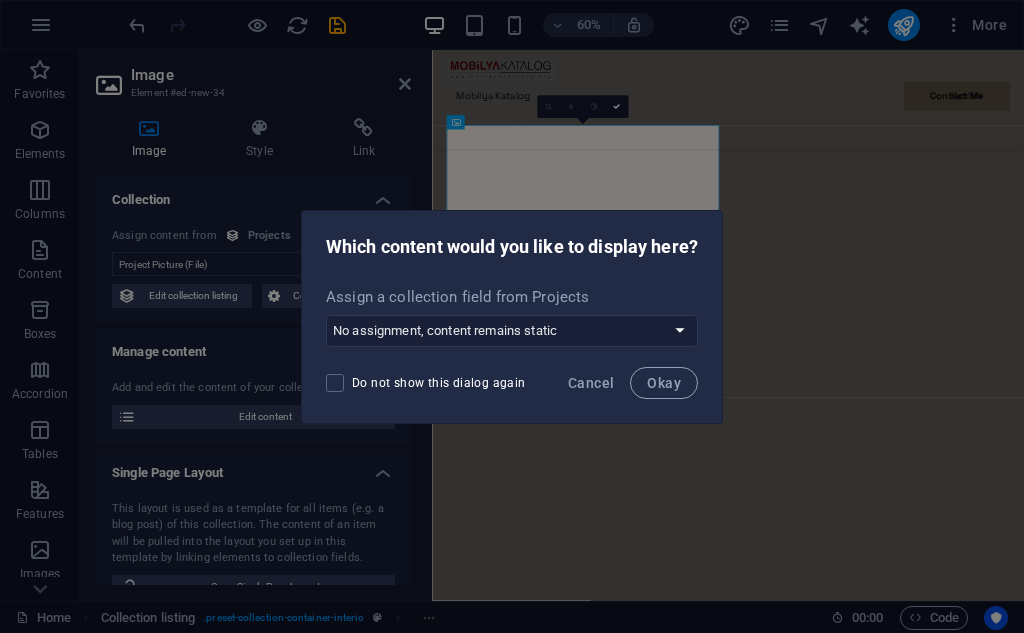 scroll, scrollTop: 1576, scrollLeft: 0, axis: vertical 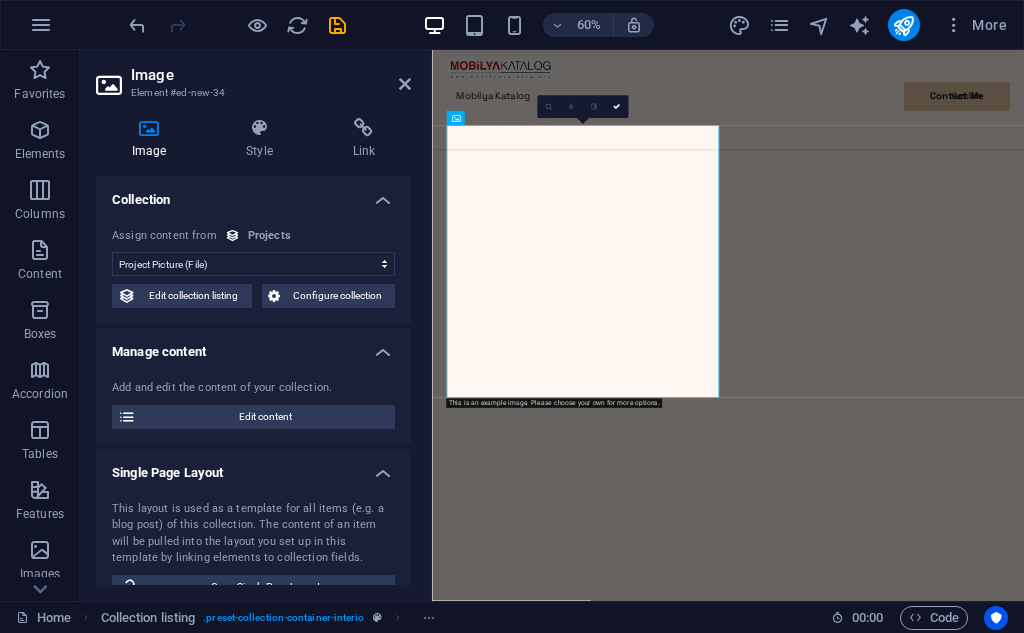 click on "Image" at bounding box center (153, 139) 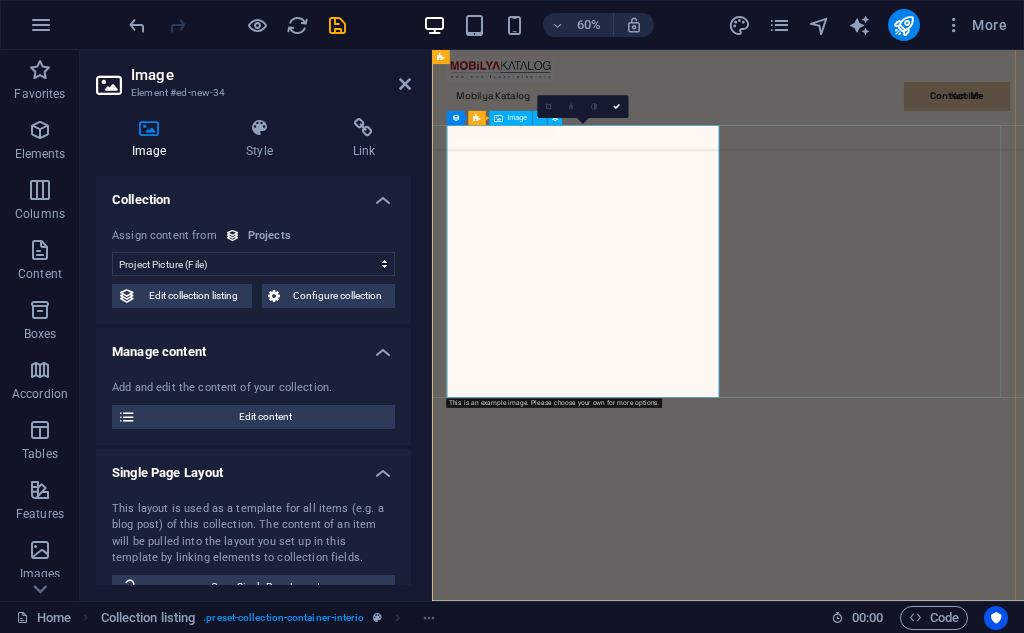 click on "Image" at bounding box center (510, 118) 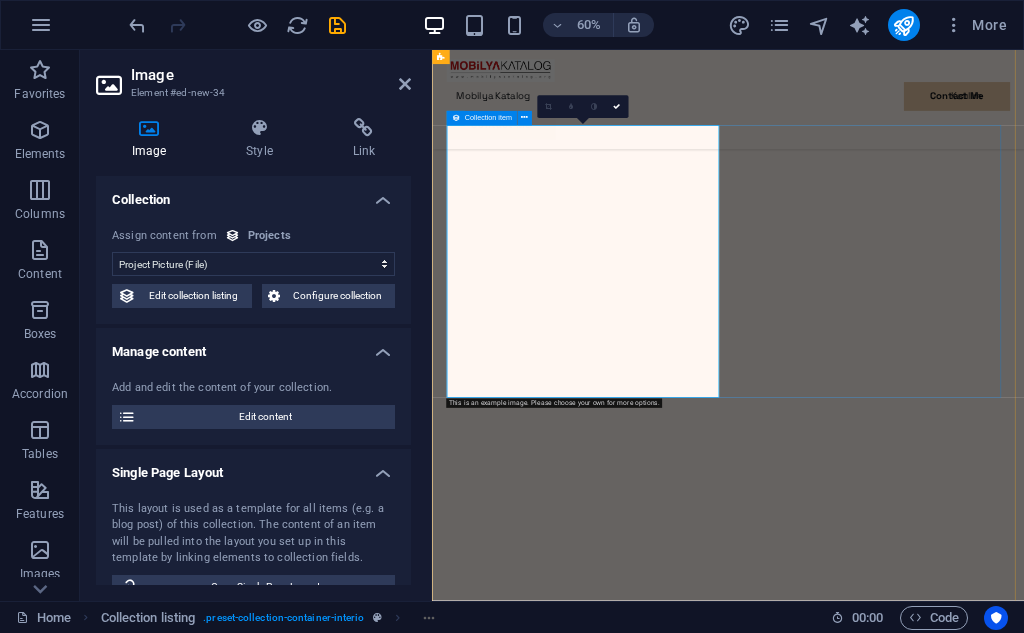click at bounding box center [455, 118] 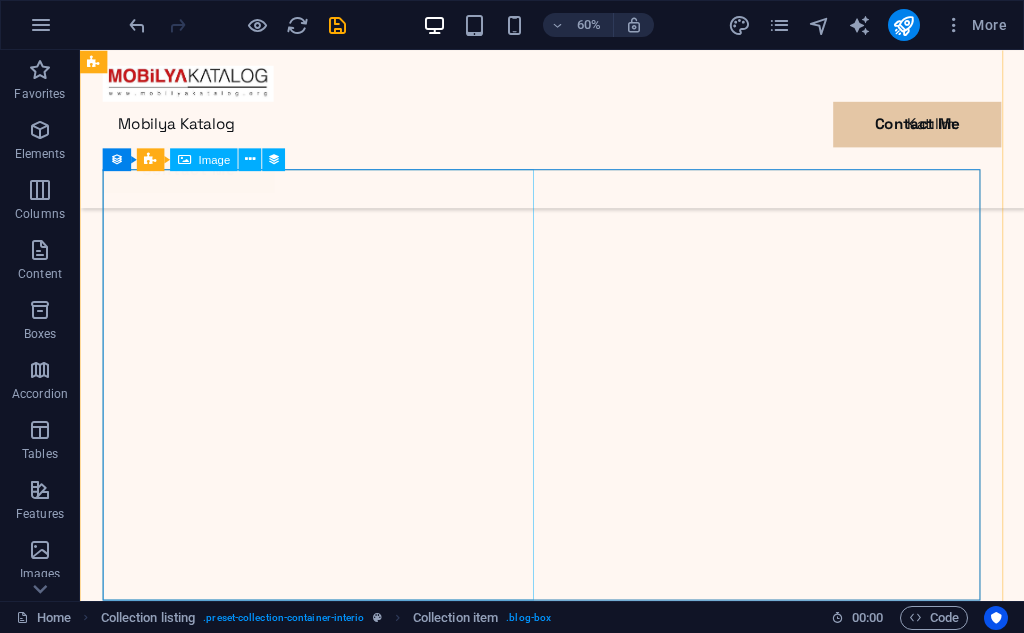 scroll, scrollTop: 1582, scrollLeft: 0, axis: vertical 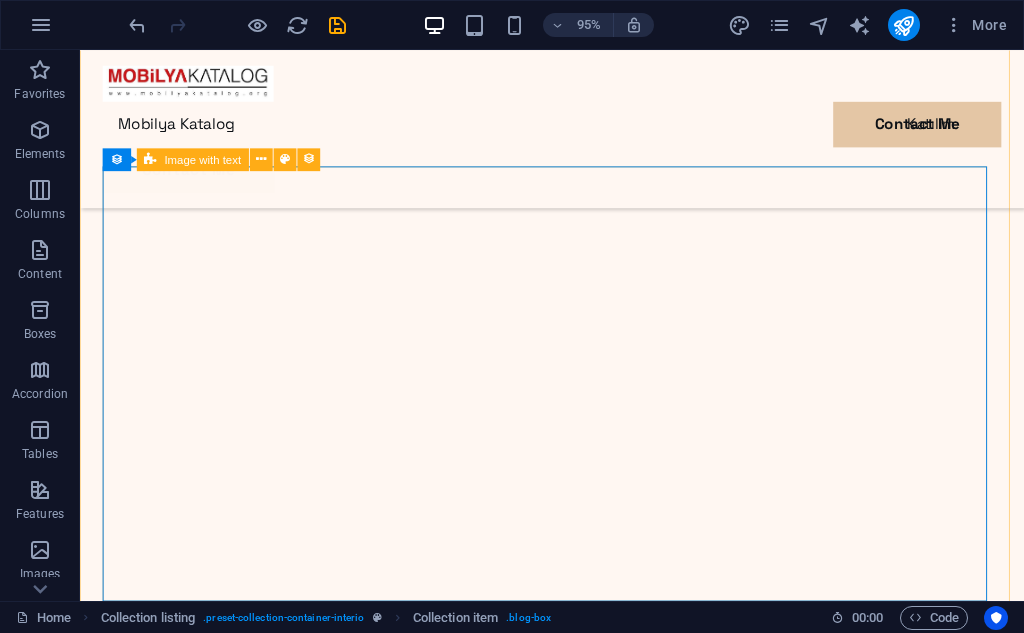 click on "Vintage Glam Boudoir Lorem ipsum dolor sit amet consectetur. Bibendum adipiscing morbi orci nibh eget posuere arcu volutpat nulla. Tortor cras suscipit augue sodales risus auctor. Fusce nunc vitae non dui ornare tellus nibh purus lectus. Pulvinar pellentesque nam vel nec eget ligula vel bibendum eget." at bounding box center (577, 5965) 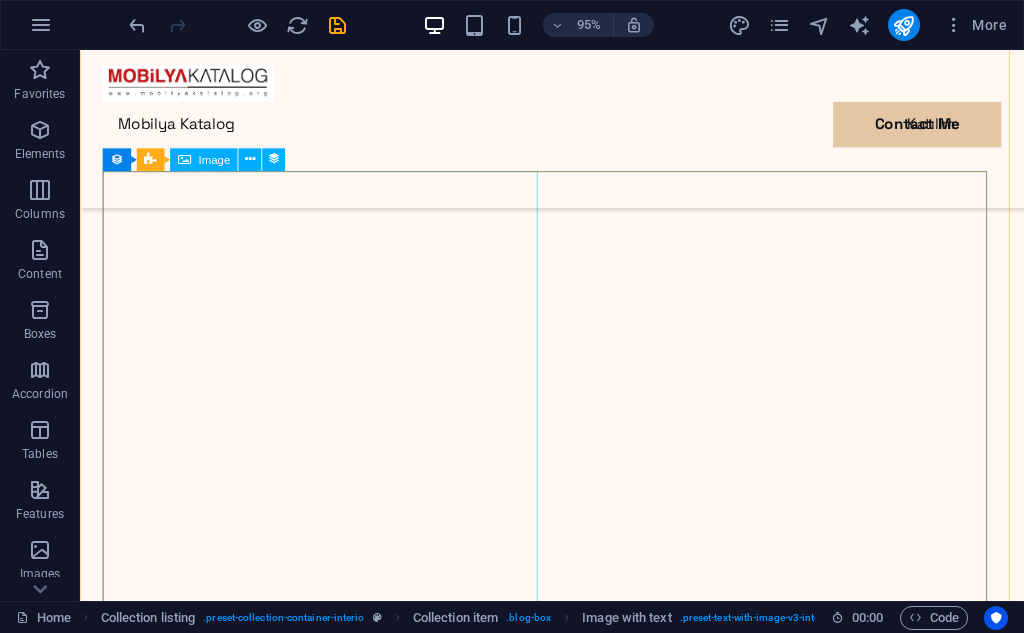 click on "Image" at bounding box center (215, 158) 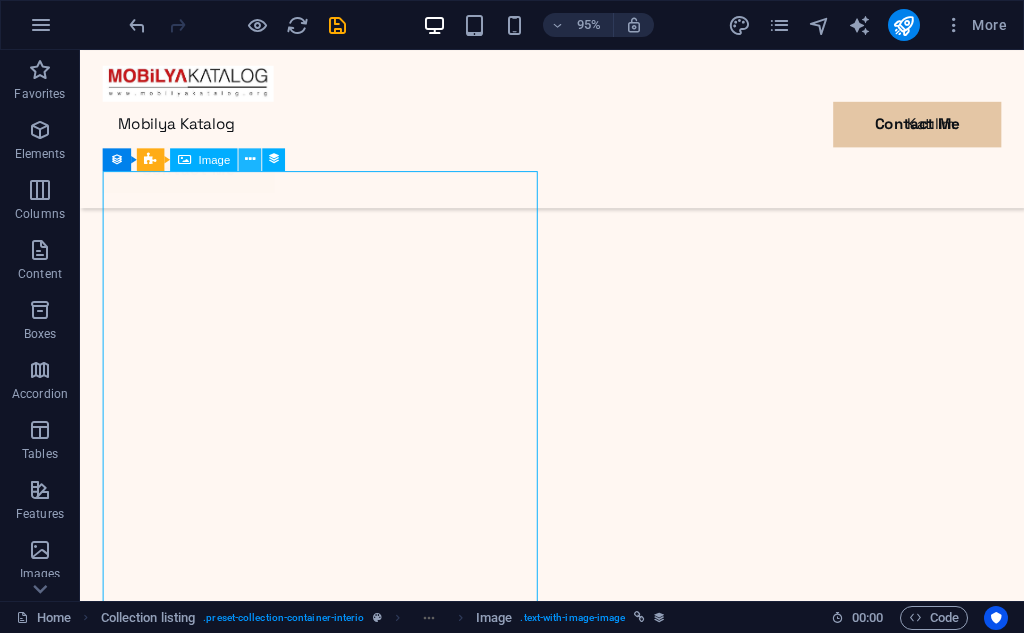 click at bounding box center (250, 159) 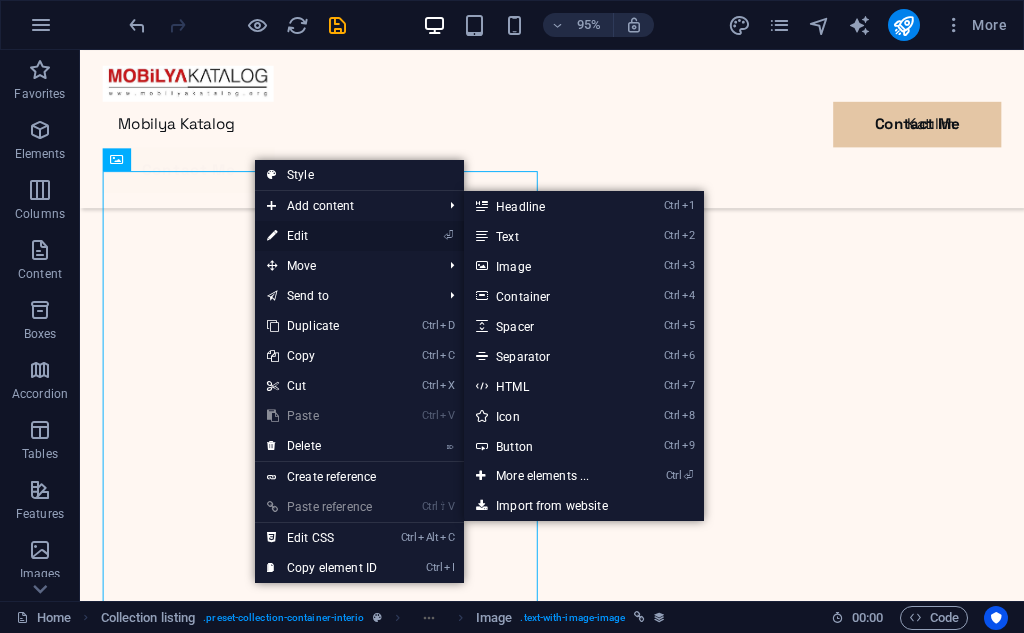 click at bounding box center [272, 236] 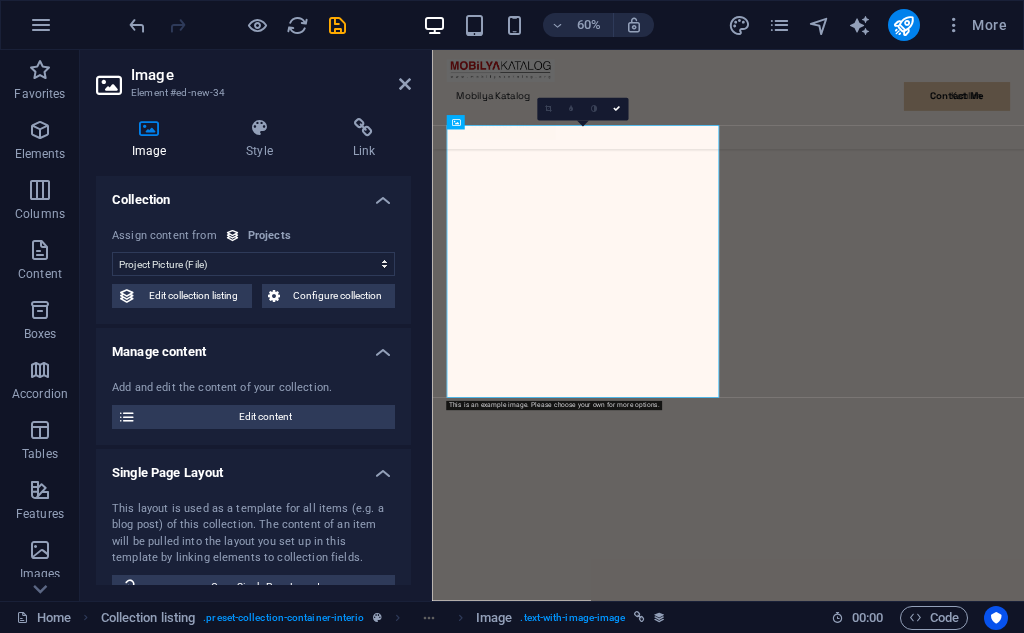 scroll, scrollTop: 1576, scrollLeft: 0, axis: vertical 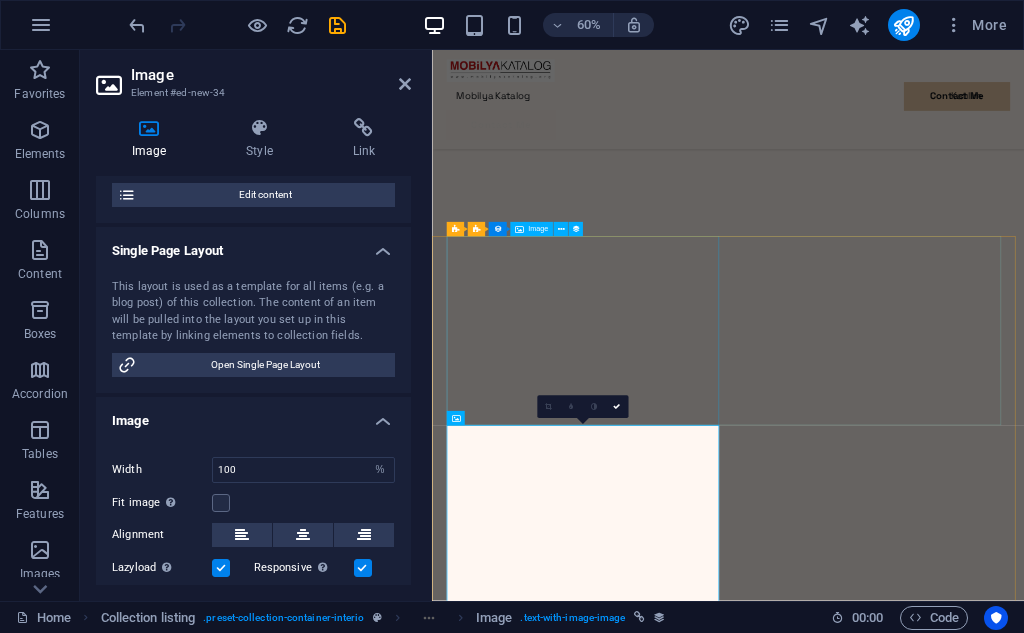 click at bounding box center (925, 5518) 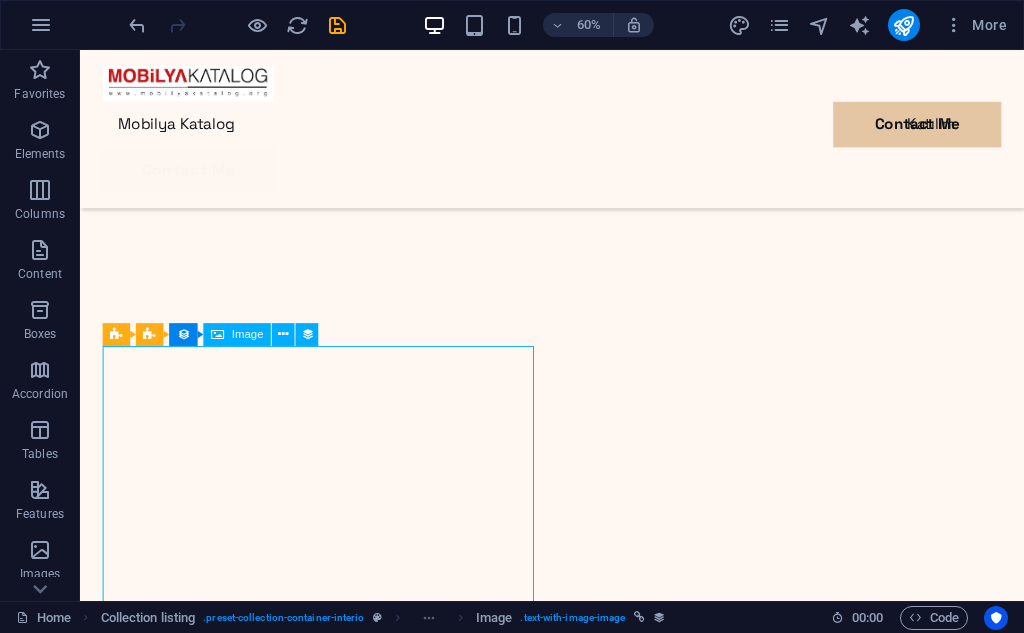 click at bounding box center [577, 5547] 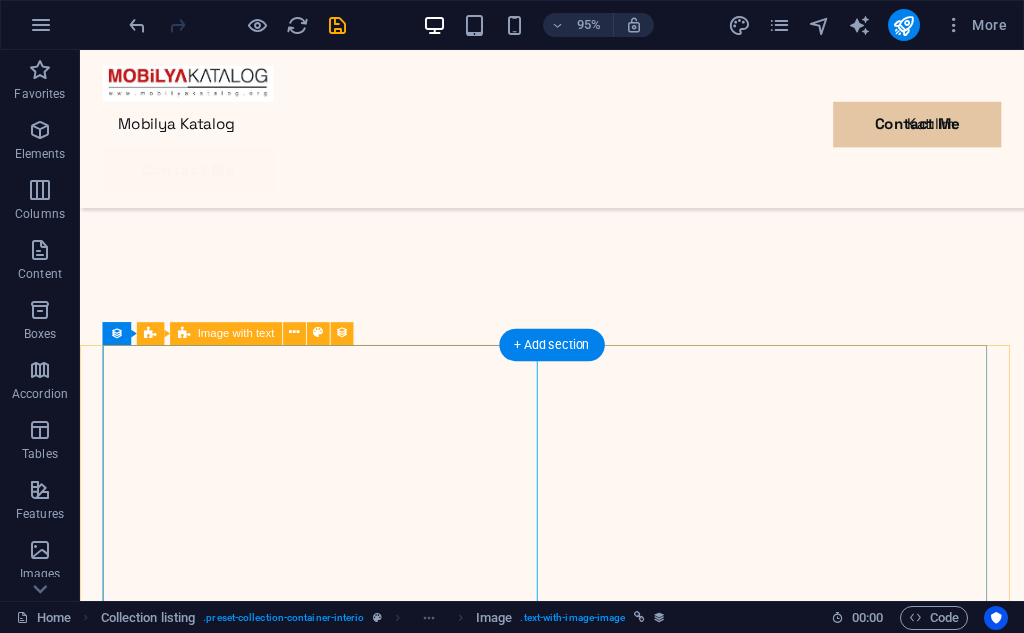 scroll, scrollTop: 1181, scrollLeft: 0, axis: vertical 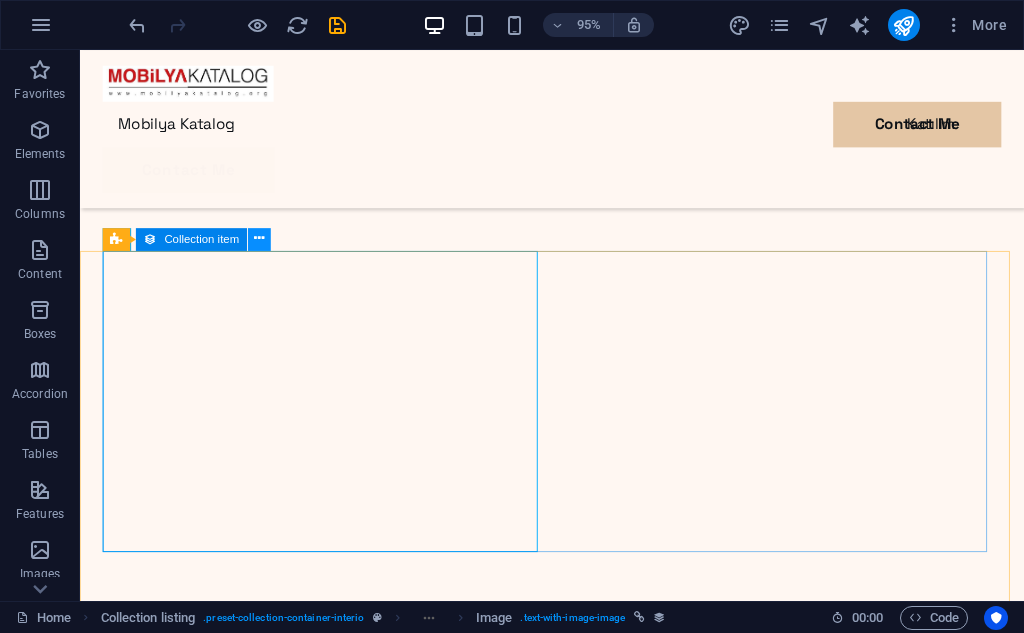 click at bounding box center (259, 238) 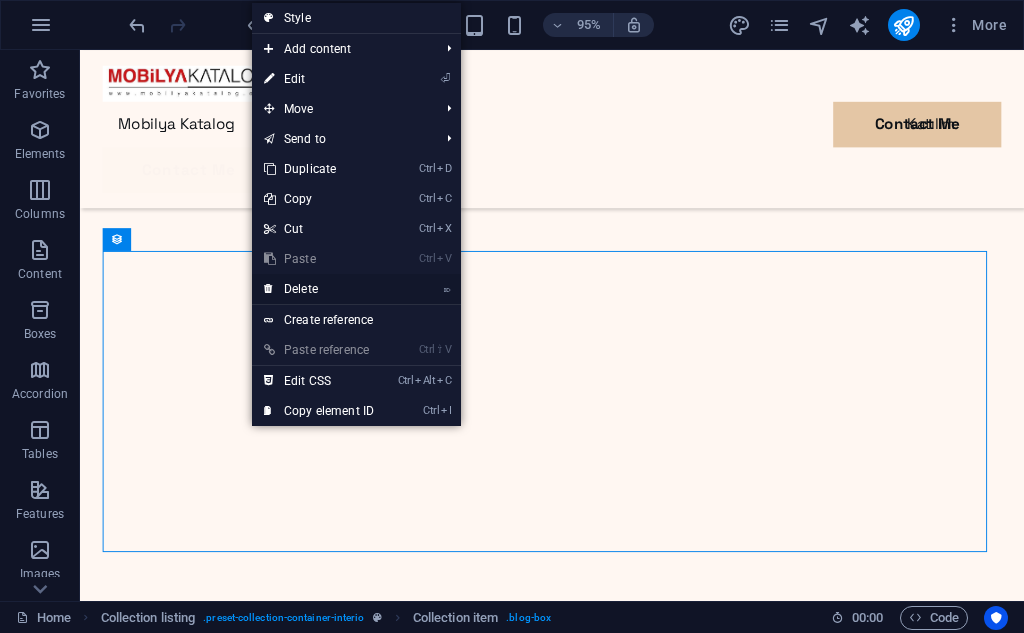 click on "⌦  Delete" at bounding box center [319, 289] 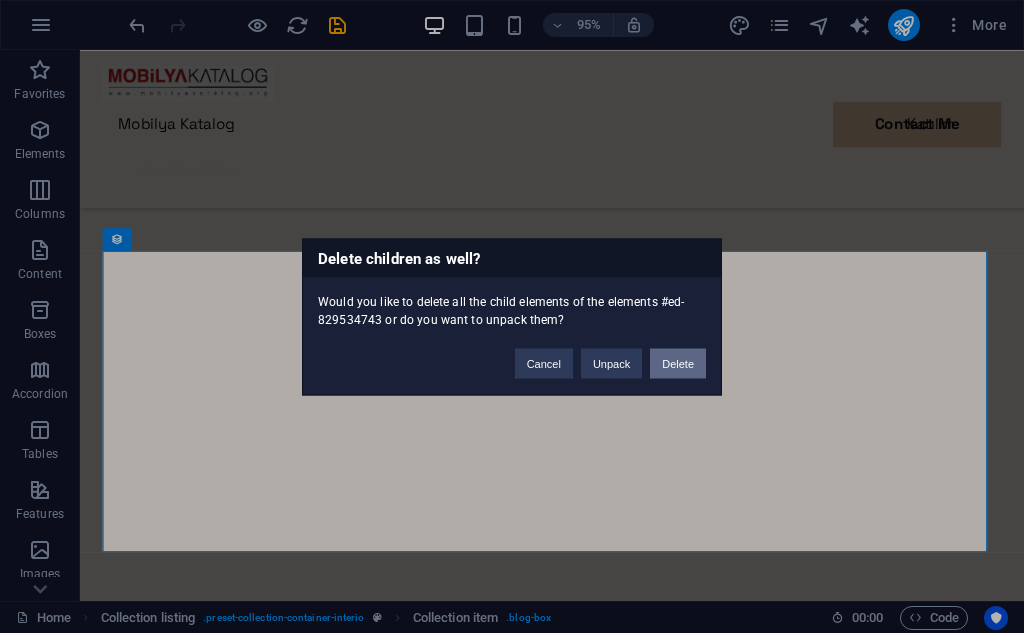 click on "Delete" at bounding box center (678, 363) 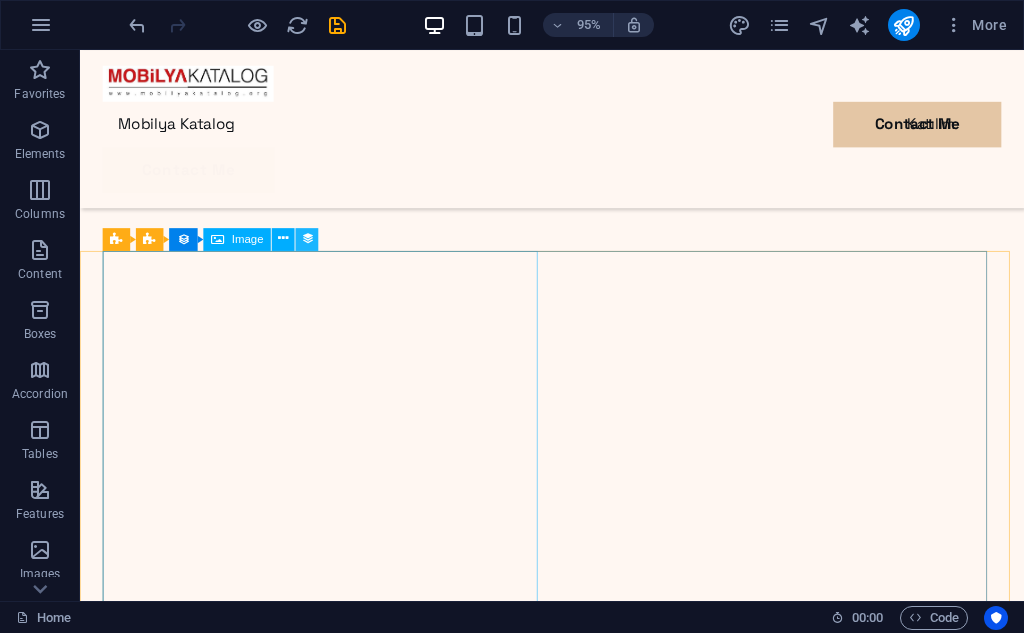 click at bounding box center (307, 239) 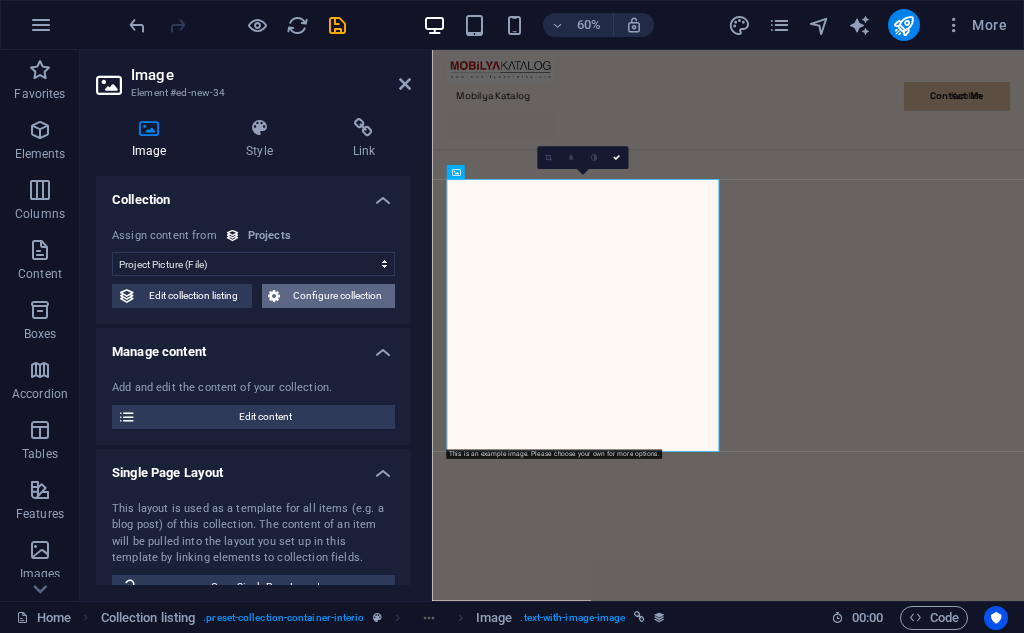 scroll, scrollTop: 1176, scrollLeft: 0, axis: vertical 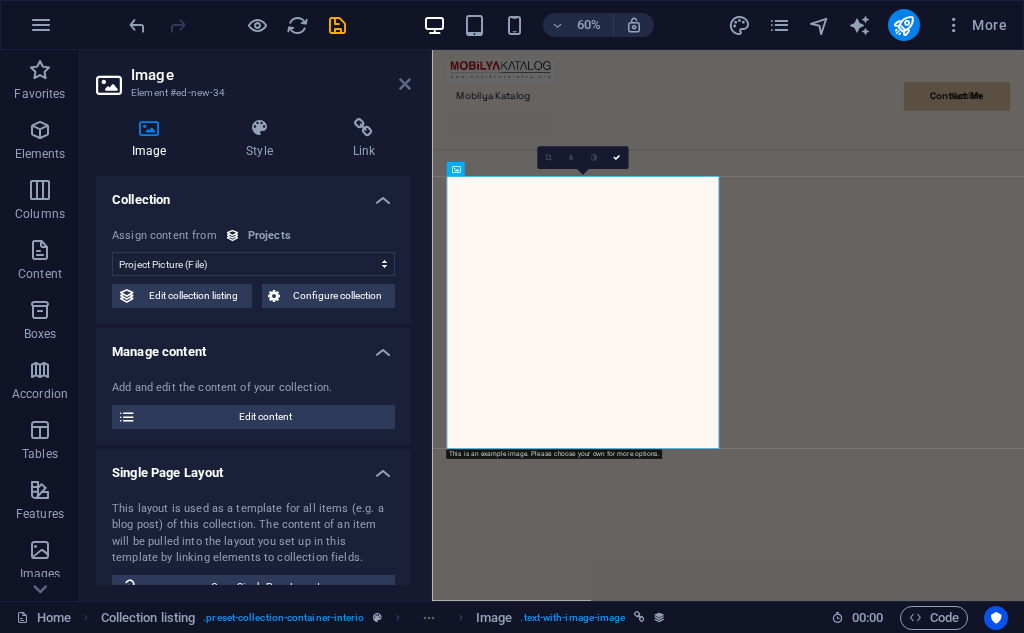 click at bounding box center [405, 84] 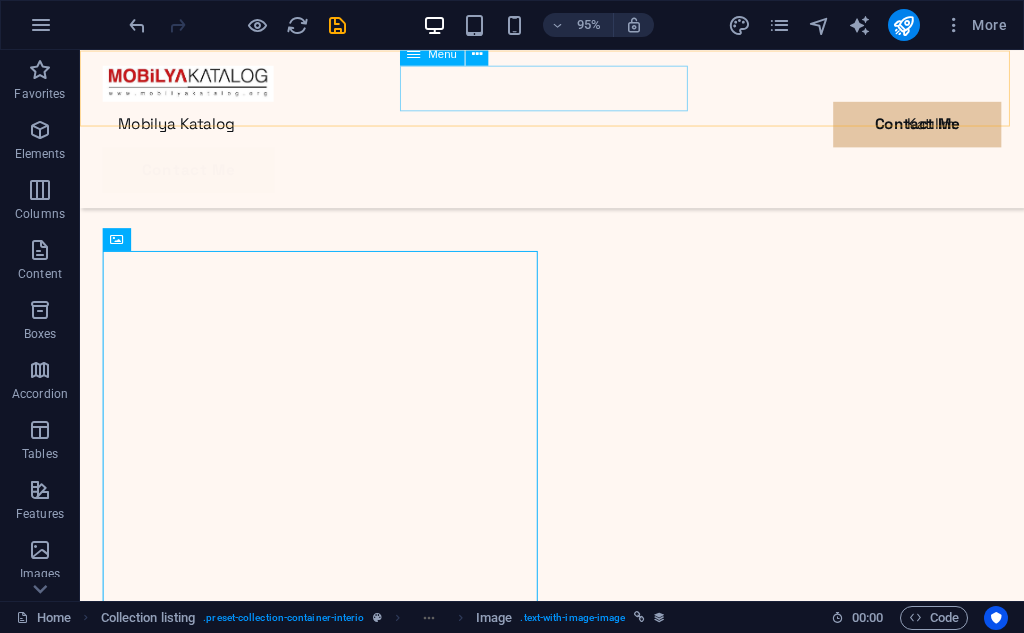 scroll, scrollTop: 1181, scrollLeft: 0, axis: vertical 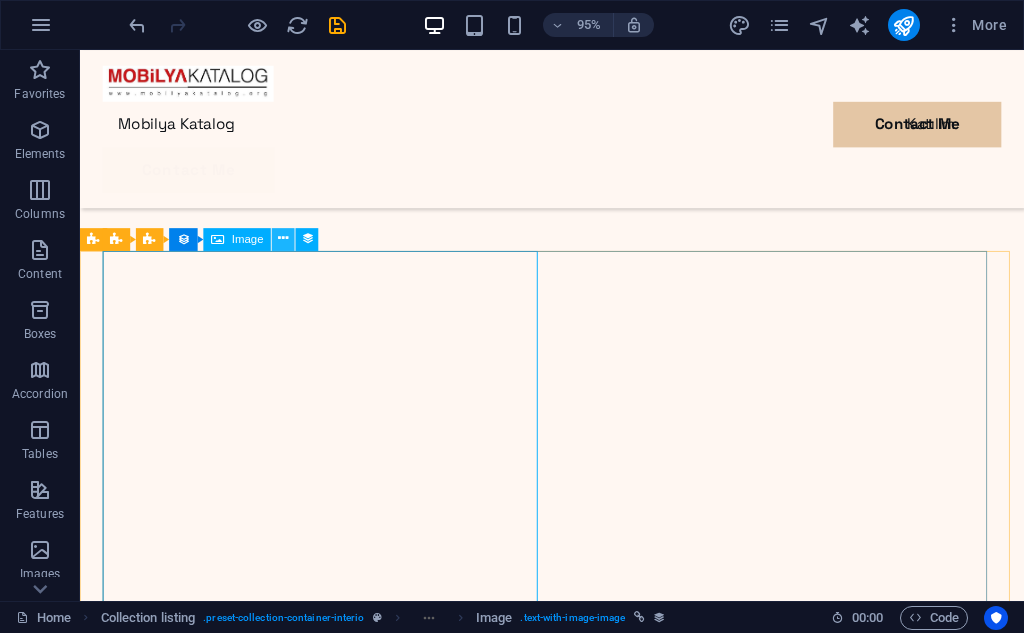 click at bounding box center [283, 239] 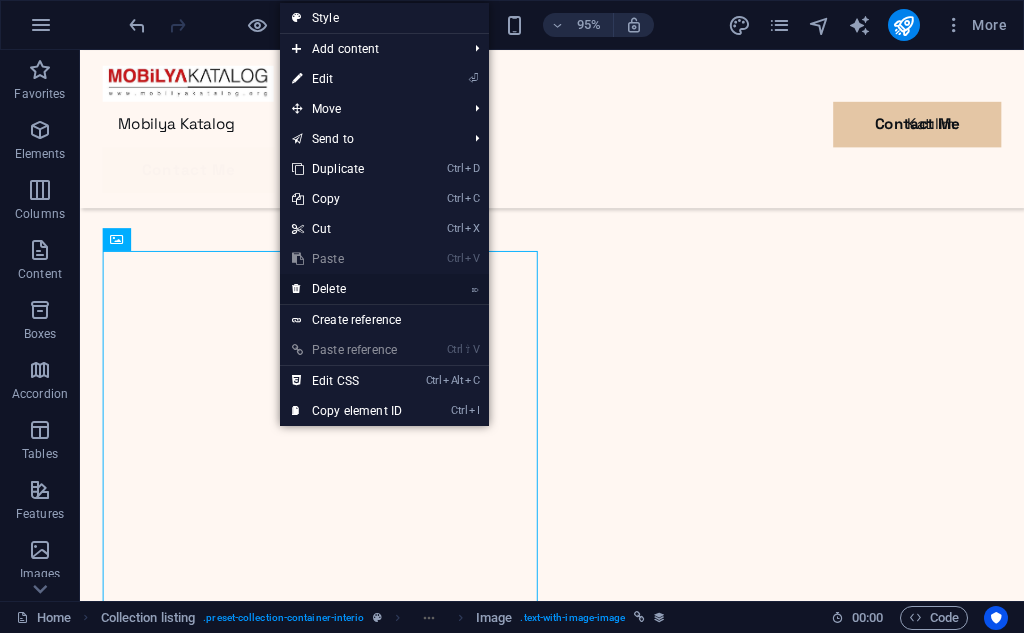 click on "⌦  Delete" at bounding box center (347, 289) 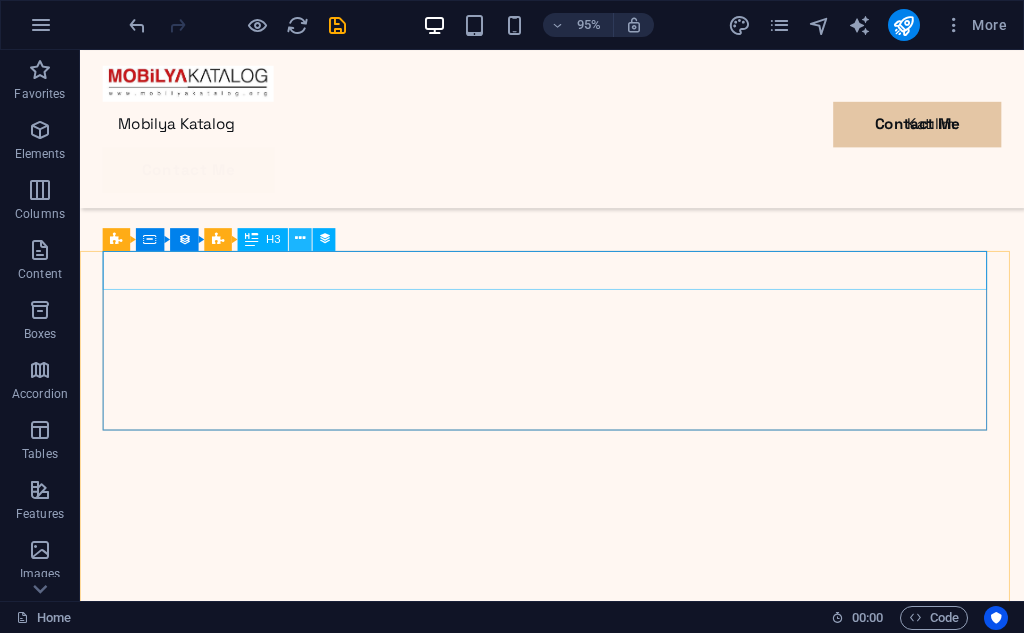 click at bounding box center (300, 238) 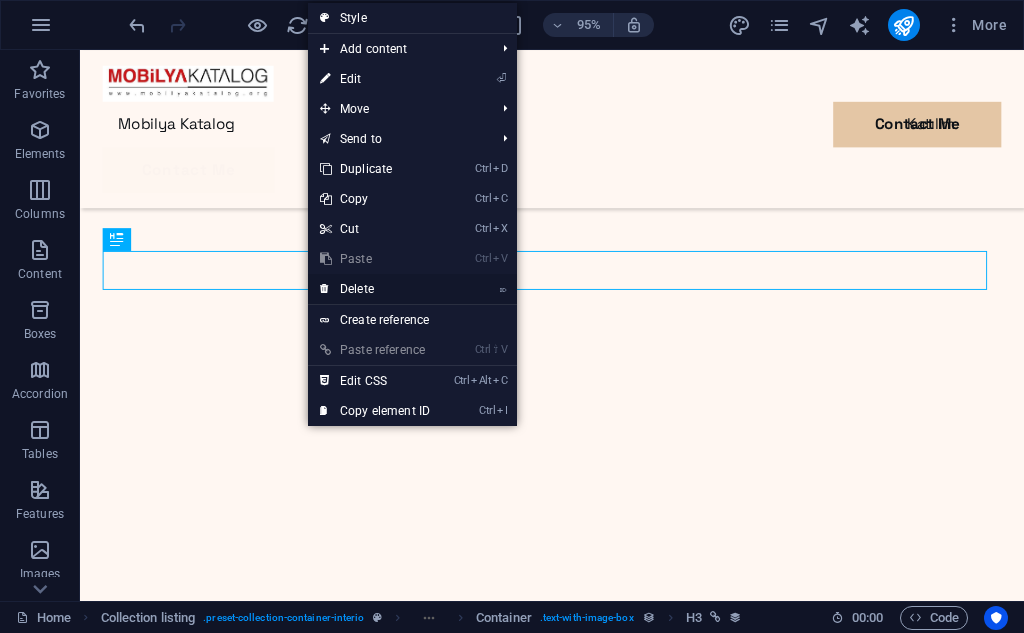 click at bounding box center (325, 289) 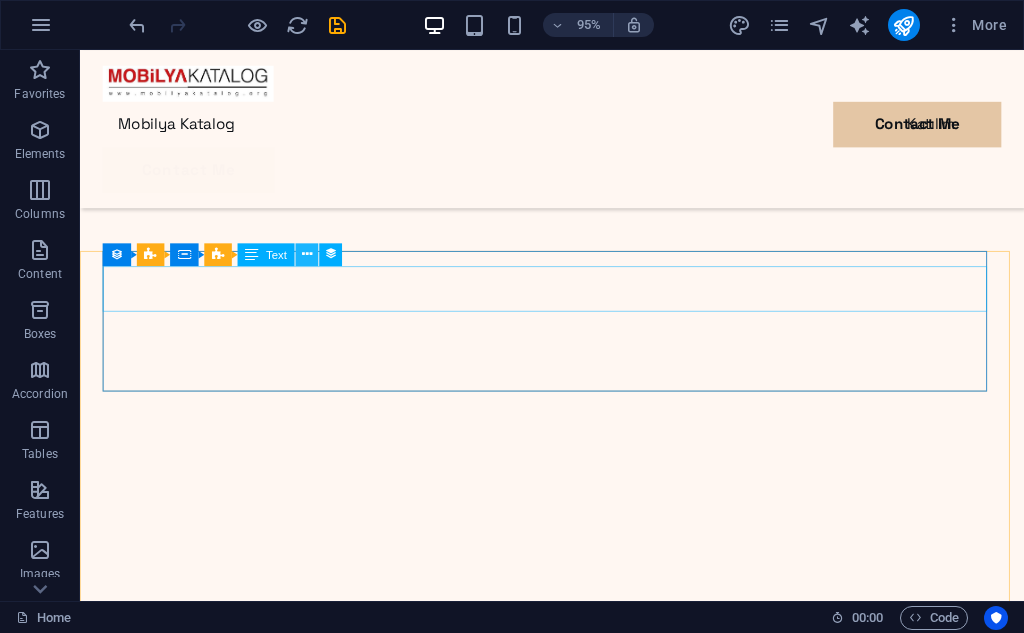click at bounding box center (307, 254) 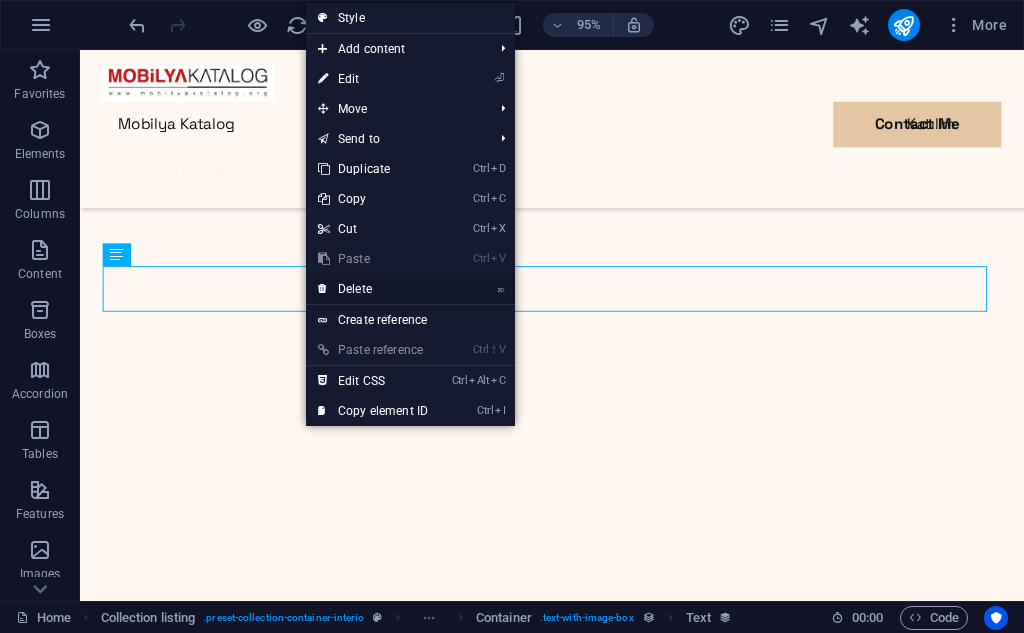 click at bounding box center (323, 289) 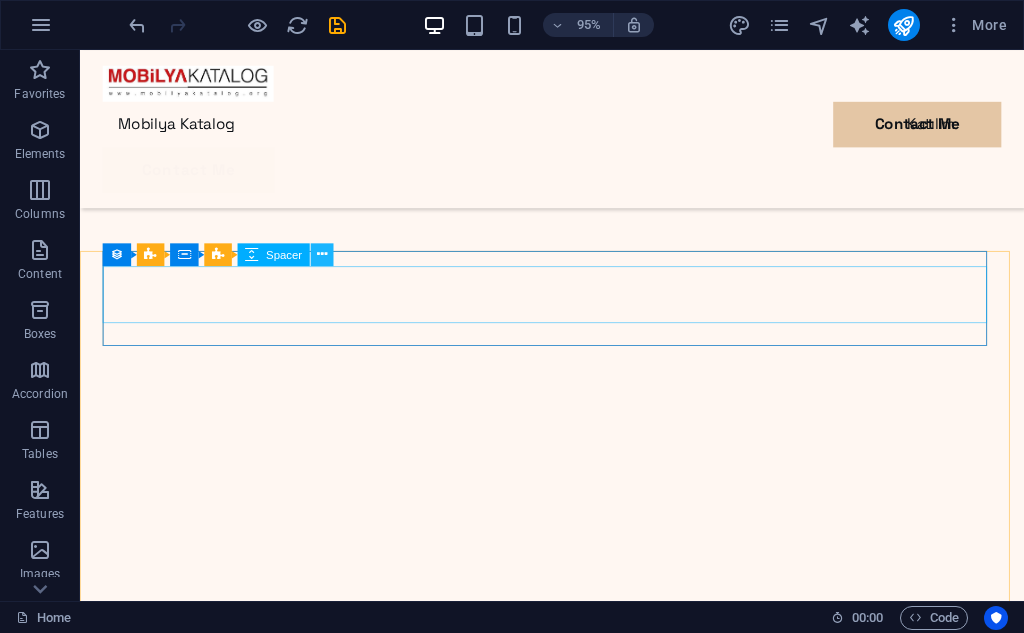 click at bounding box center (322, 254) 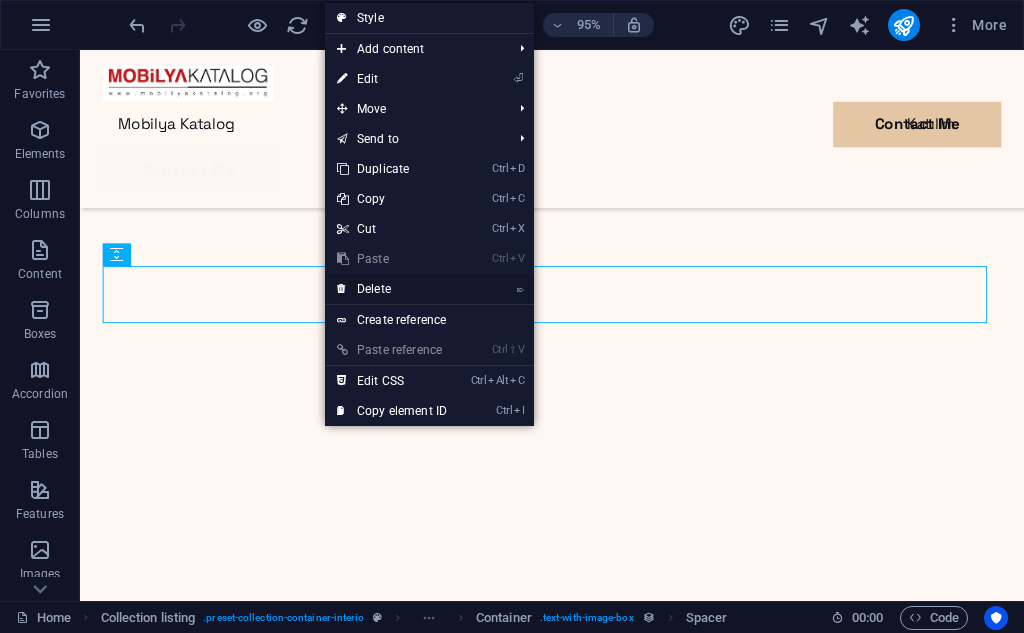 click on "⌦  Delete" at bounding box center (392, 289) 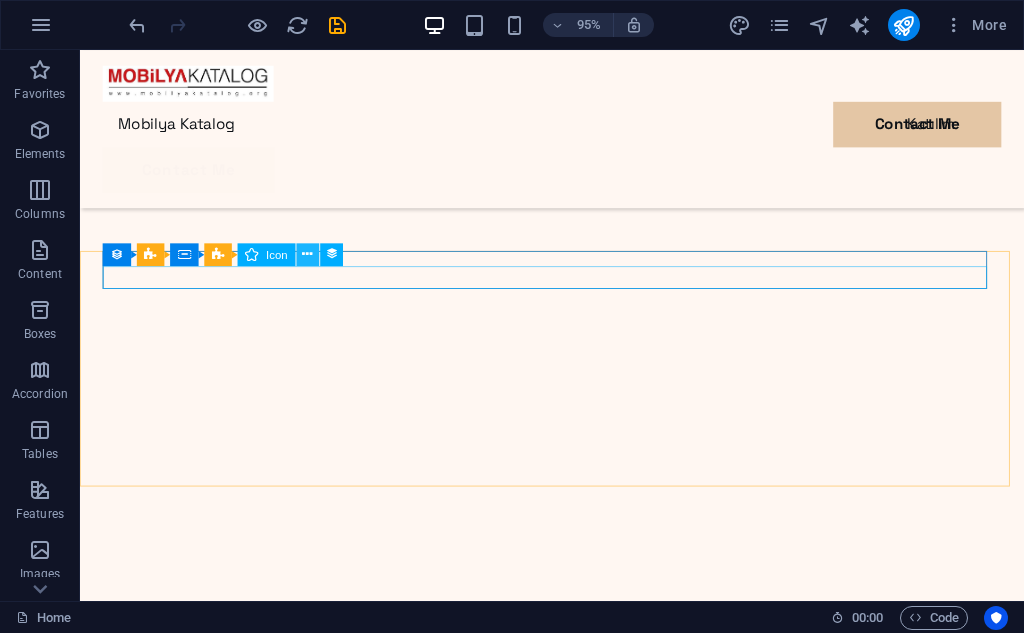 click at bounding box center (307, 254) 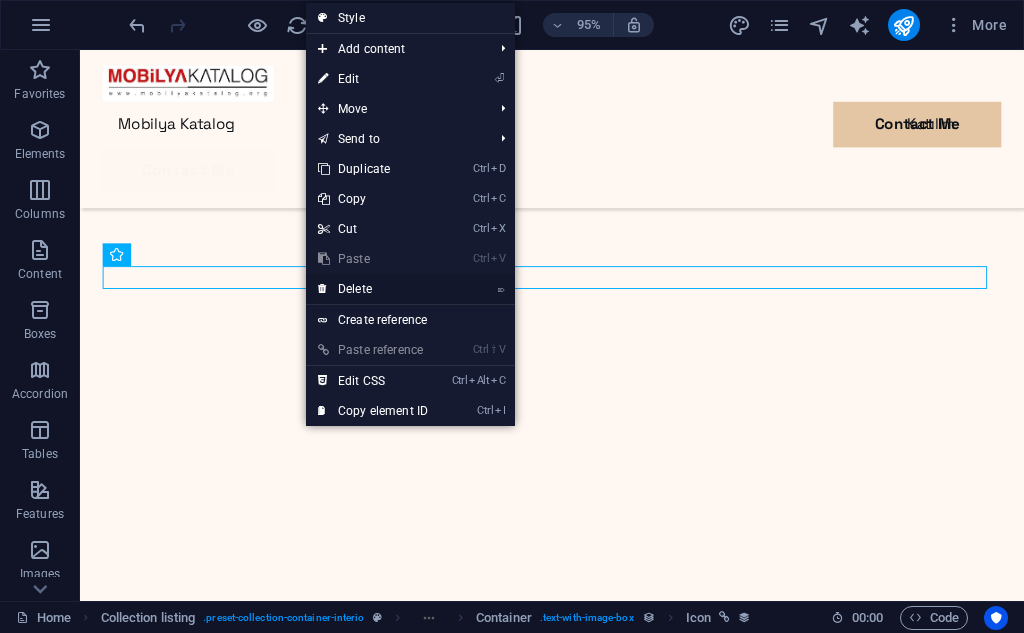 click at bounding box center (323, 289) 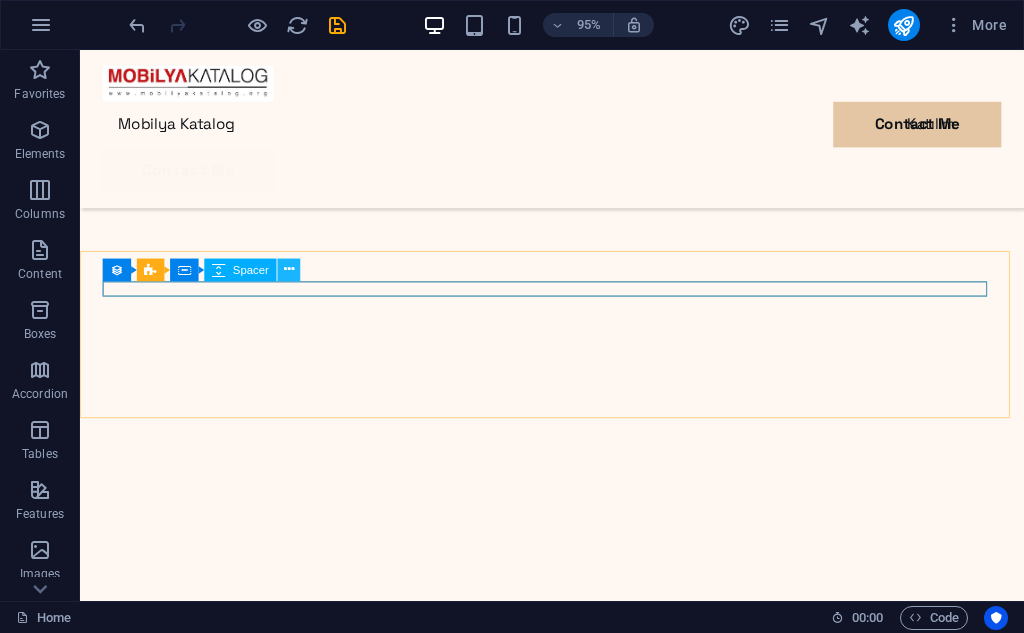click at bounding box center [289, 269] 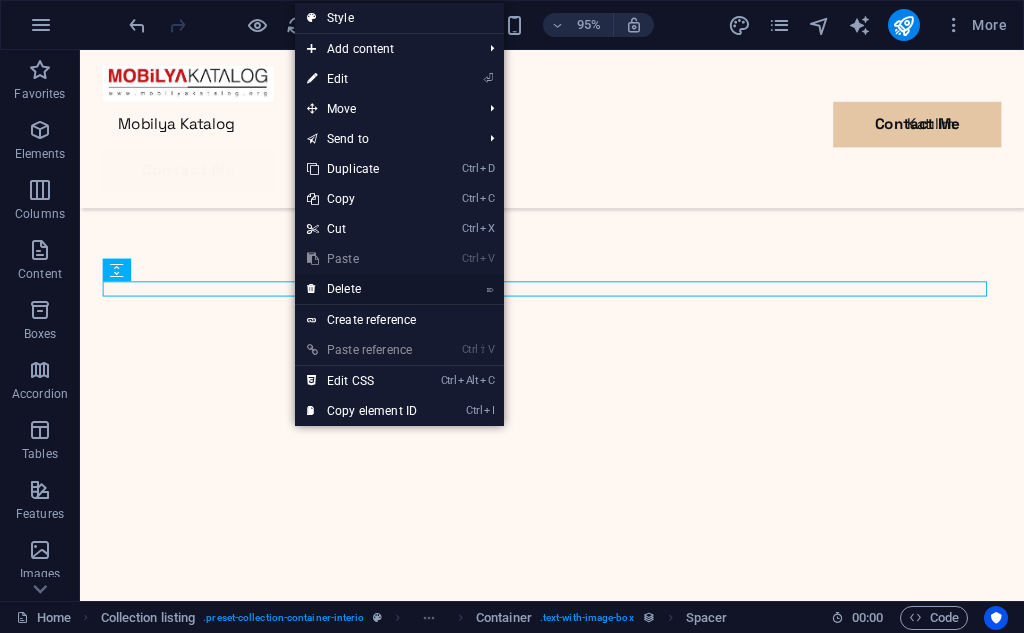click on "⌦  Delete" at bounding box center [362, 289] 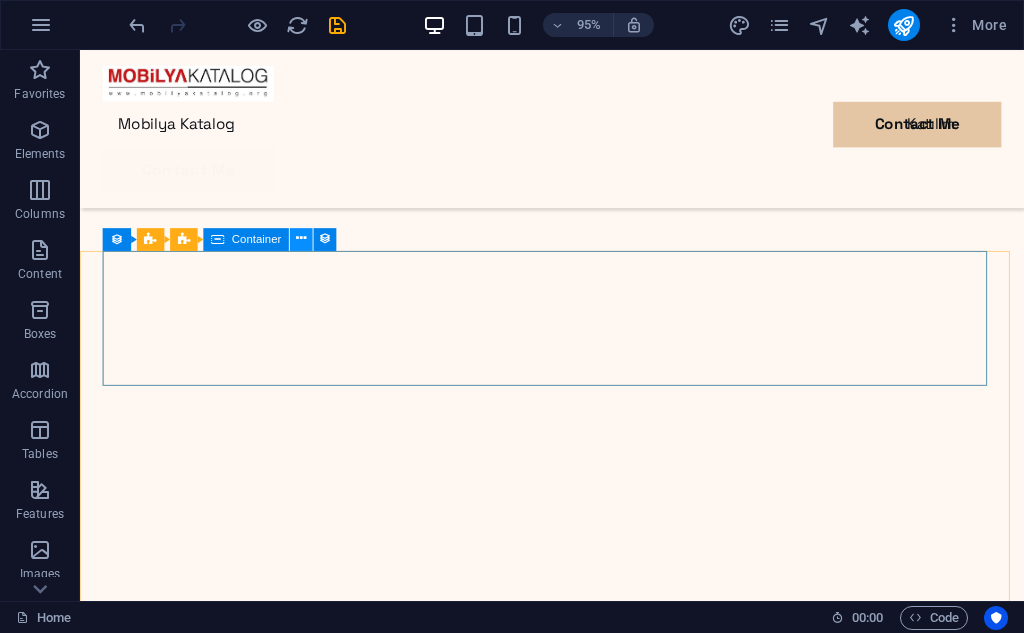click at bounding box center [301, 238] 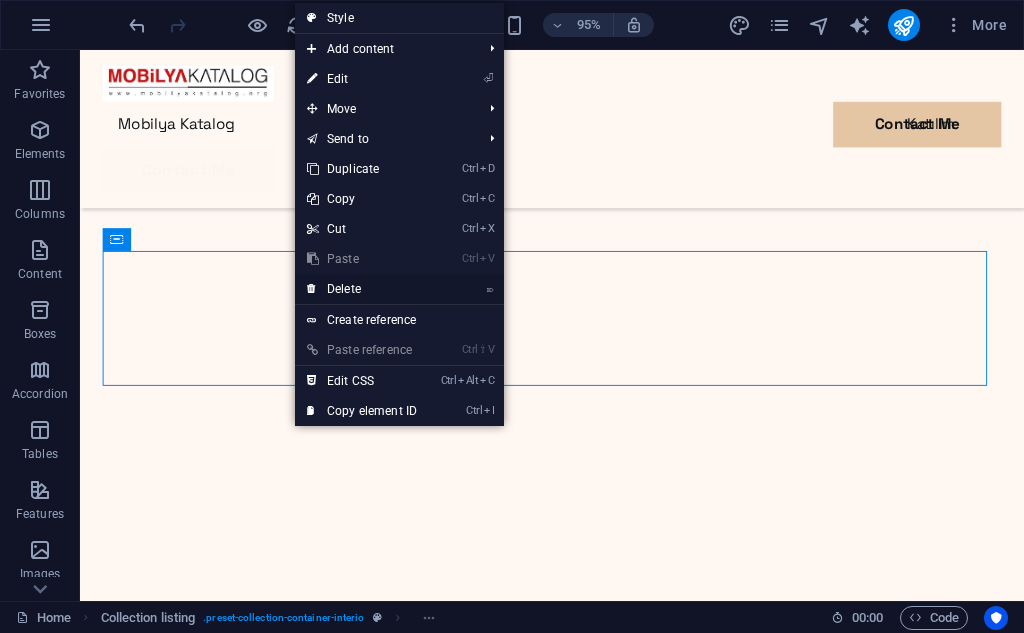 click on "⌦  Delete" at bounding box center (362, 289) 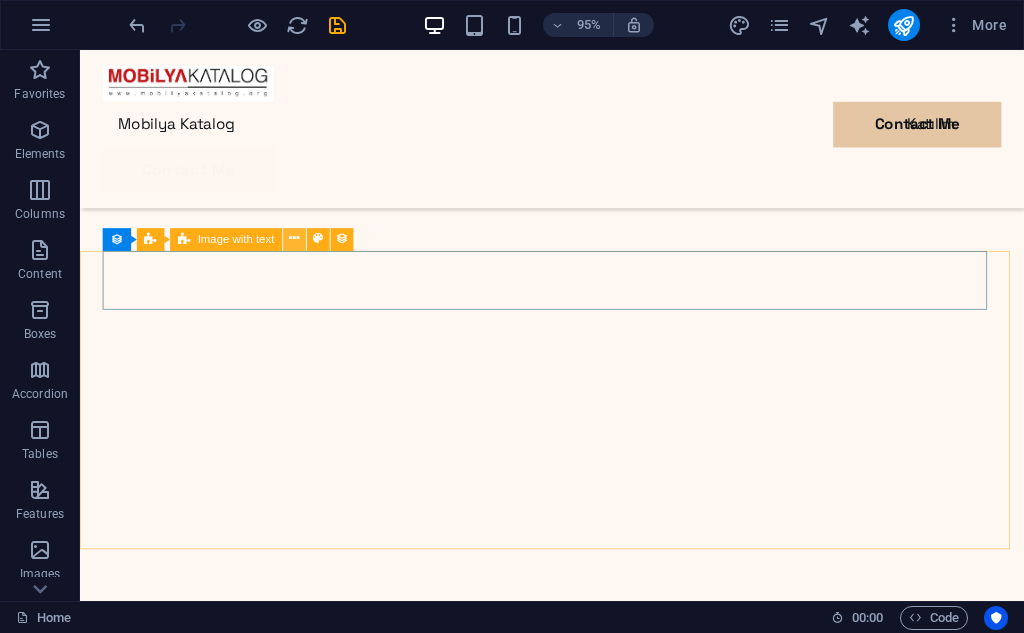 click at bounding box center (294, 239) 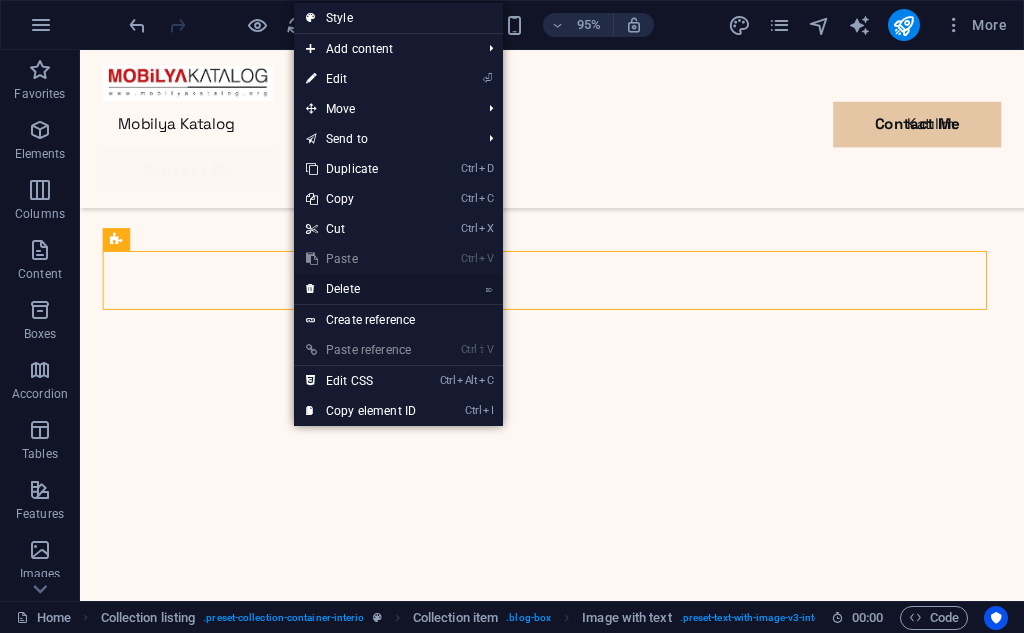 click on "⌦  Delete" at bounding box center (361, 289) 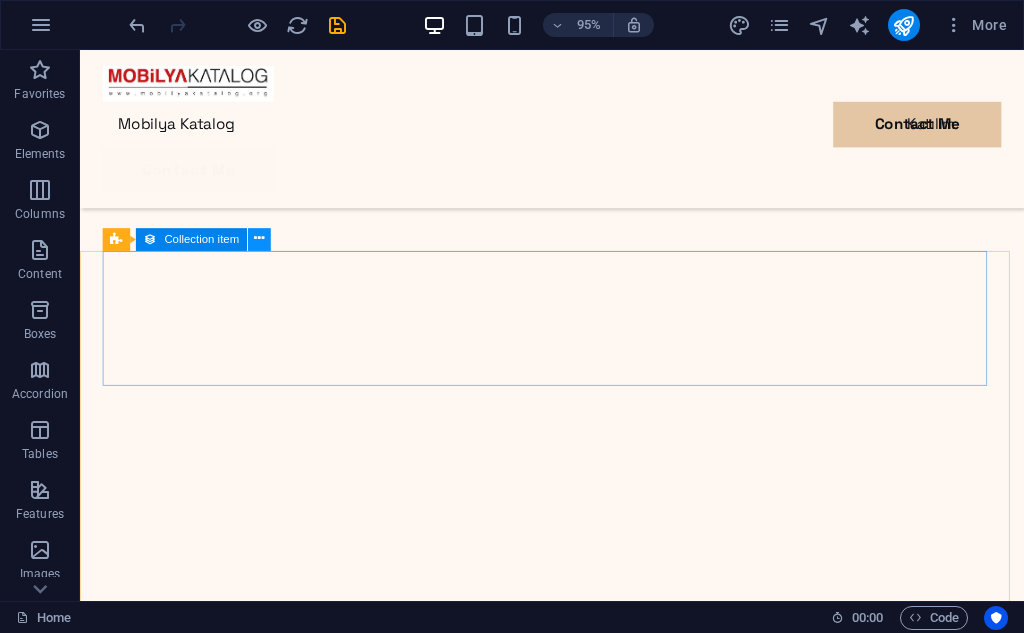 click at bounding box center [259, 239] 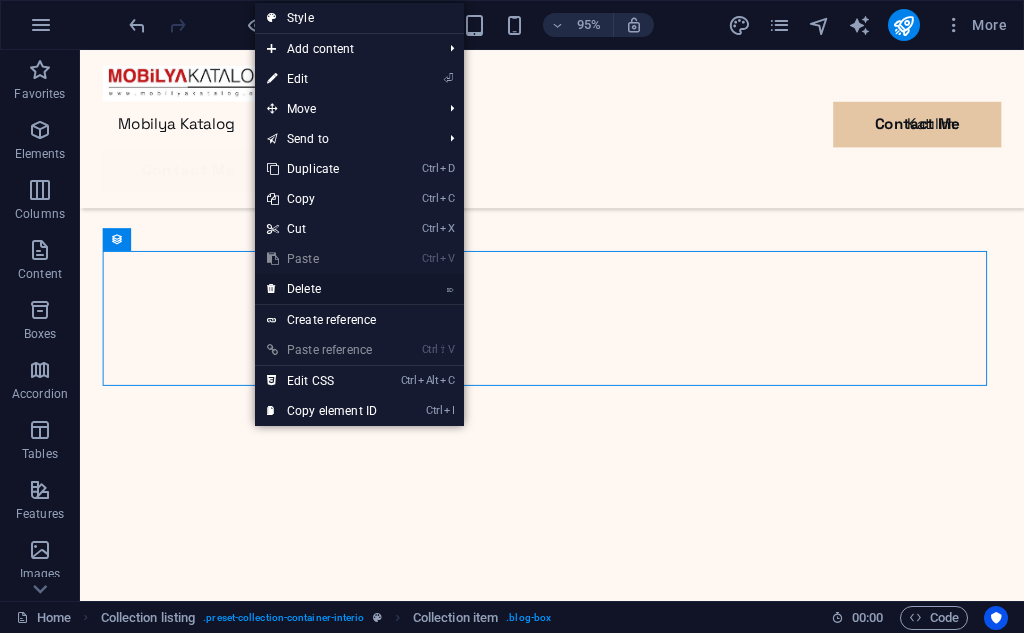 click on "⌦  Delete" at bounding box center (322, 289) 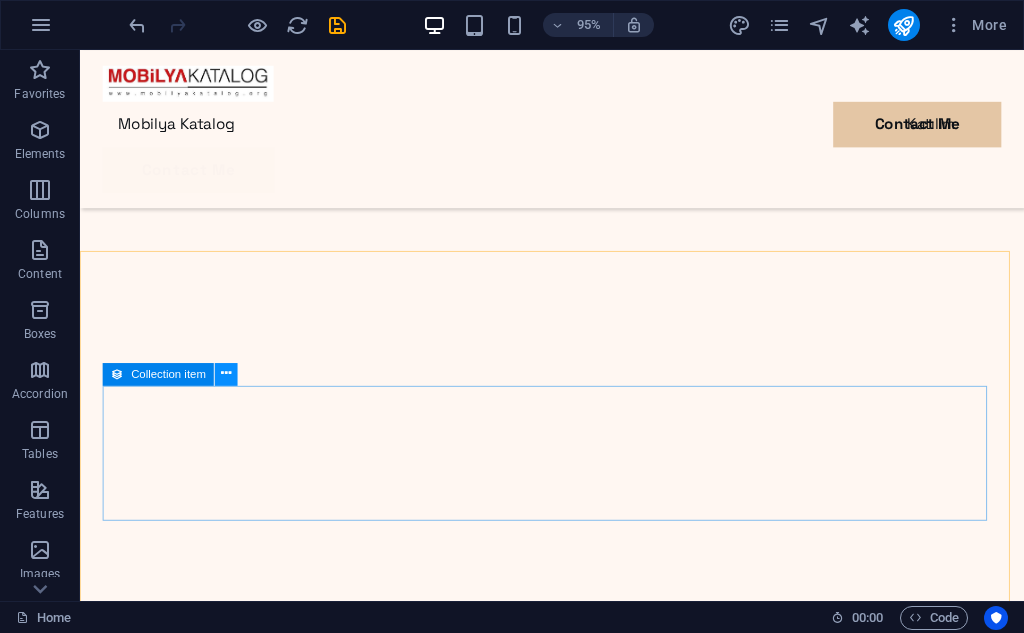 click at bounding box center (226, 374) 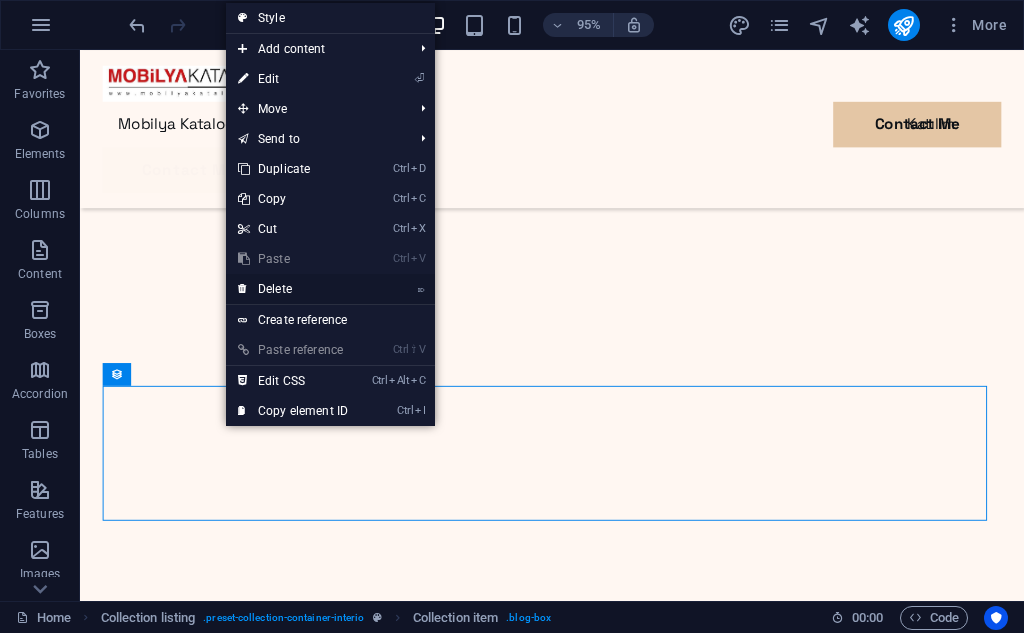 click on "⌦  Delete" at bounding box center (293, 289) 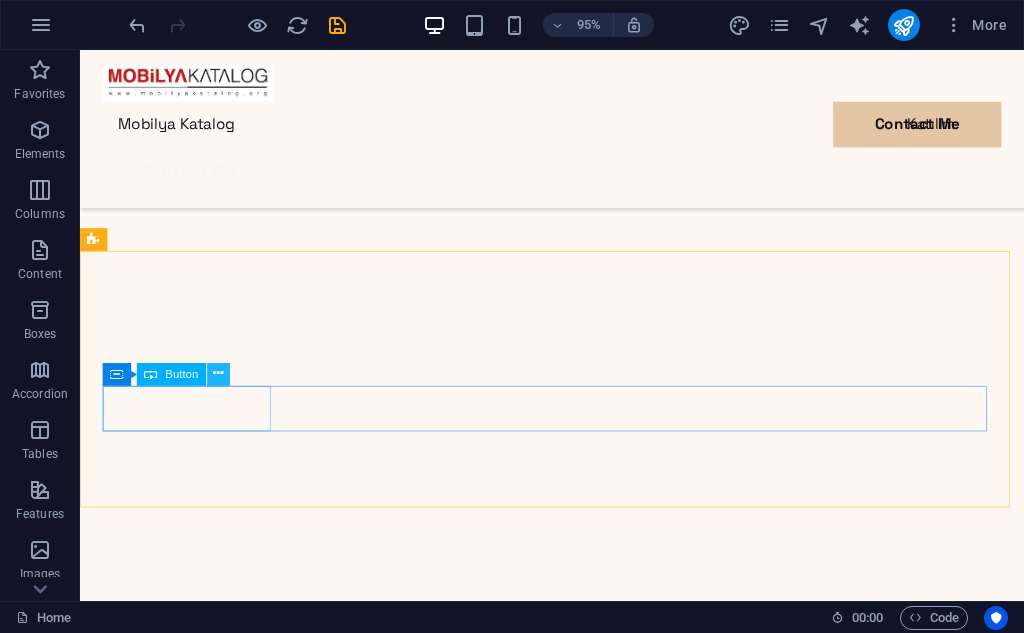 click at bounding box center (218, 374) 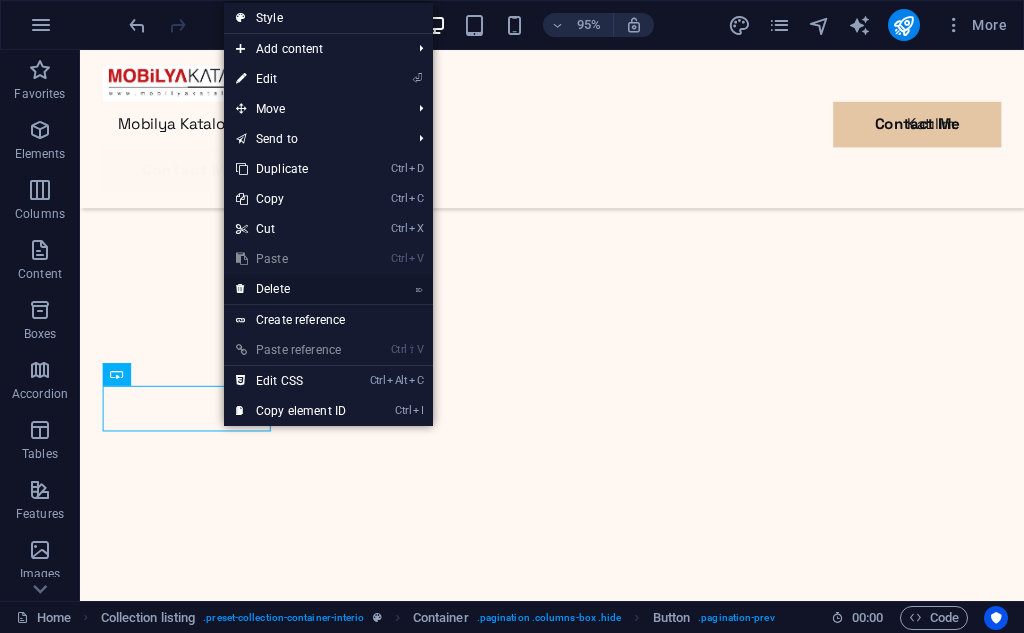 click on "⌦  Delete" at bounding box center (291, 289) 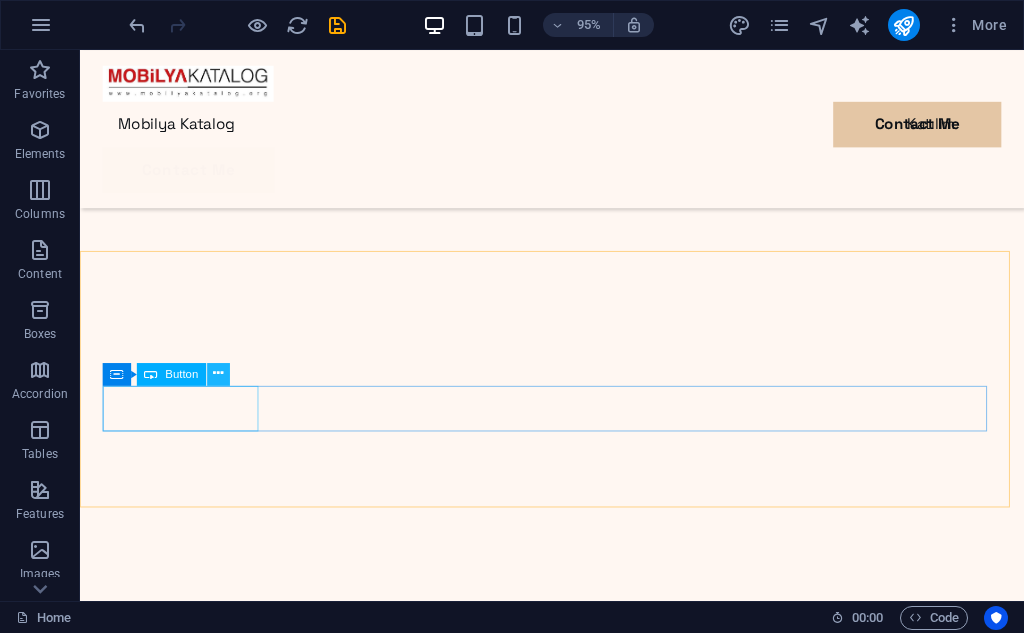 click at bounding box center [218, 374] 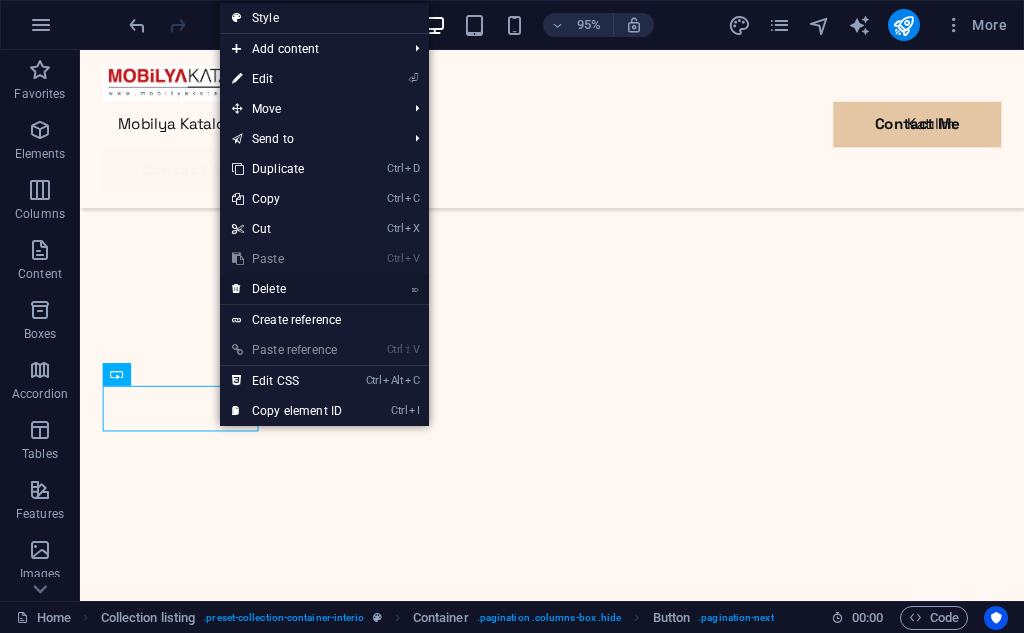 click on "⌦  Delete" at bounding box center (287, 289) 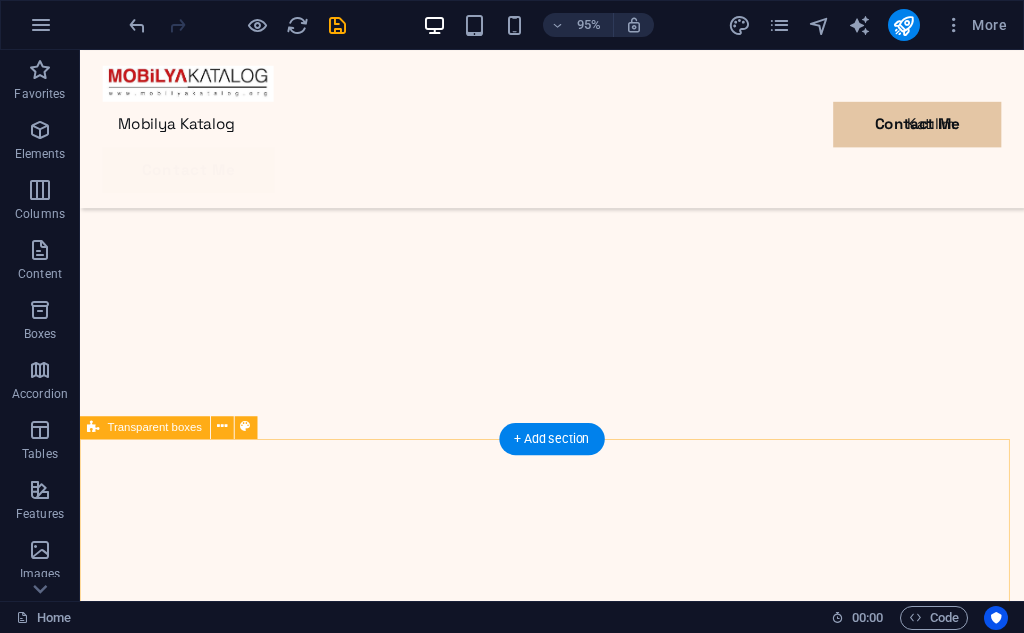 scroll, scrollTop: 1481, scrollLeft: 0, axis: vertical 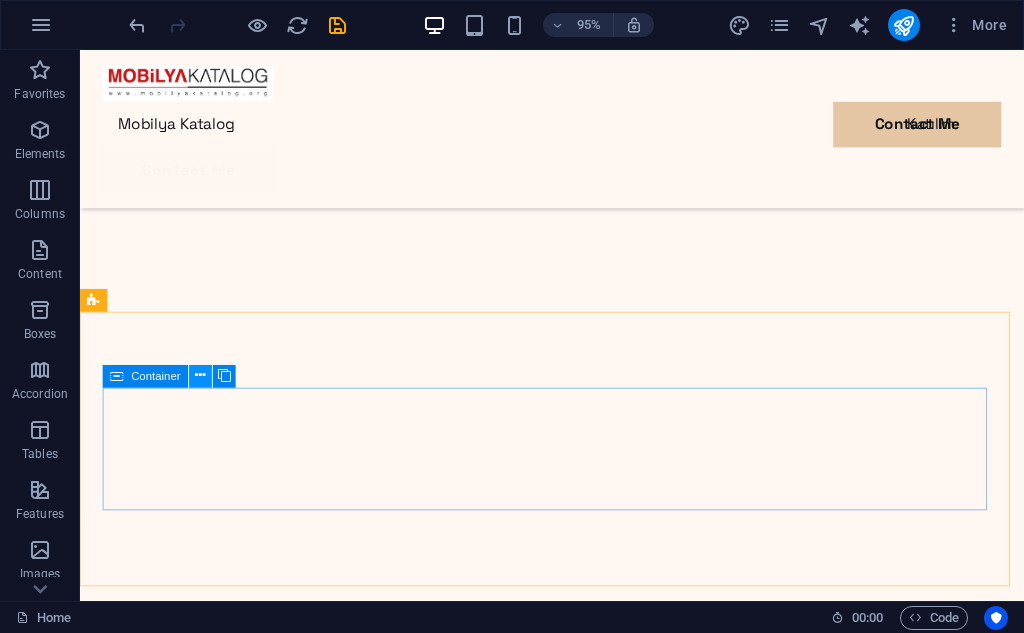 click at bounding box center [200, 375] 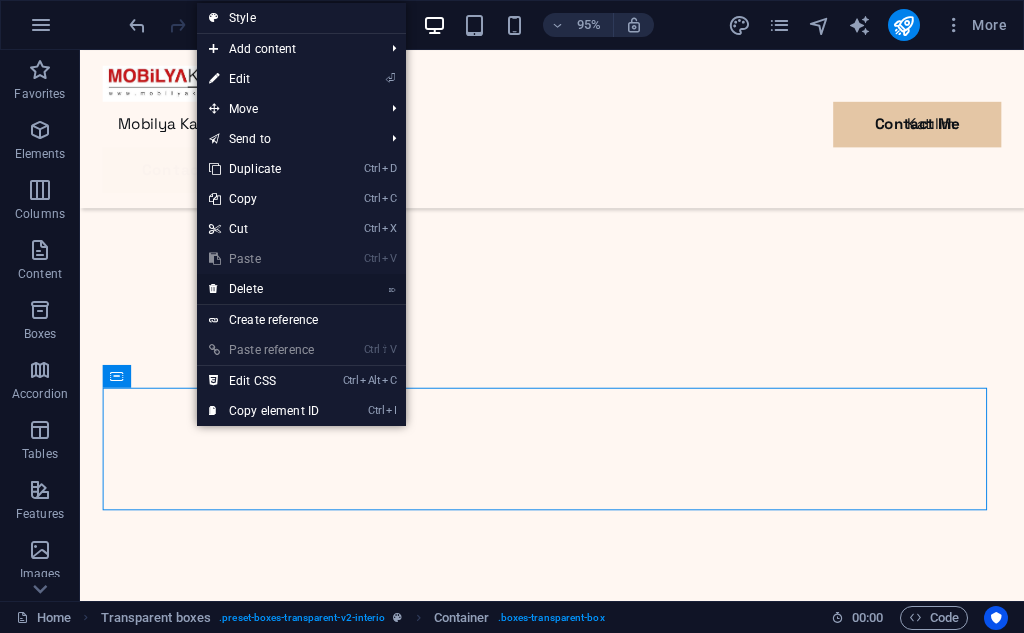 click on "⌦  Delete" at bounding box center (264, 289) 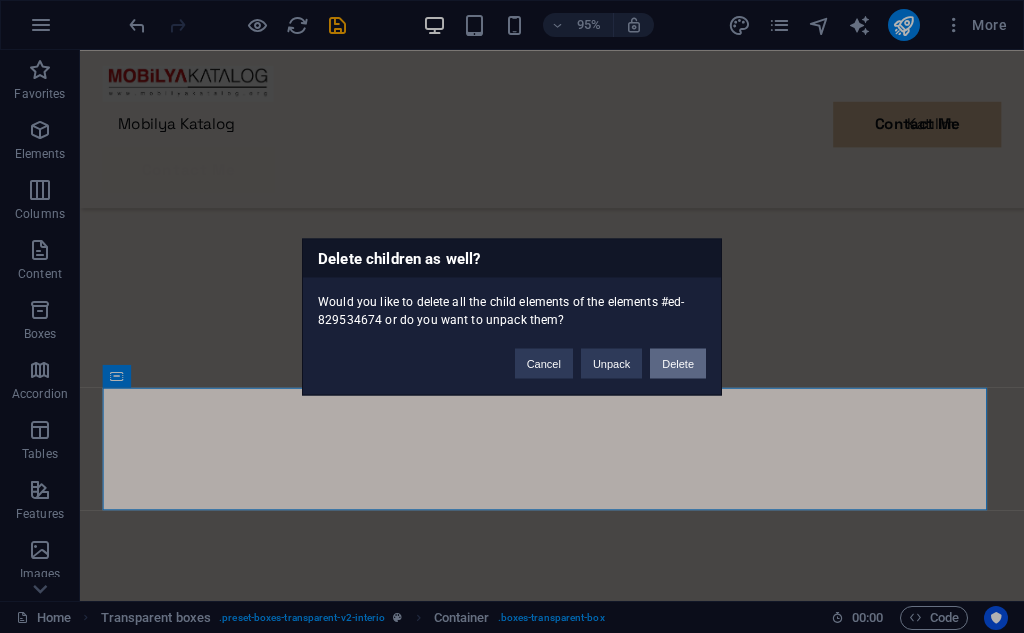 click on "Delete" at bounding box center (678, 363) 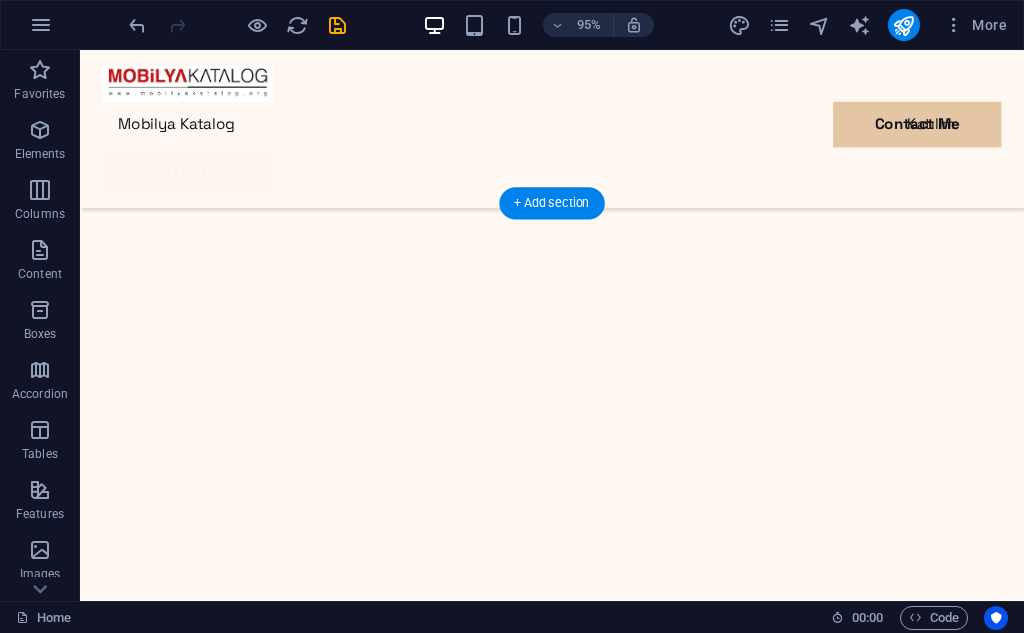 scroll, scrollTop: 1881, scrollLeft: 0, axis: vertical 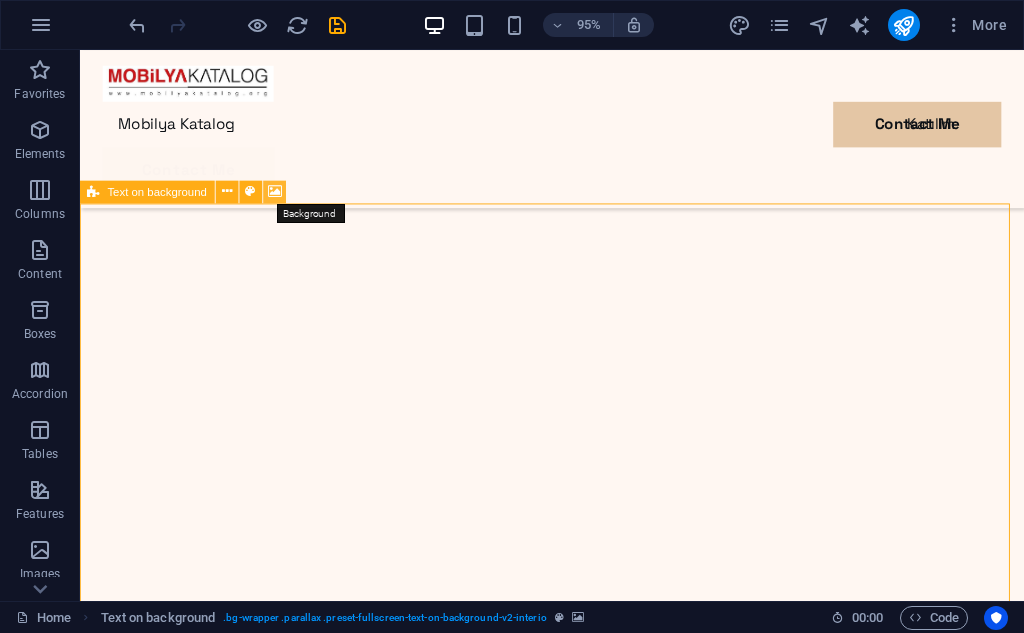 click at bounding box center (275, 191) 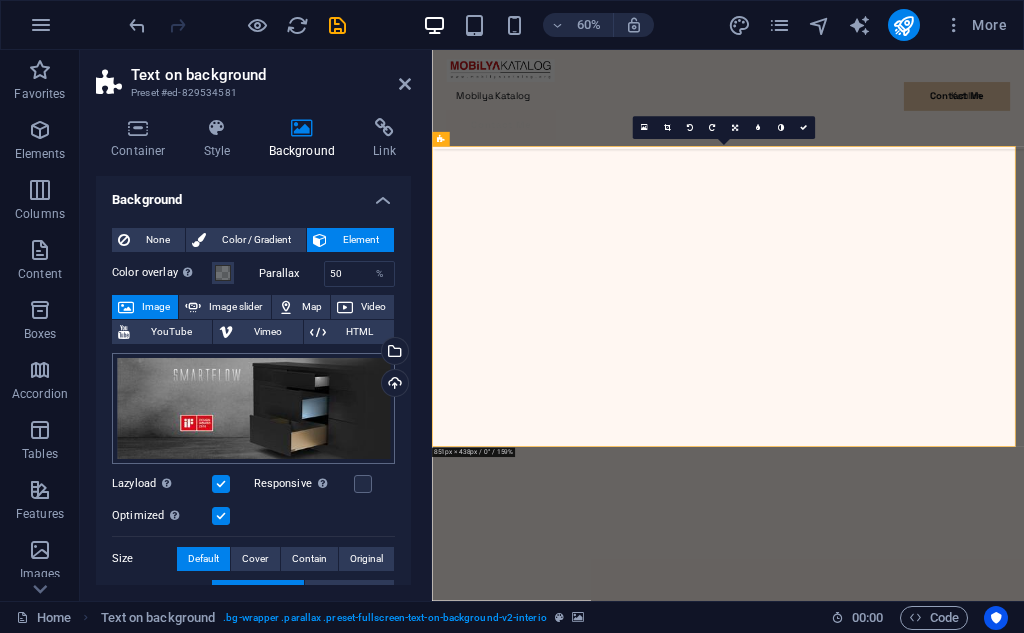 scroll, scrollTop: 1876, scrollLeft: 0, axis: vertical 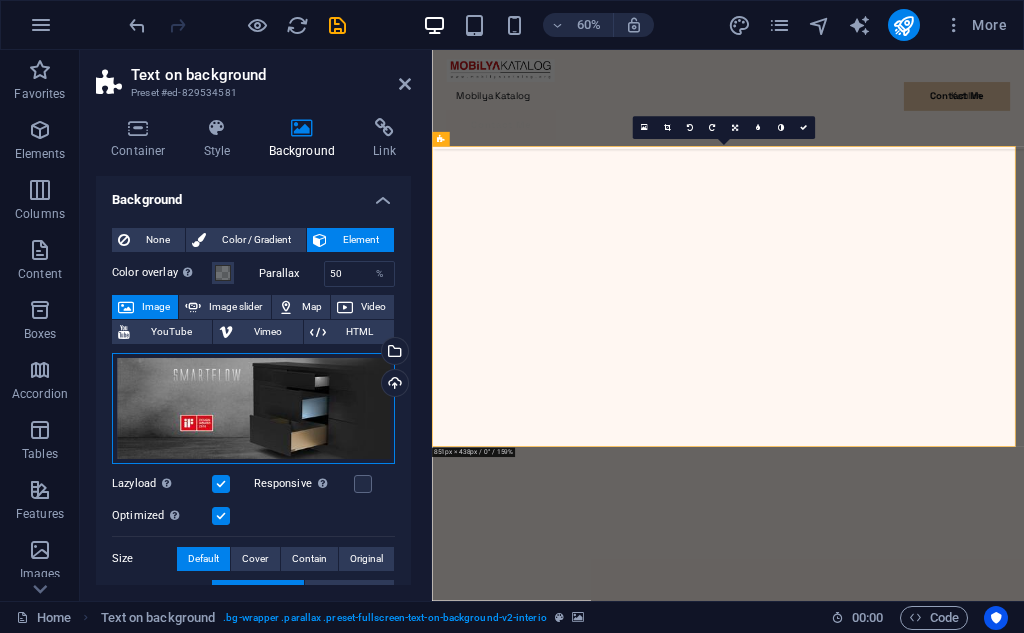 click on "Drag files here, click to choose files or select files from Files or our free stock photos & videos" at bounding box center (253, 408) 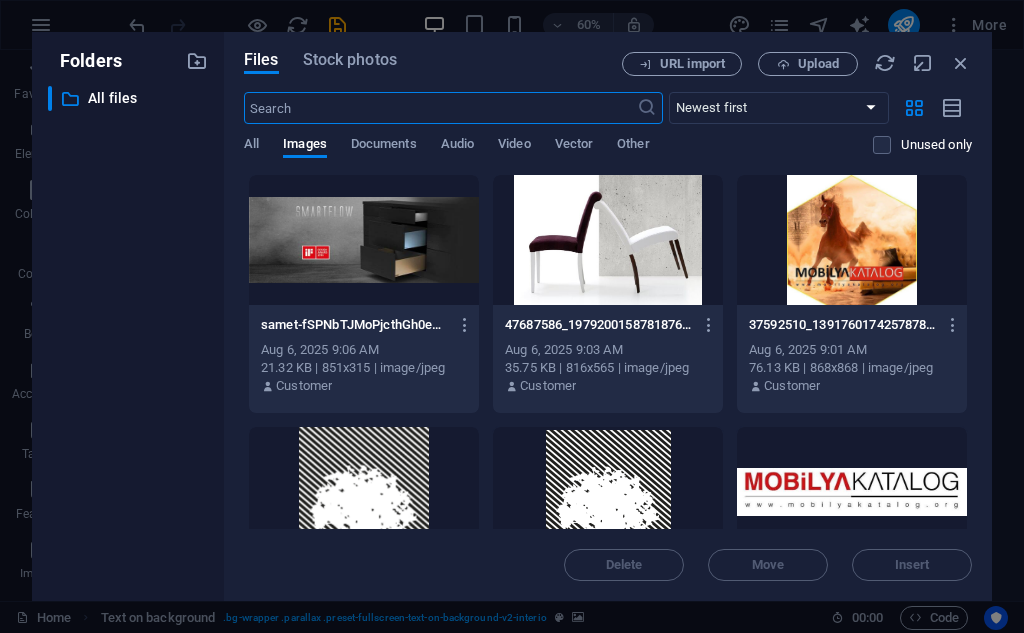 scroll, scrollTop: 0, scrollLeft: 0, axis: both 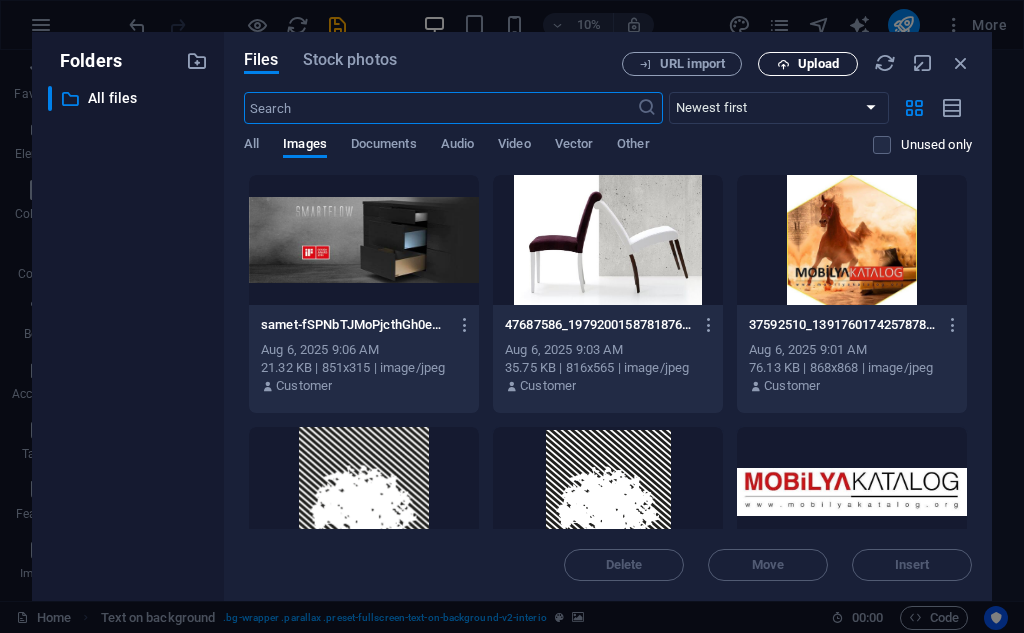 click on "Upload" at bounding box center [808, 64] 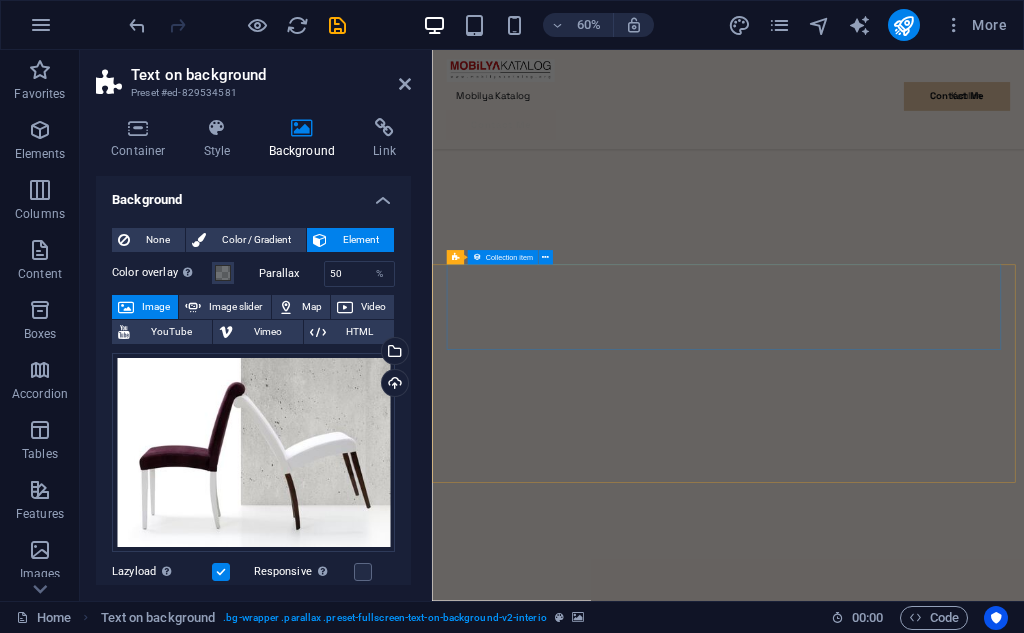 scroll, scrollTop: 1029, scrollLeft: 0, axis: vertical 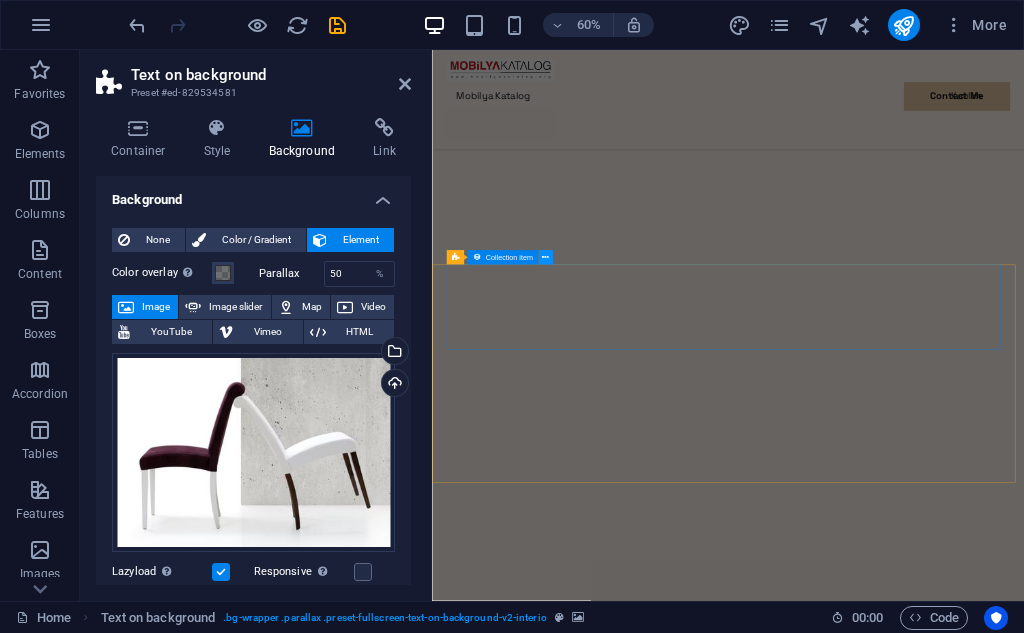 click at bounding box center [545, 257] 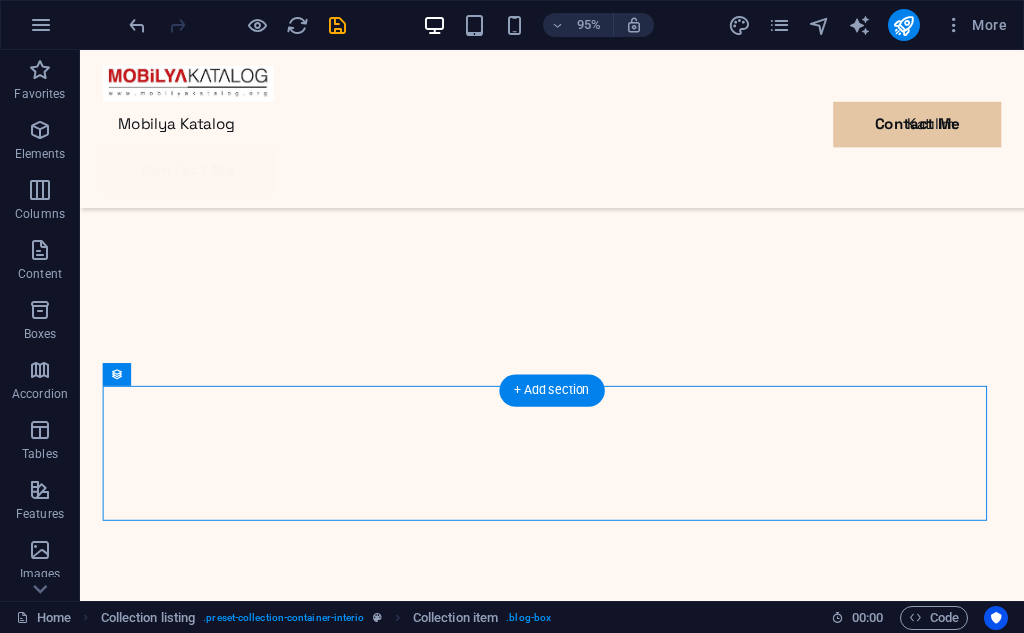 scroll, scrollTop: 1034, scrollLeft: 0, axis: vertical 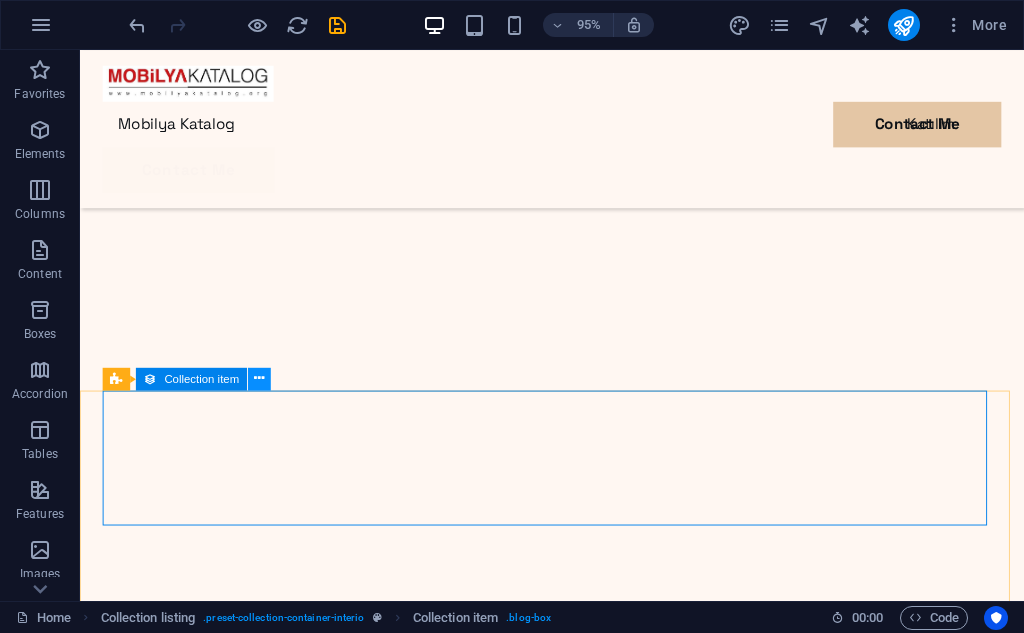 click at bounding box center (259, 378) 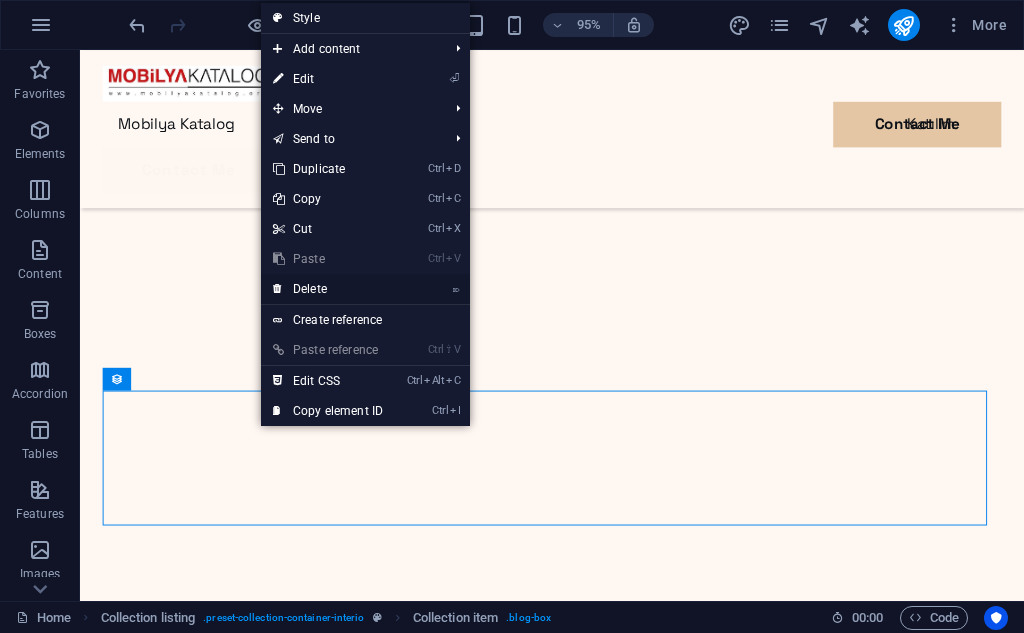 click on "⌦  Delete" at bounding box center (328, 289) 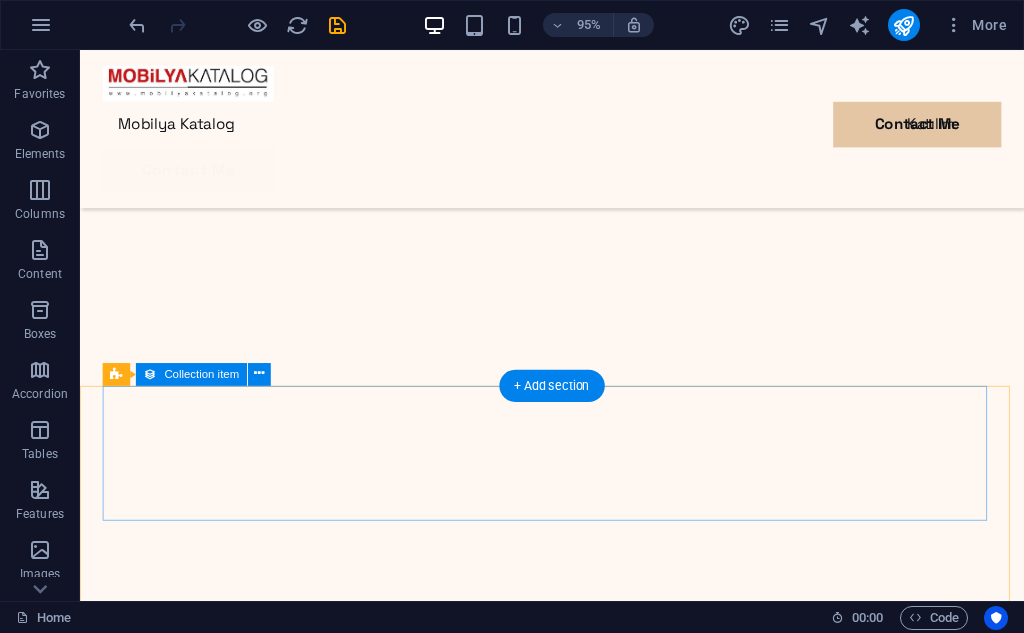 scroll, scrollTop: 1234, scrollLeft: 0, axis: vertical 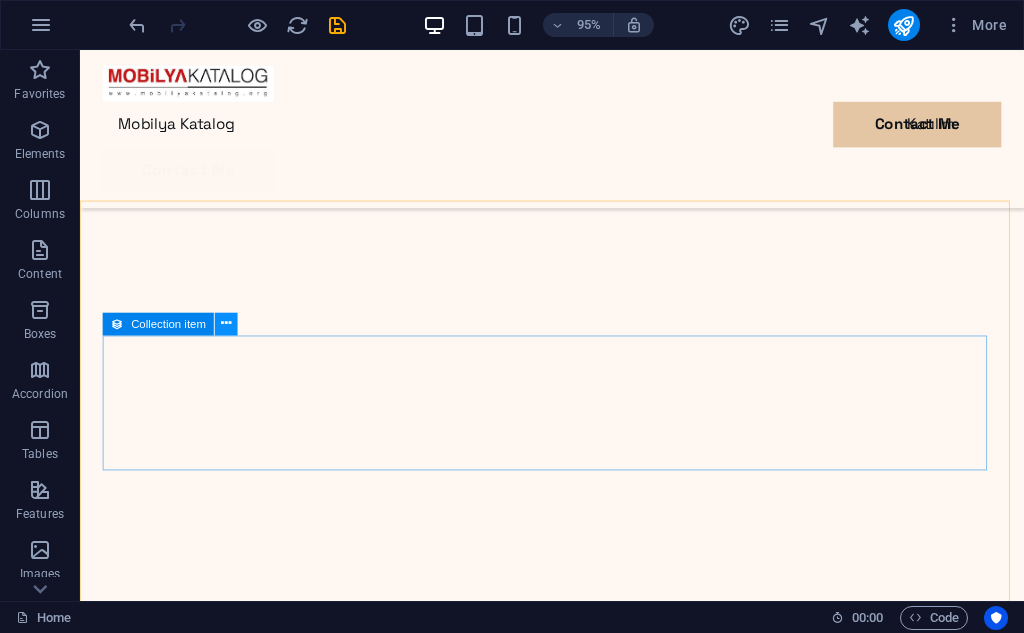 click at bounding box center [226, 323] 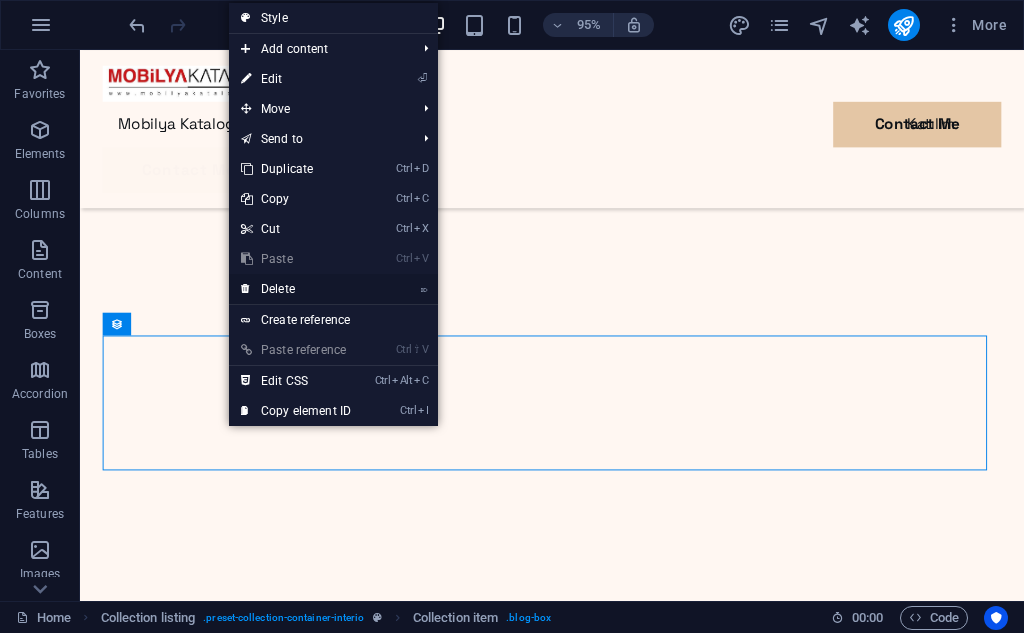 click on "⌦  Delete" at bounding box center (296, 289) 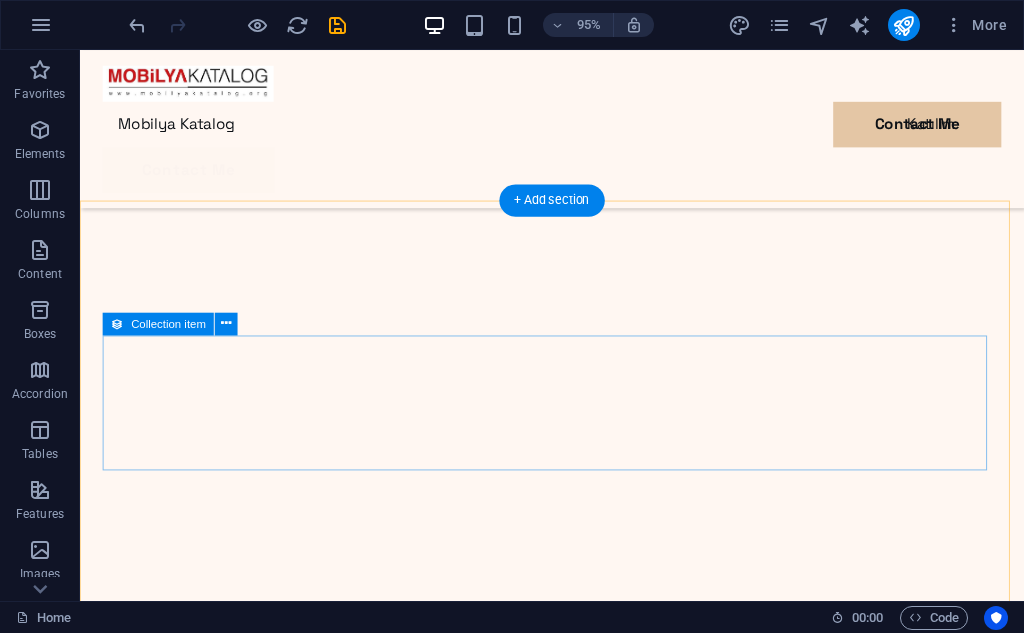 click on "Add elements" at bounding box center [518, 5073] 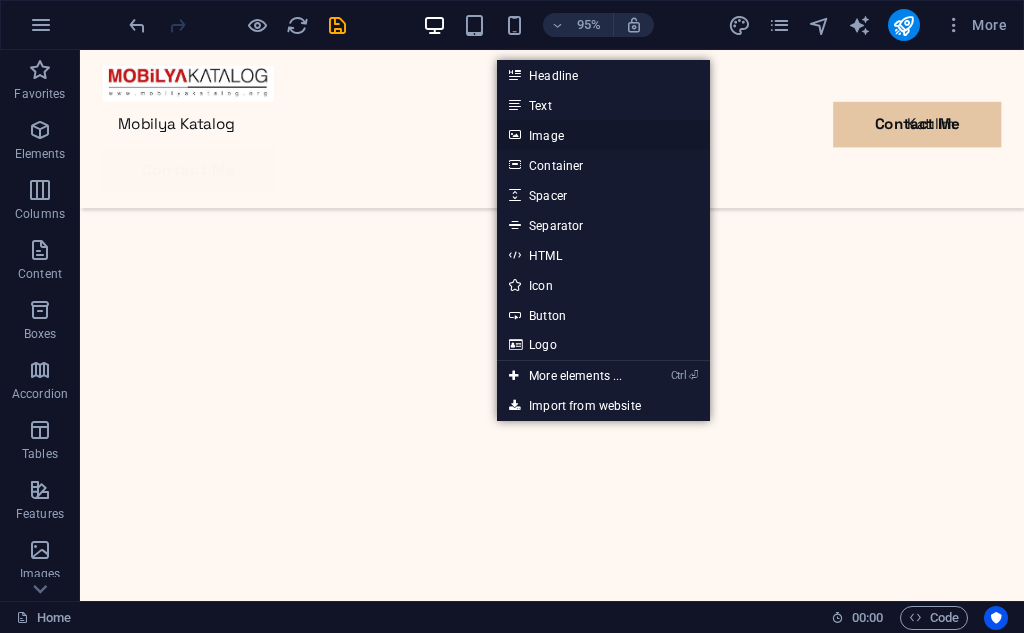 click on "Image" at bounding box center [603, 135] 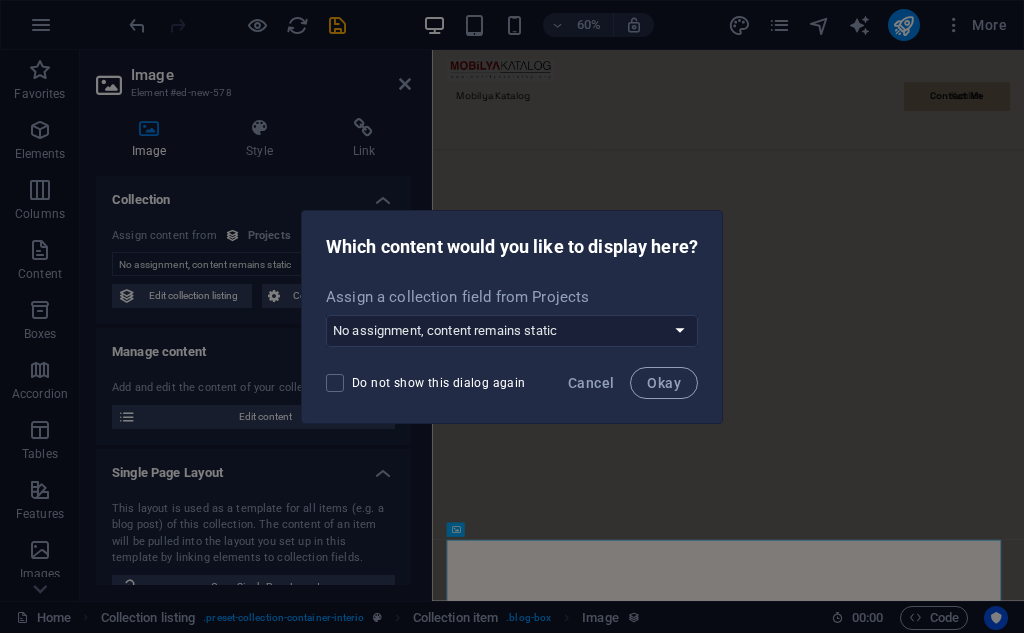 scroll, scrollTop: 717, scrollLeft: 0, axis: vertical 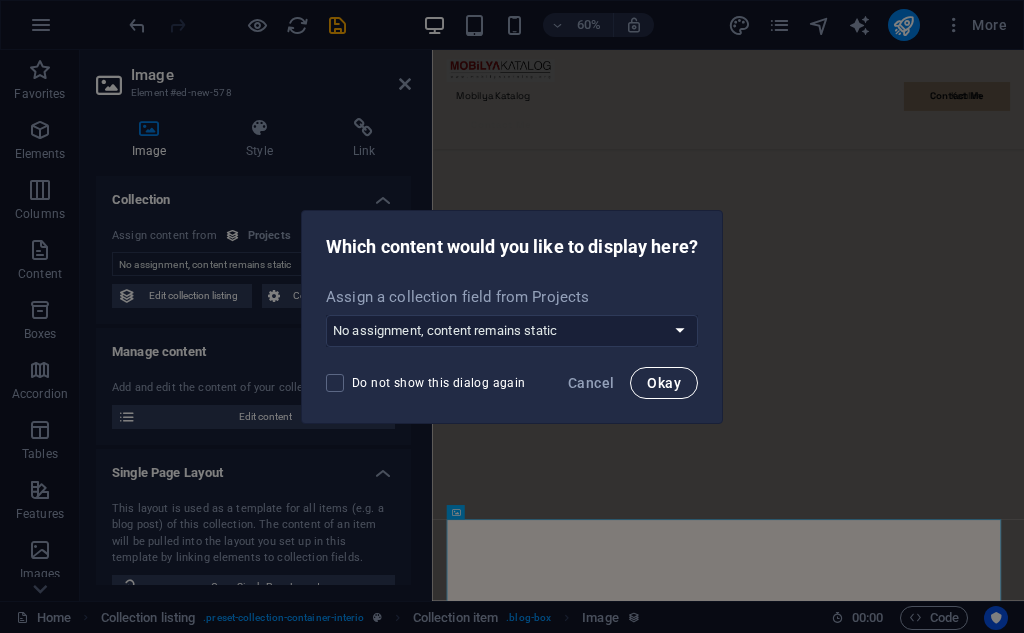 click on "Okay" at bounding box center [664, 383] 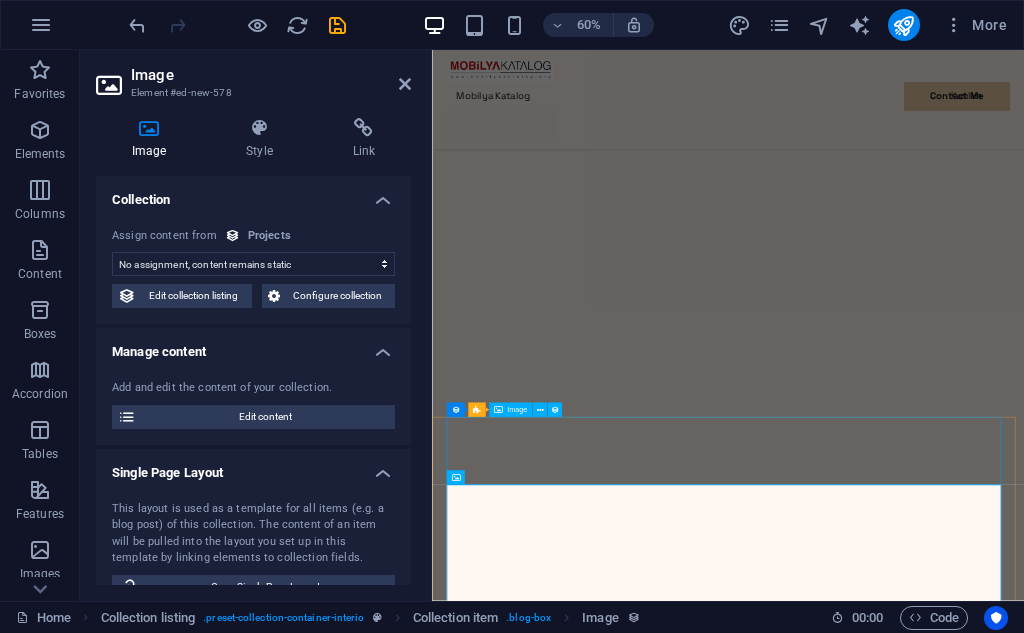 scroll, scrollTop: 1017, scrollLeft: 0, axis: vertical 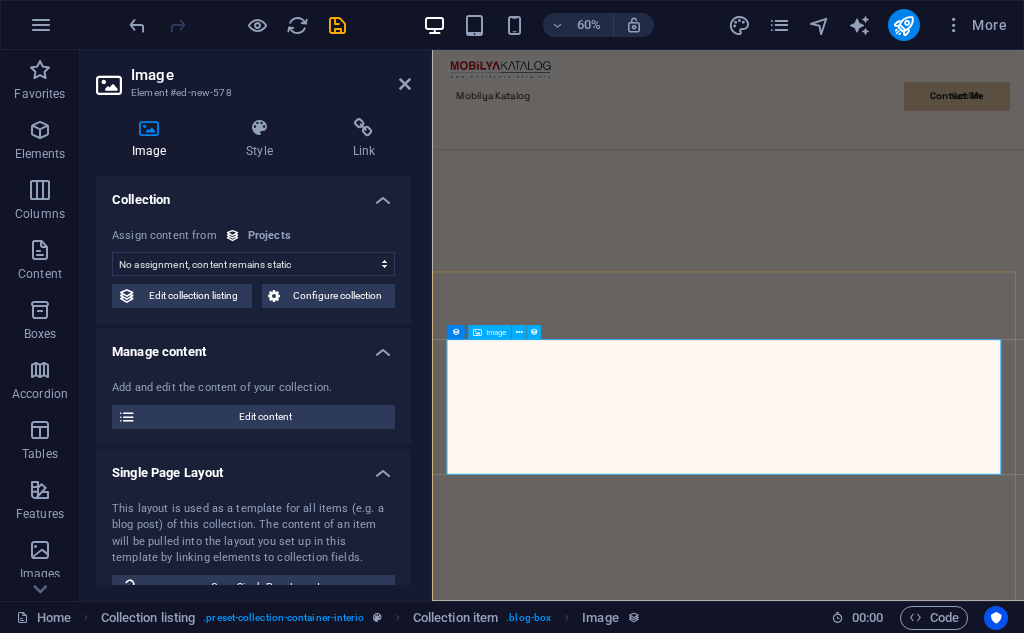 click at bounding box center (925, 5353) 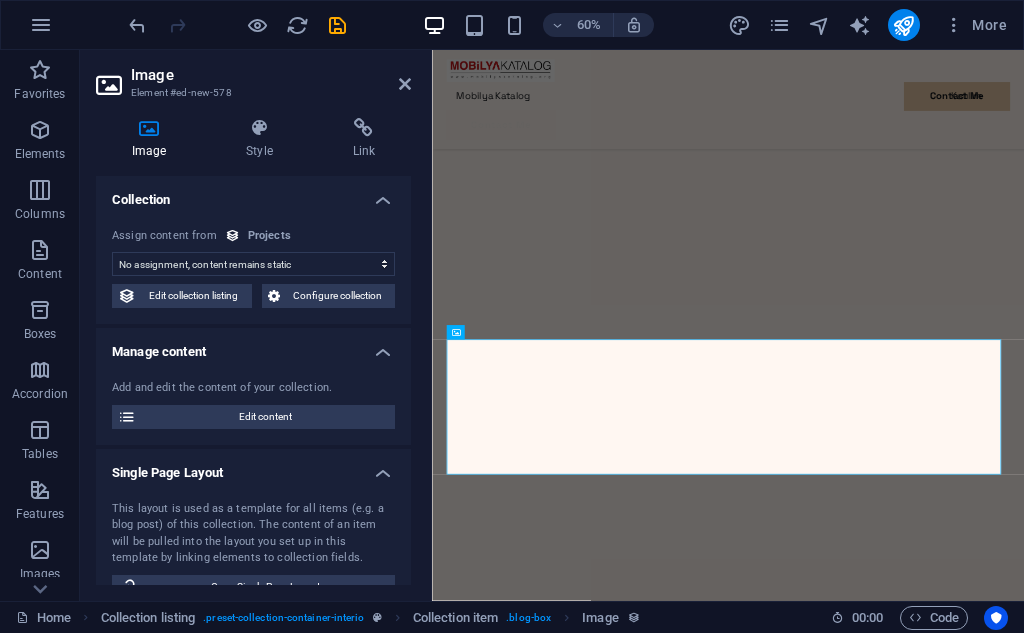 click at bounding box center (149, 128) 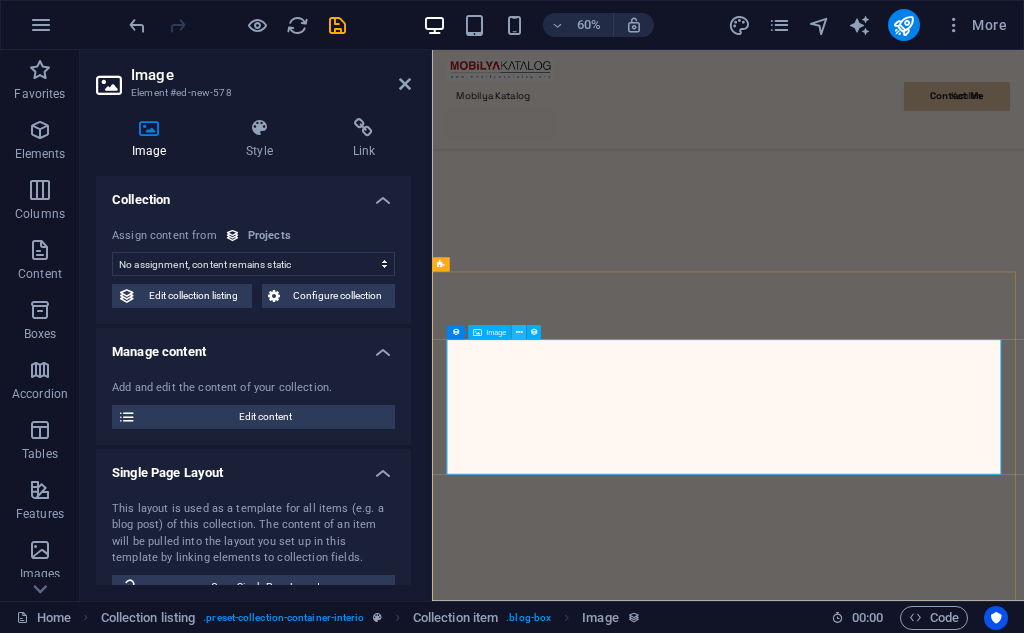 click at bounding box center [518, 332] 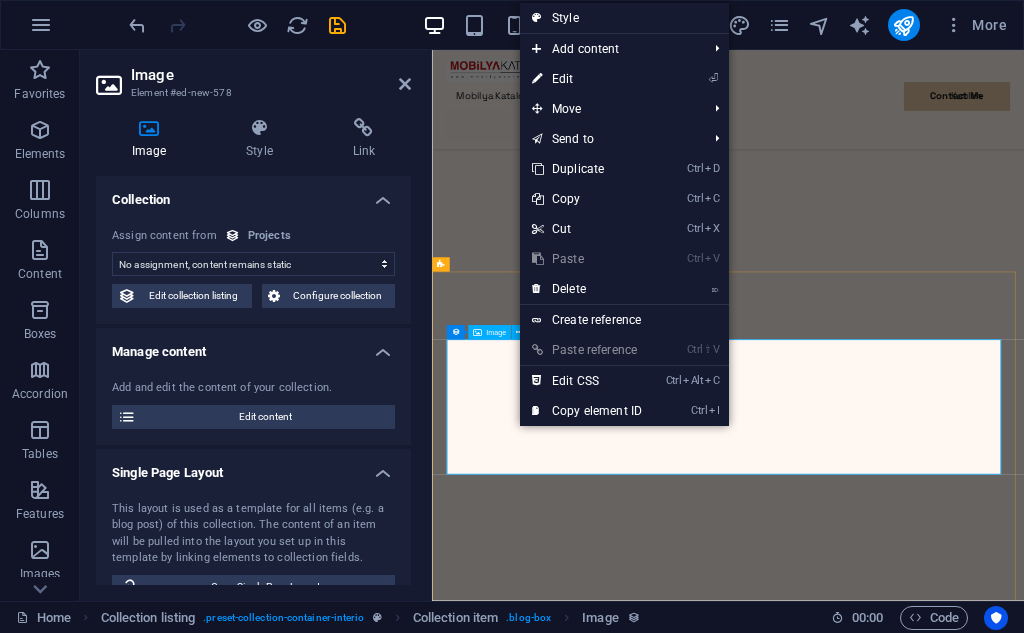 click on "Image" at bounding box center (496, 332) 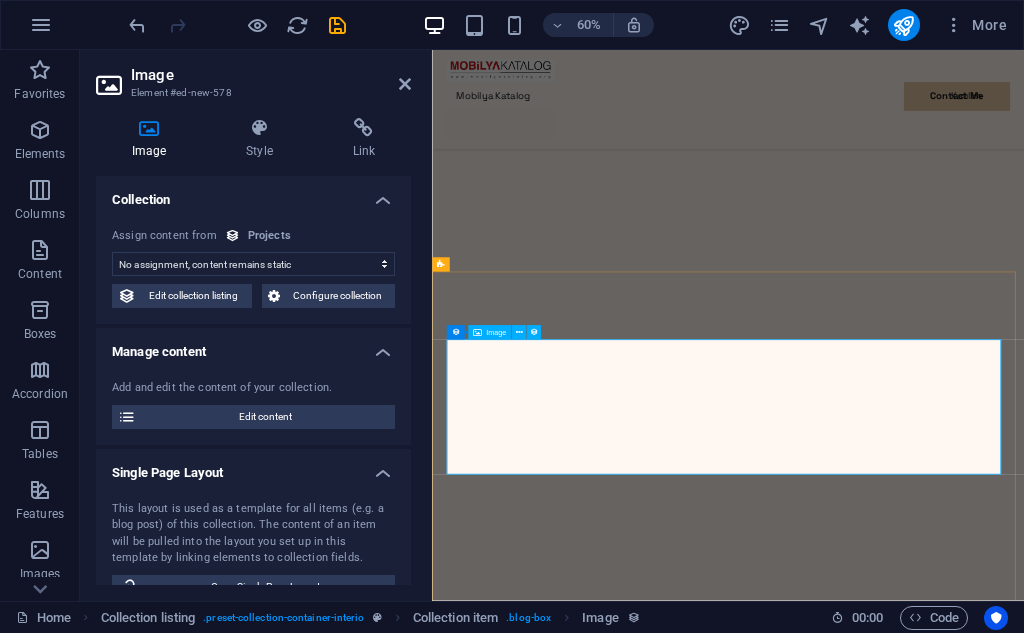click on "Image" at bounding box center (496, 332) 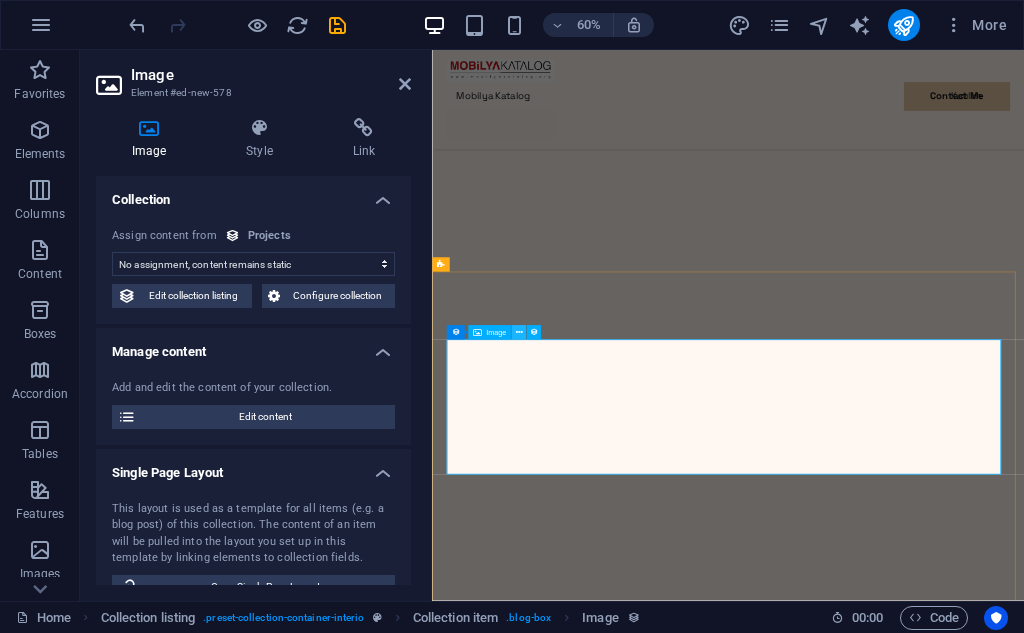 click at bounding box center (518, 332) 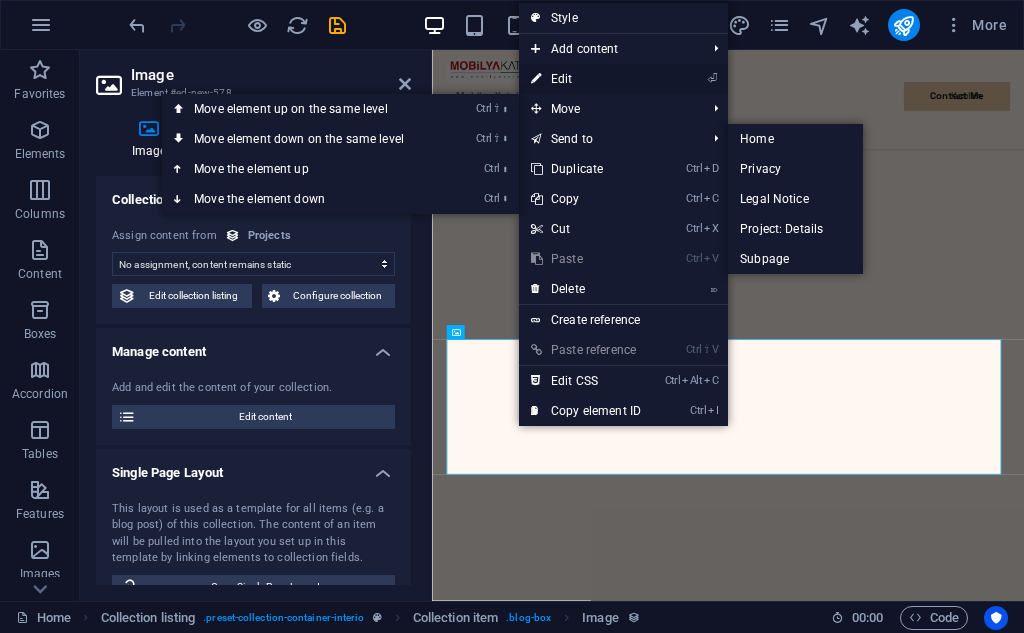 click on "⏎  Edit" at bounding box center [586, 79] 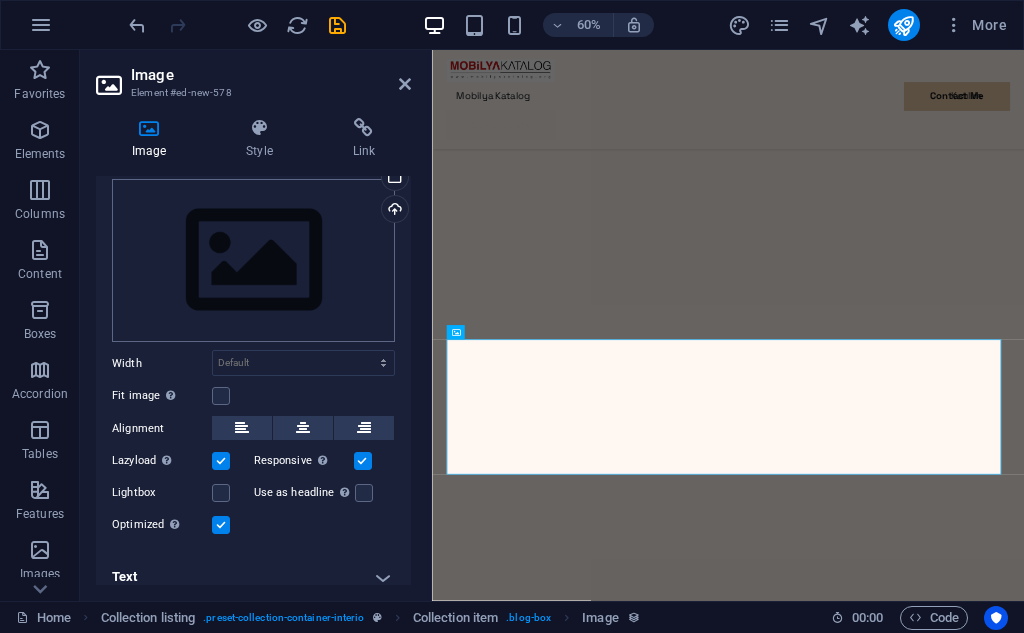 scroll, scrollTop: 500, scrollLeft: 0, axis: vertical 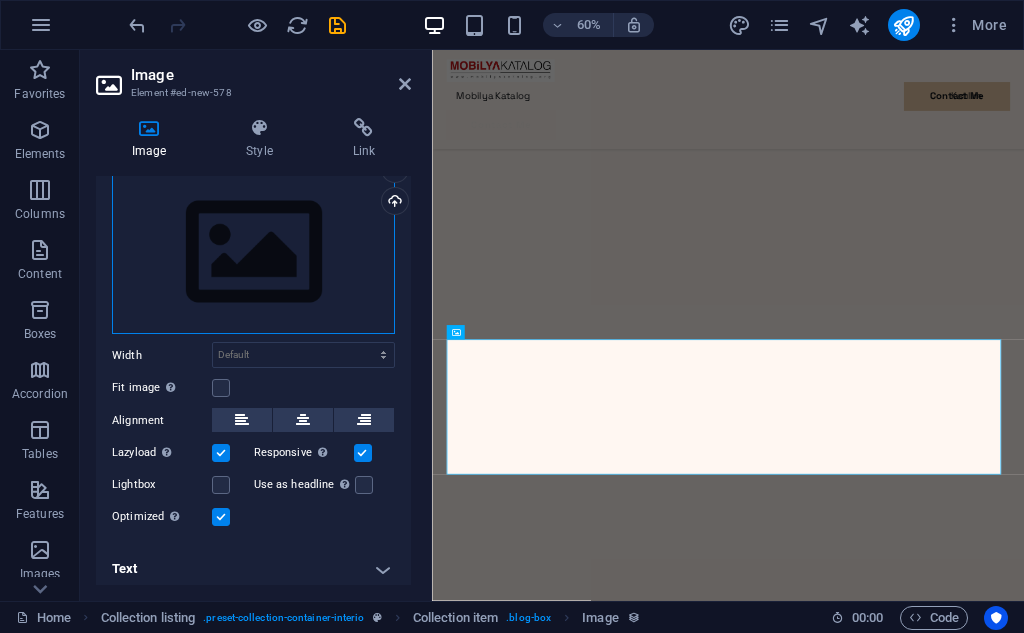click on "Drag files here, click to choose files or select files from Files or our free stock photos & videos" at bounding box center [253, 253] 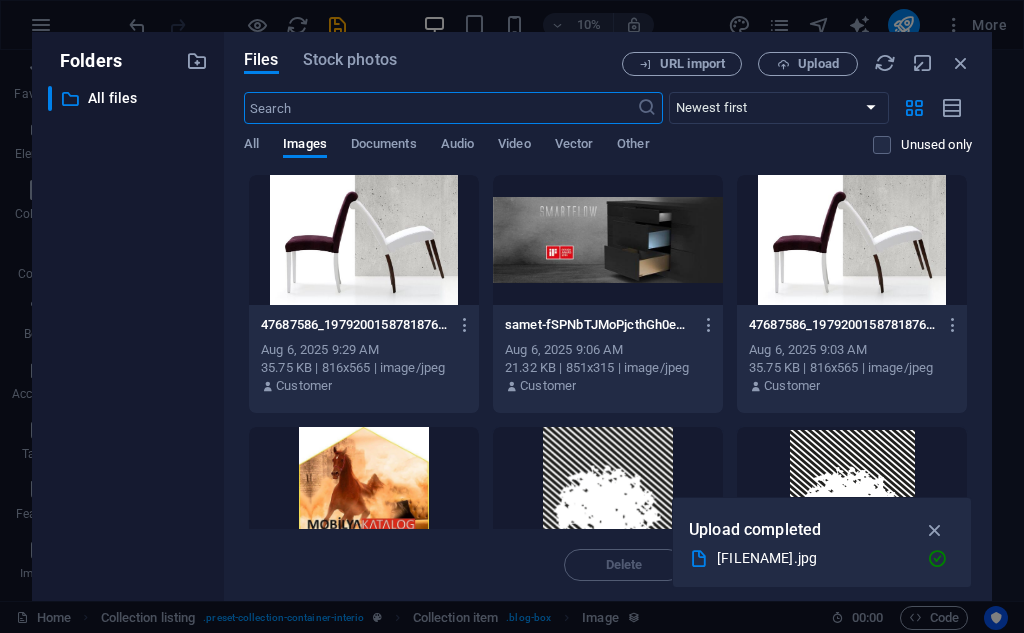 scroll, scrollTop: 0, scrollLeft: 0, axis: both 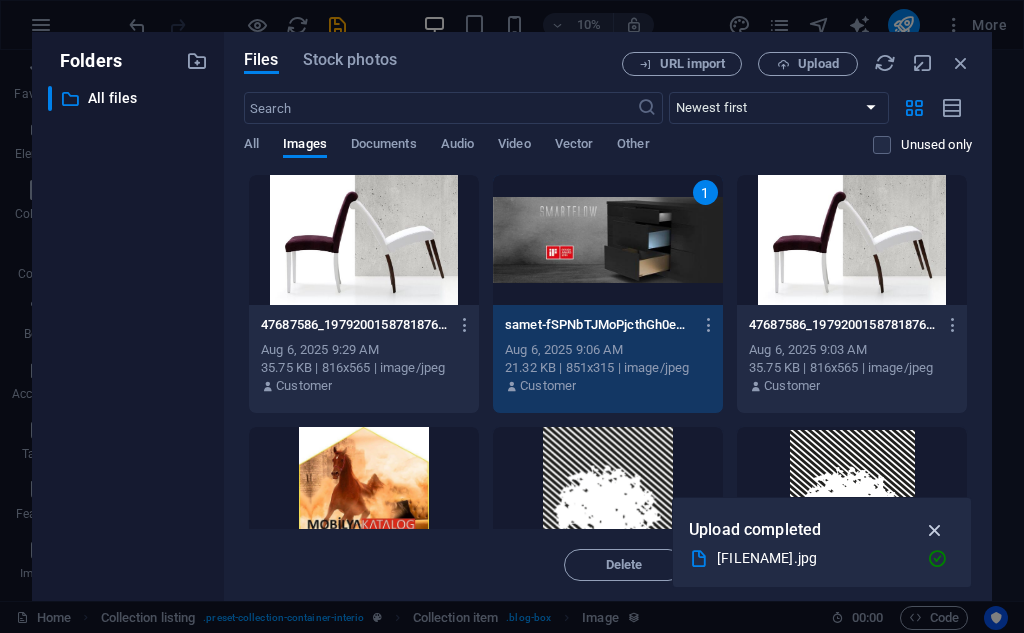 click at bounding box center [935, 530] 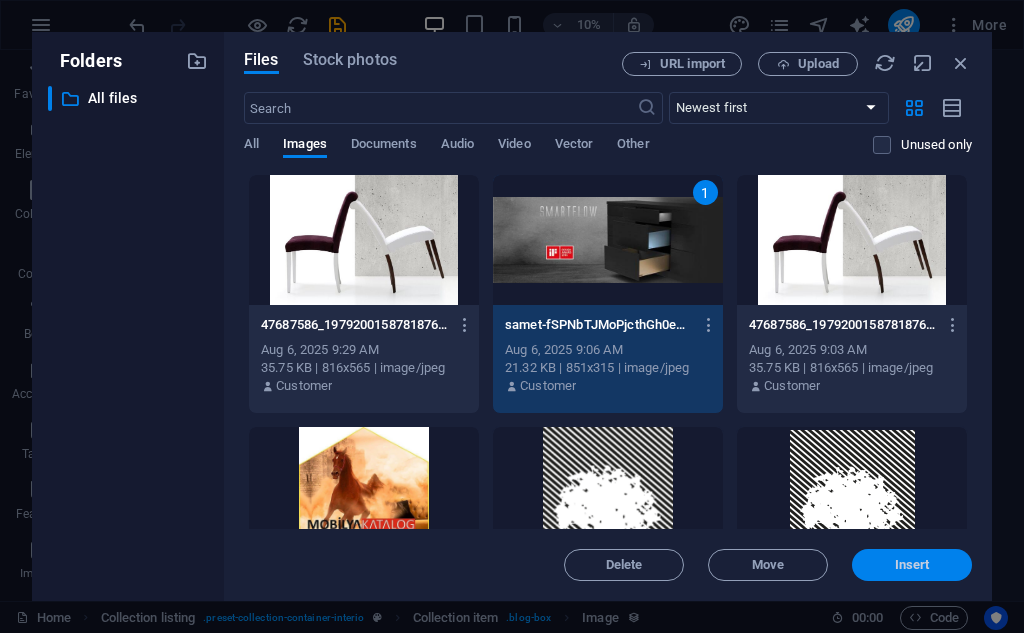 click on "Insert" at bounding box center (912, 565) 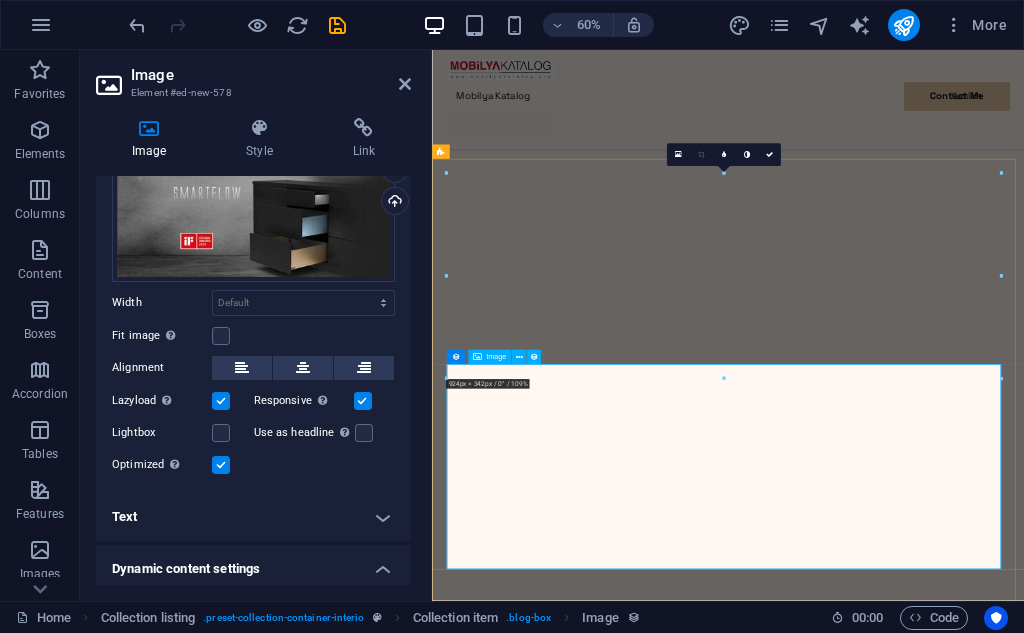 scroll, scrollTop: 1456, scrollLeft: 0, axis: vertical 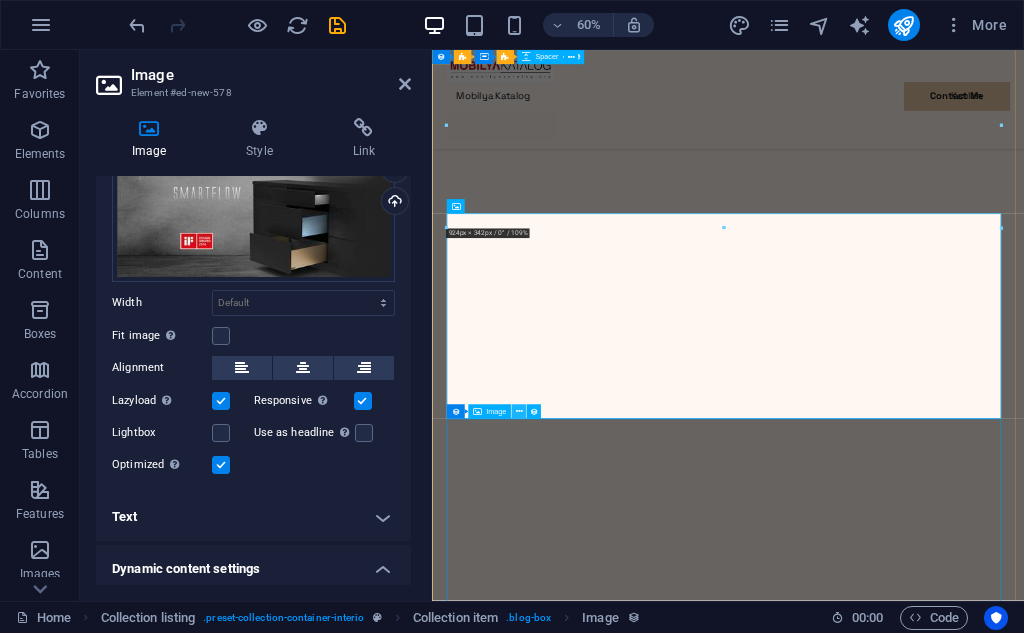 click at bounding box center (518, 412) 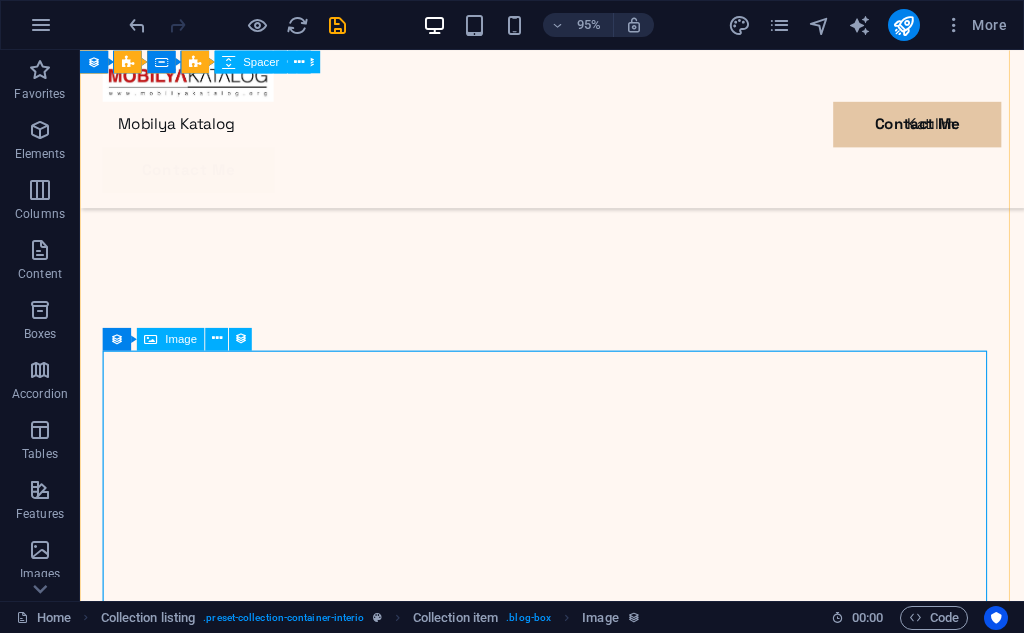 scroll, scrollTop: 1563, scrollLeft: 0, axis: vertical 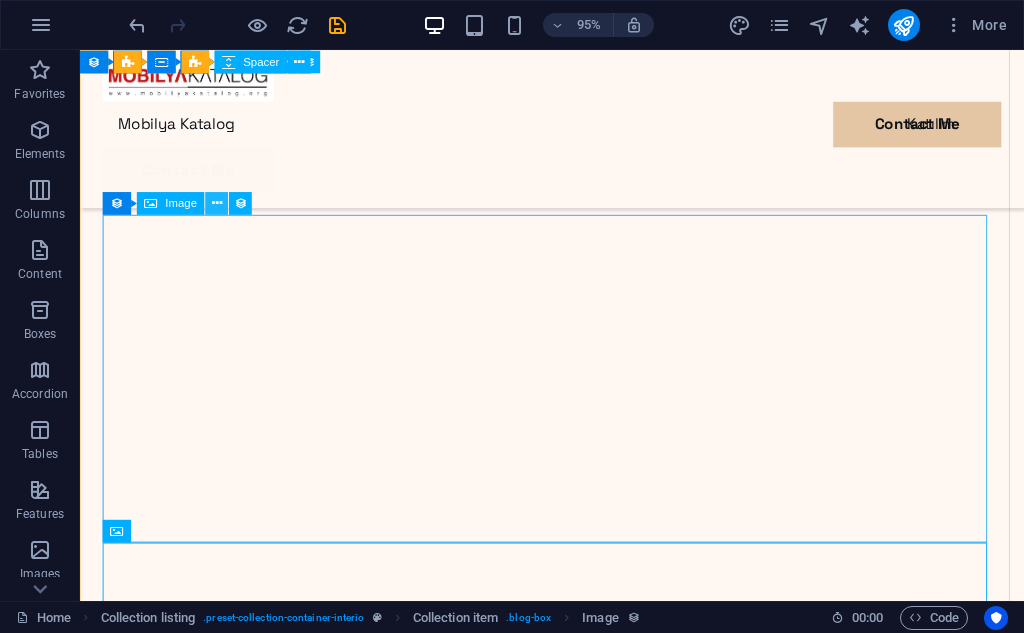 click at bounding box center (217, 203) 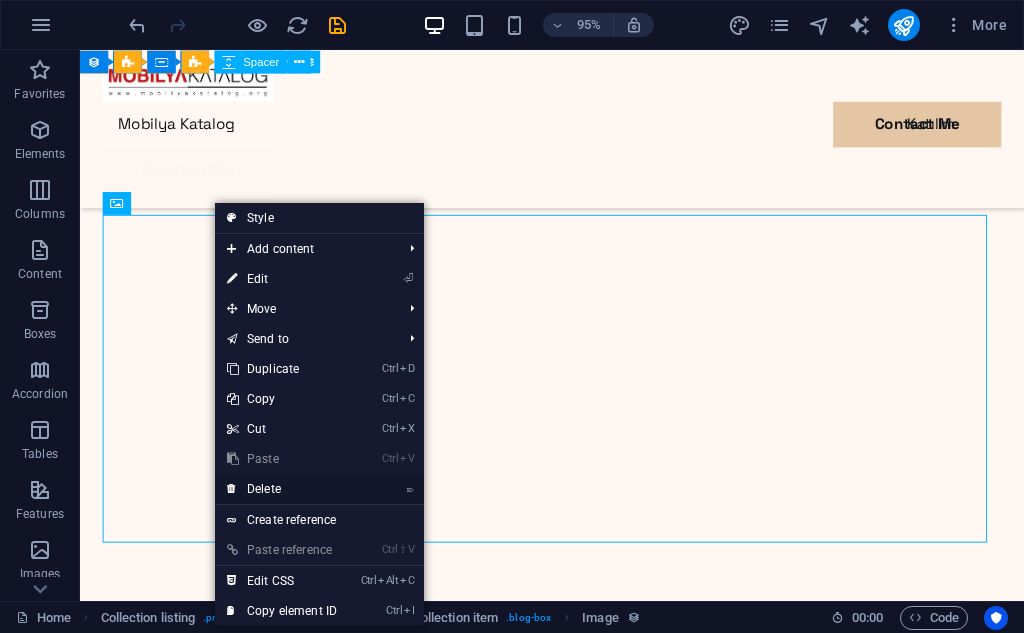 click on "⌦  Delete" at bounding box center [282, 489] 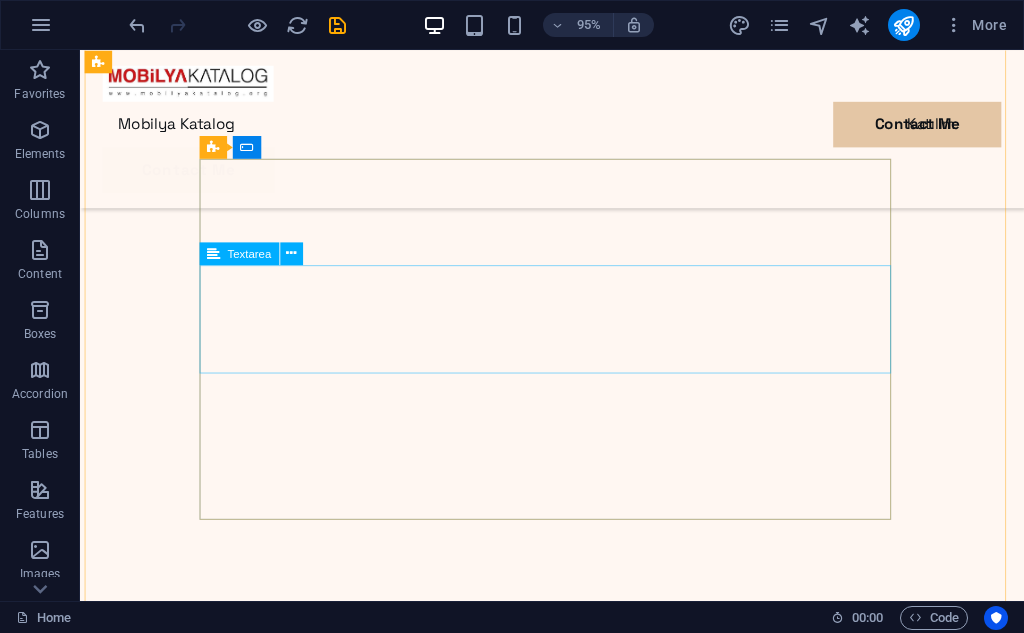 scroll, scrollTop: 1161, scrollLeft: 0, axis: vertical 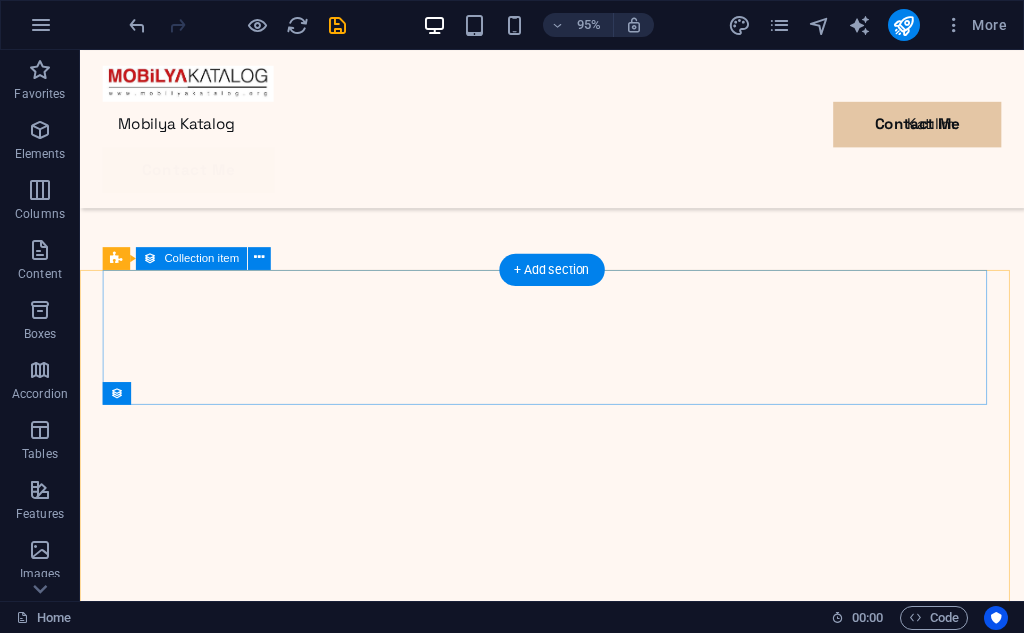 click on "Add elements" at bounding box center [518, 5004] 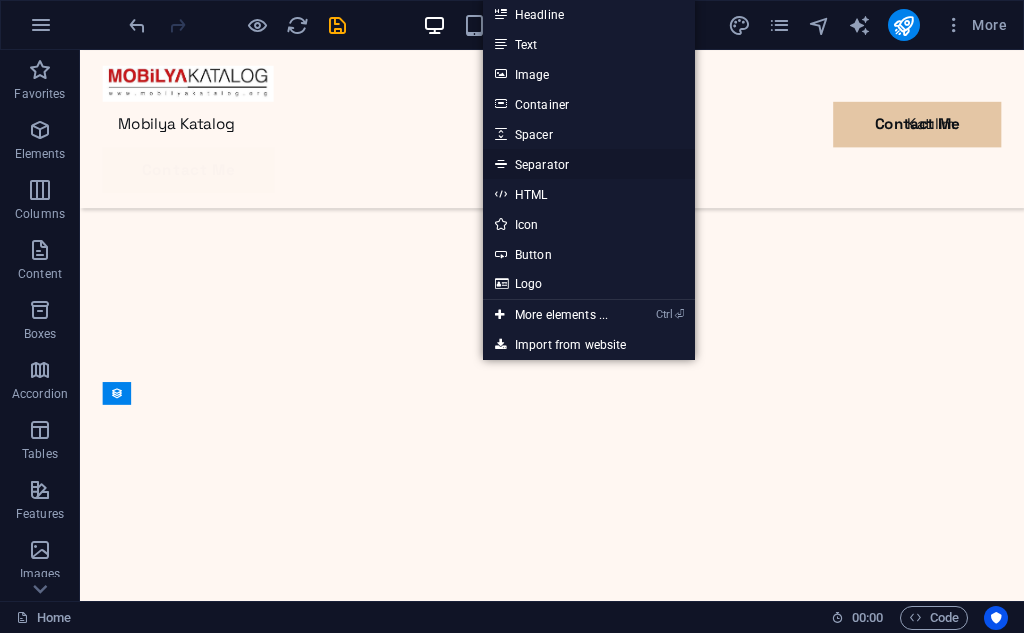 click on "Separator" at bounding box center (589, 164) 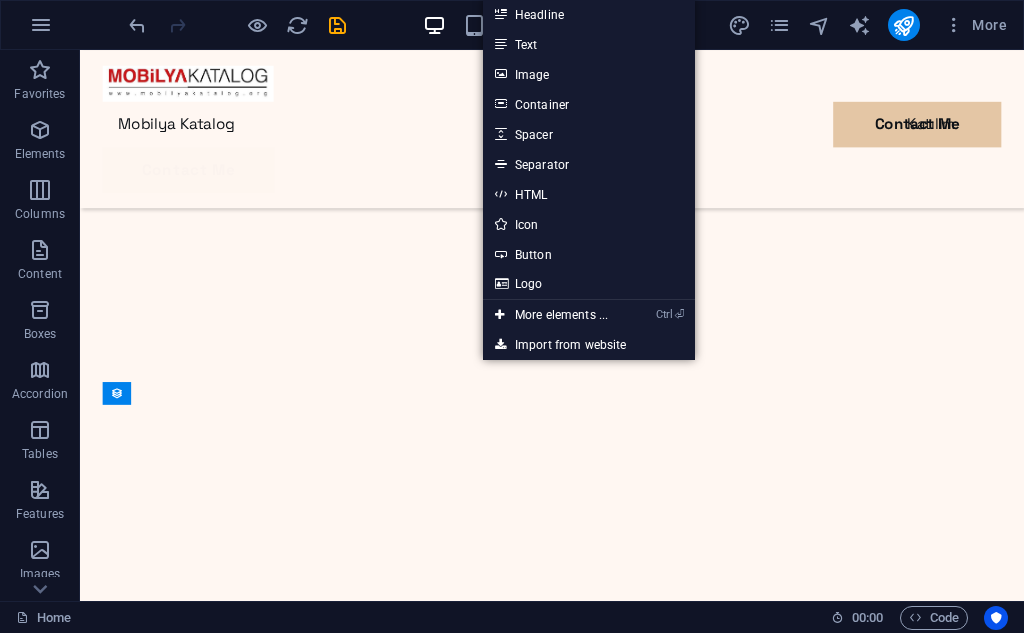 select on "%" 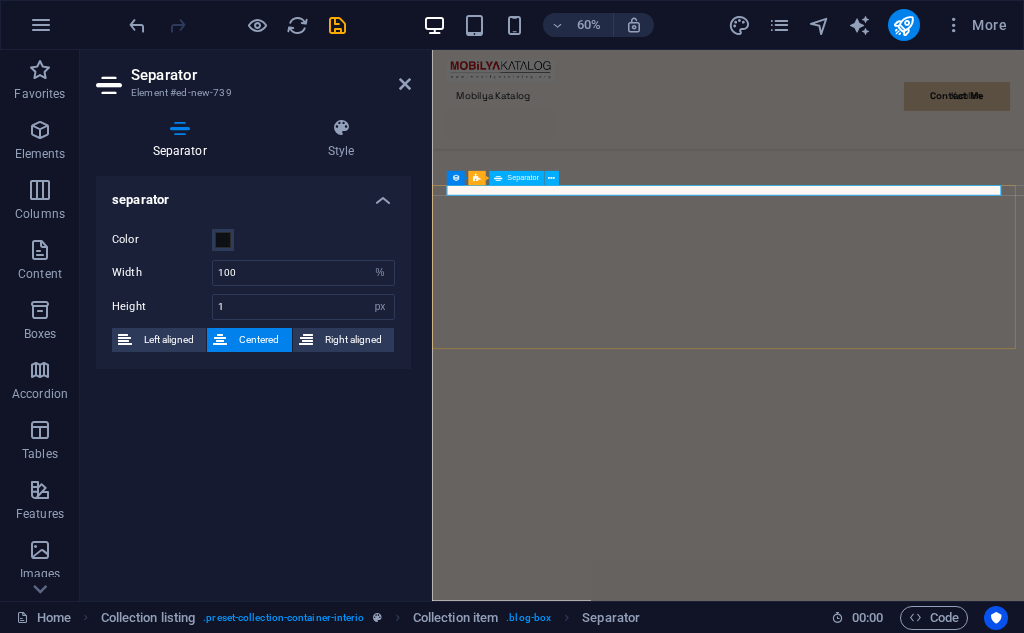 click on "Separator" at bounding box center (523, 178) 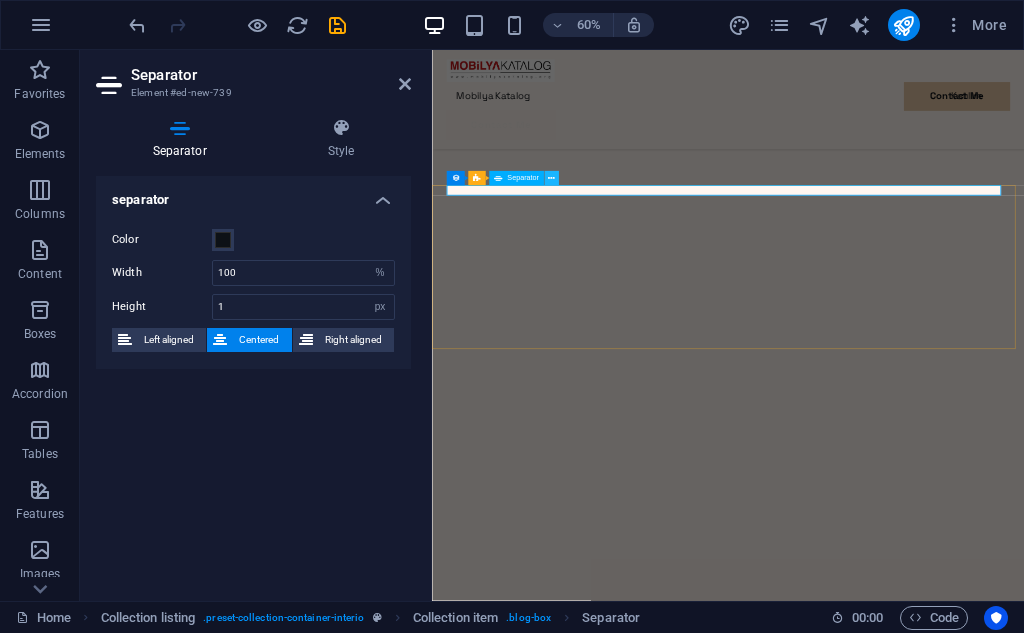 click at bounding box center (551, 178) 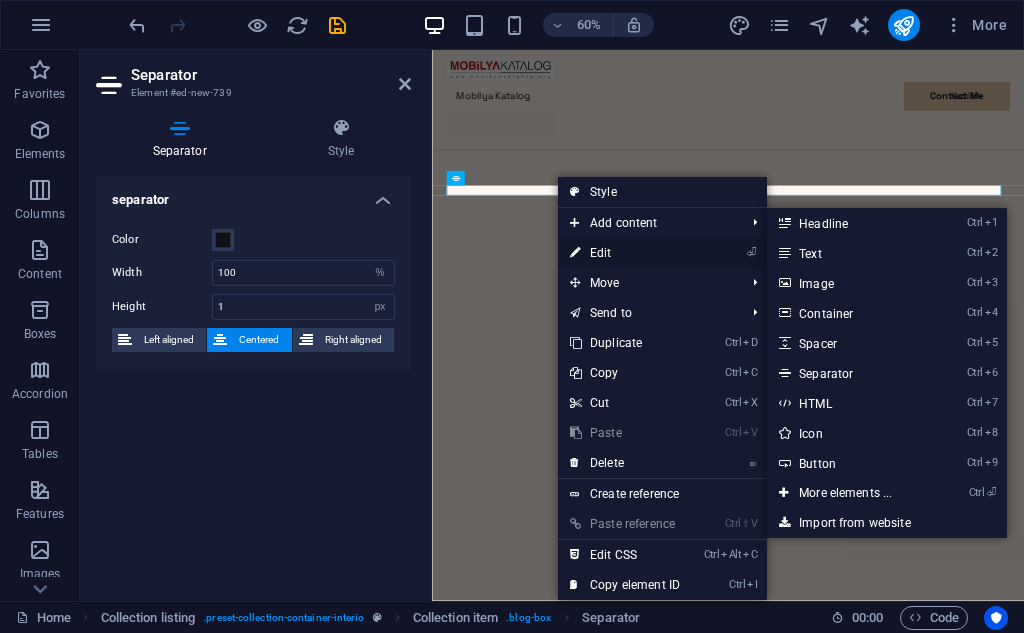 click on "⏎  Edit" at bounding box center (625, 253) 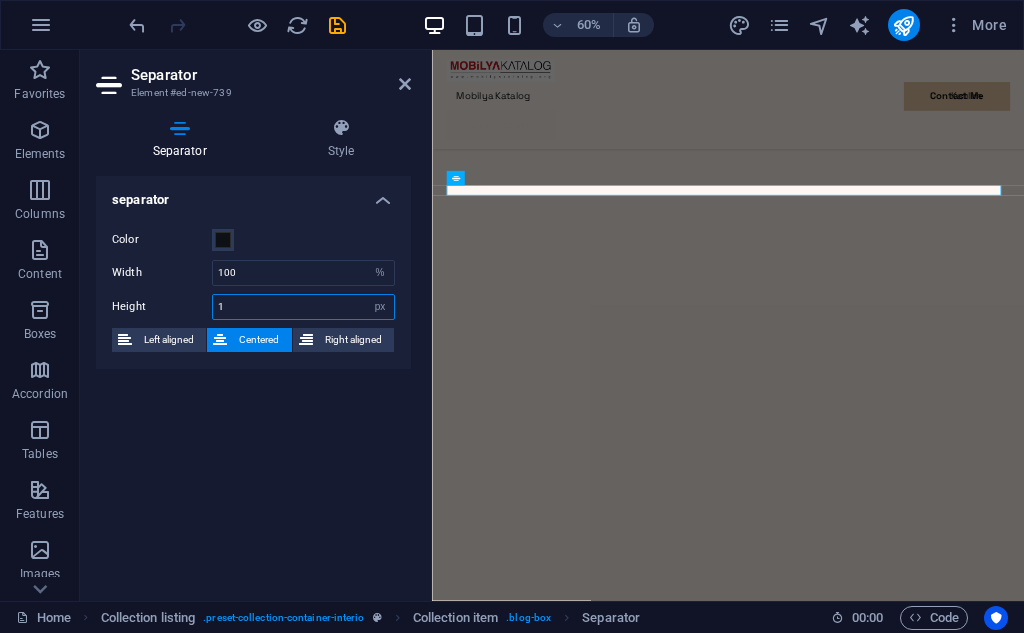 click on "1" at bounding box center [303, 307] 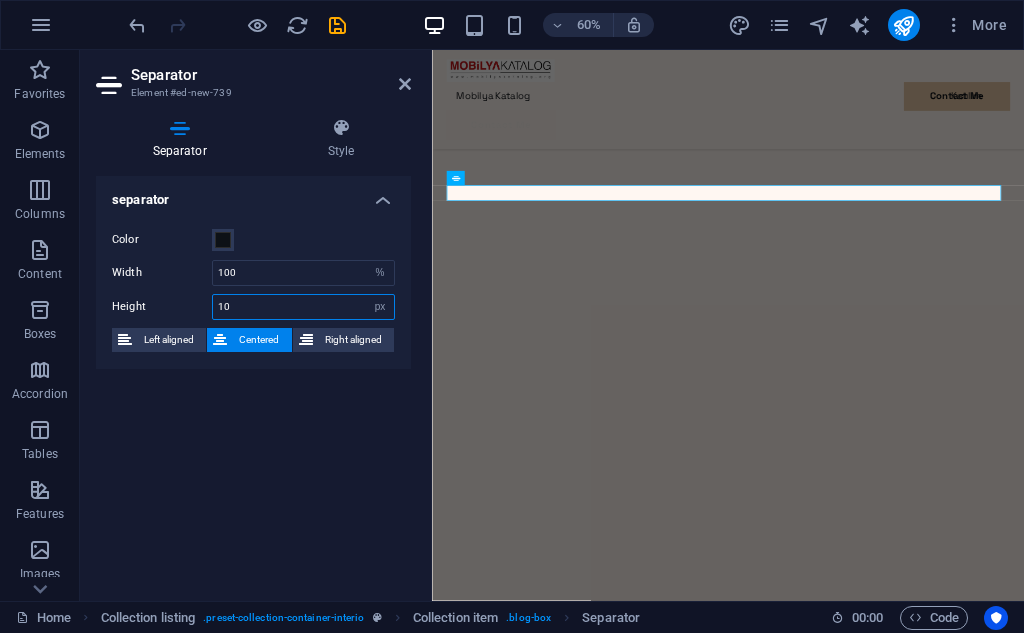click on "10" at bounding box center (303, 307) 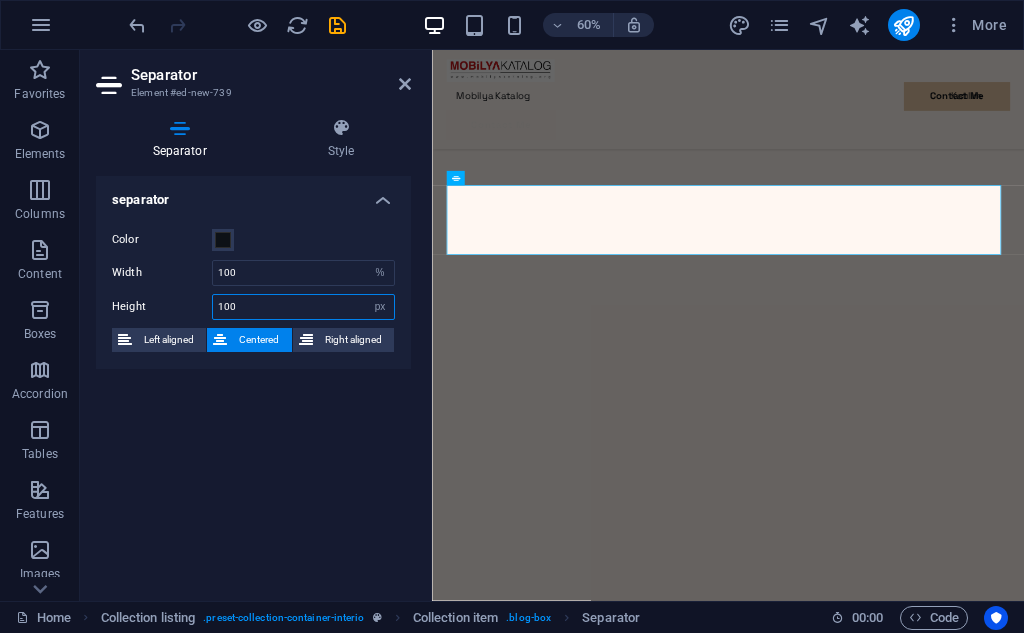 drag, startPoint x: 227, startPoint y: 303, endPoint x: 154, endPoint y: 279, distance: 76.843994 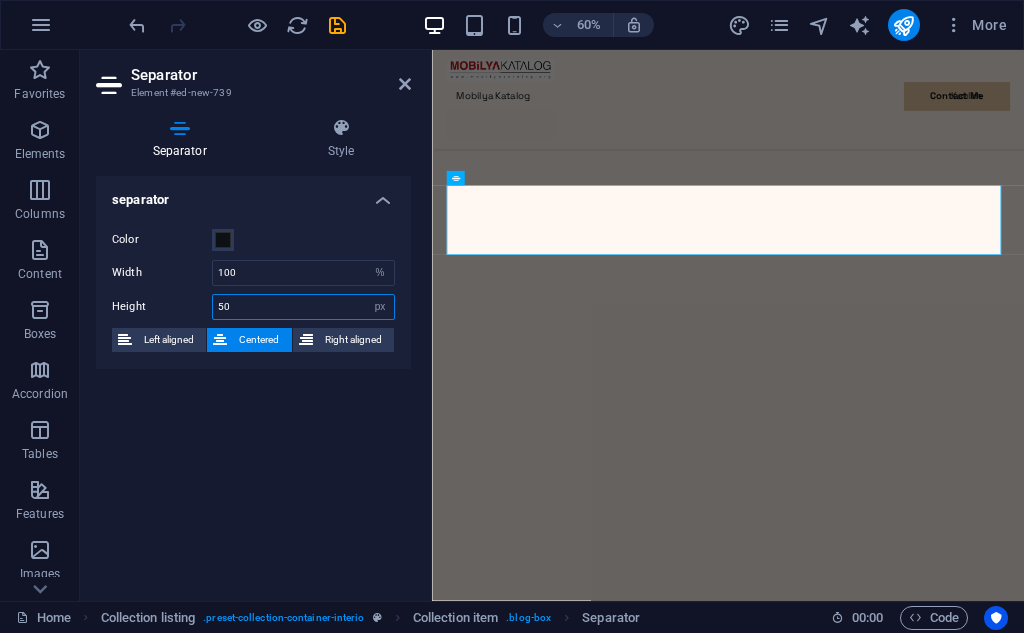 type on "50" 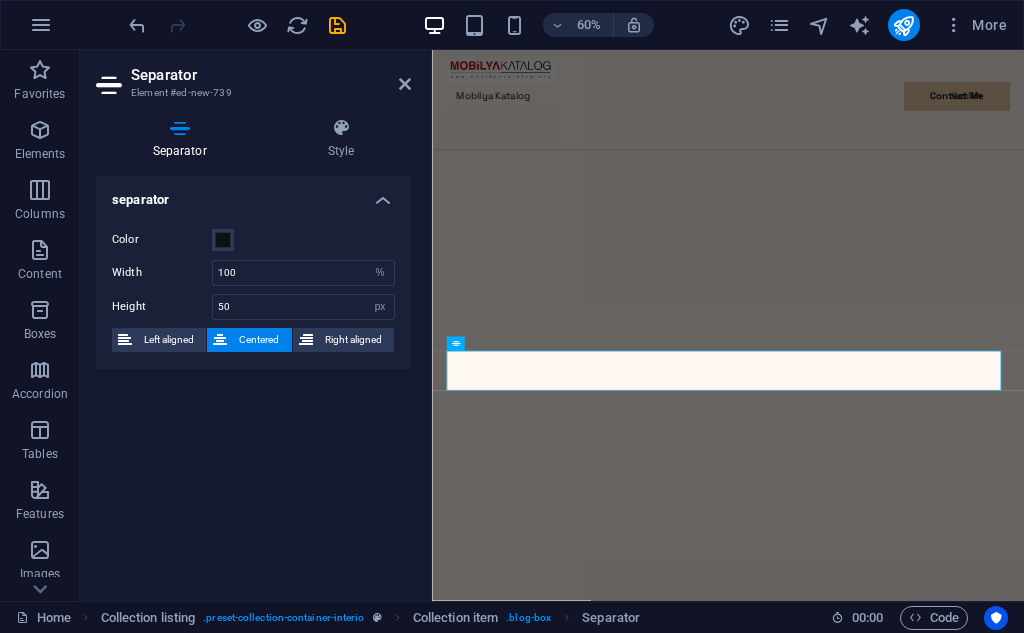 scroll, scrollTop: 861, scrollLeft: 0, axis: vertical 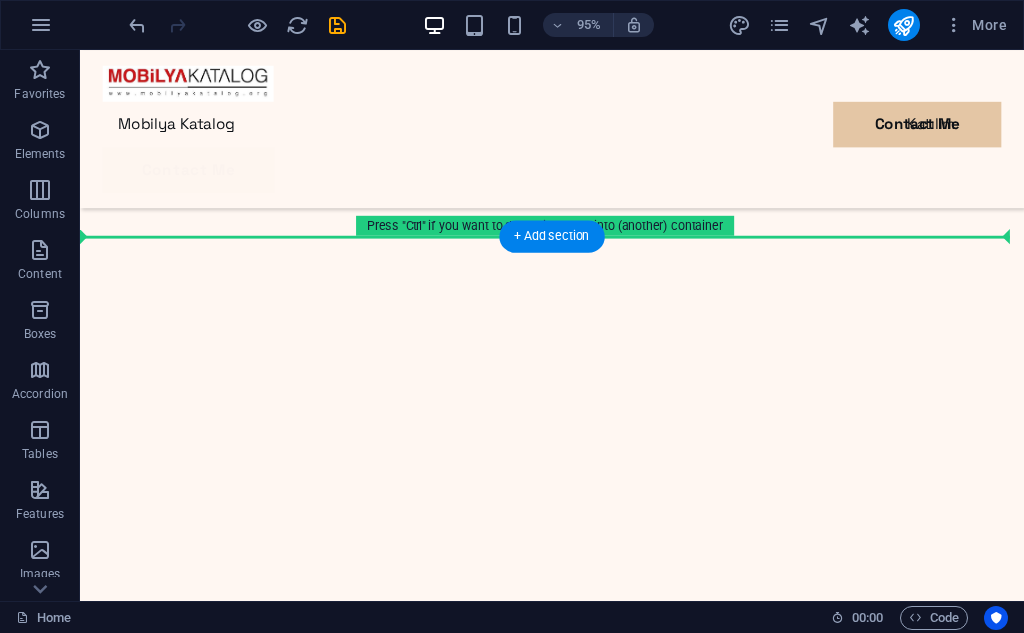 drag, startPoint x: 517, startPoint y: 408, endPoint x: 276, endPoint y: 222, distance: 304.429 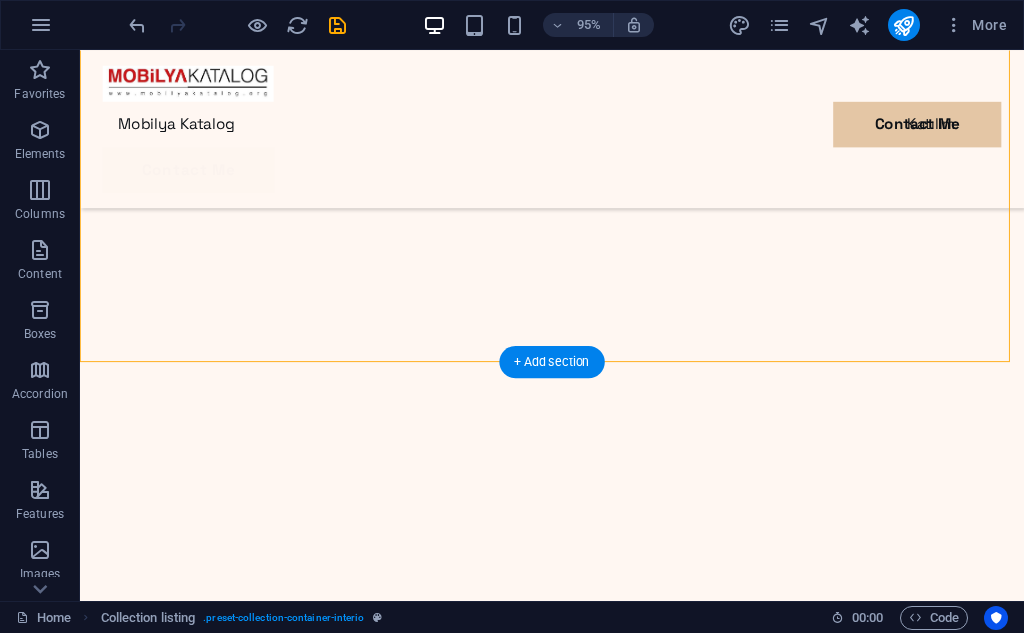scroll, scrollTop: 616, scrollLeft: 0, axis: vertical 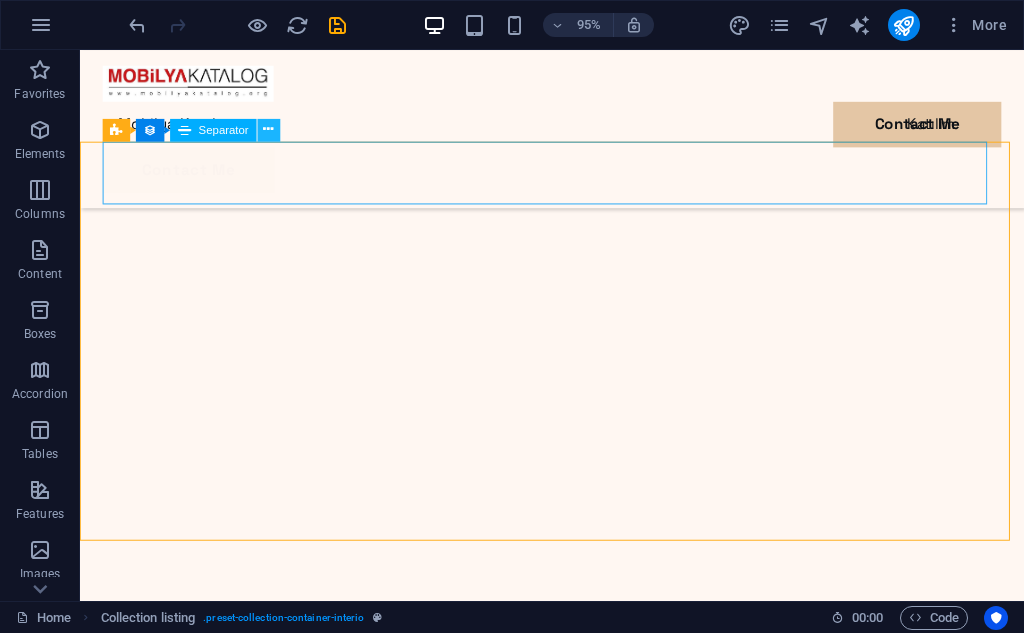 click at bounding box center (269, 130) 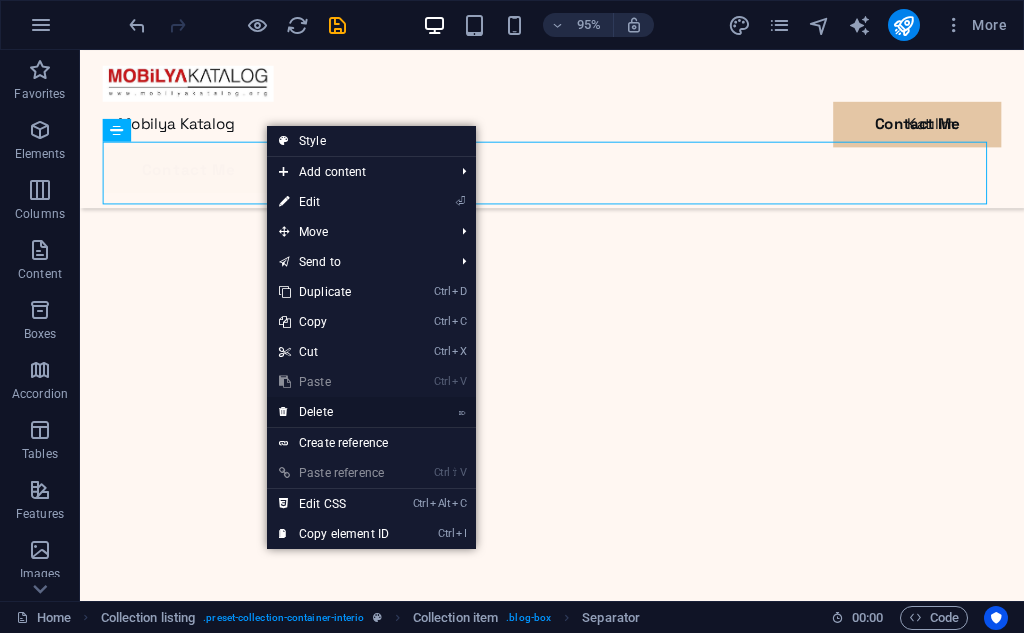 click on "⌦  Delete" at bounding box center [334, 412] 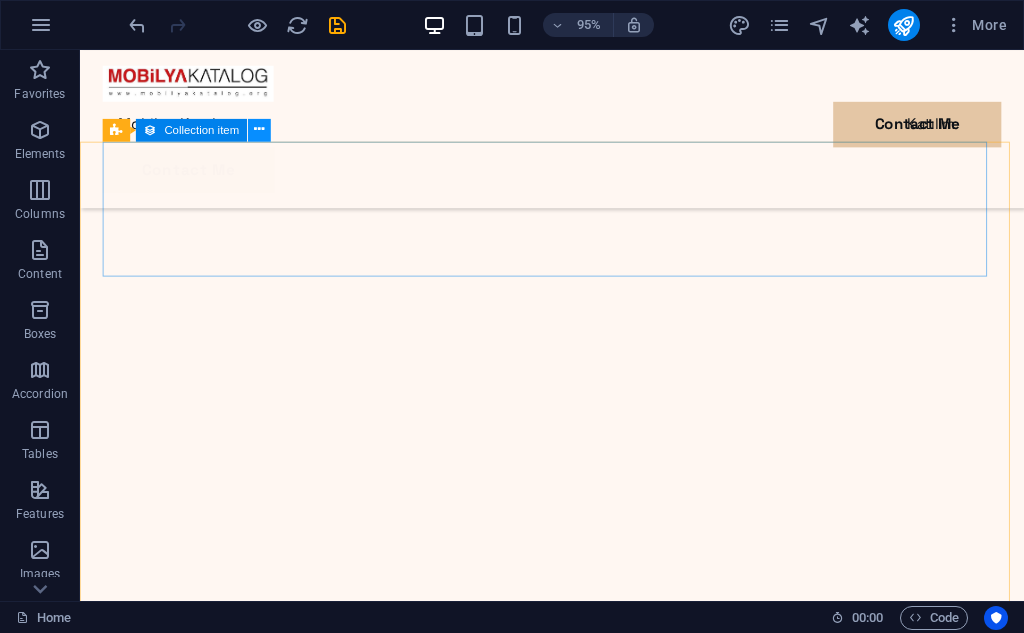 click at bounding box center (259, 130) 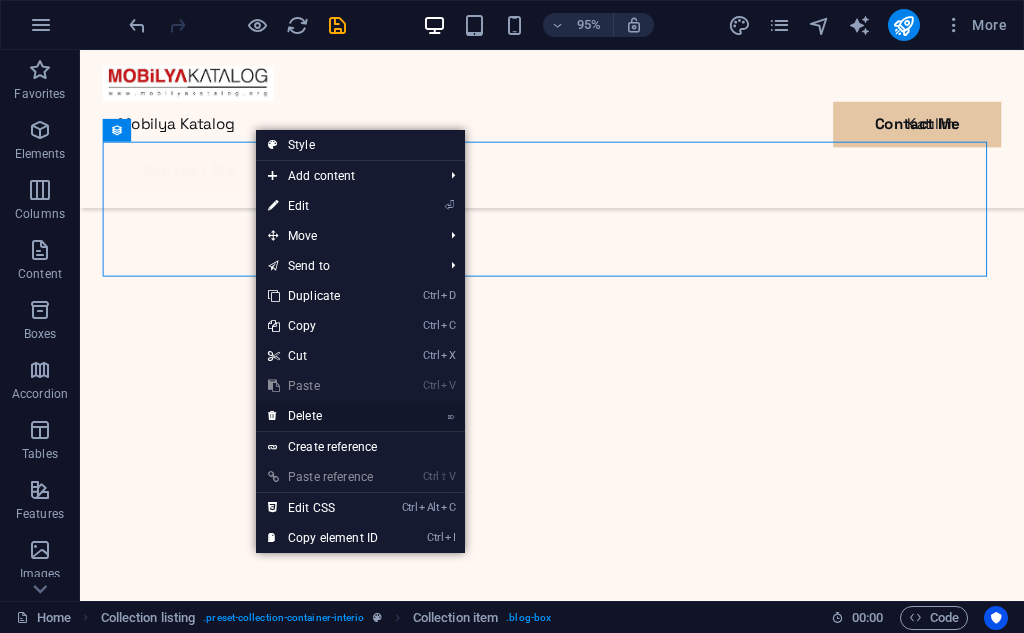 click on "⌦  Delete" at bounding box center [323, 416] 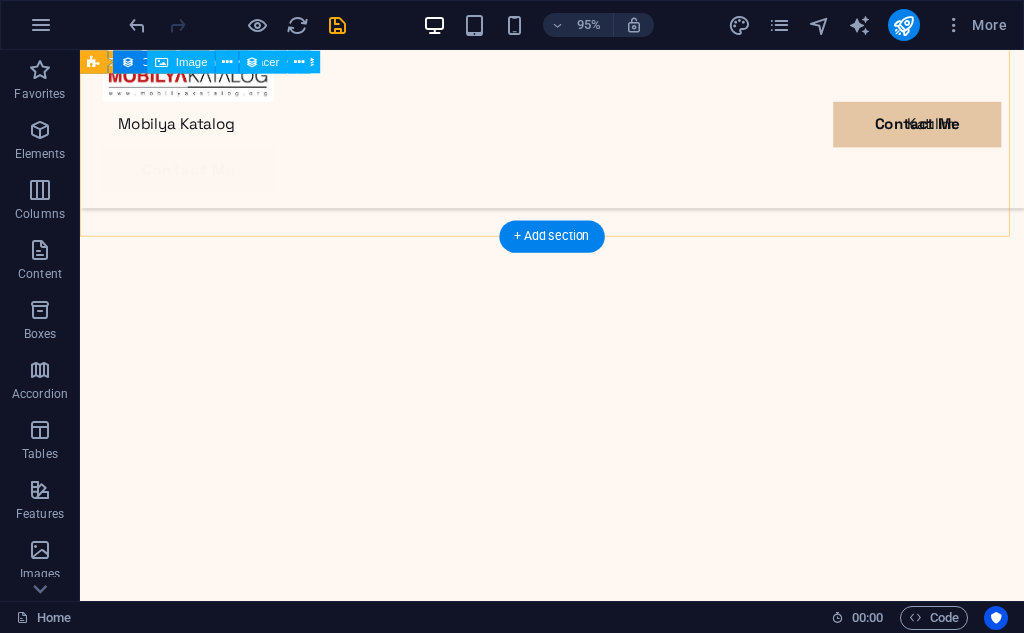 scroll, scrollTop: 1902, scrollLeft: 0, axis: vertical 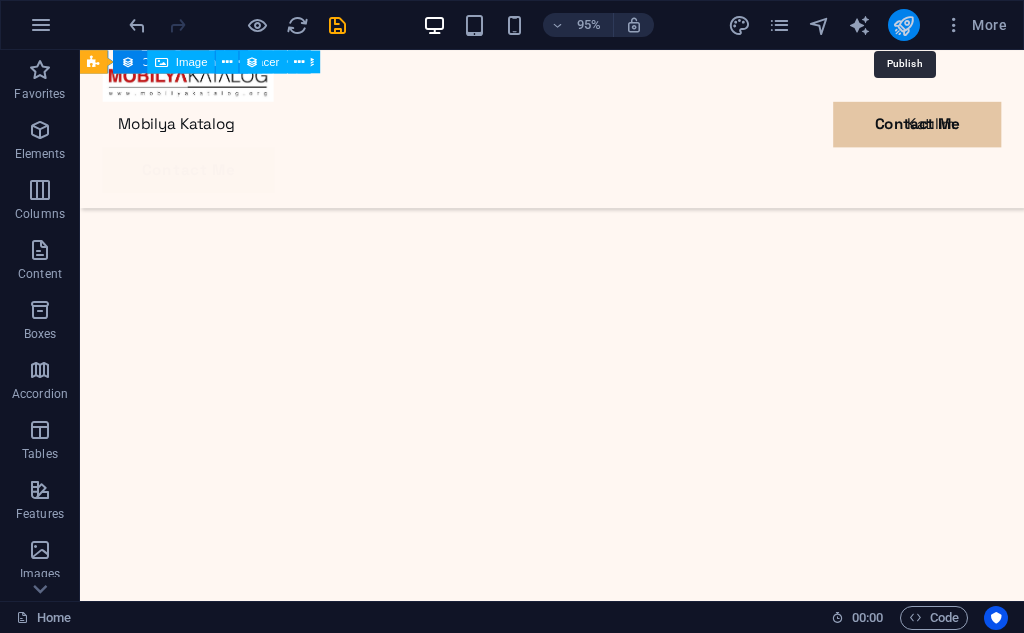 click at bounding box center (903, 25) 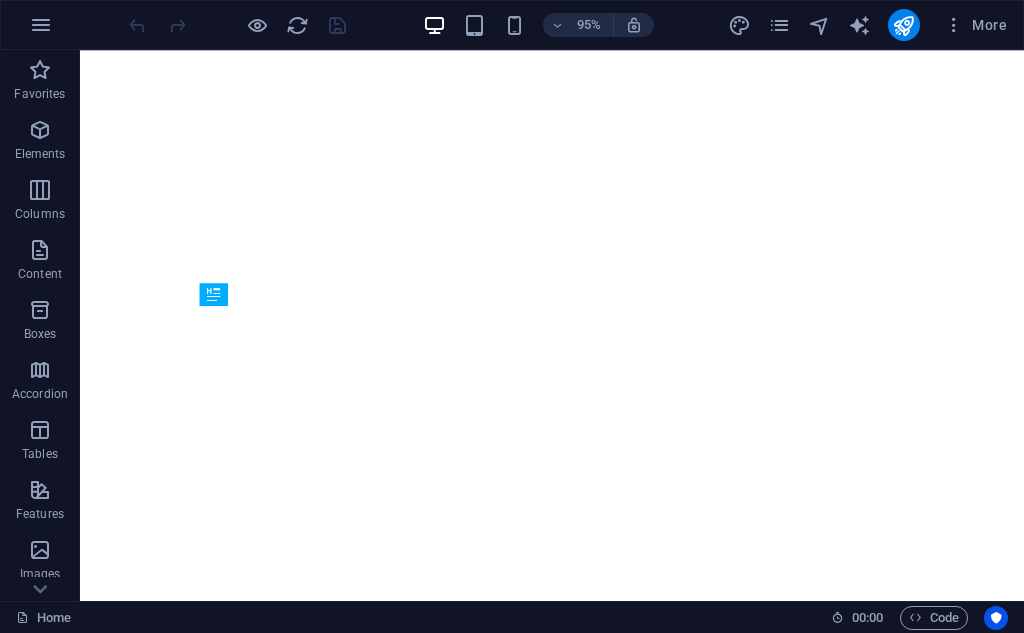 scroll, scrollTop: 0, scrollLeft: 0, axis: both 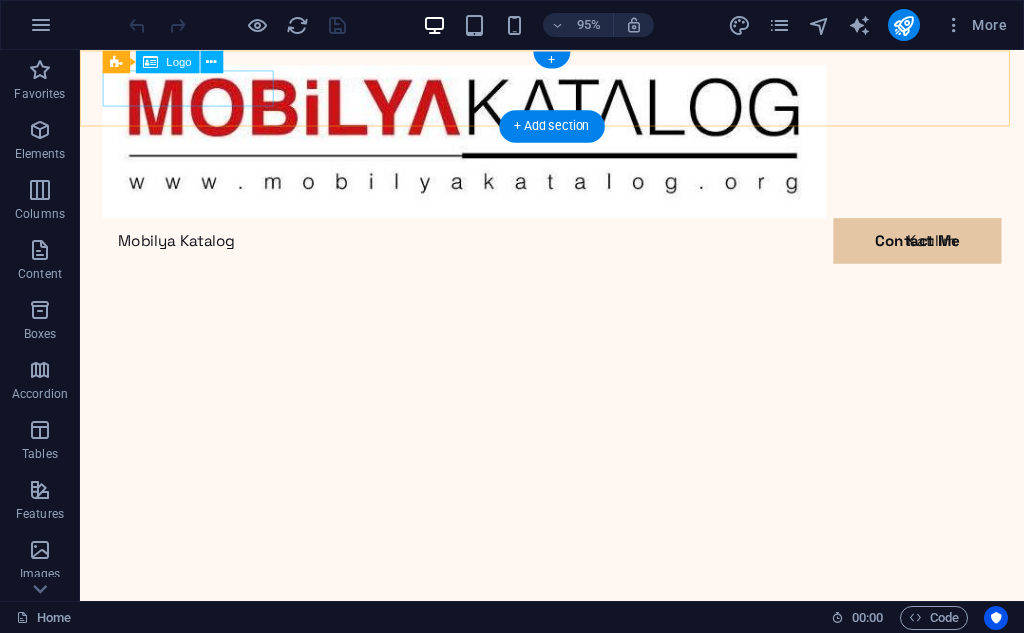 click at bounding box center (577, 146) 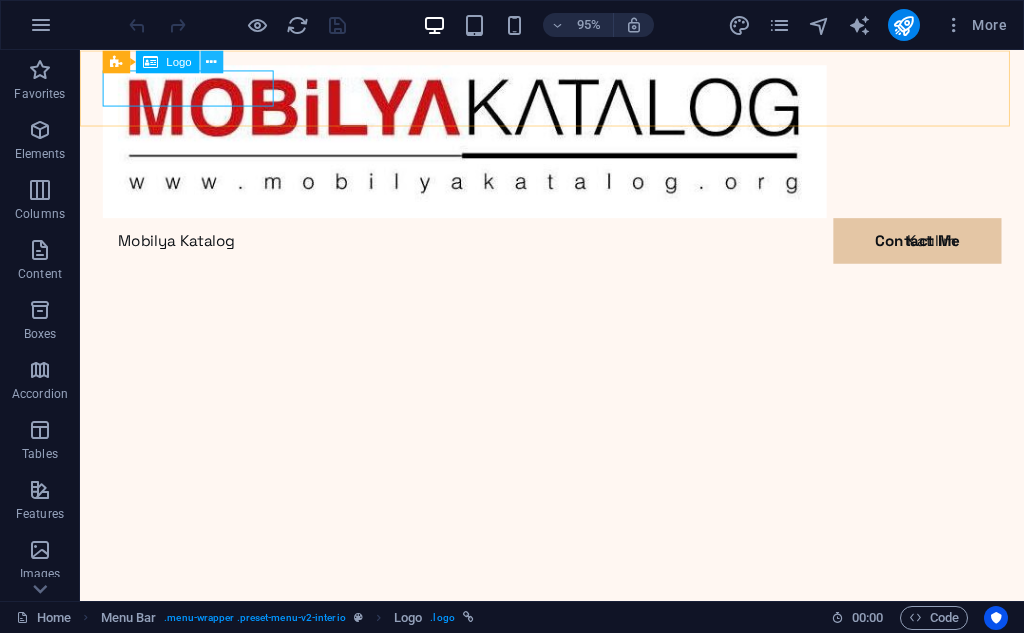 click at bounding box center [212, 61] 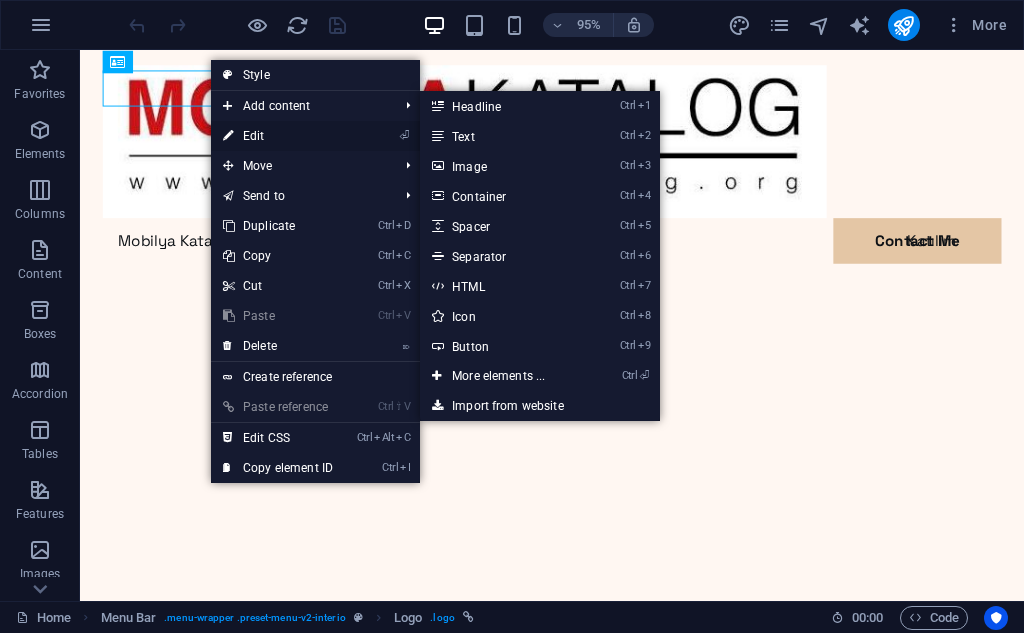 click on "⏎  Edit" at bounding box center [278, 136] 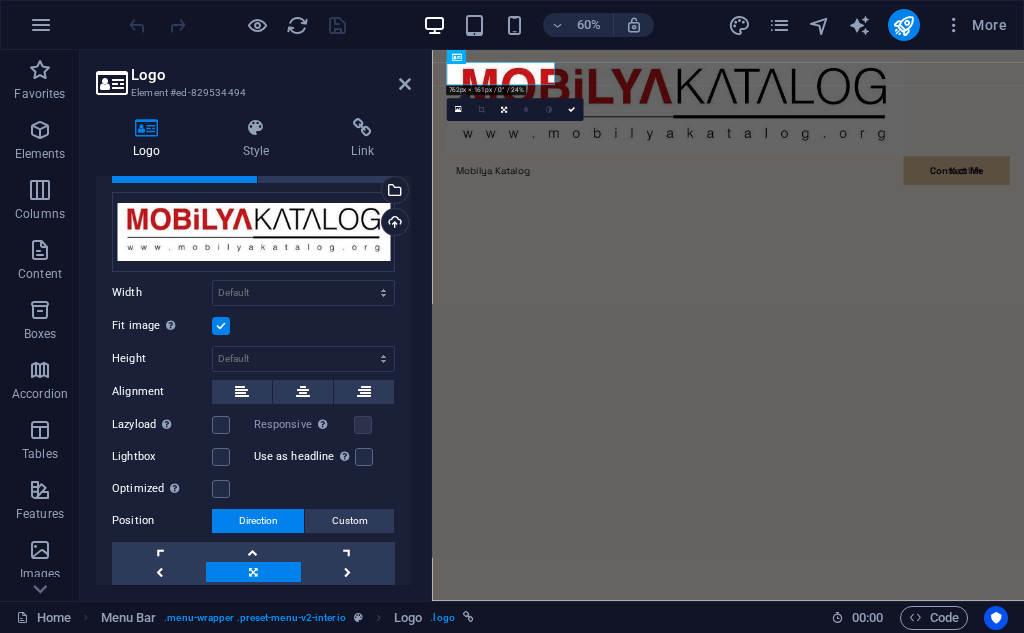 scroll, scrollTop: 150, scrollLeft: 0, axis: vertical 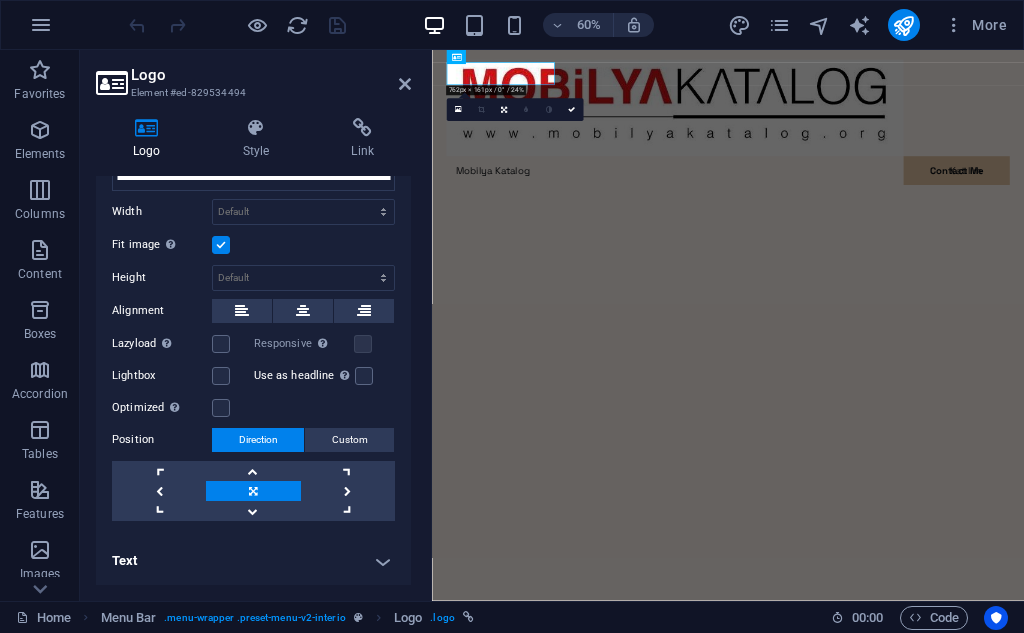 click on "Text" at bounding box center (253, 561) 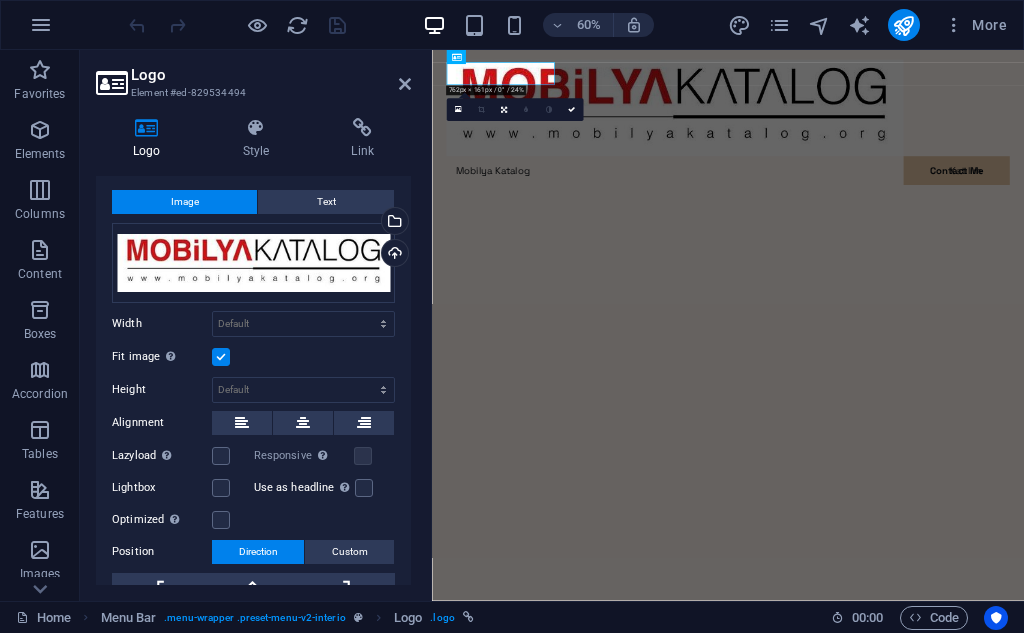 scroll, scrollTop: 0, scrollLeft: 0, axis: both 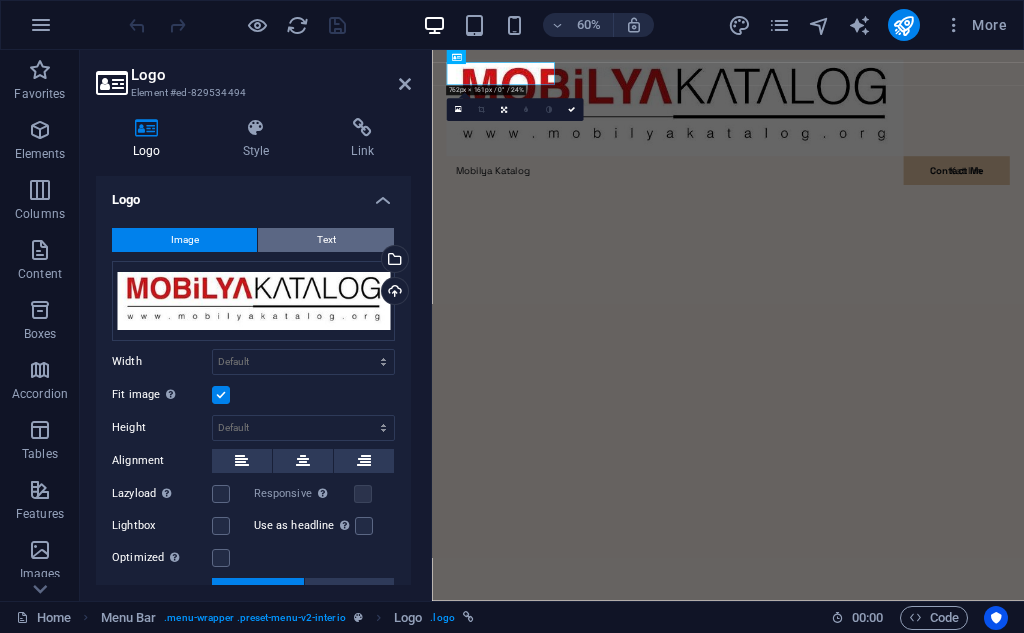 click on "Text" at bounding box center [326, 240] 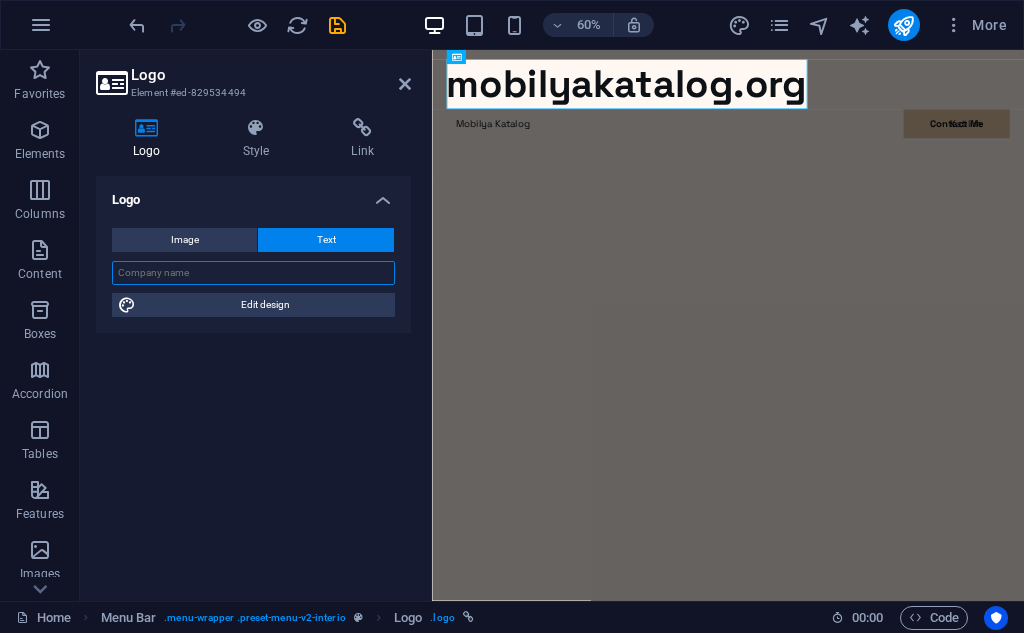click at bounding box center (253, 273) 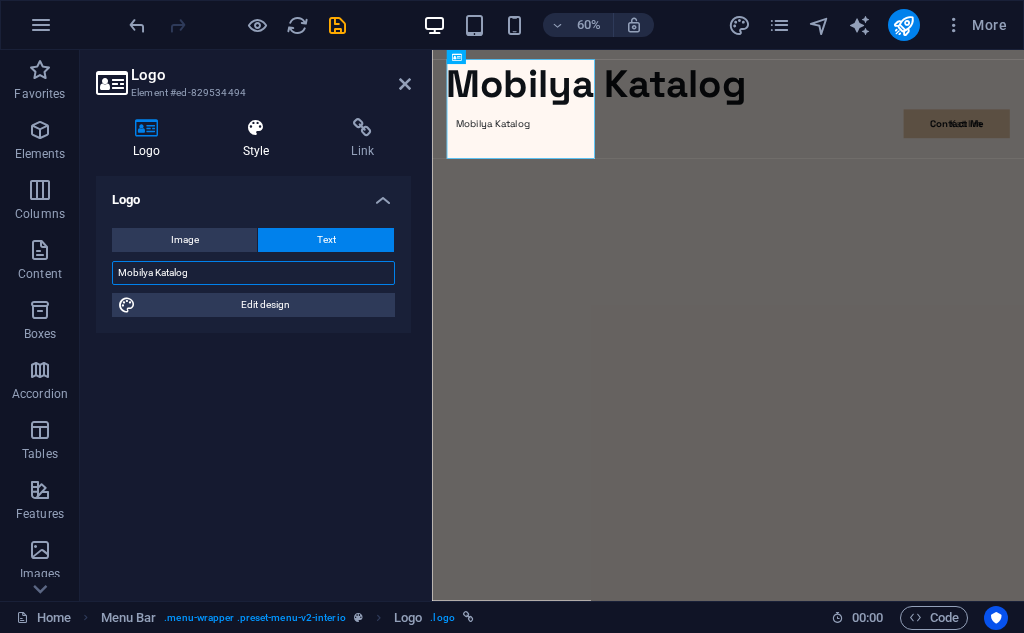 type on "Mobilya Katalog" 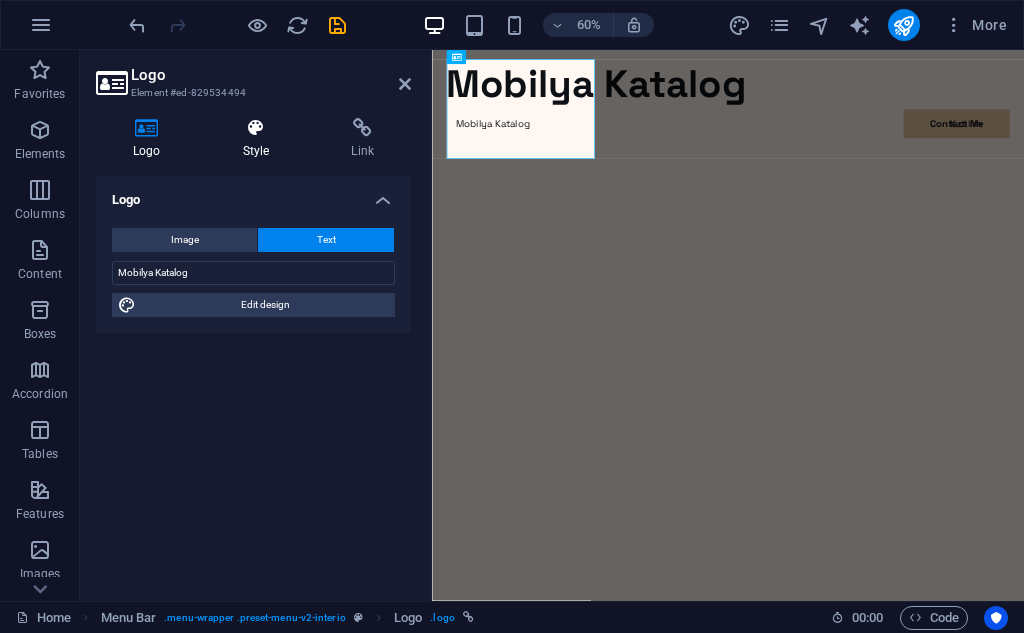 click at bounding box center (256, 128) 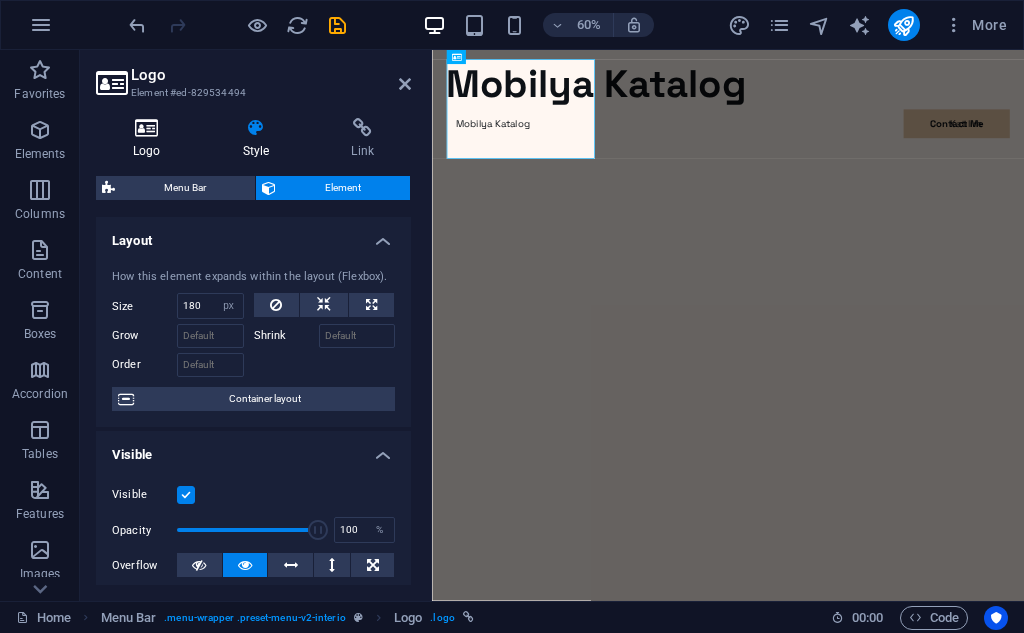 click at bounding box center [147, 128] 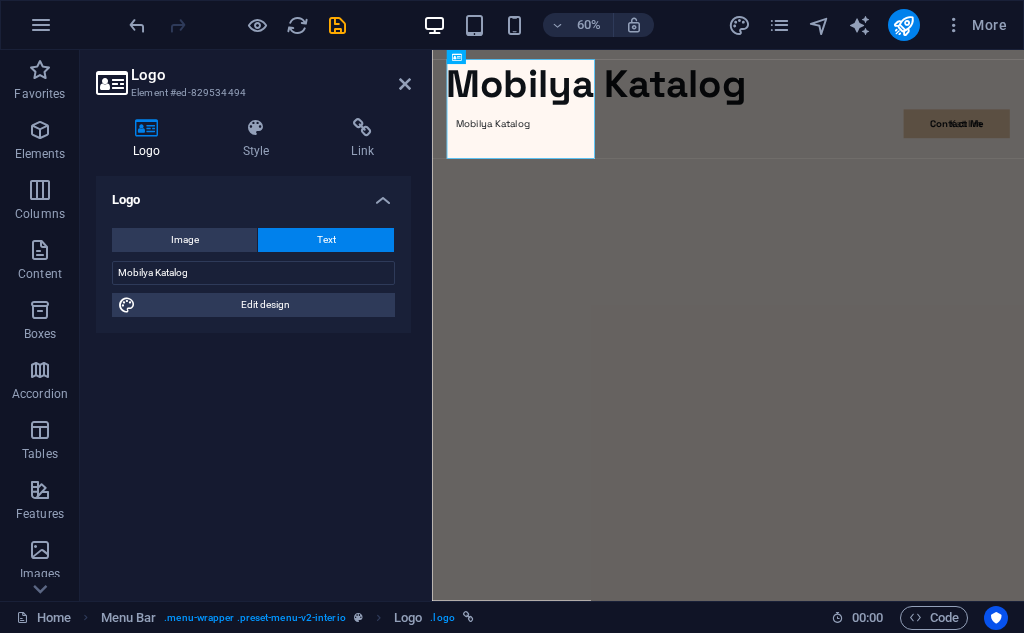 click on "Image Text Drag files here, click to choose files or select files from Files or our free stock photos & videos Select files from the file manager, stock photos, or upload file(s) Upload Width Default auto px rem % em vh vw Fit image Automatically fit image to a fixed width and height Height Default auto px Alignment Lazyload Loading images after the page loads improves page speed. Responsive Automatically load retina image and smartphone optimized sizes. Lightbox Use as headline The image will be wrapped in an H1 headline tag. Useful for giving alternative text the weight of an H1 headline, e.g. for the logo. Leave unchecked if uncertain. Optimized Images are compressed to improve page speed. Position Direction Custom X offset 50 px rem % vh vw Y offset 50 px rem % vh vw Mobilya Katalog Edit design" at bounding box center (253, 272) 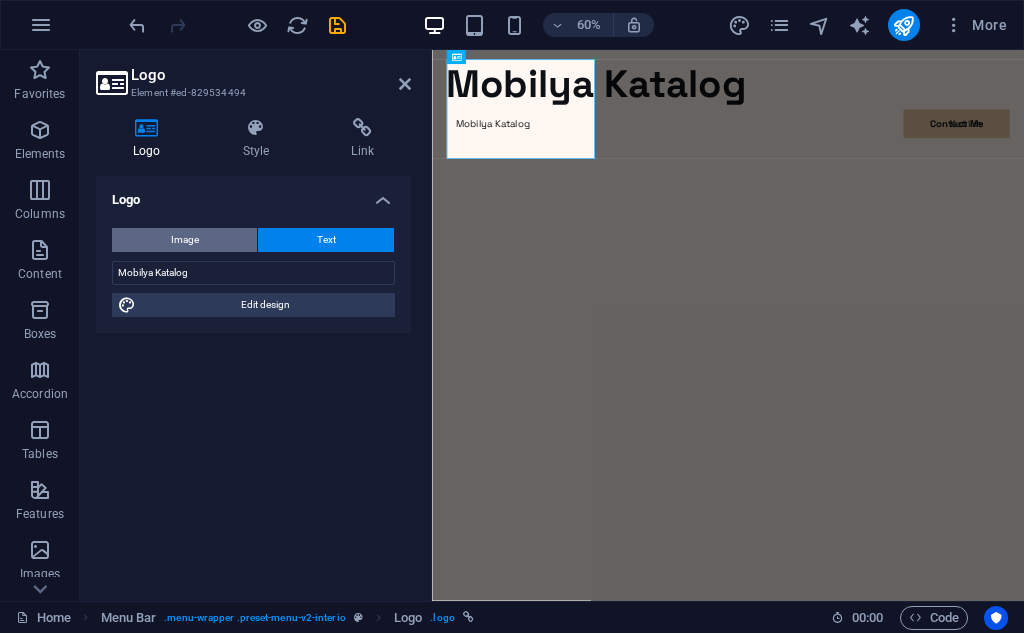 click on "Image" at bounding box center (185, 240) 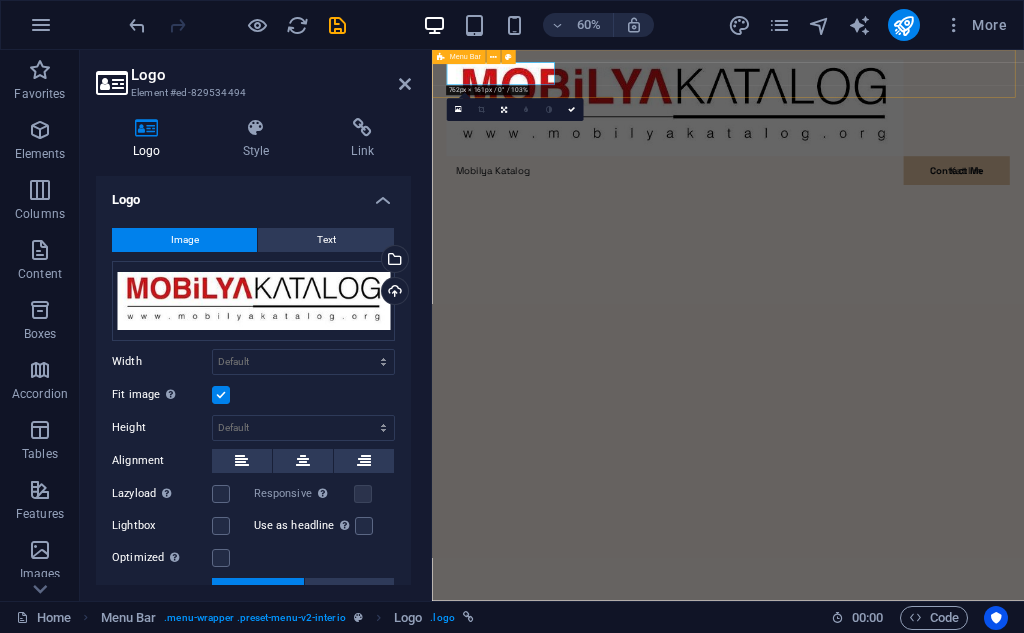 click on "Mobilya Katalog Katılım Contact Me Contact Me" at bounding box center [925, 194] 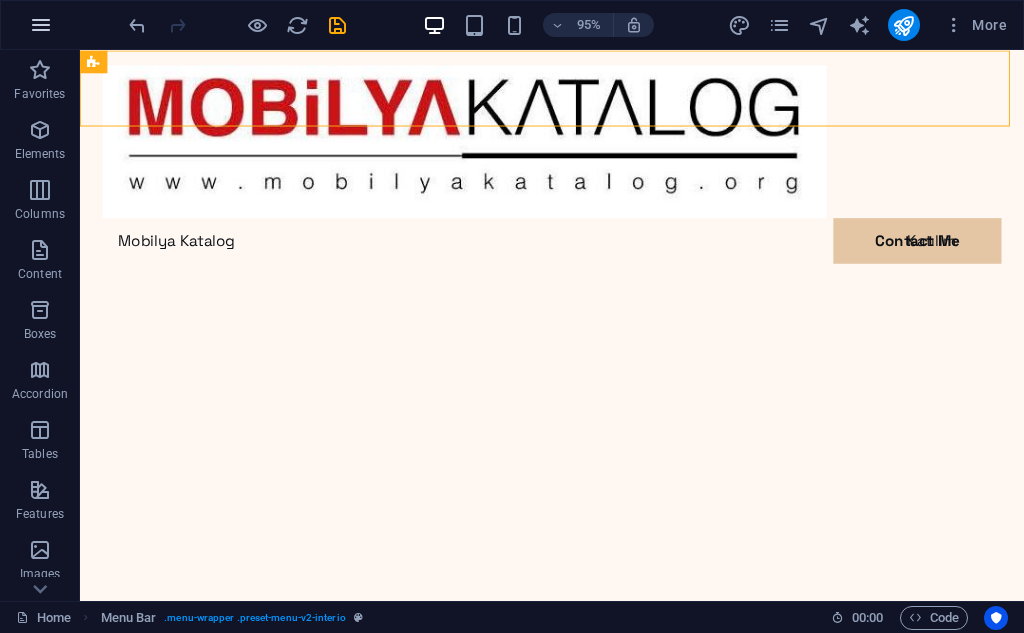 click at bounding box center (41, 25) 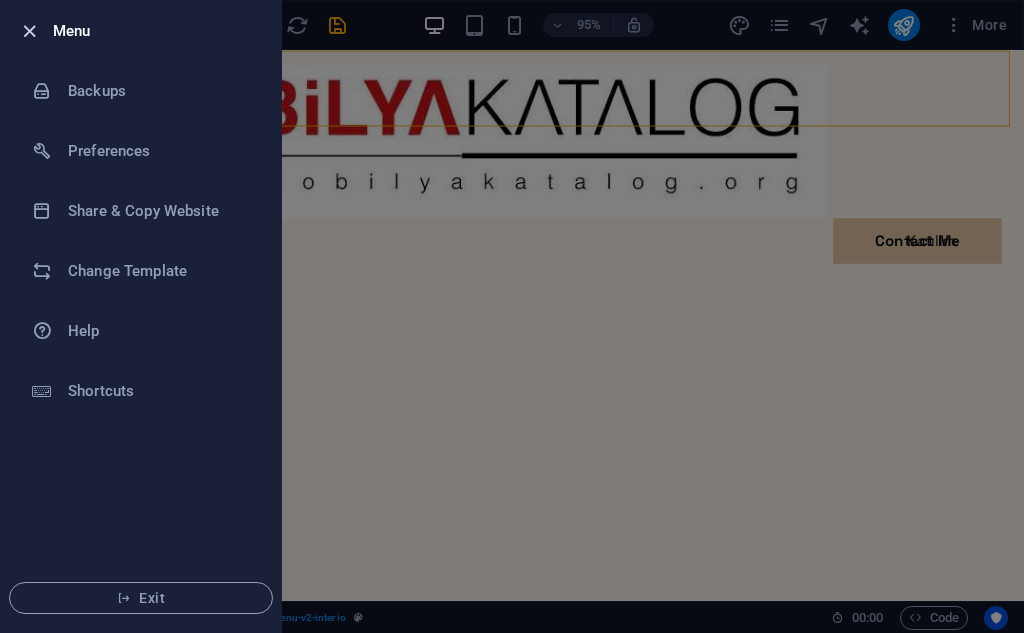 click at bounding box center [29, 31] 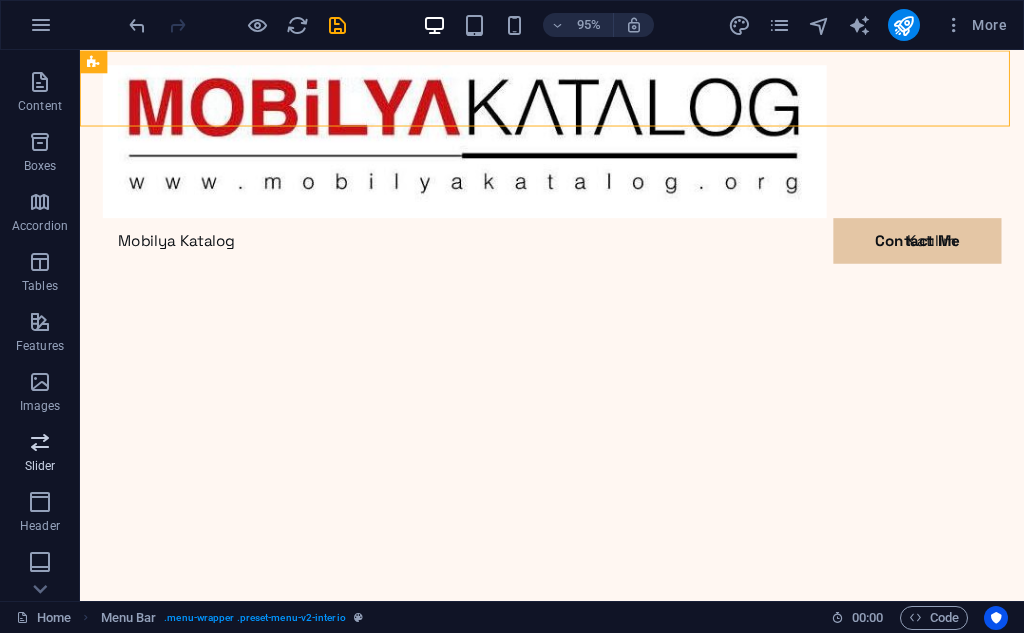 scroll, scrollTop: 349, scrollLeft: 0, axis: vertical 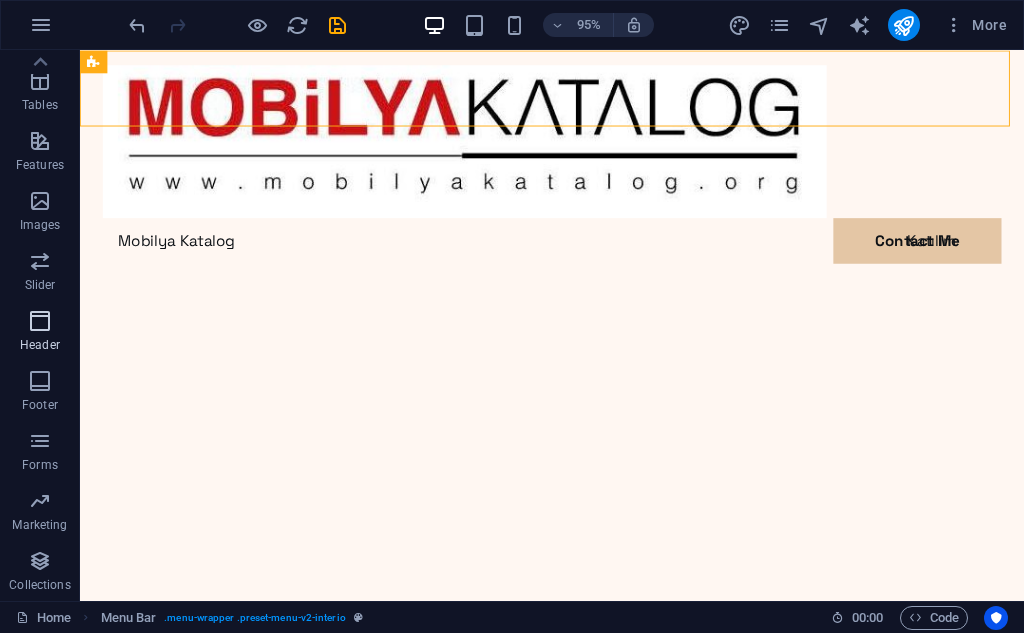 click on "Header" at bounding box center (40, 345) 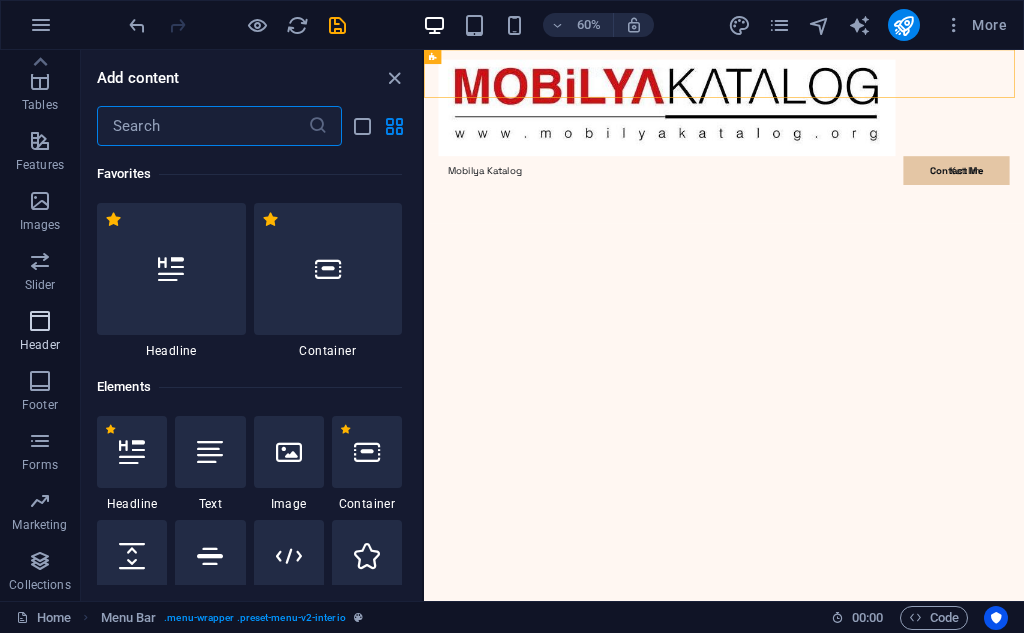 scroll, scrollTop: 12042, scrollLeft: 0, axis: vertical 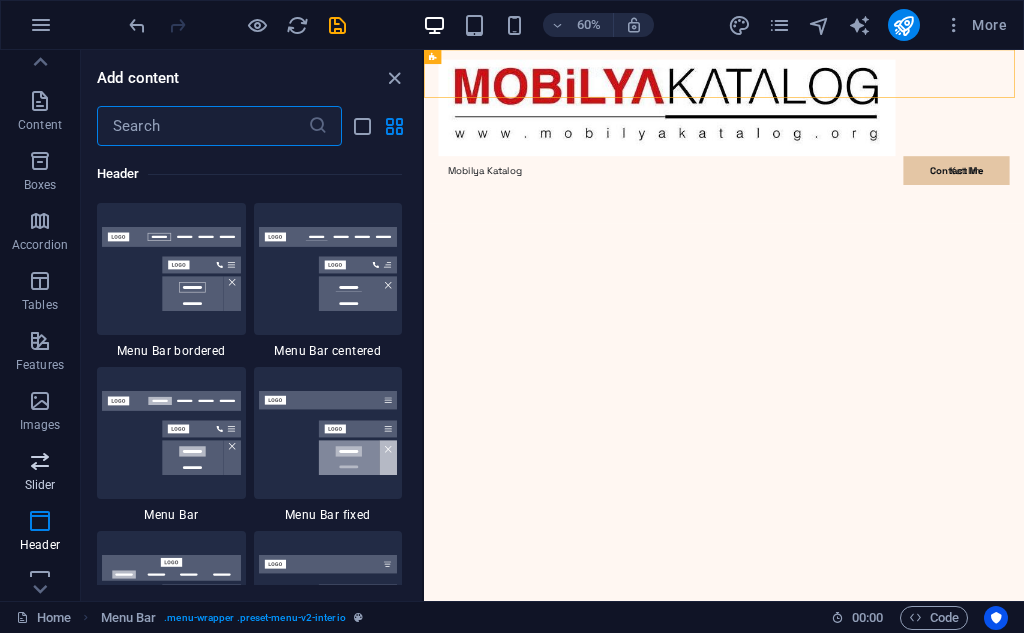 click at bounding box center [40, 461] 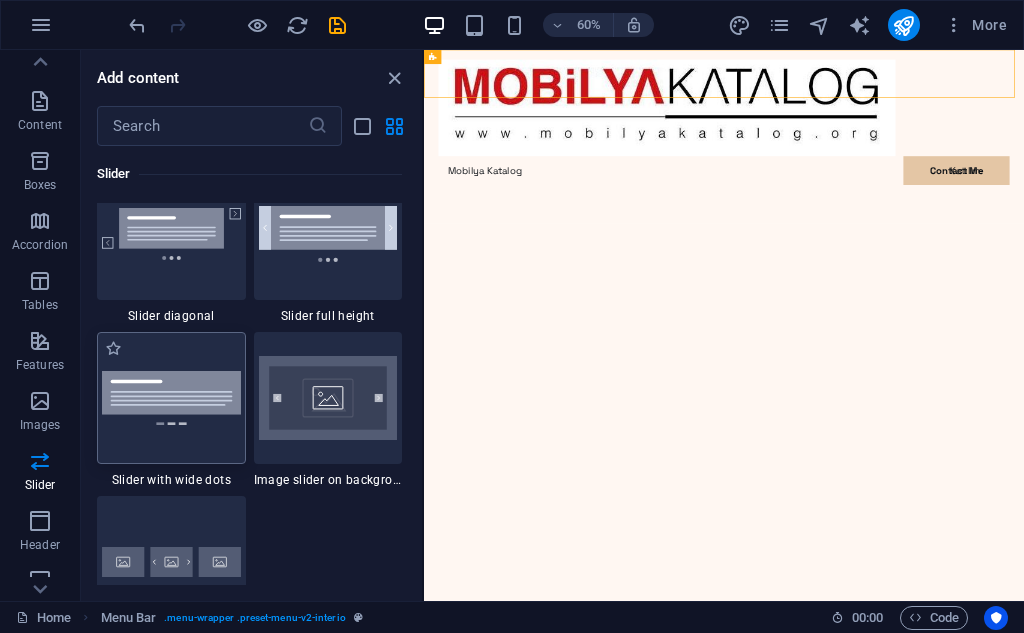 scroll, scrollTop: 11537, scrollLeft: 0, axis: vertical 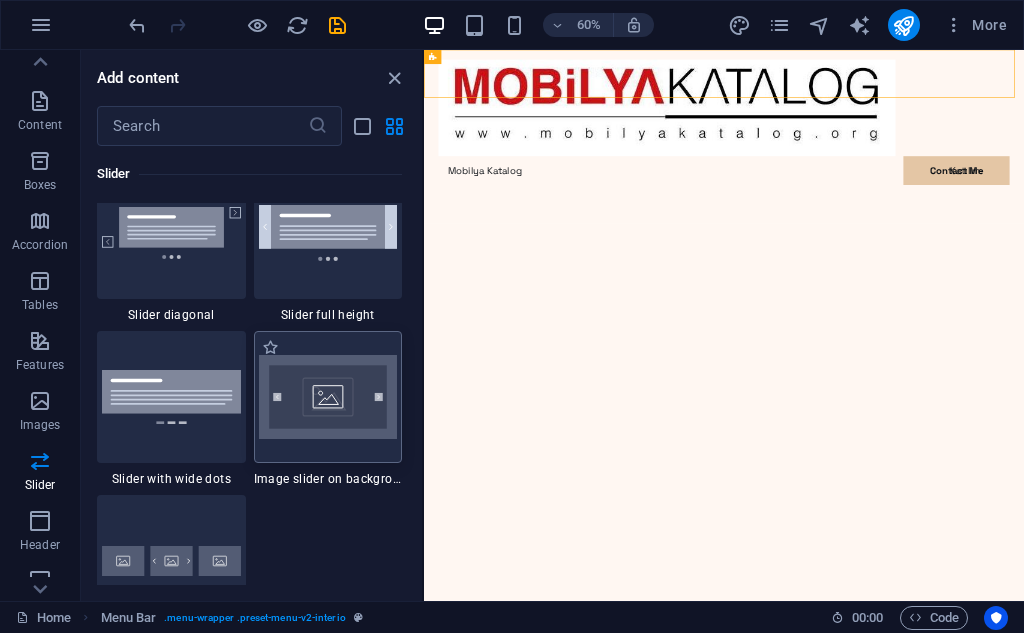 click at bounding box center (328, 397) 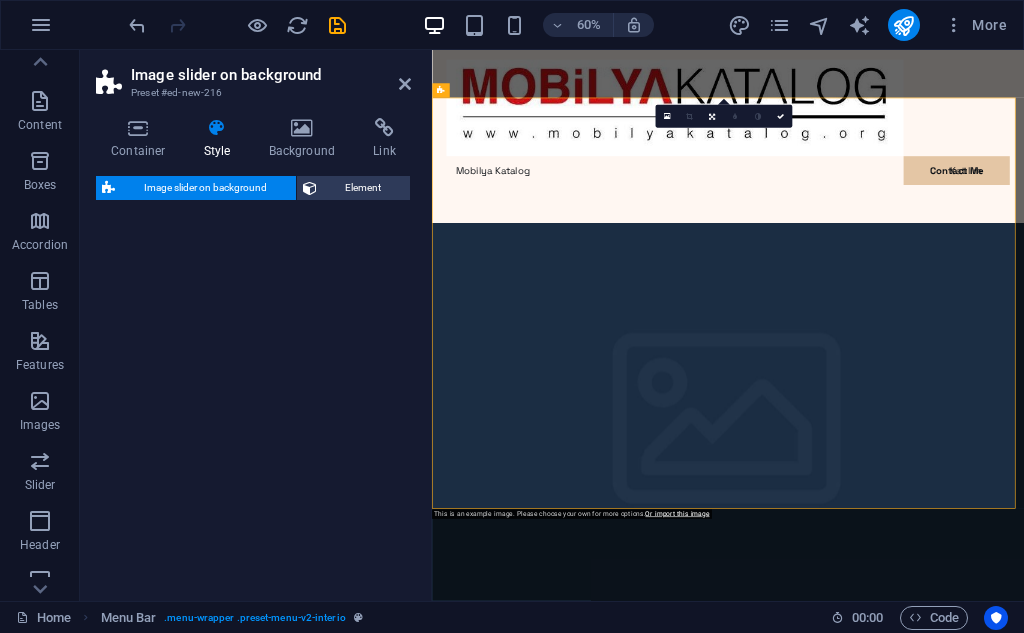 select on "rem" 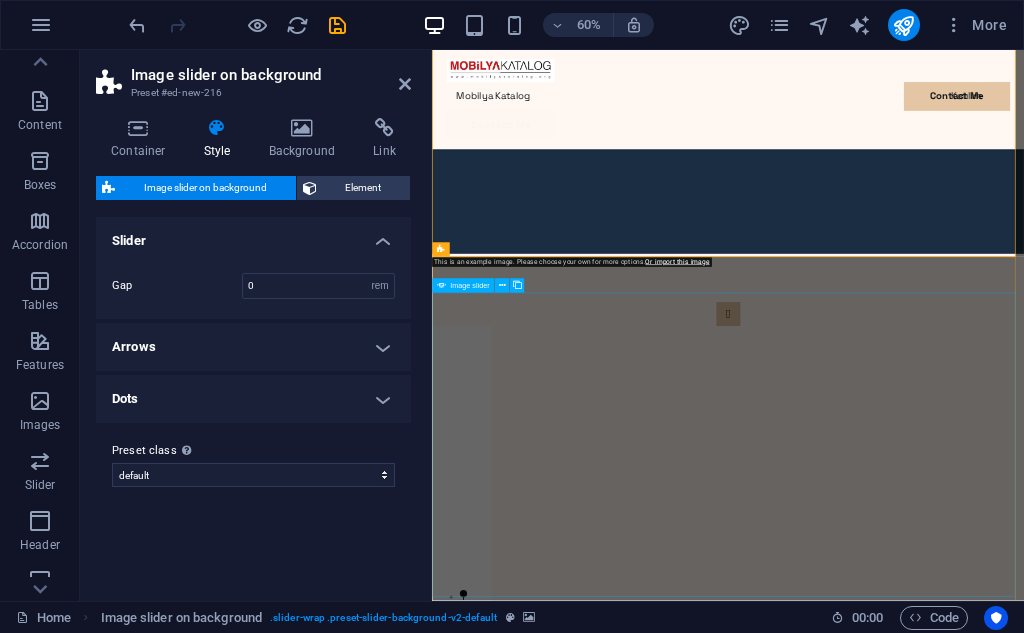 scroll, scrollTop: 200, scrollLeft: 0, axis: vertical 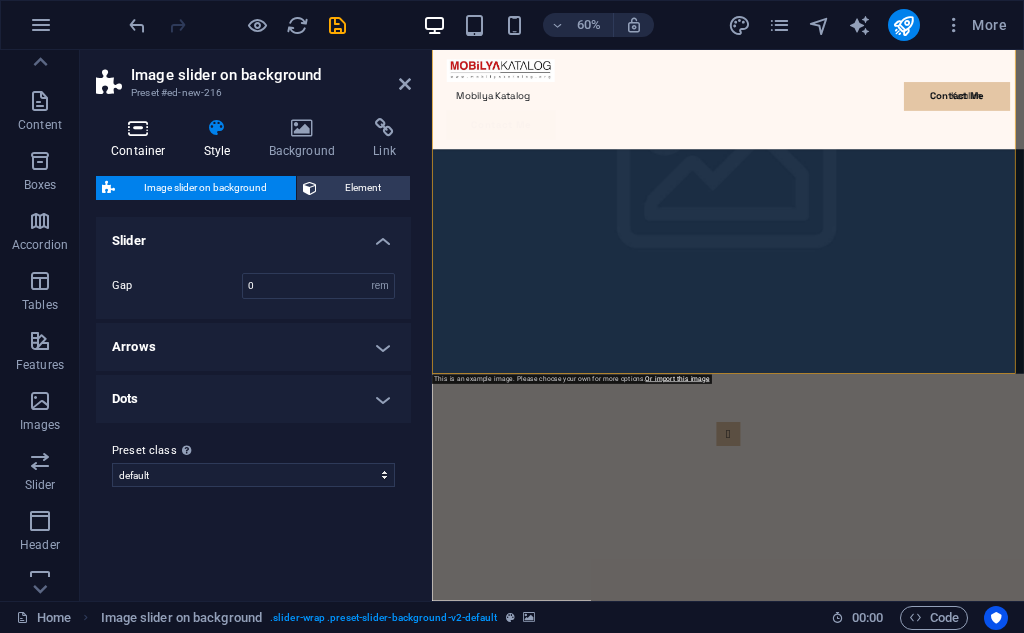 click at bounding box center [138, 128] 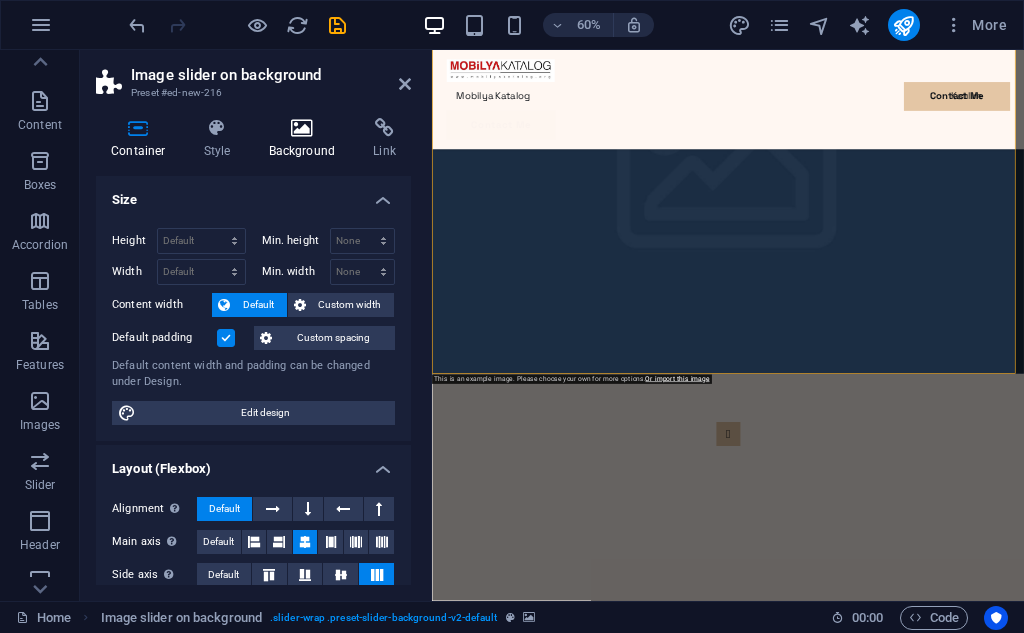 click at bounding box center (302, 128) 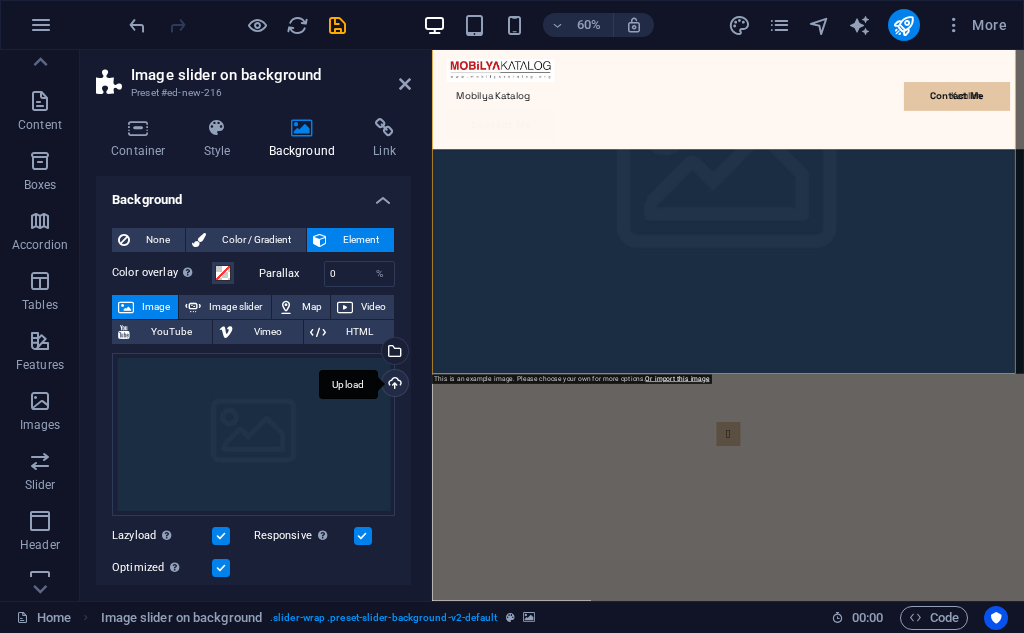 click on "Upload" at bounding box center [393, 385] 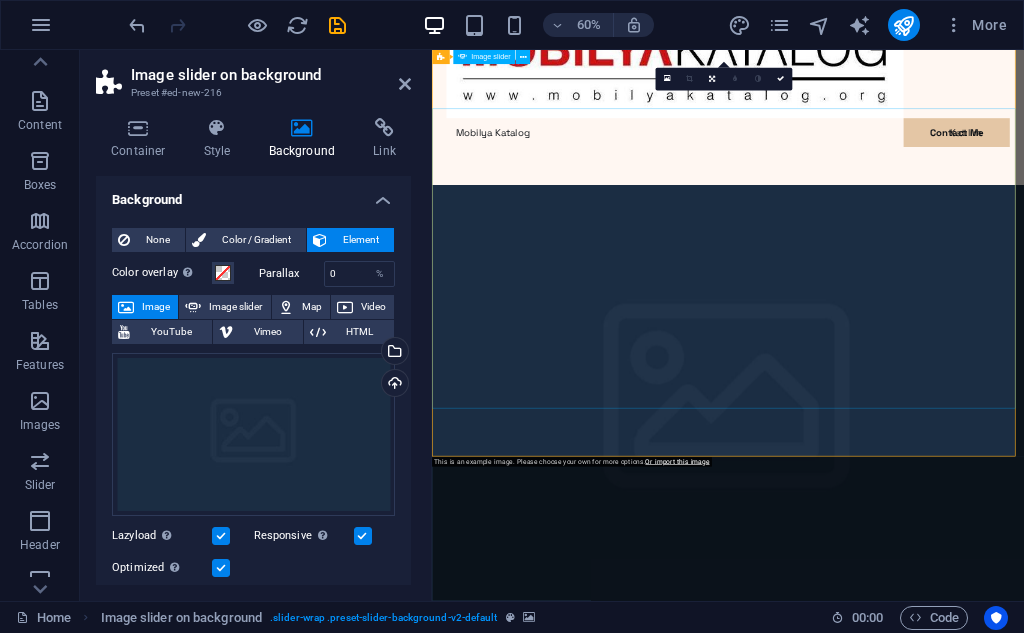 scroll, scrollTop: 0, scrollLeft: 0, axis: both 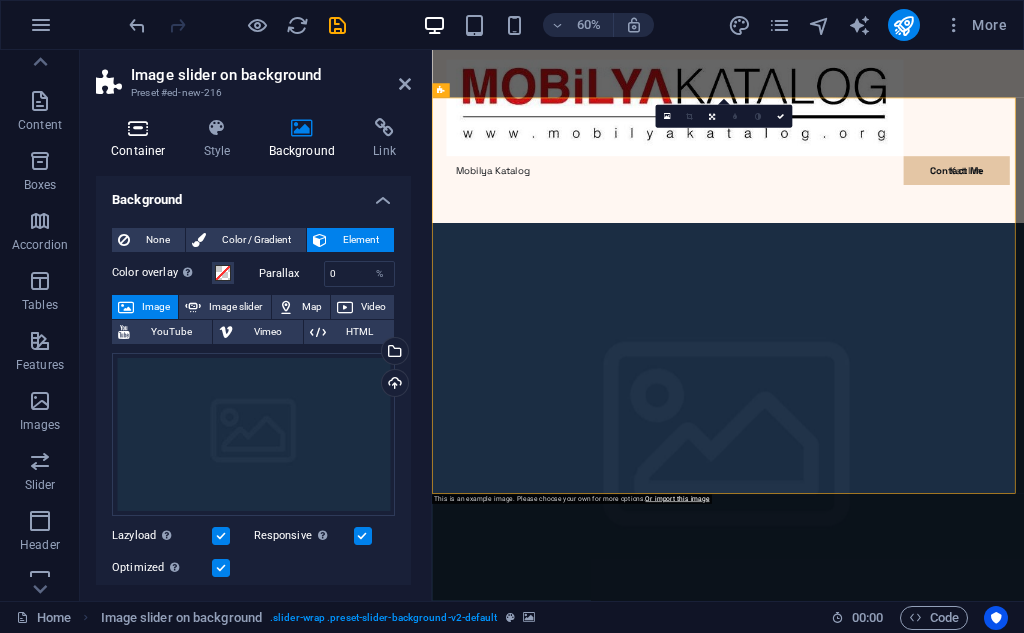 click at bounding box center (138, 128) 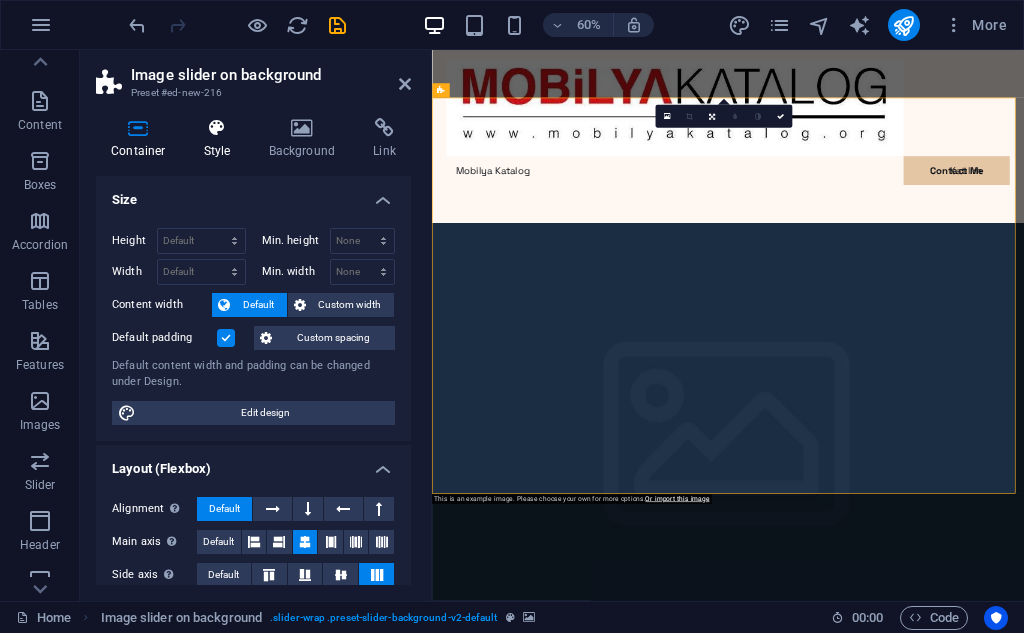 click at bounding box center [217, 128] 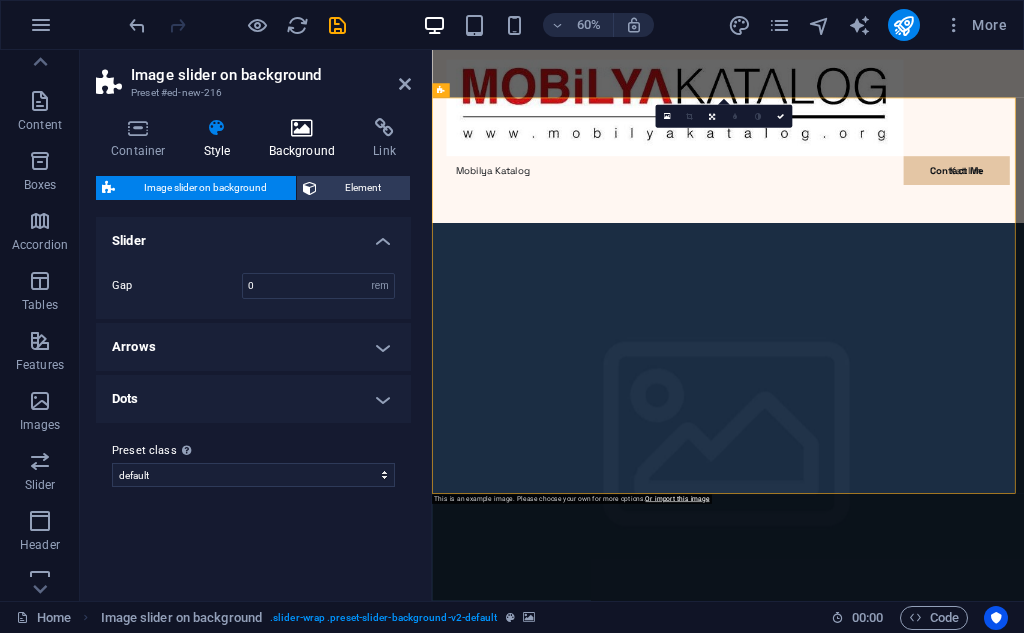 click at bounding box center (302, 128) 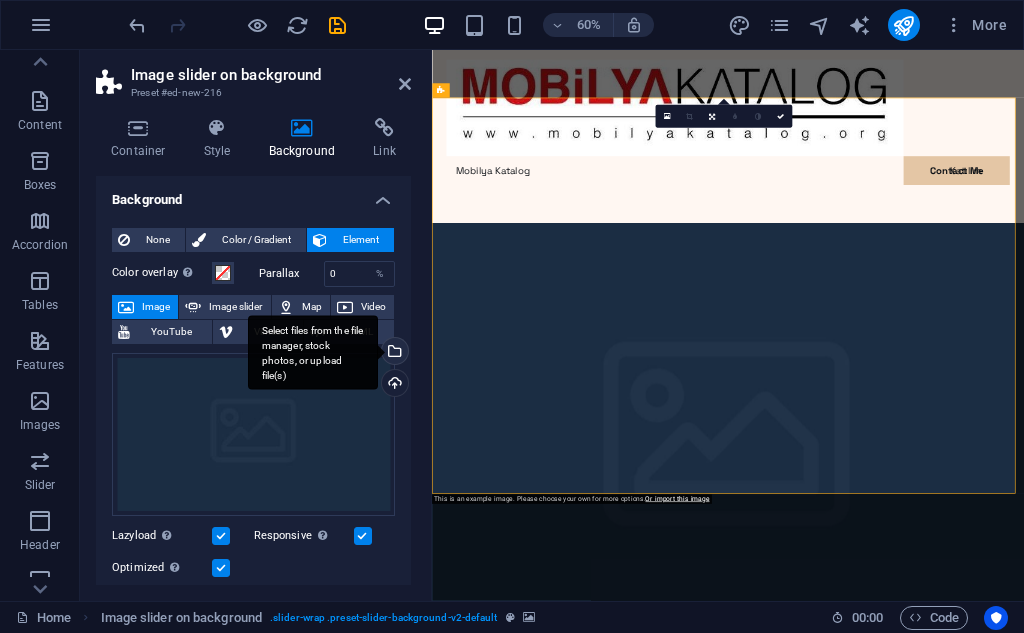 click on "Select files from the file manager, stock photos, or upload file(s)" at bounding box center (313, 352) 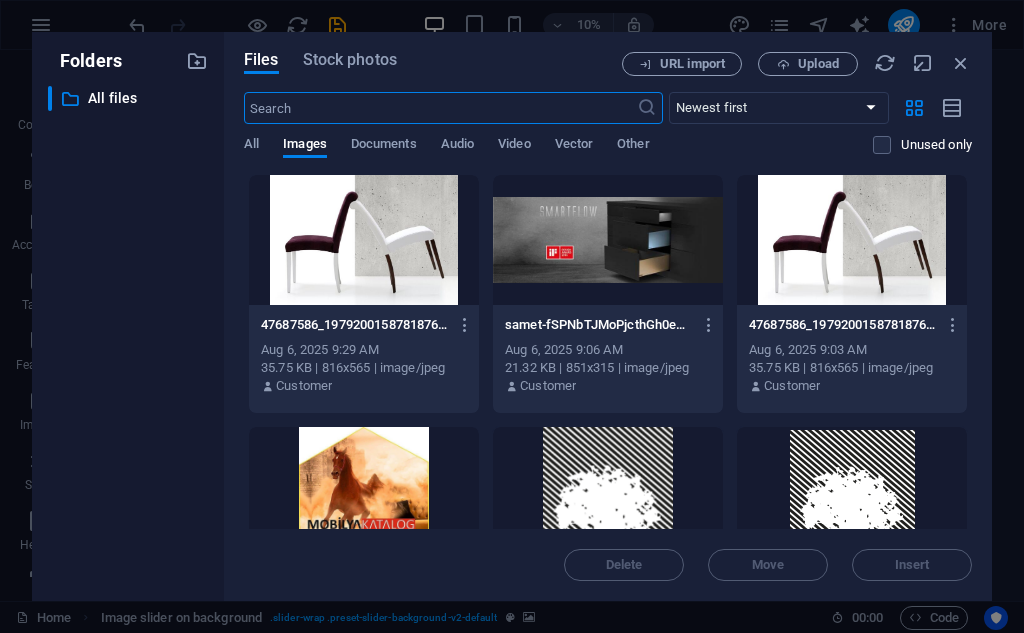 scroll, scrollTop: 500, scrollLeft: 0, axis: vertical 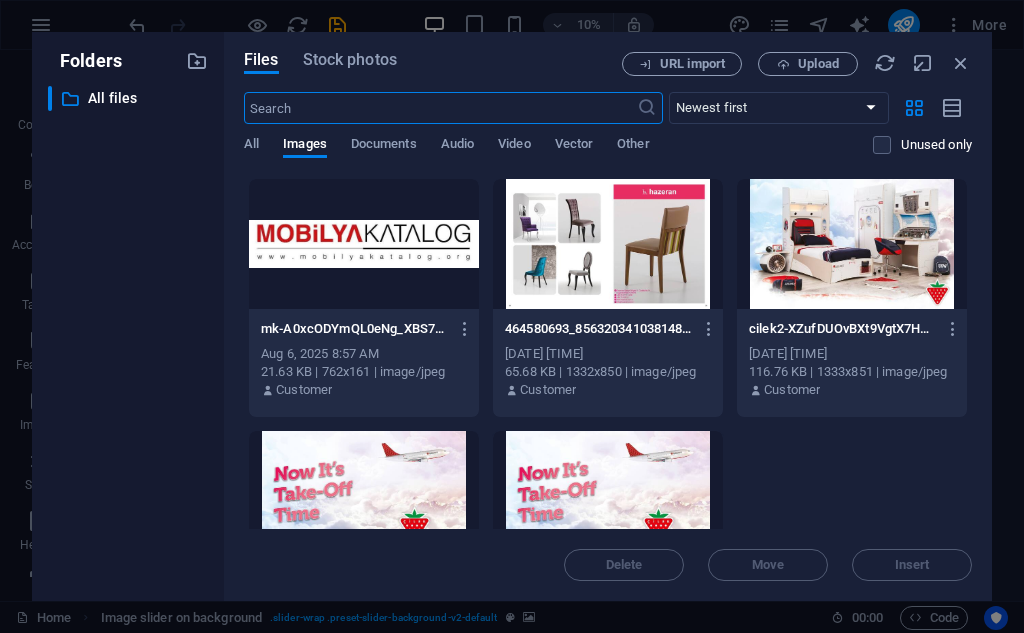 click at bounding box center [608, 496] 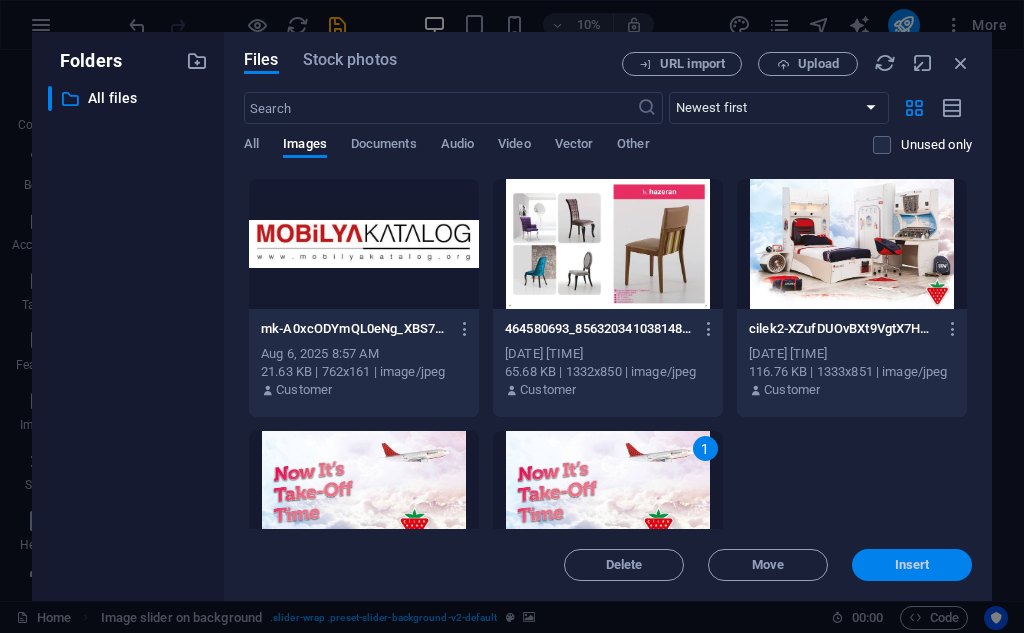 click on "Insert" at bounding box center (912, 565) 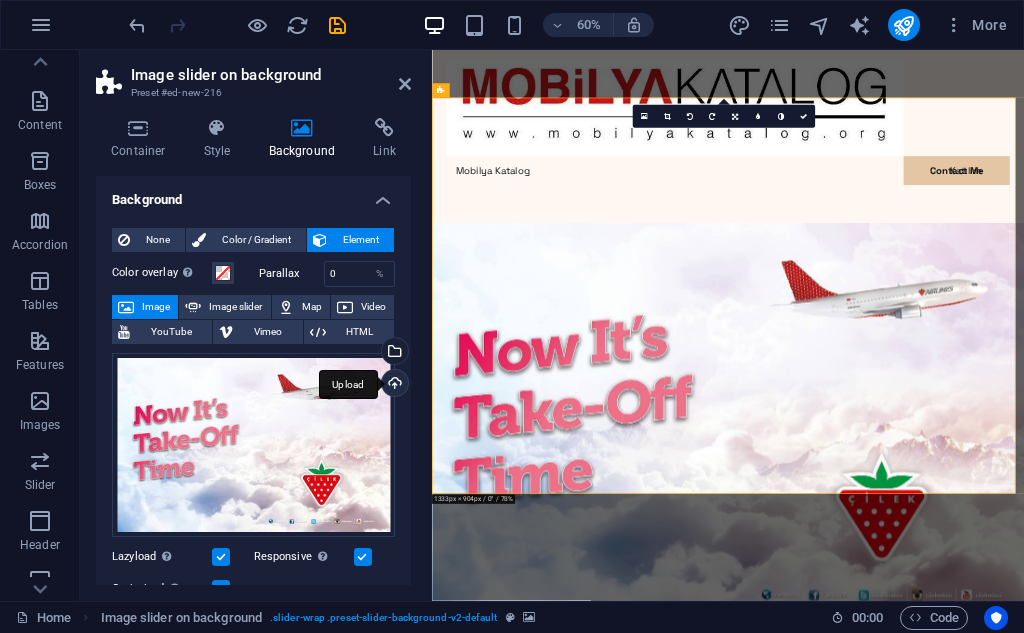 click on "Upload" at bounding box center (393, 385) 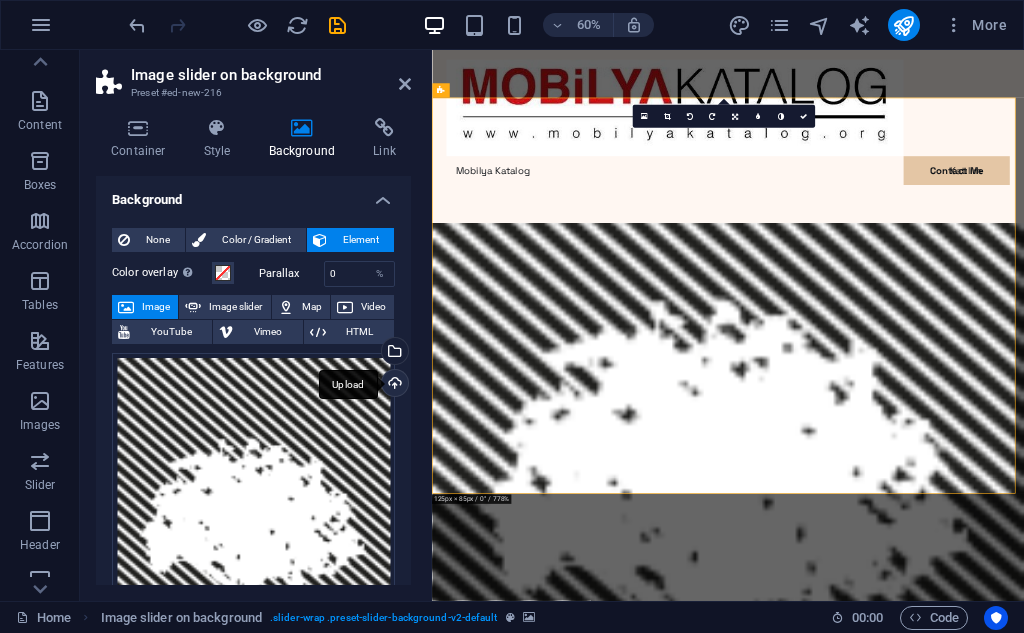 click on "Upload" at bounding box center [393, 385] 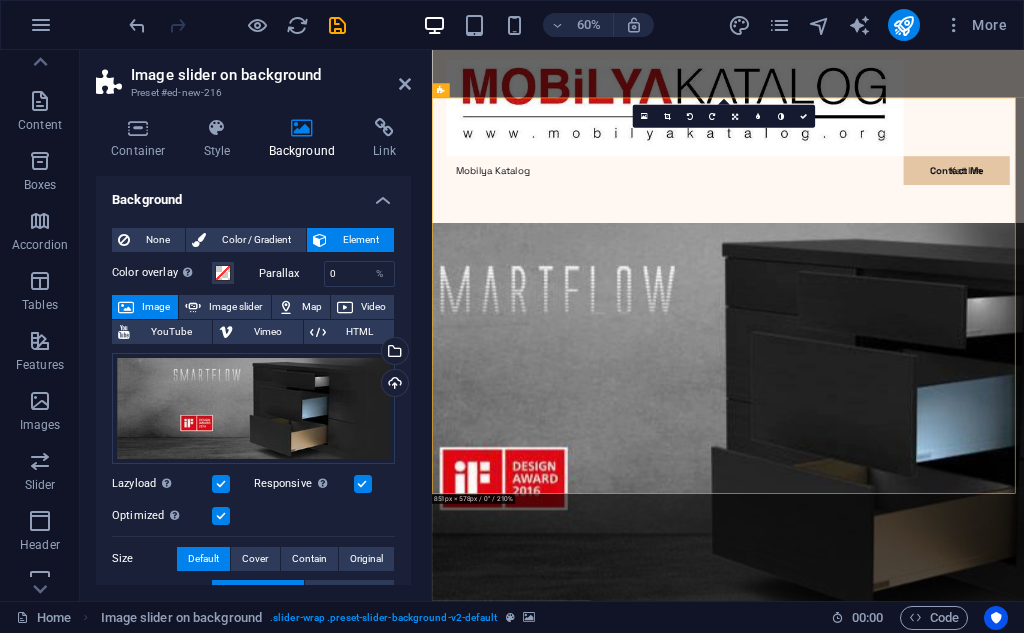 scroll, scrollTop: 100, scrollLeft: 0, axis: vertical 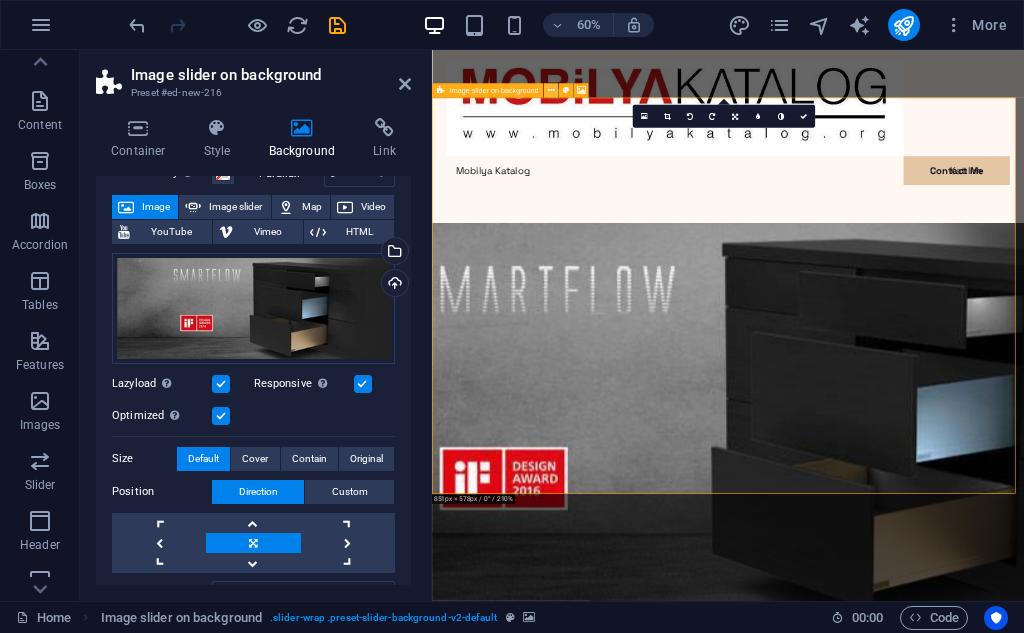 click at bounding box center [551, 91] 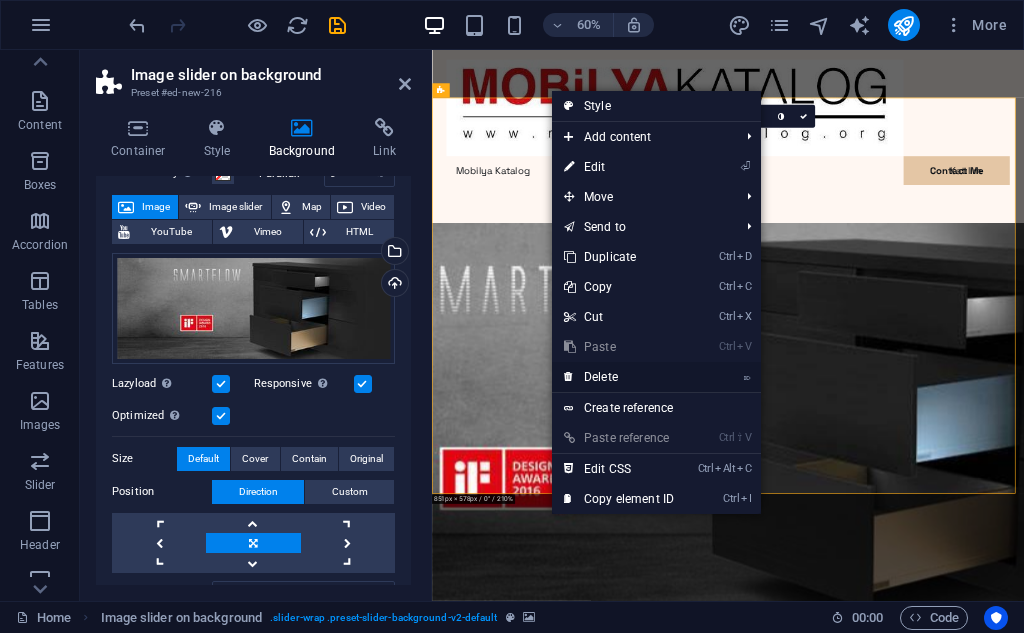 click on "⌦  Delete" at bounding box center [619, 377] 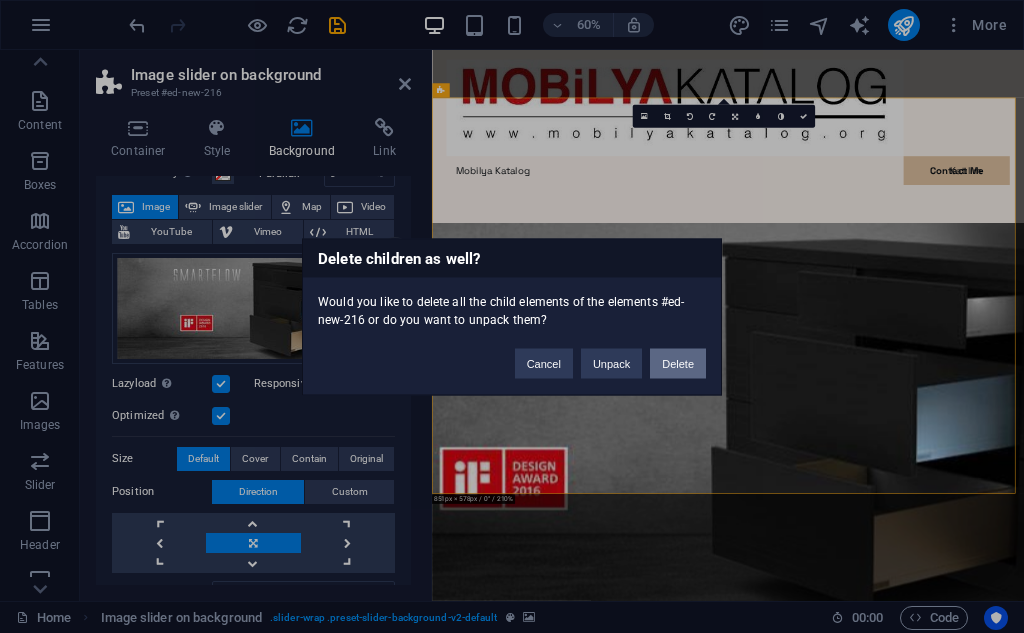 drag, startPoint x: 665, startPoint y: 355, endPoint x: 615, endPoint y: 323, distance: 59.36329 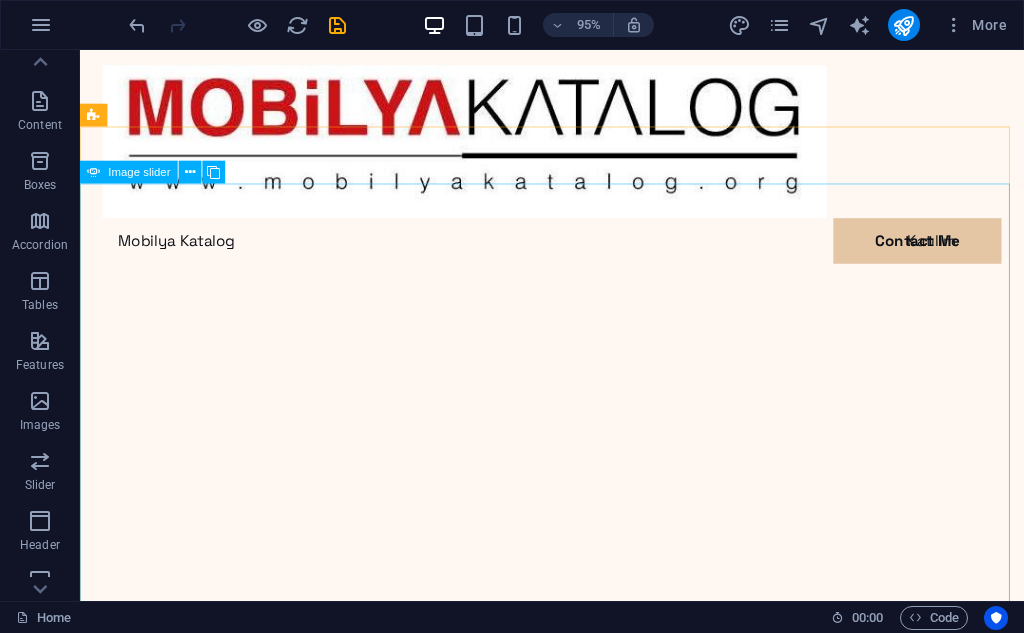 click on "Image slider" at bounding box center (140, 171) 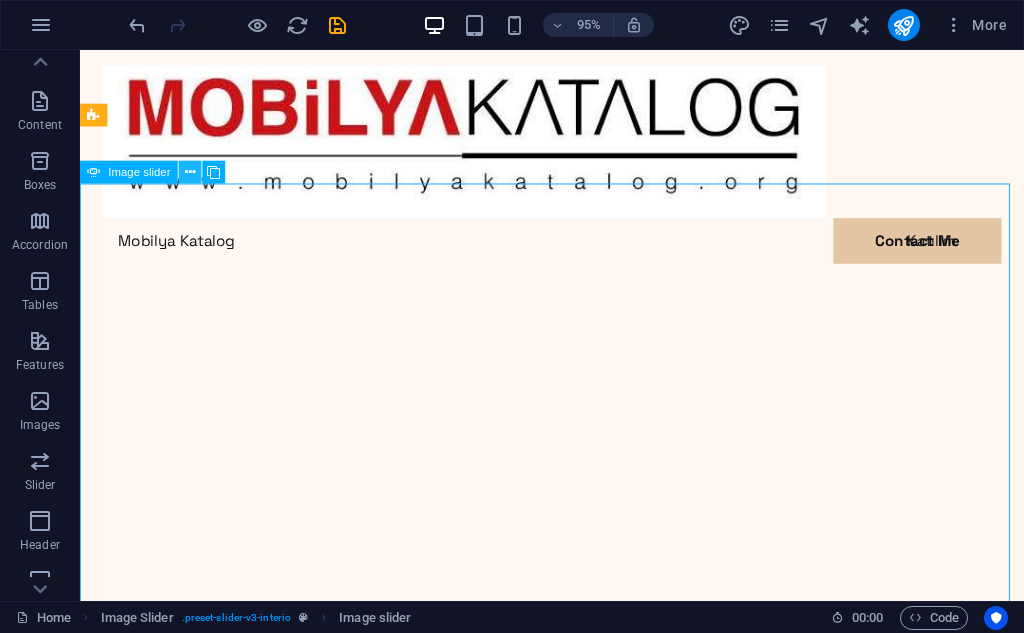 click at bounding box center [190, 172] 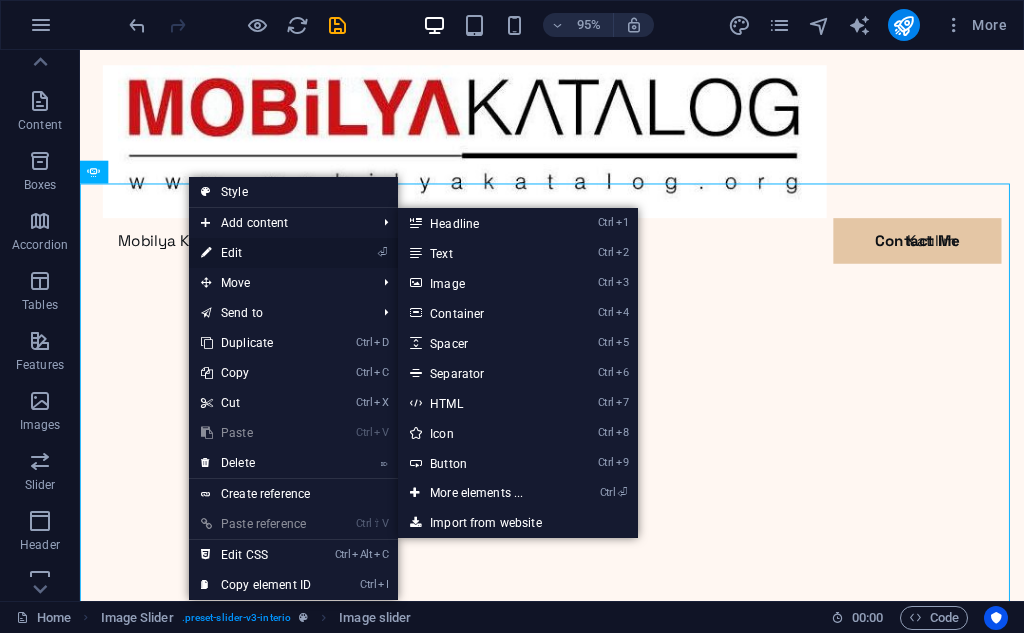 click on "⏎  Edit" at bounding box center (256, 253) 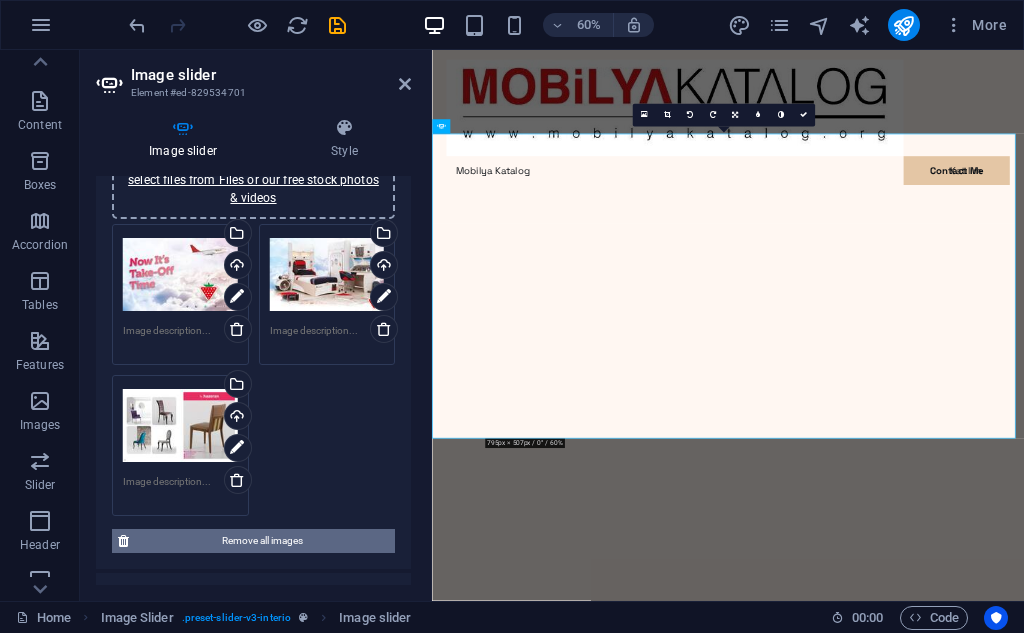 scroll, scrollTop: 200, scrollLeft: 0, axis: vertical 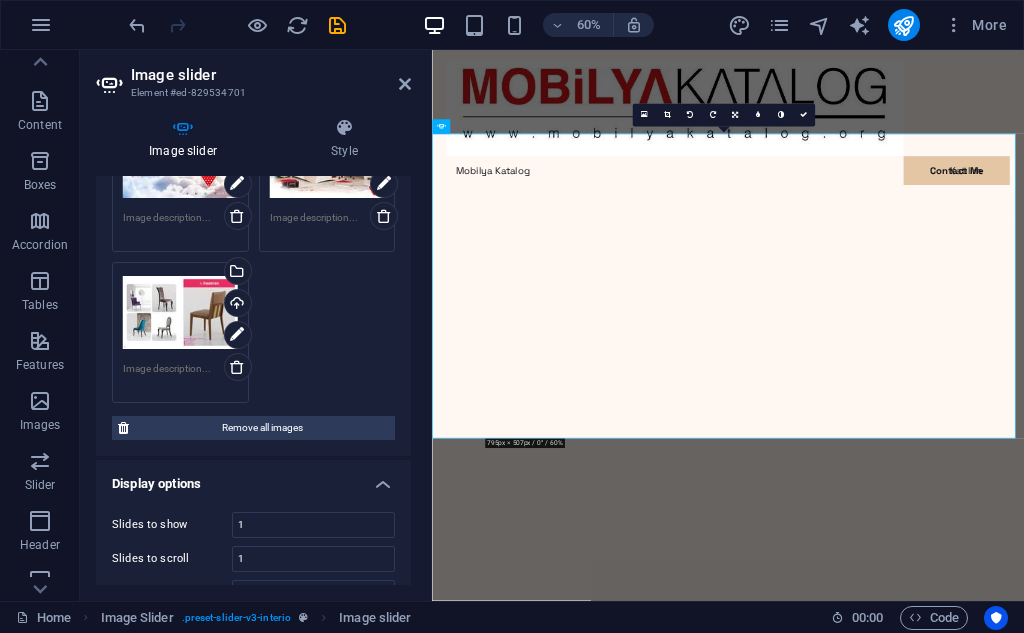 click on "Drag files here, click to choose files or select files from Files or our free stock photos & videos Select files from the file manager, stock photos, or upload file(s) Upload Drag files here, click to choose files or select files from Files or our free stock photos & videos Select files from the file manager, stock photos, or upload file(s) Upload Drag files here, click to choose files or select files from Files or our free stock photos & videos Select files from the file manager, stock photos, or upload file(s) Upload" at bounding box center [253, 257] 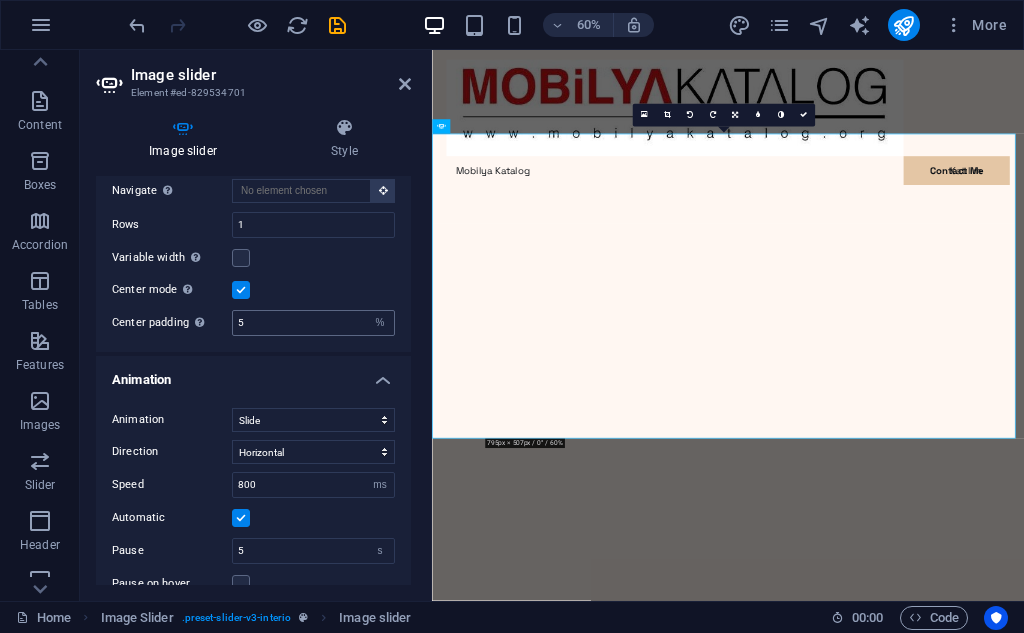 scroll, scrollTop: 800, scrollLeft: 0, axis: vertical 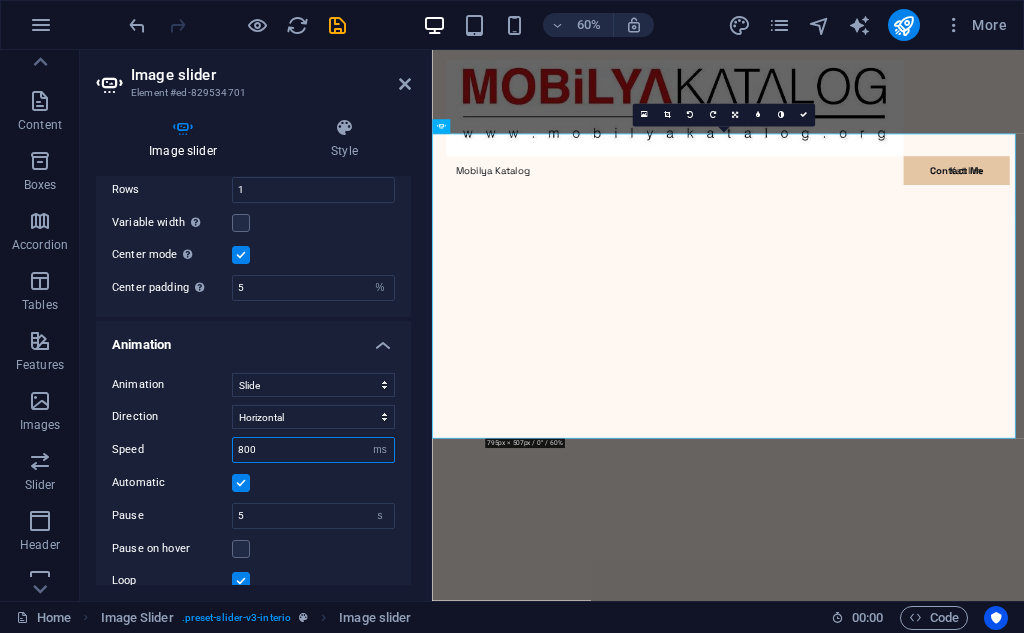 drag, startPoint x: 268, startPoint y: 449, endPoint x: 189, endPoint y: 439, distance: 79.630394 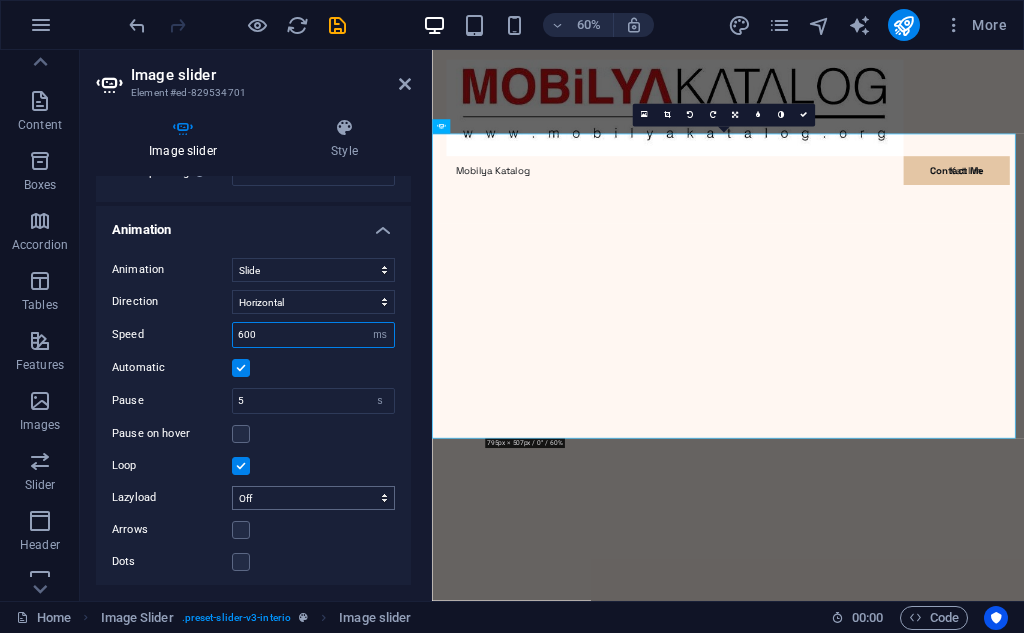 scroll, scrollTop: 920, scrollLeft: 0, axis: vertical 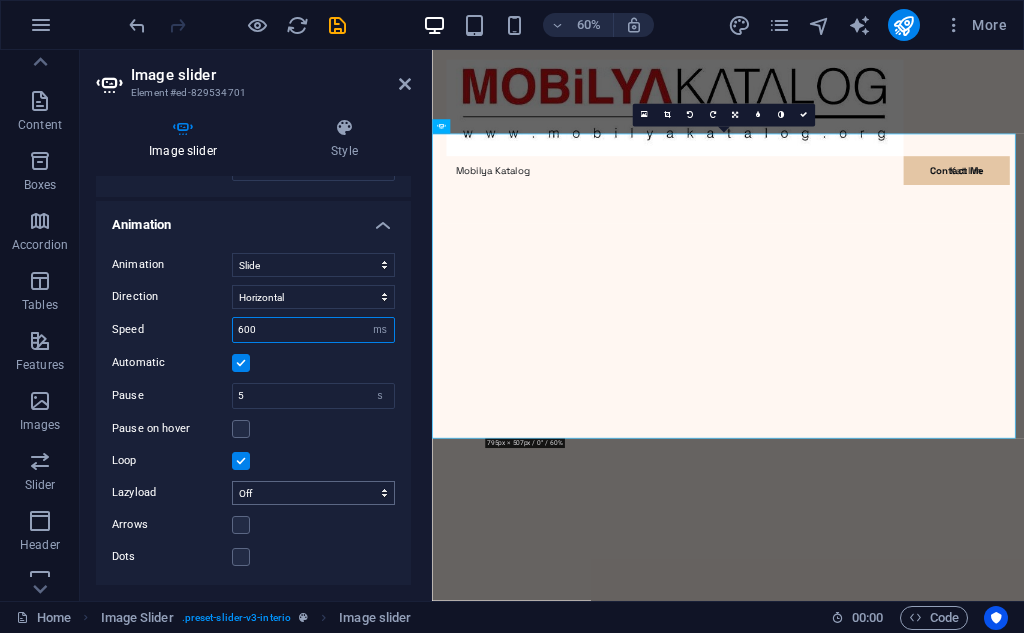 type on "600" 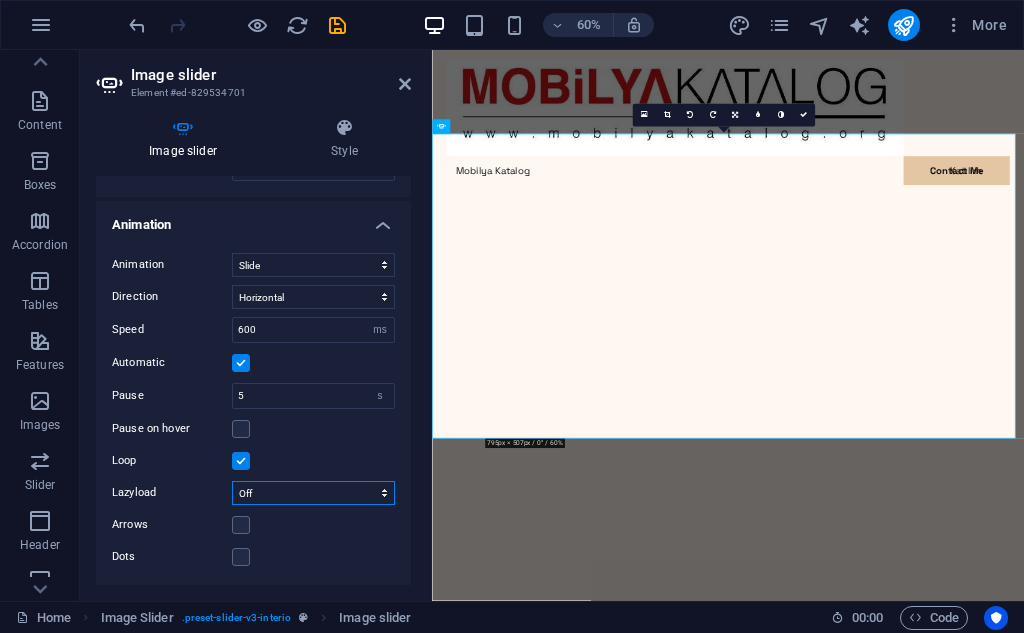 click on "Off On demand Progressive" at bounding box center (313, 493) 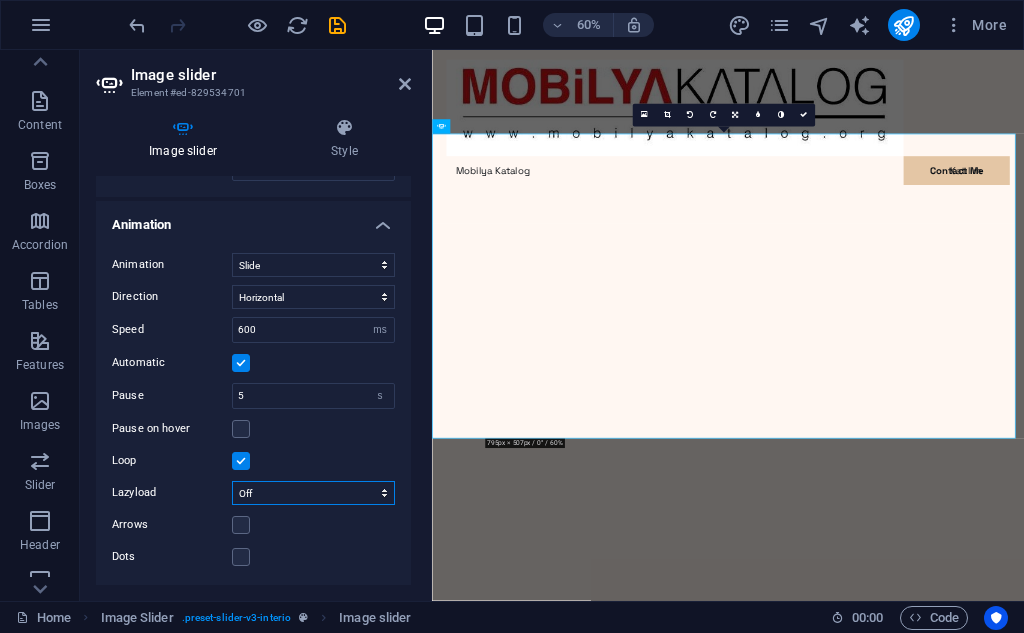 click on "Off On demand Progressive" at bounding box center (313, 493) 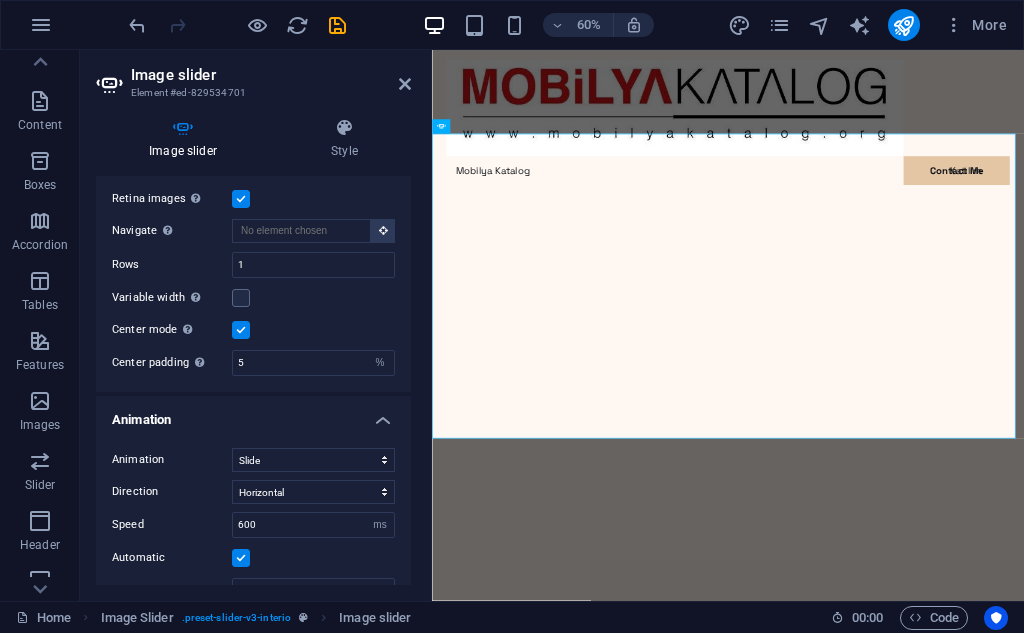scroll, scrollTop: 720, scrollLeft: 0, axis: vertical 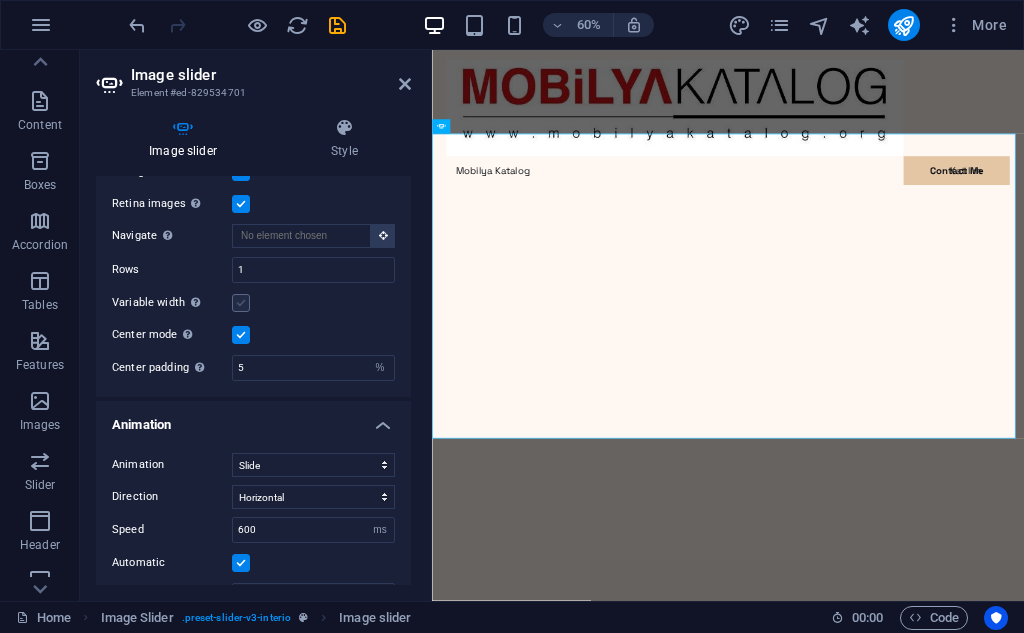 click at bounding box center (241, 303) 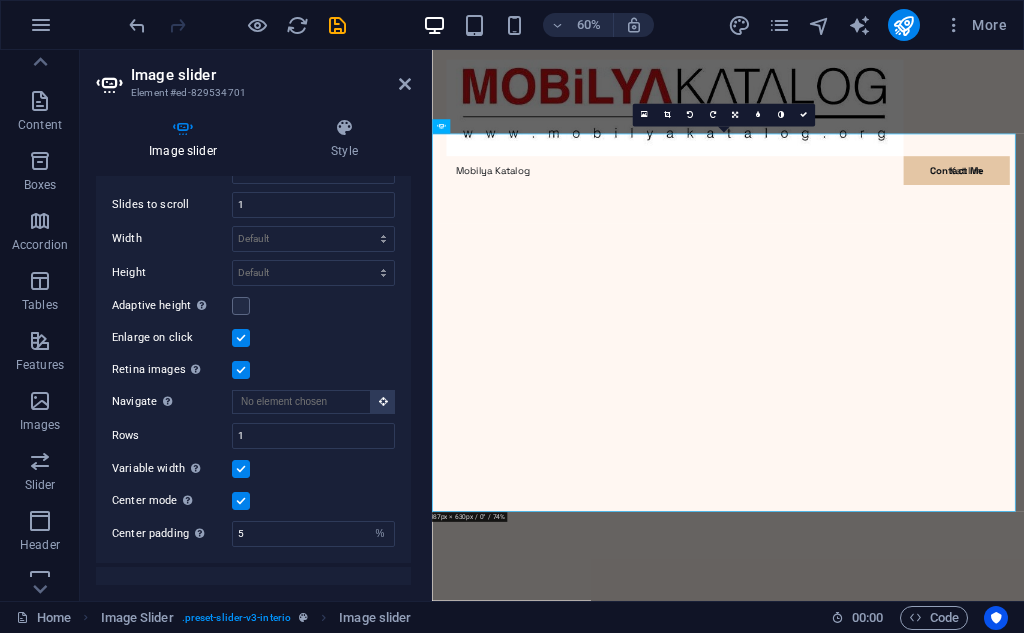 scroll, scrollTop: 520, scrollLeft: 0, axis: vertical 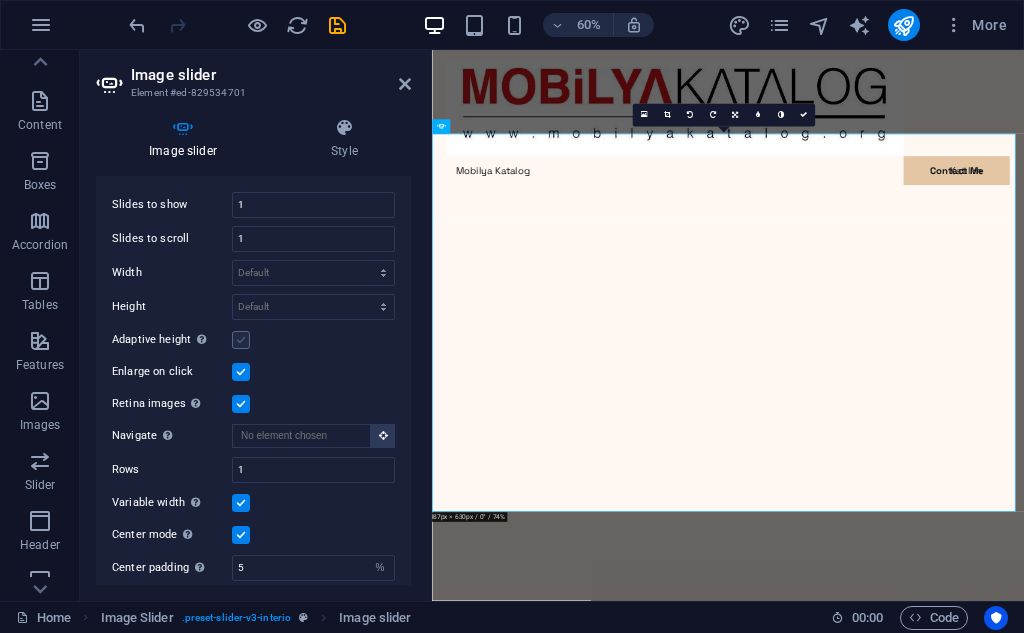 click at bounding box center [241, 340] 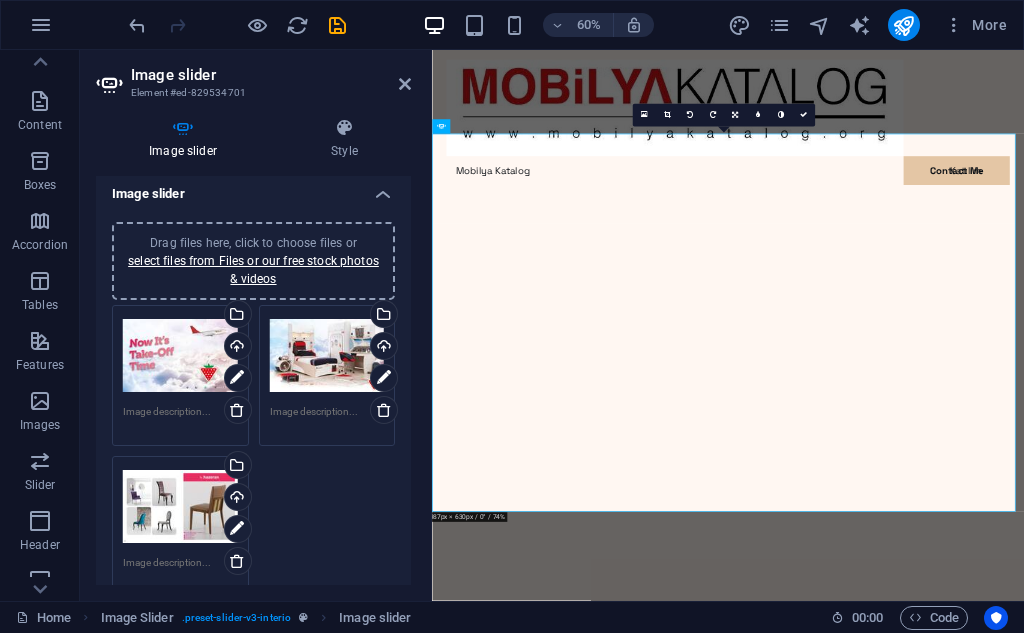scroll, scrollTop: 0, scrollLeft: 0, axis: both 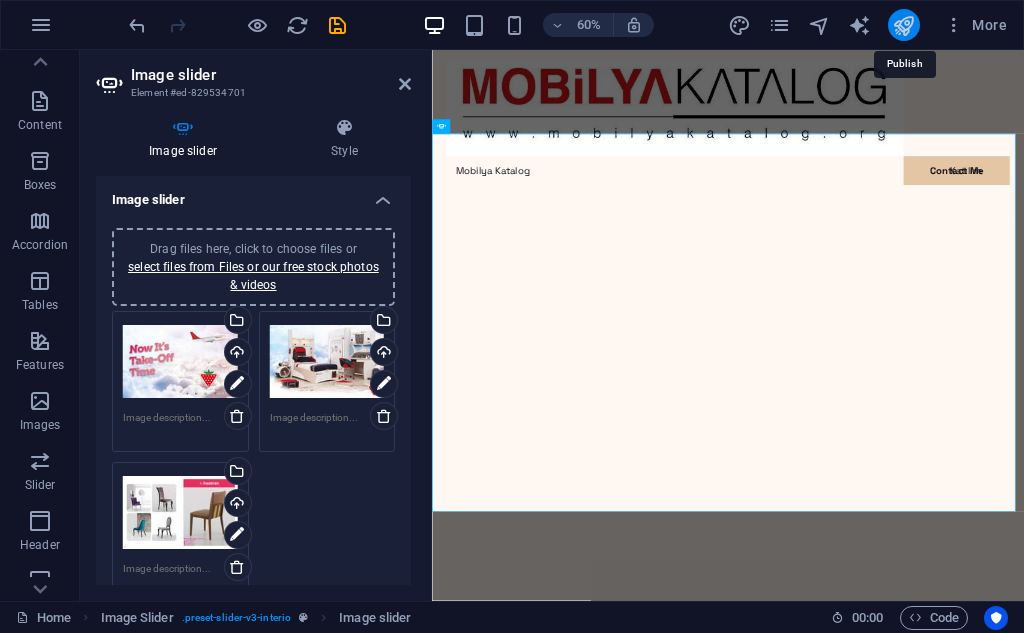 click at bounding box center (903, 25) 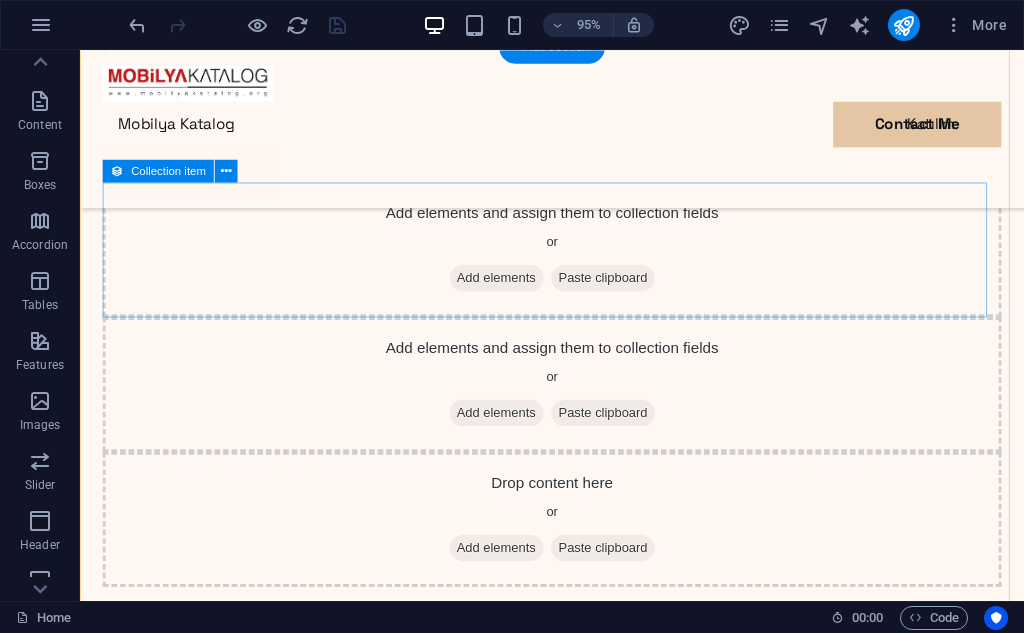scroll, scrollTop: 1000, scrollLeft: 0, axis: vertical 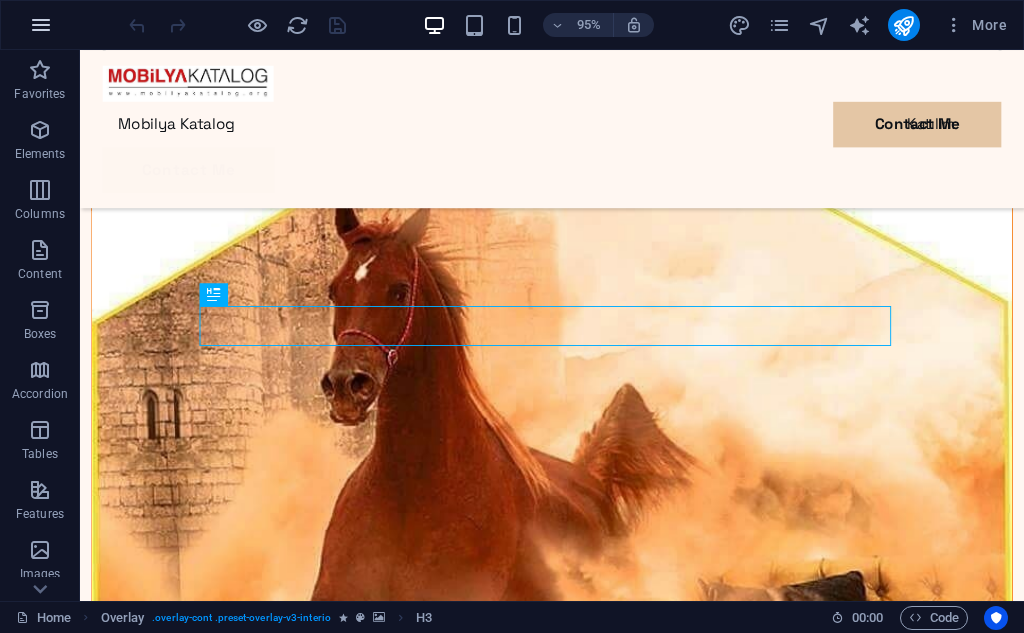 click at bounding box center [41, 25] 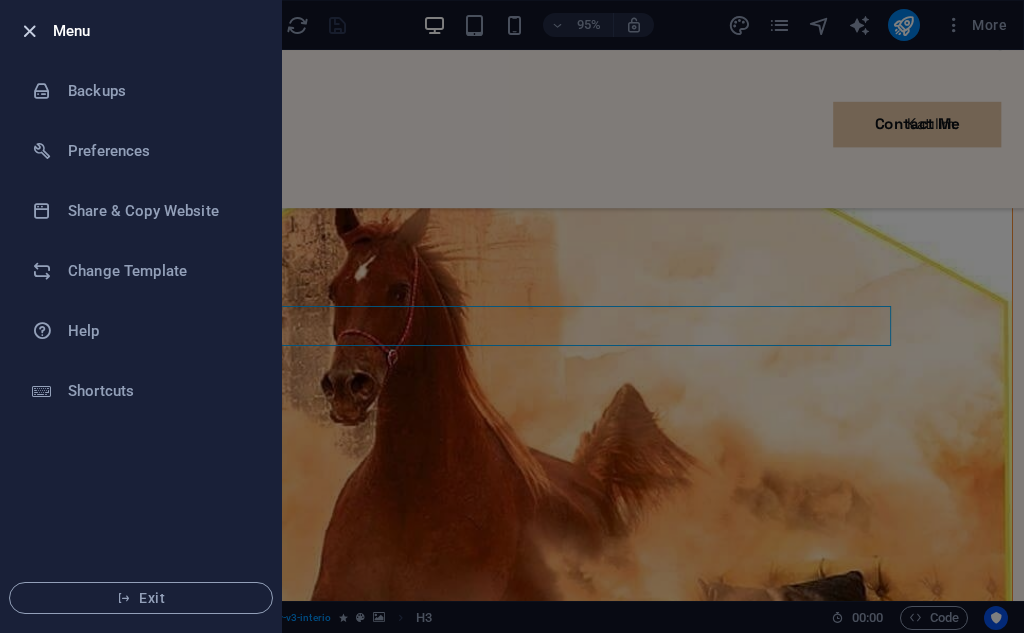 click at bounding box center [29, 31] 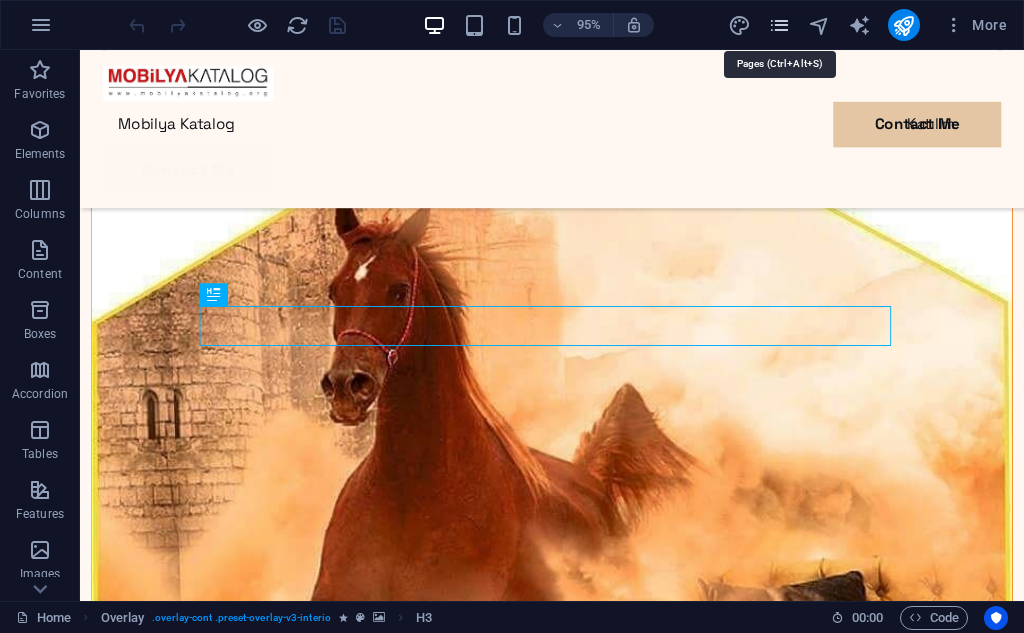 click at bounding box center [779, 25] 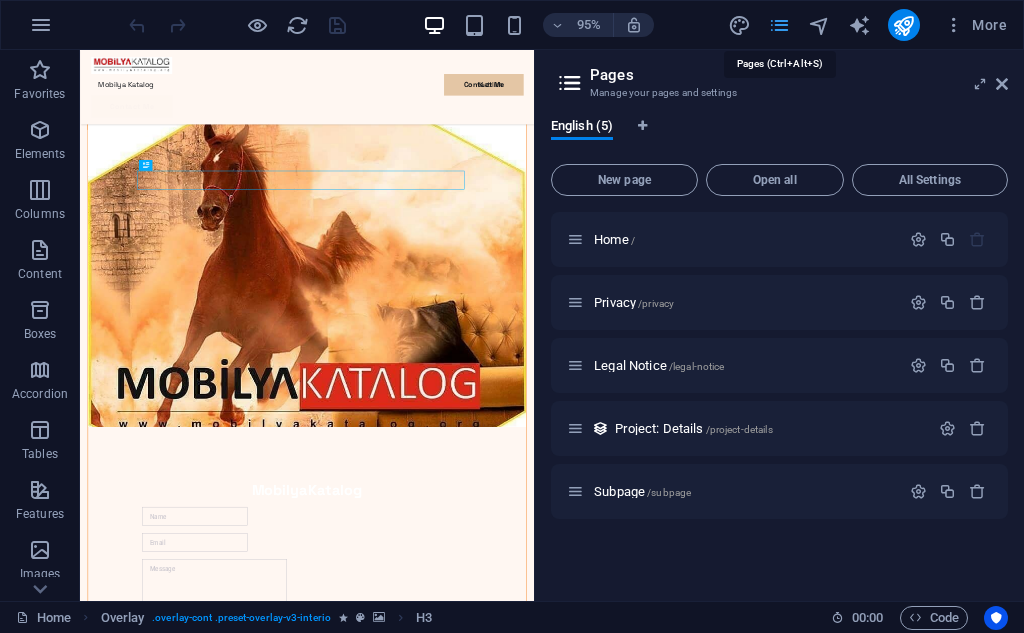 scroll, scrollTop: 1344, scrollLeft: 0, axis: vertical 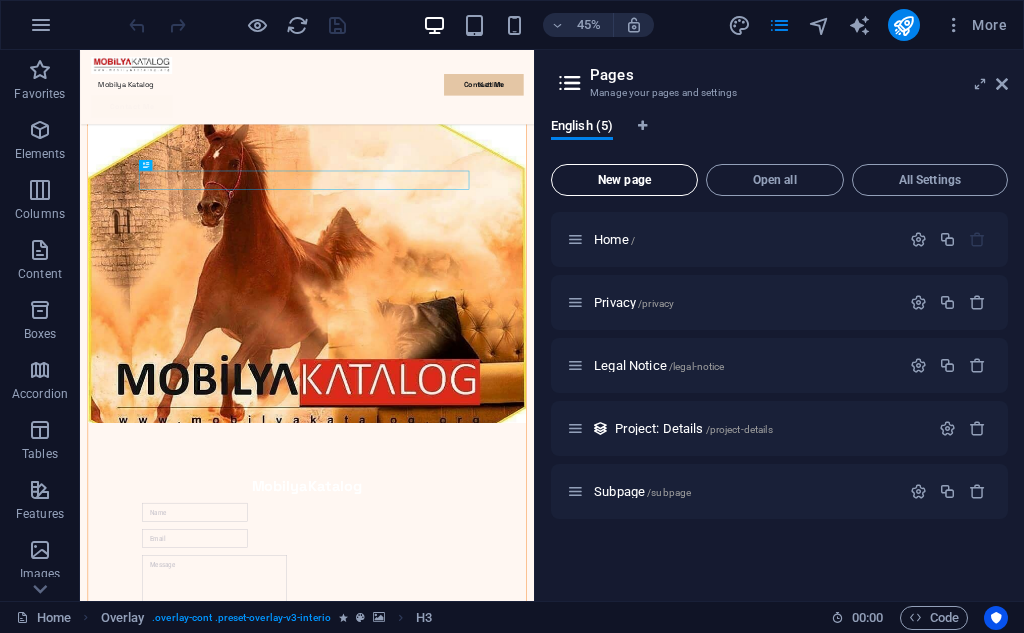 click on "New page" at bounding box center [624, 180] 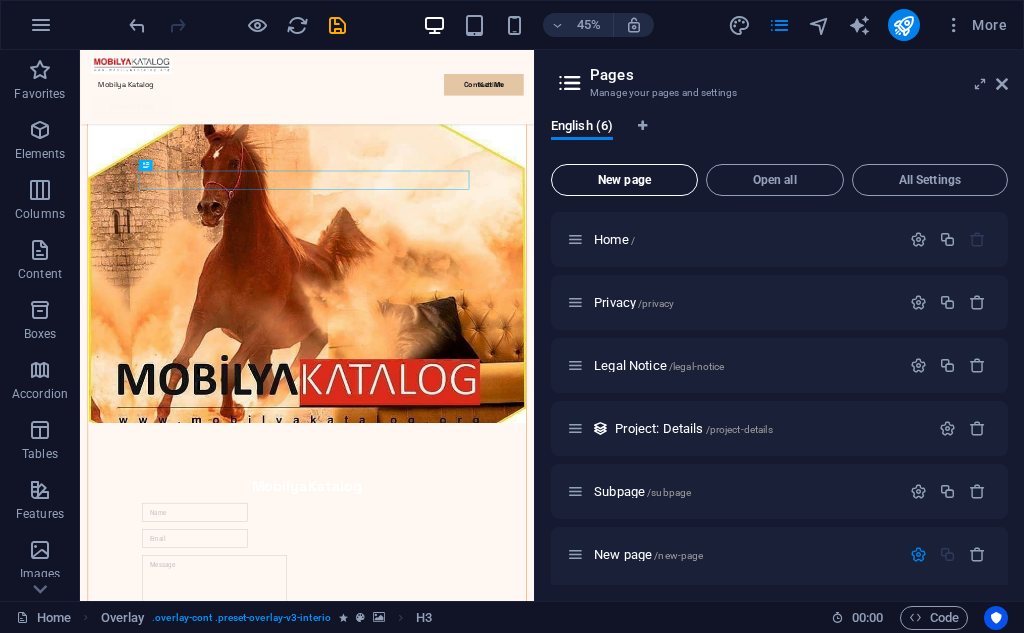 scroll, scrollTop: 232, scrollLeft: 0, axis: vertical 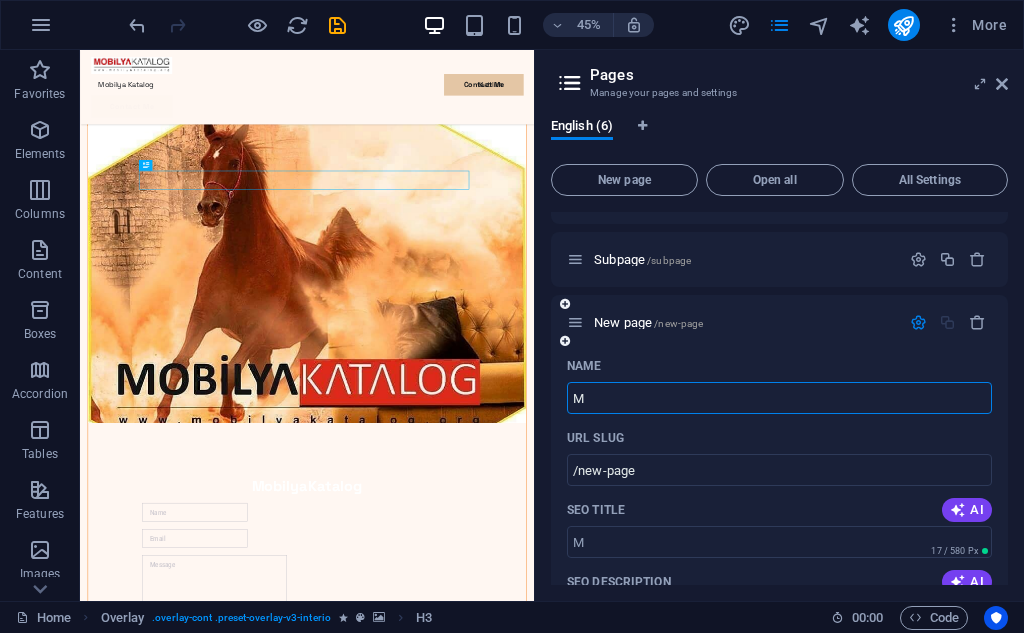 type on "M" 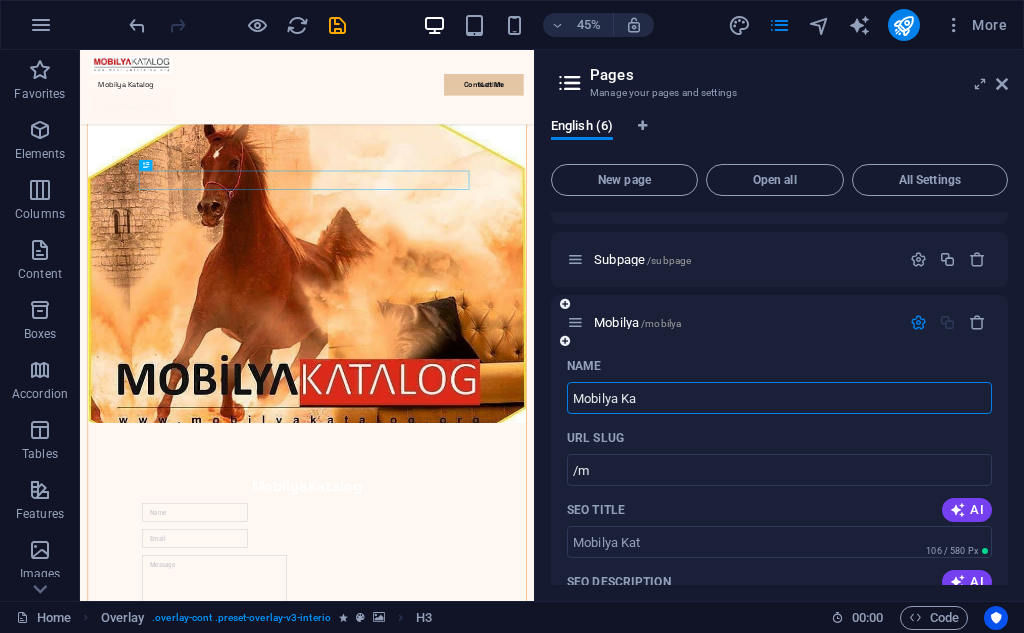 type on "Mobilya Kat" 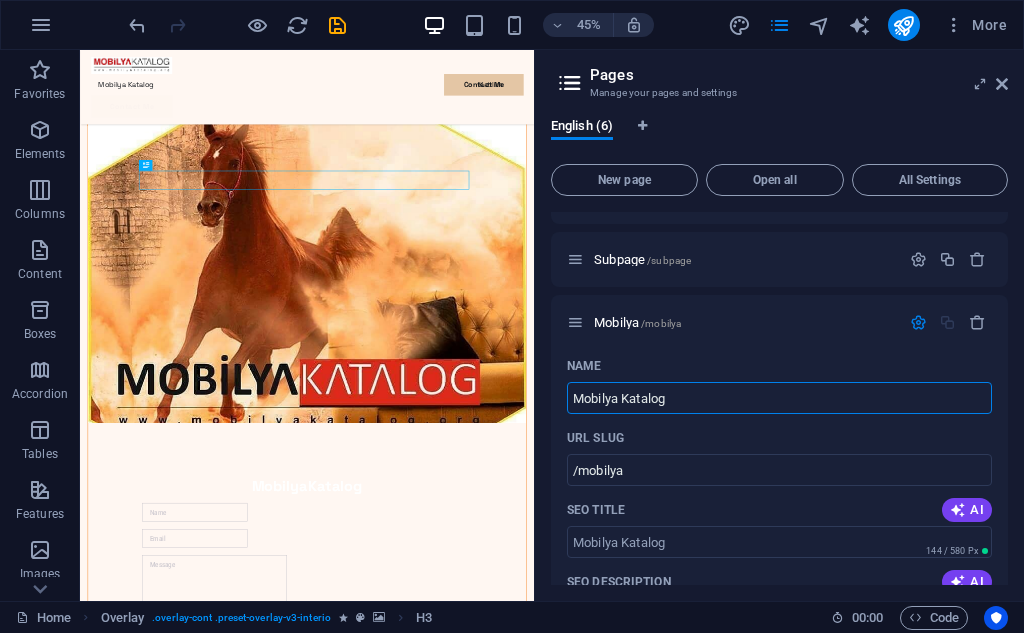 type on "Mobilya Katalog" 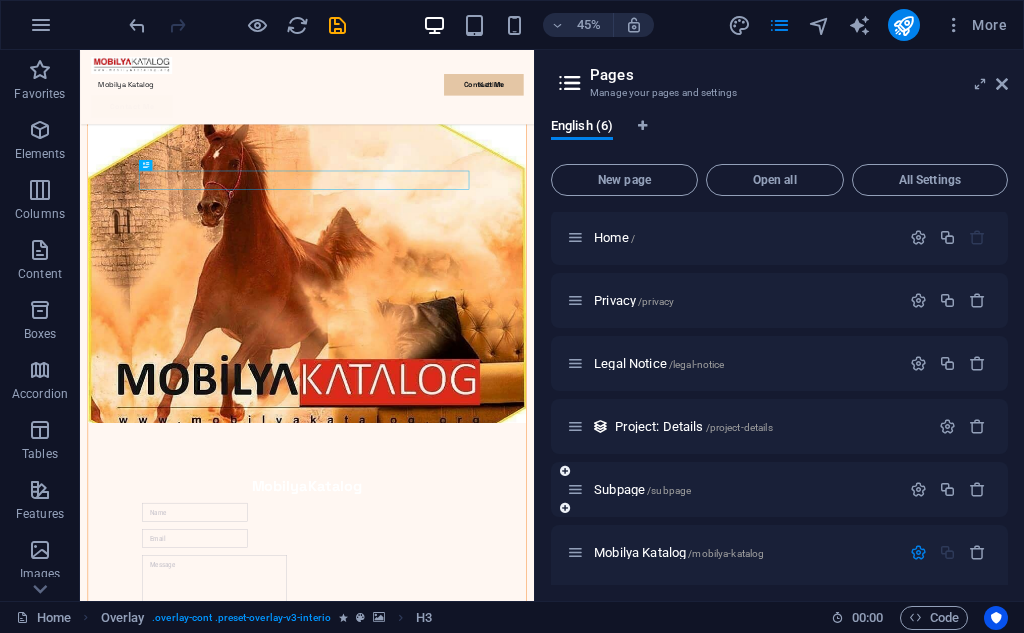 scroll, scrollTop: 0, scrollLeft: 0, axis: both 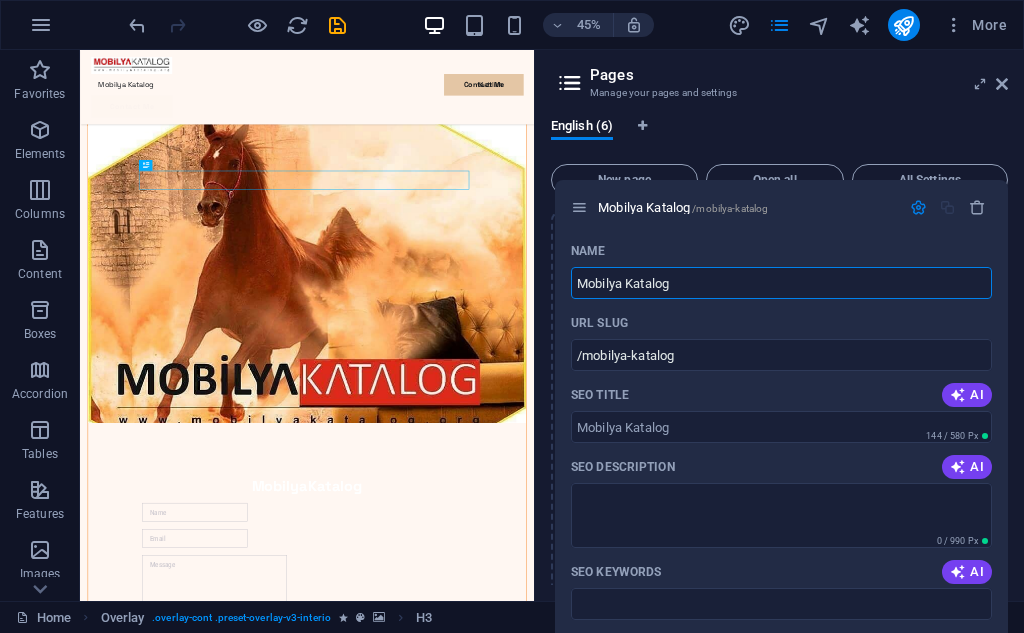 drag, startPoint x: 575, startPoint y: 558, endPoint x: 582, endPoint y: 201, distance: 357.06863 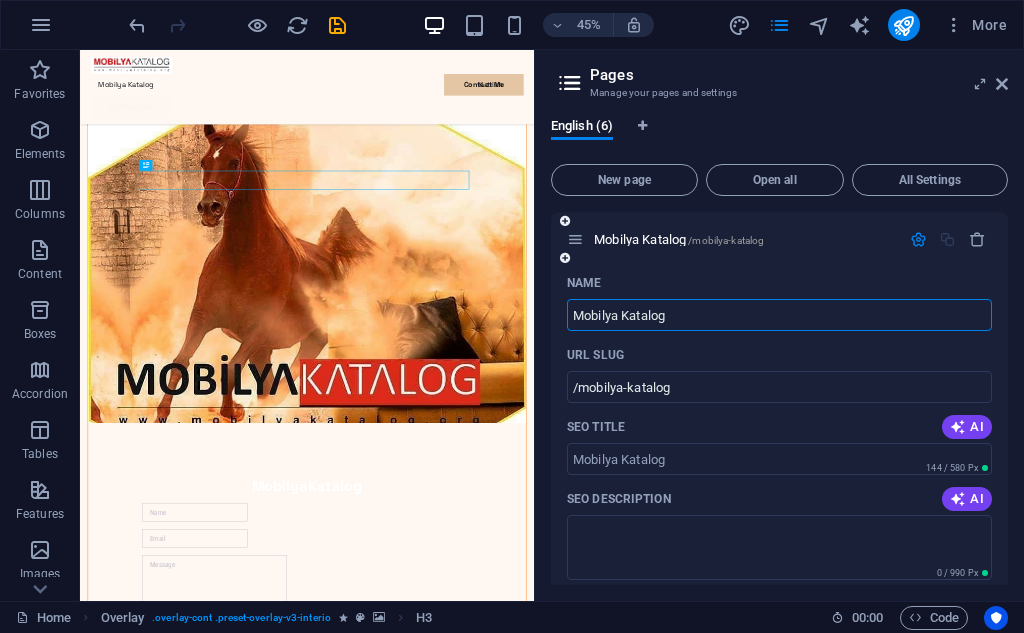 type on "Mobilya Katalog" 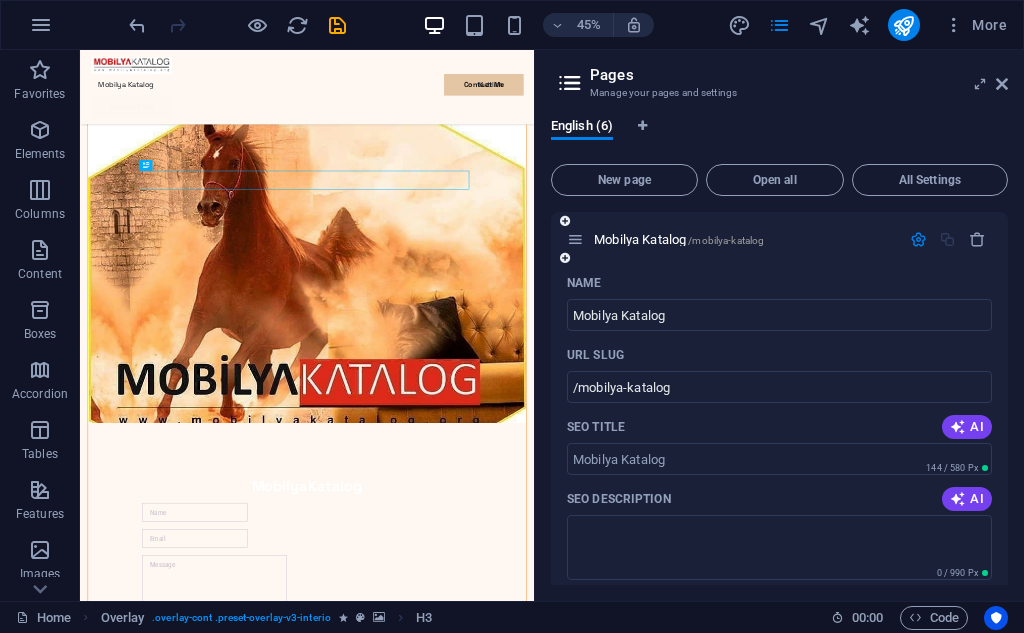 click at bounding box center [565, 221] 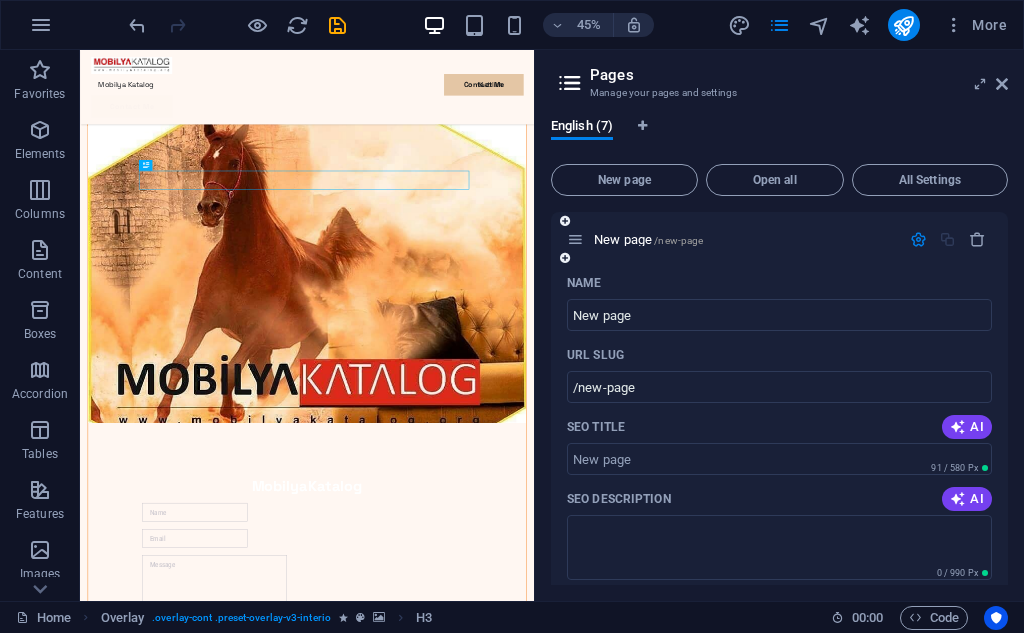 click at bounding box center (565, 221) 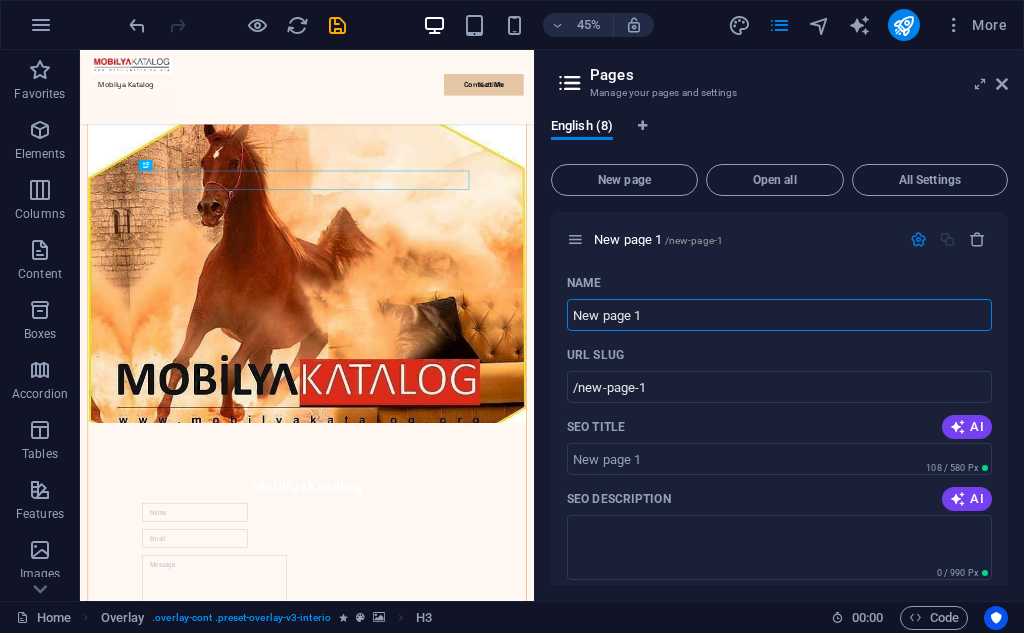 click at bounding box center [977, 239] 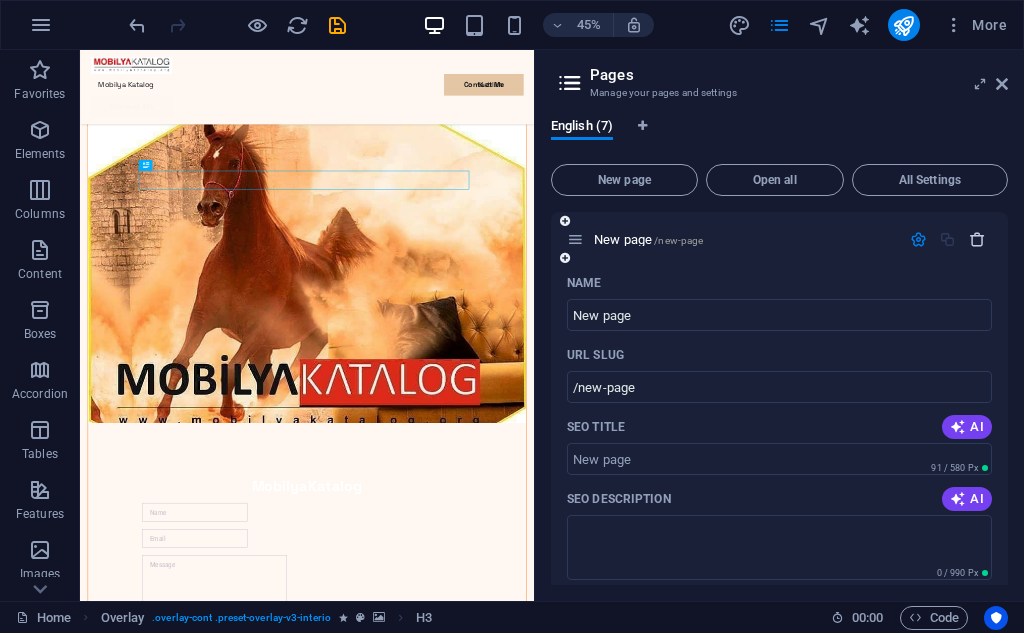 click at bounding box center [977, 239] 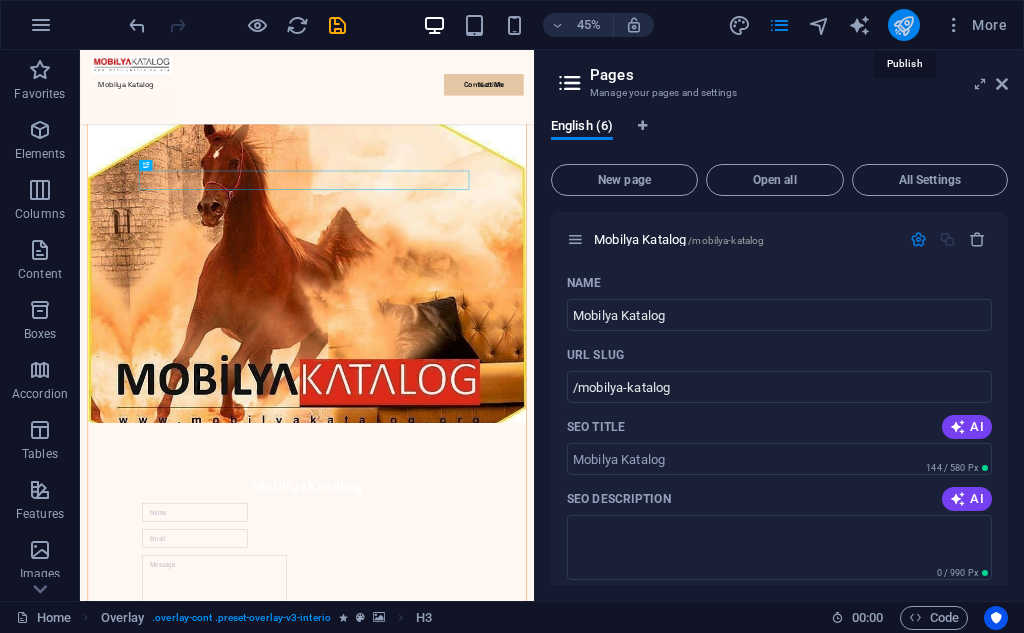click at bounding box center (903, 25) 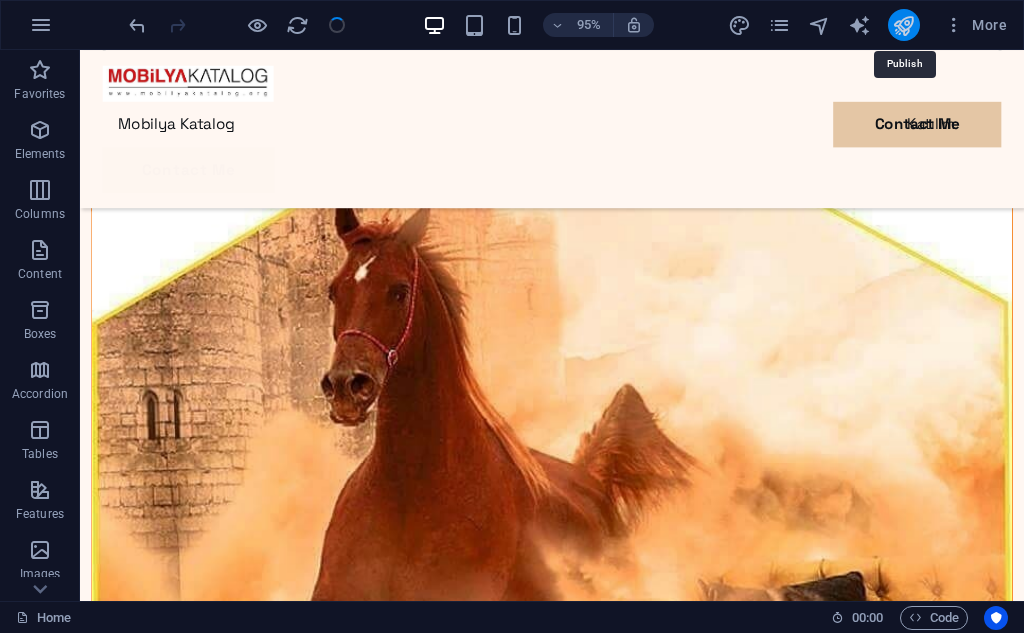 scroll, scrollTop: 1334, scrollLeft: 0, axis: vertical 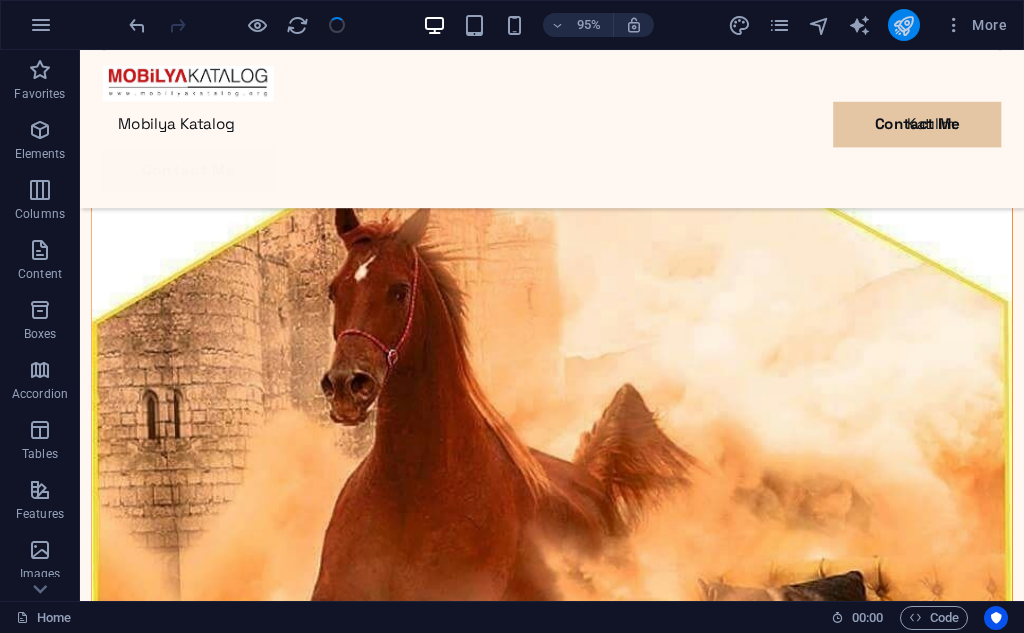 click at bounding box center [904, 25] 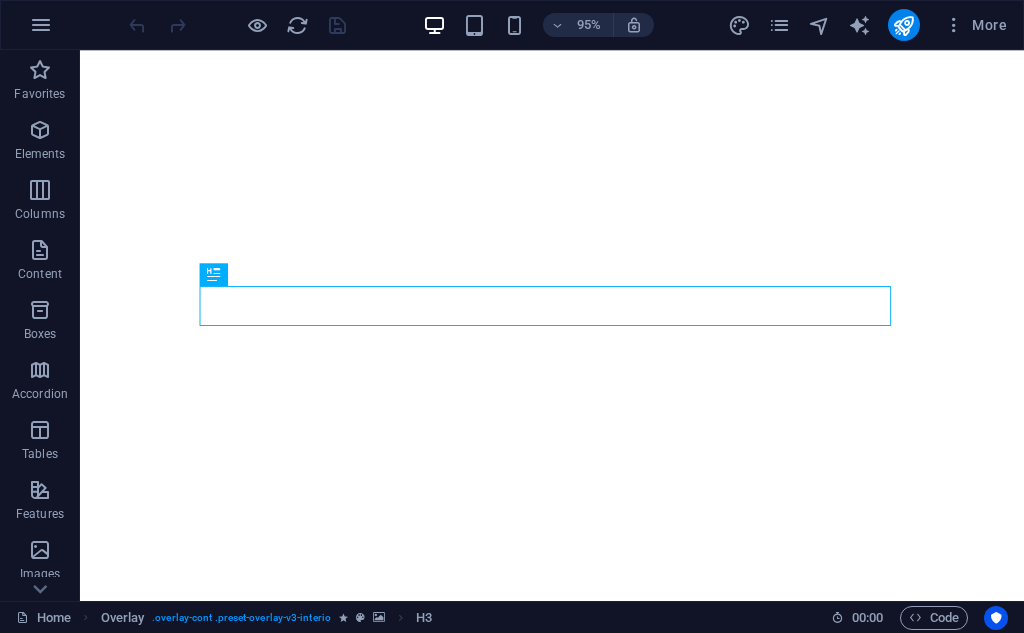 scroll, scrollTop: 0, scrollLeft: 0, axis: both 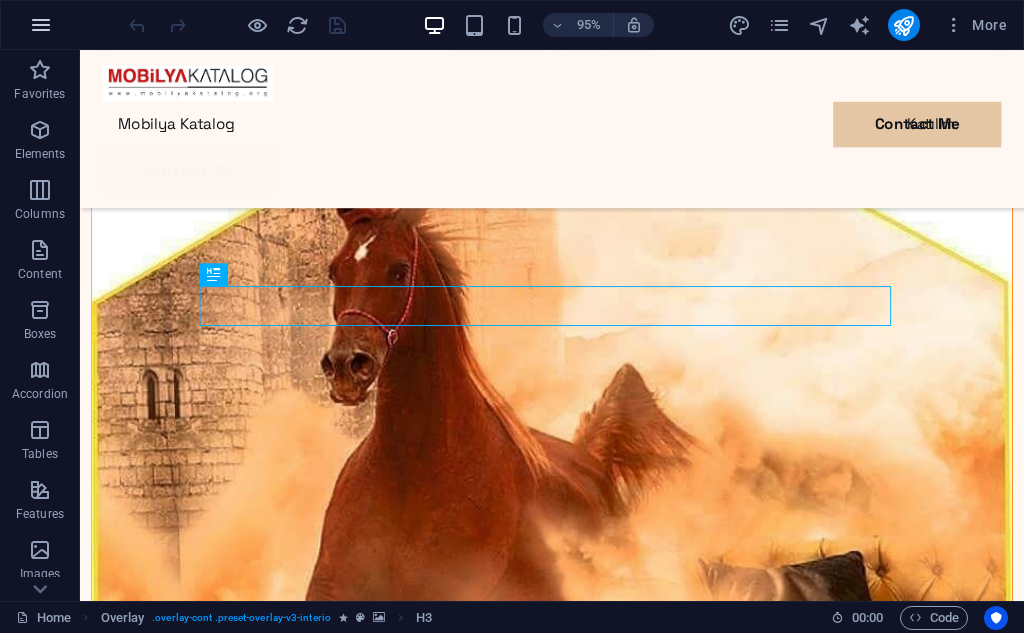 click at bounding box center (41, 25) 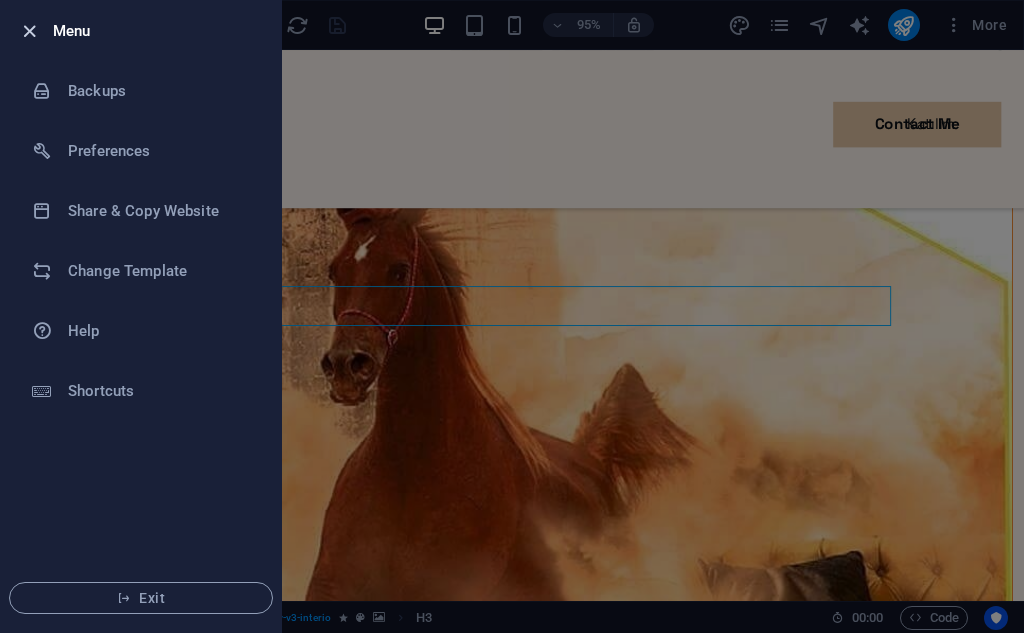 click at bounding box center [29, 31] 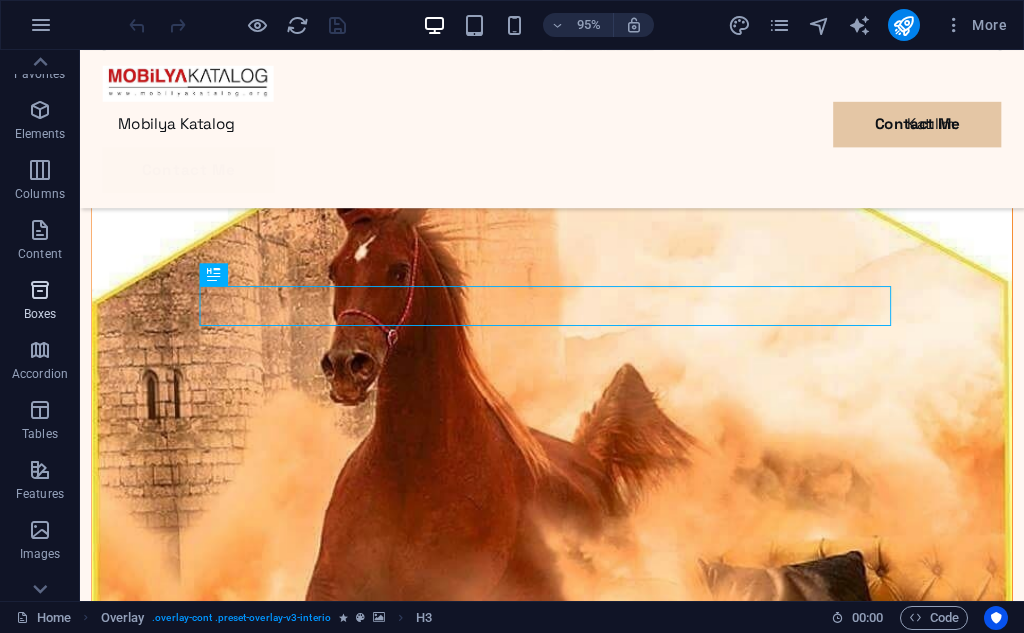 scroll, scrollTop: 0, scrollLeft: 0, axis: both 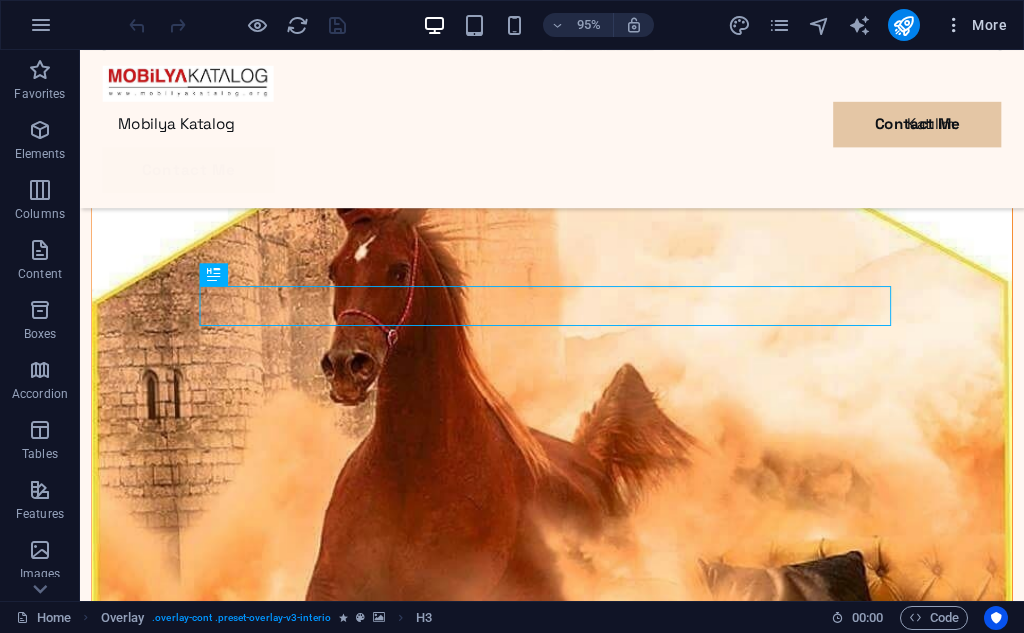click at bounding box center (954, 25) 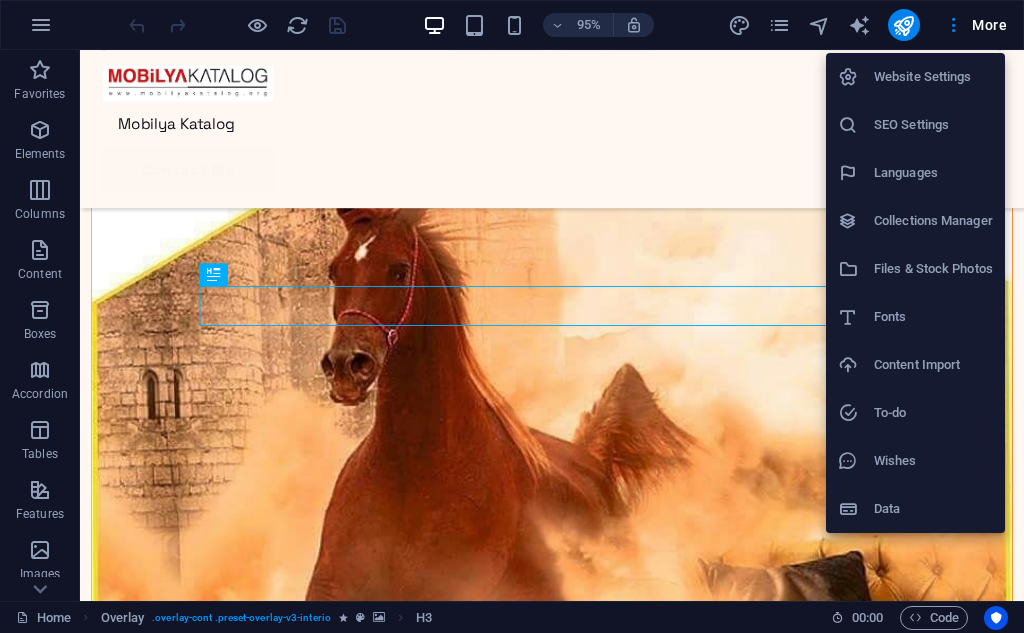 click on "Website Settings" at bounding box center (933, 77) 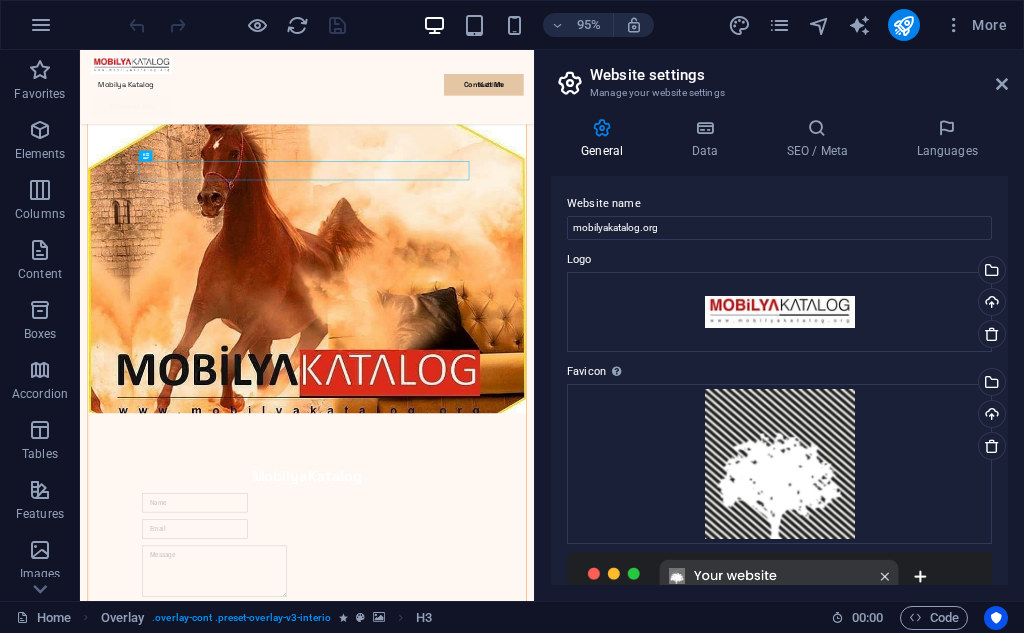 scroll, scrollTop: 1364, scrollLeft: 0, axis: vertical 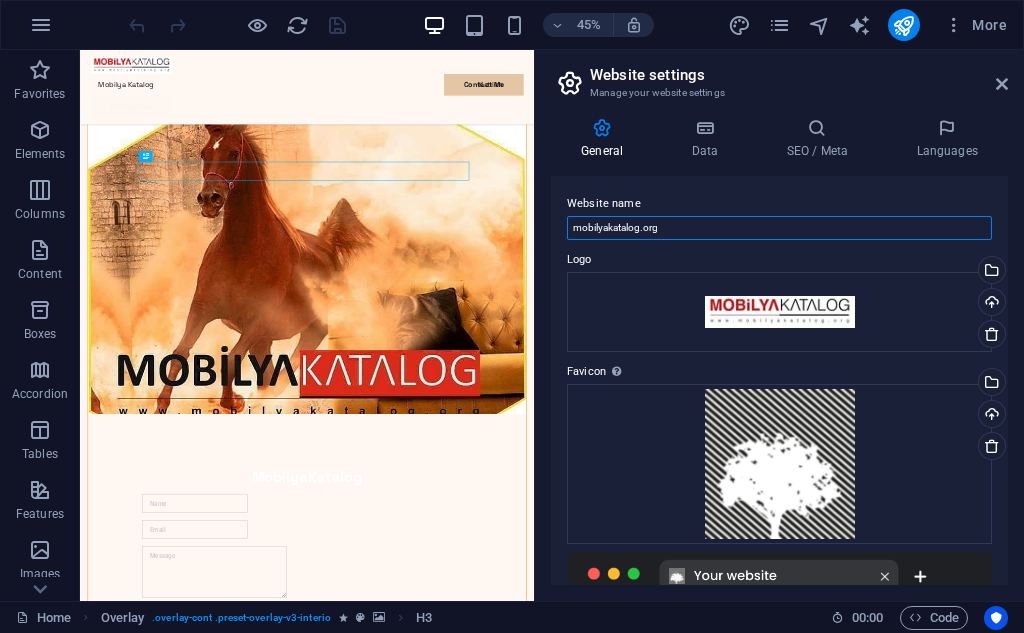 click on "mobilyakatalog.org" at bounding box center [779, 228] 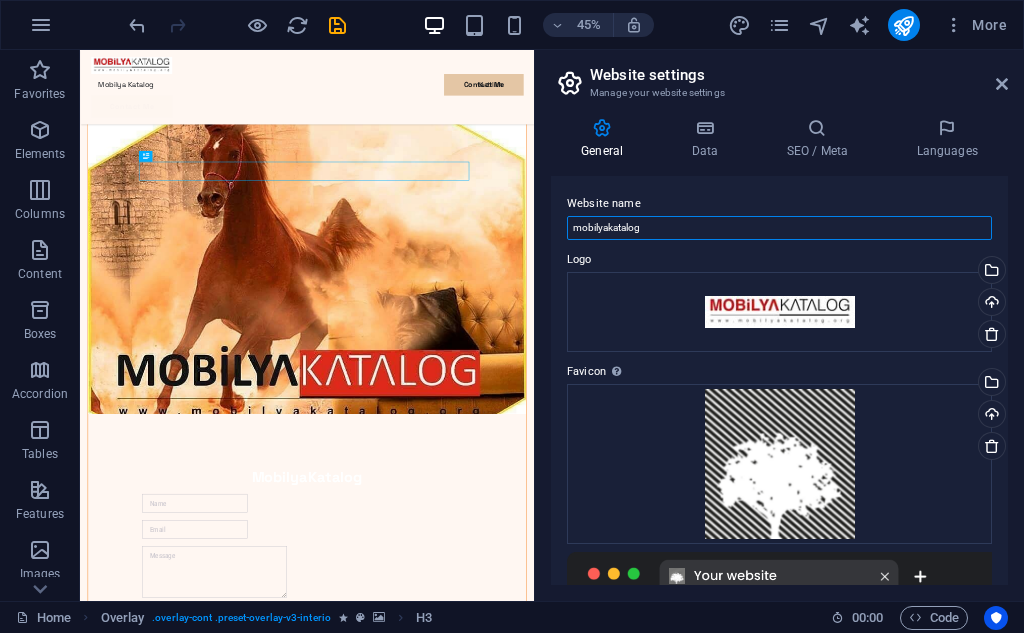 click on "mobilyakatalog" at bounding box center (779, 228) 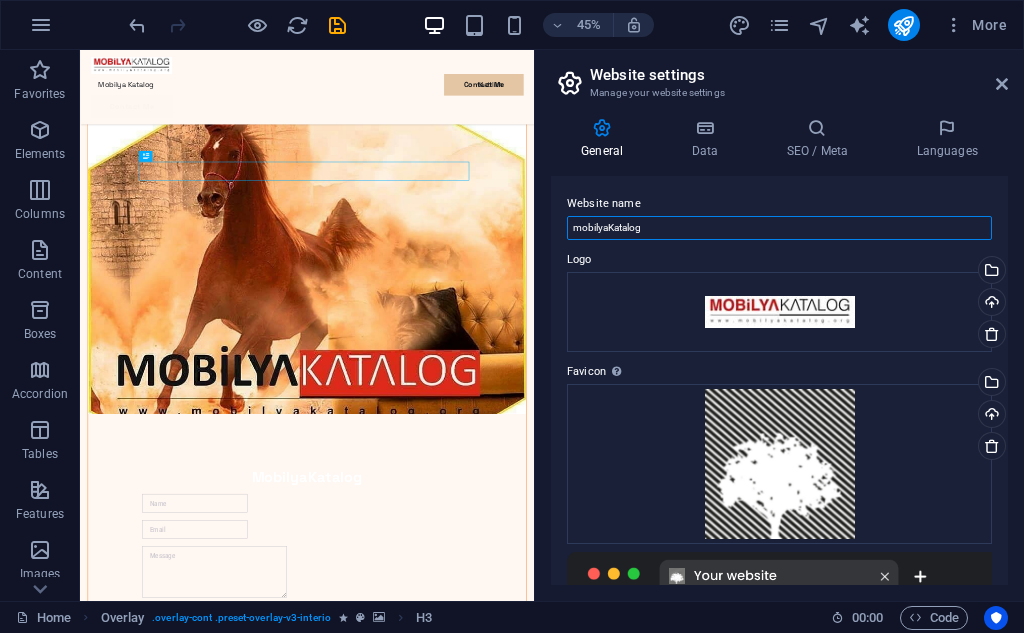 click on "mobilyaKatalog" at bounding box center (779, 228) 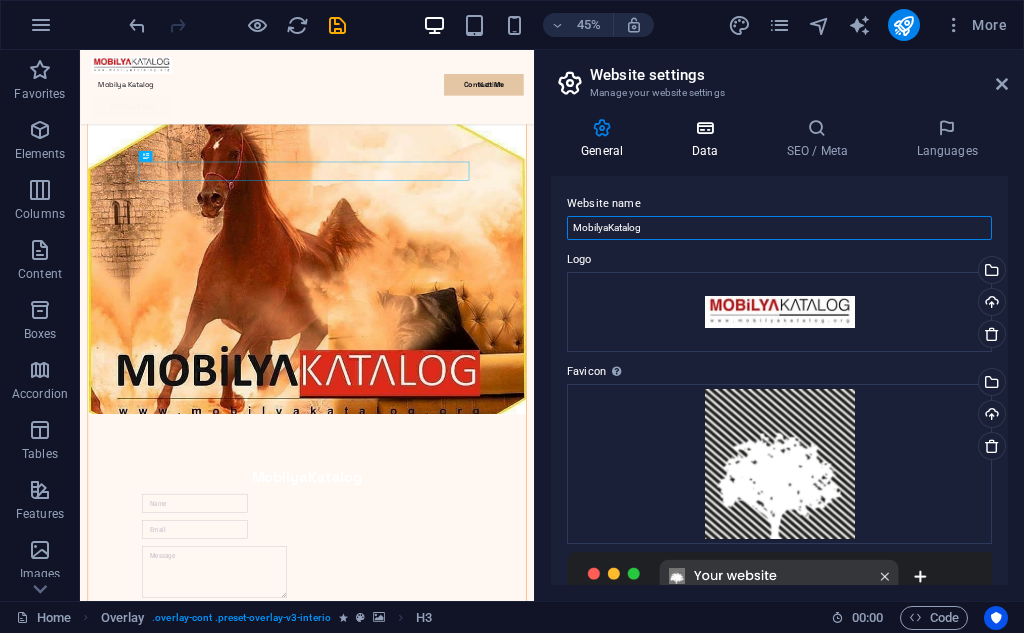 type on "MobilyaKatalog" 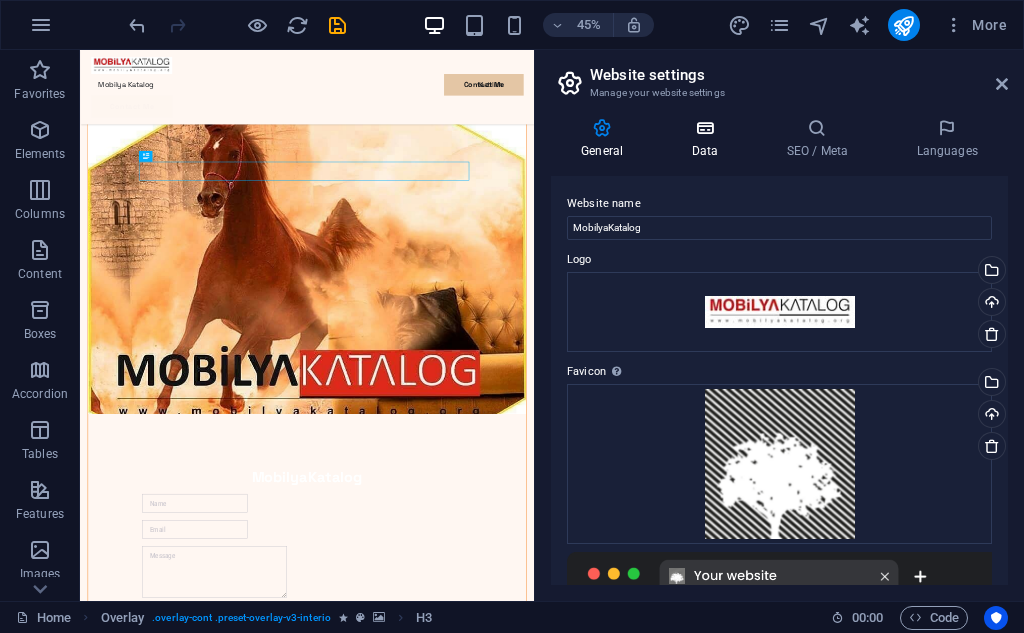 click on "Data" at bounding box center (708, 139) 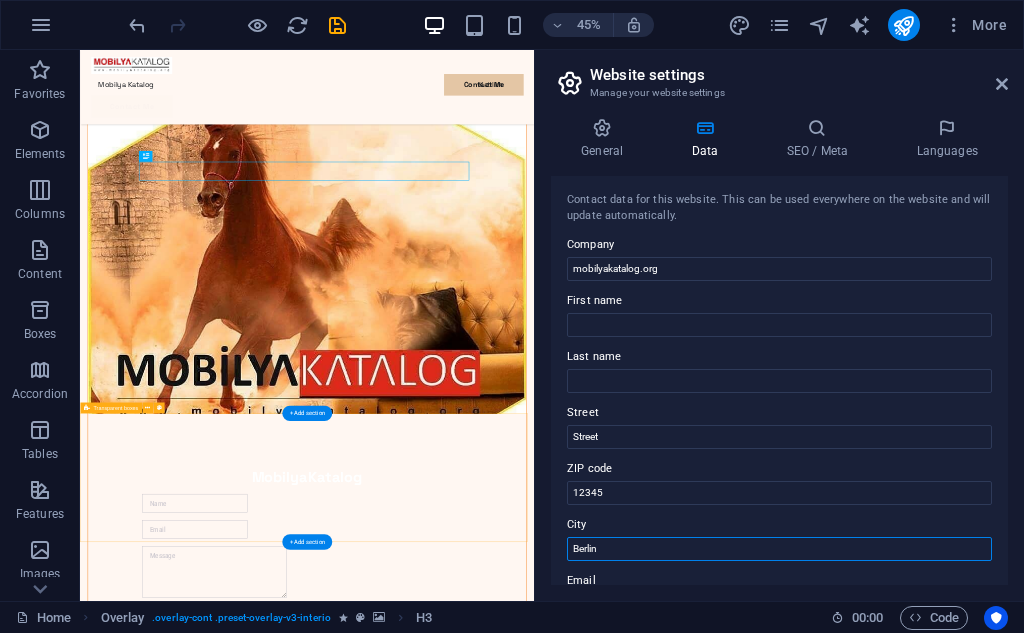drag, startPoint x: 642, startPoint y: 587, endPoint x: 616, endPoint y: 582, distance: 26.476404 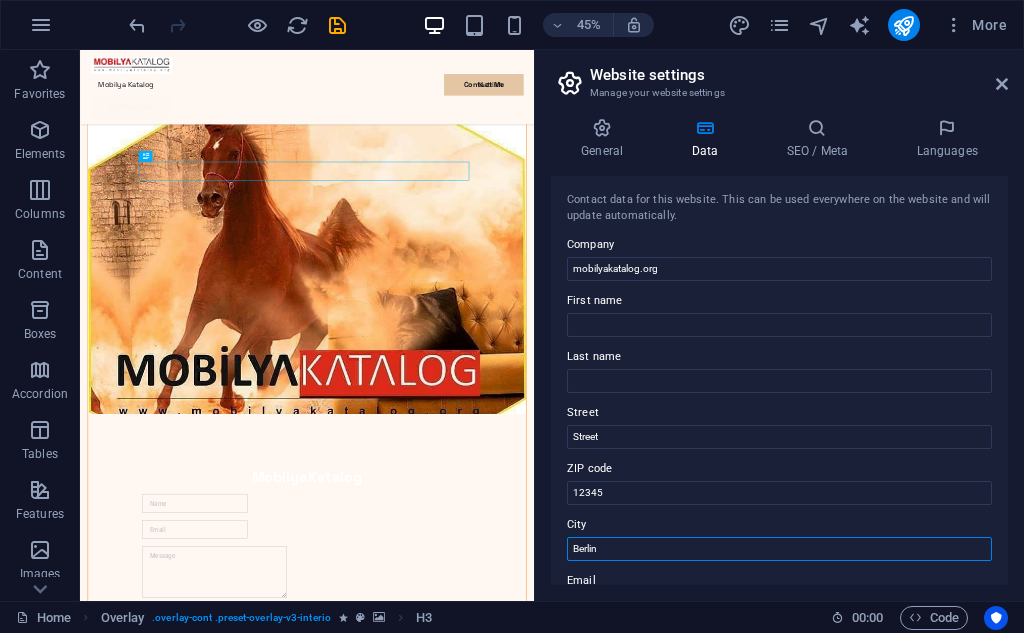 click on "Berlin" at bounding box center [779, 549] 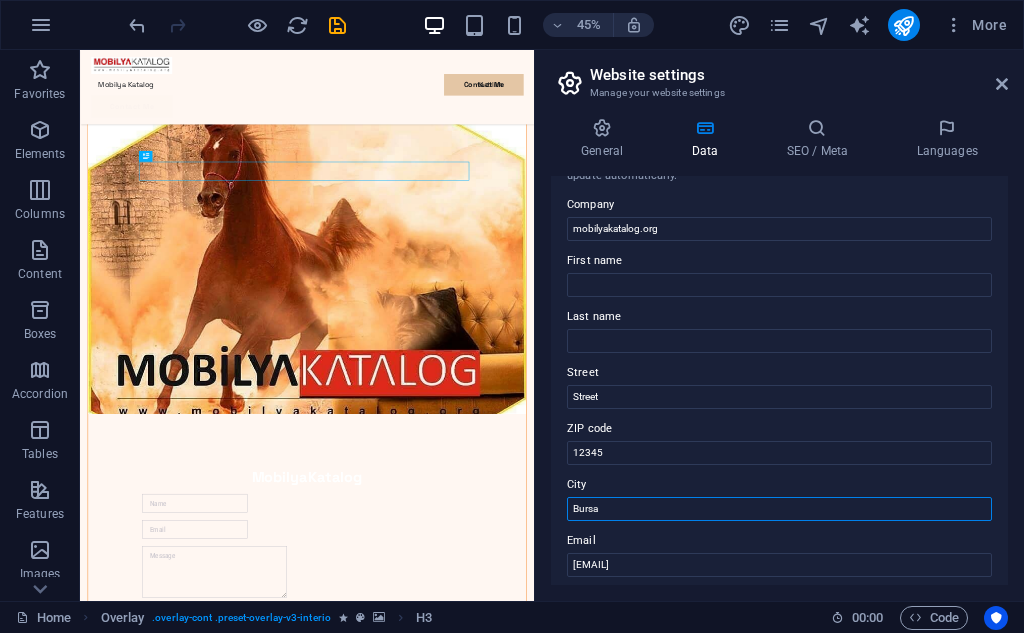 scroll, scrollTop: 0, scrollLeft: 0, axis: both 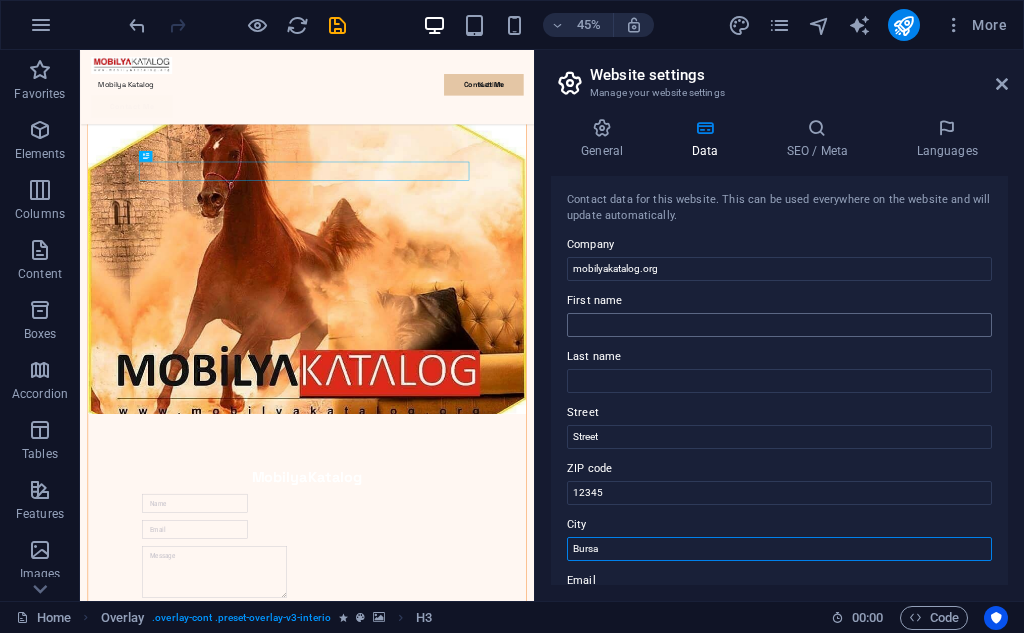 type on "Bursa" 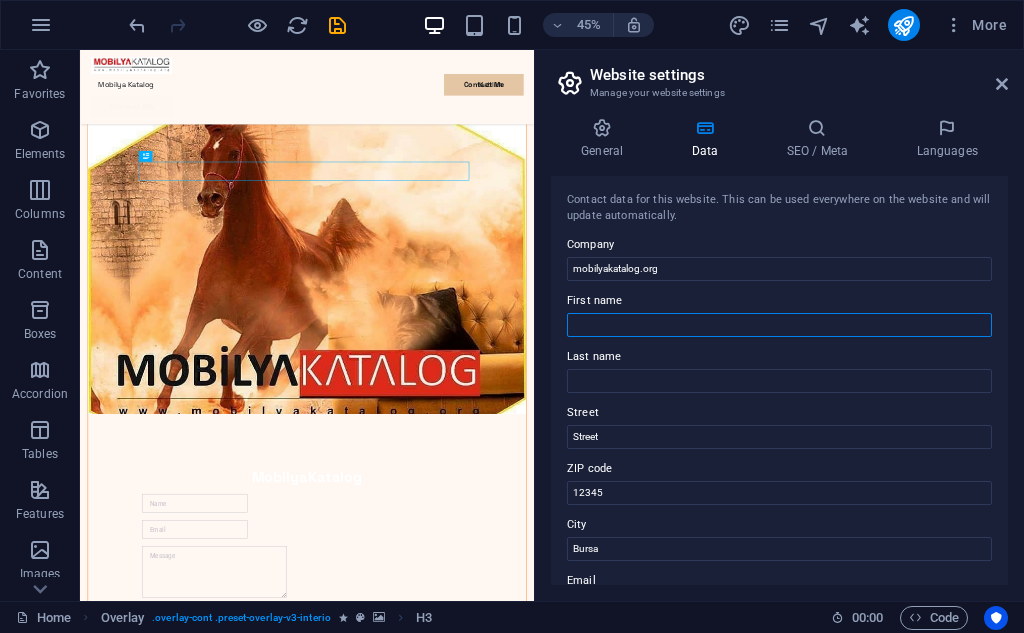 click on "First name" at bounding box center (779, 325) 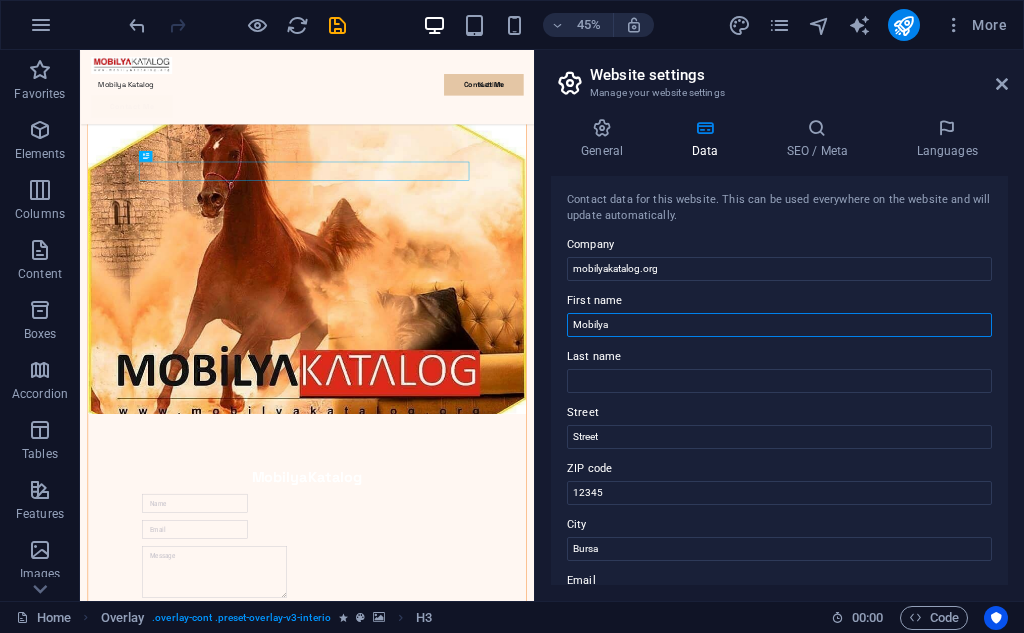 type on "Mobilya" 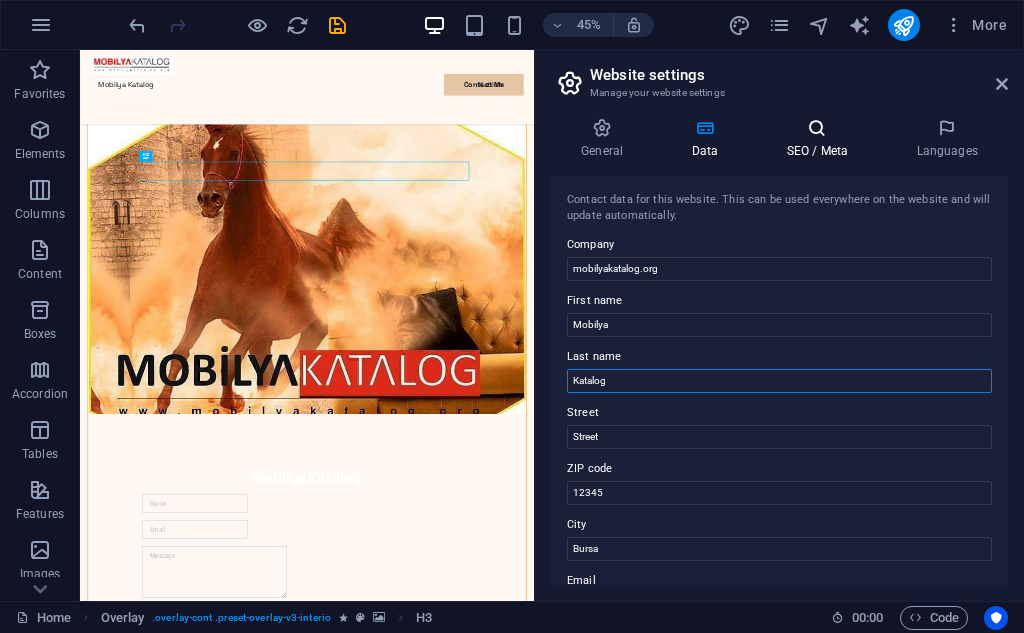 type on "Katalog" 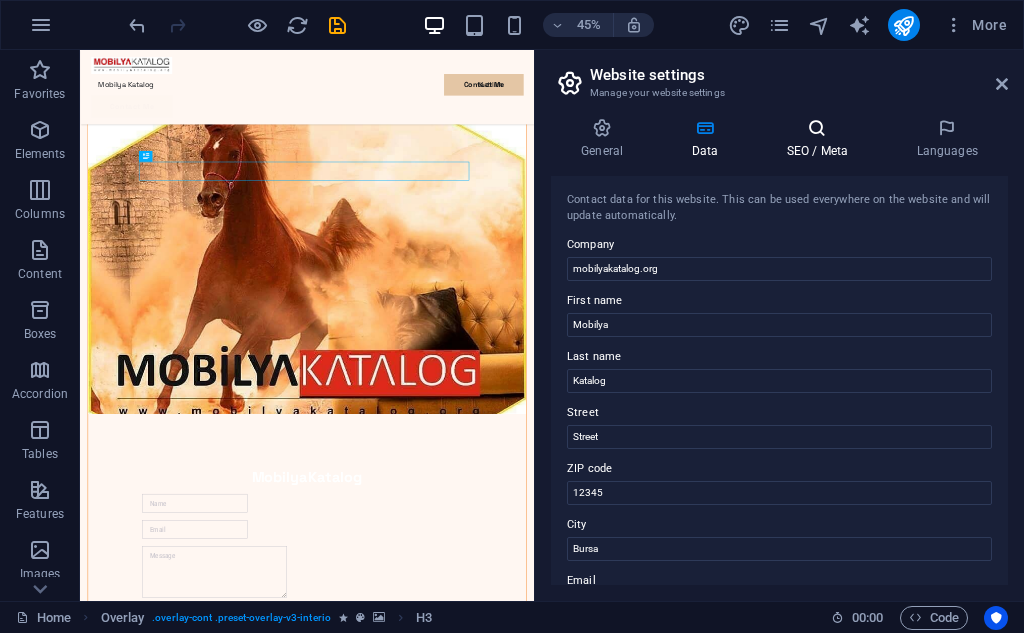 click at bounding box center [817, 128] 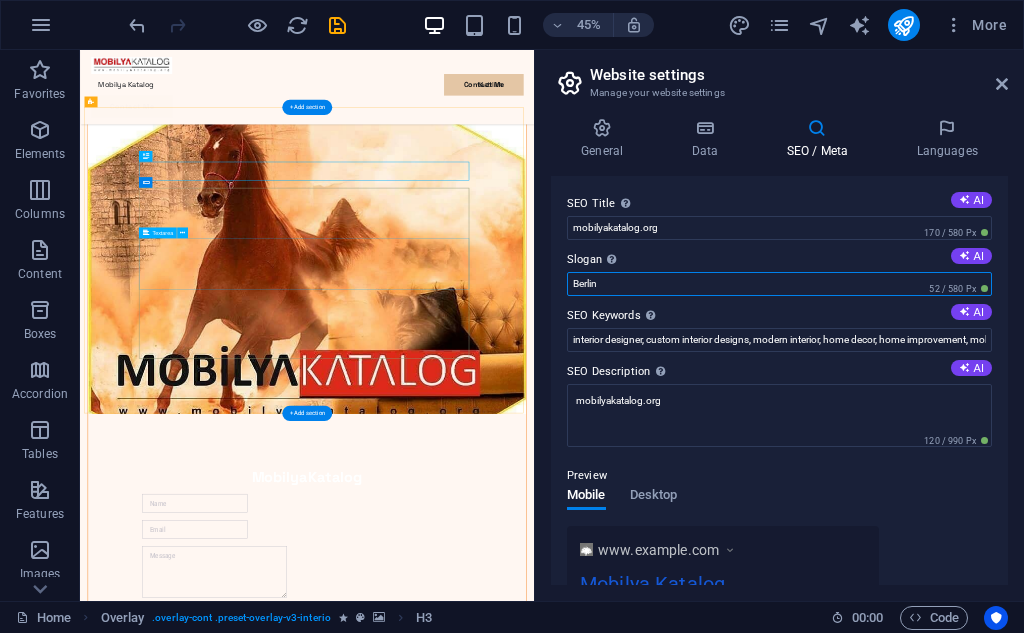 drag, startPoint x: 701, startPoint y: 338, endPoint x: 937, endPoint y: 563, distance: 326.069 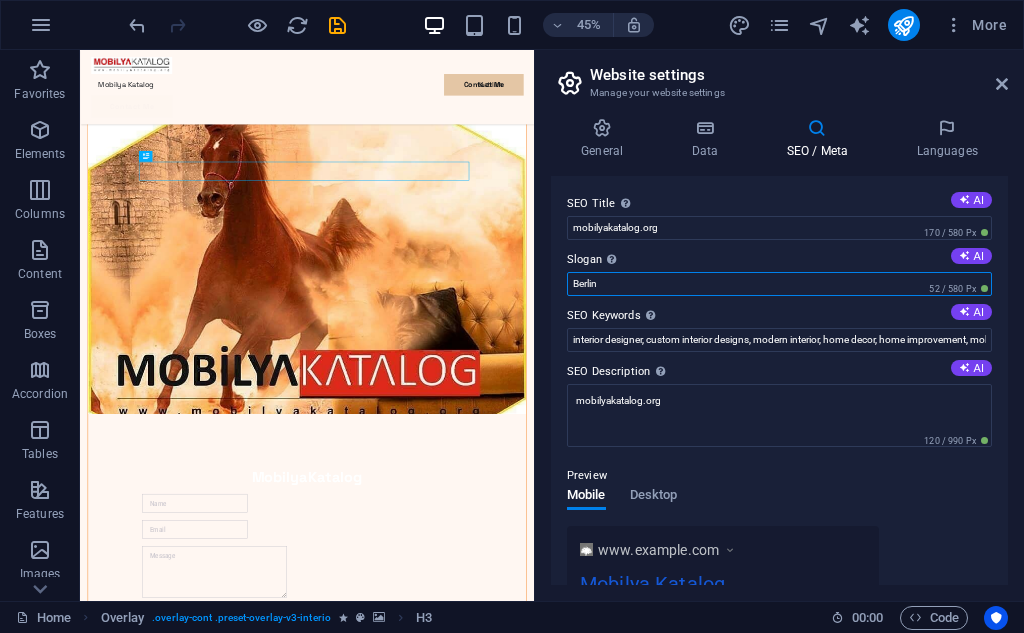 drag, startPoint x: 611, startPoint y: 285, endPoint x: 568, endPoint y: 281, distance: 43.185646 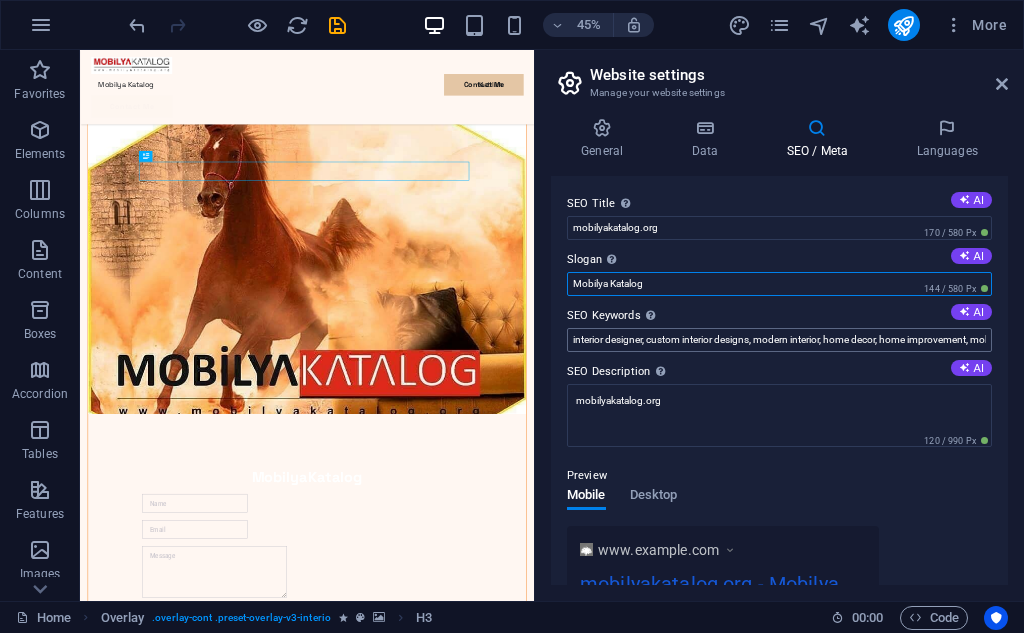 type on "Mobilya Katalog" 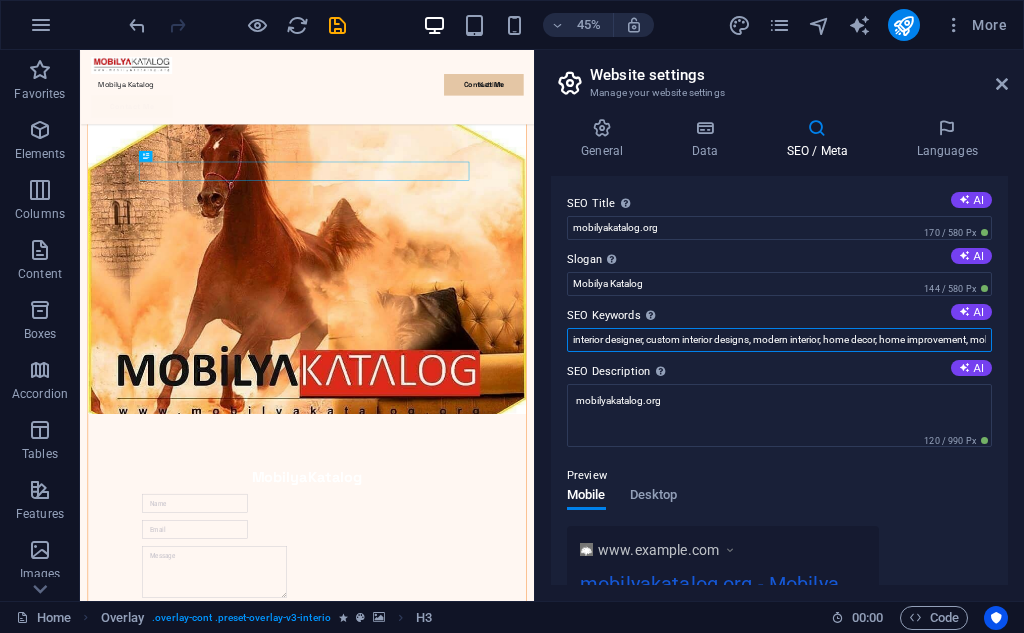click on "interior designer, custom interior designs, modern interior, home decor, home improvement, mobilyakatalog.org, [CITY]" at bounding box center [779, 340] 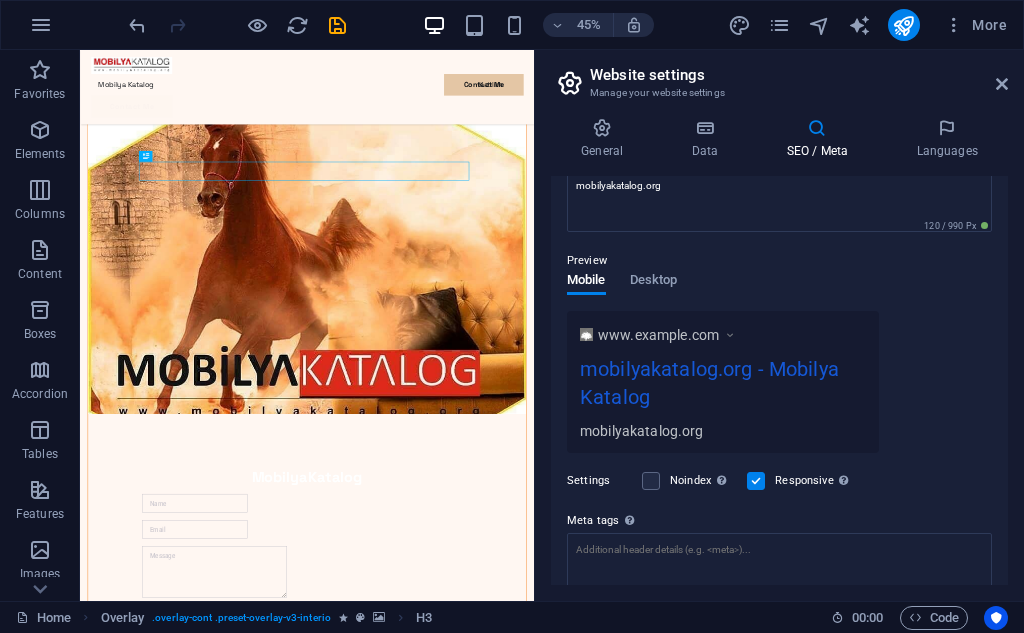scroll, scrollTop: 255, scrollLeft: 0, axis: vertical 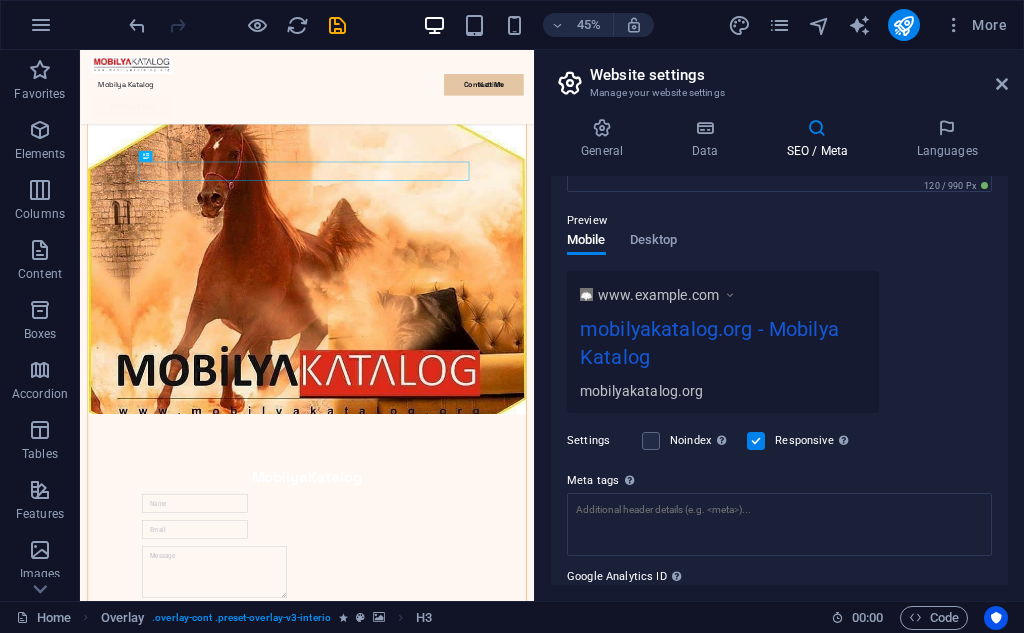 type on "Mobilya Katalog, Mobilya Kataloğu" 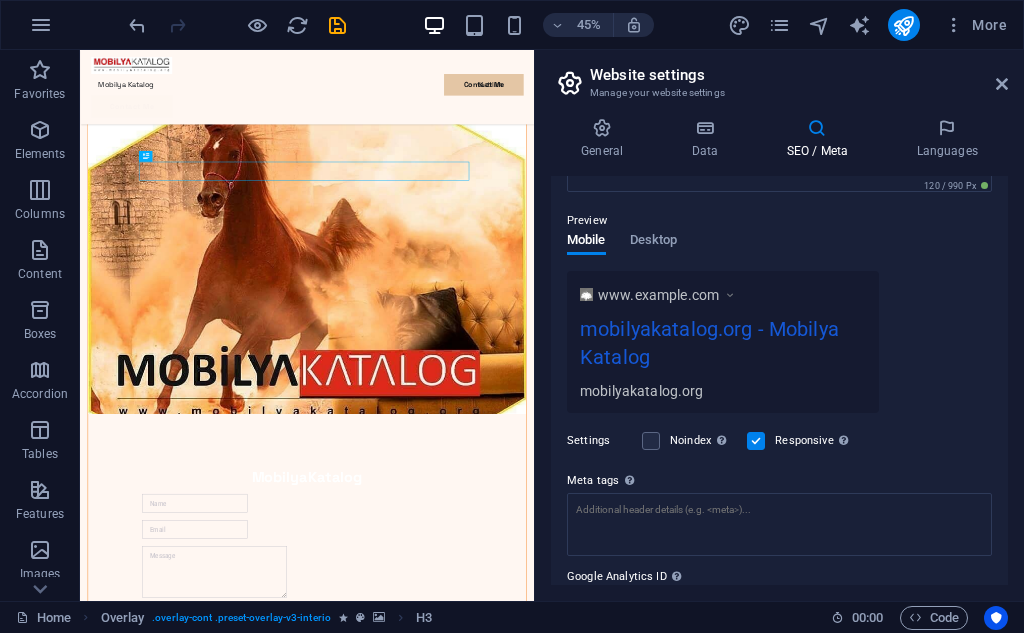 click at bounding box center (730, 295) 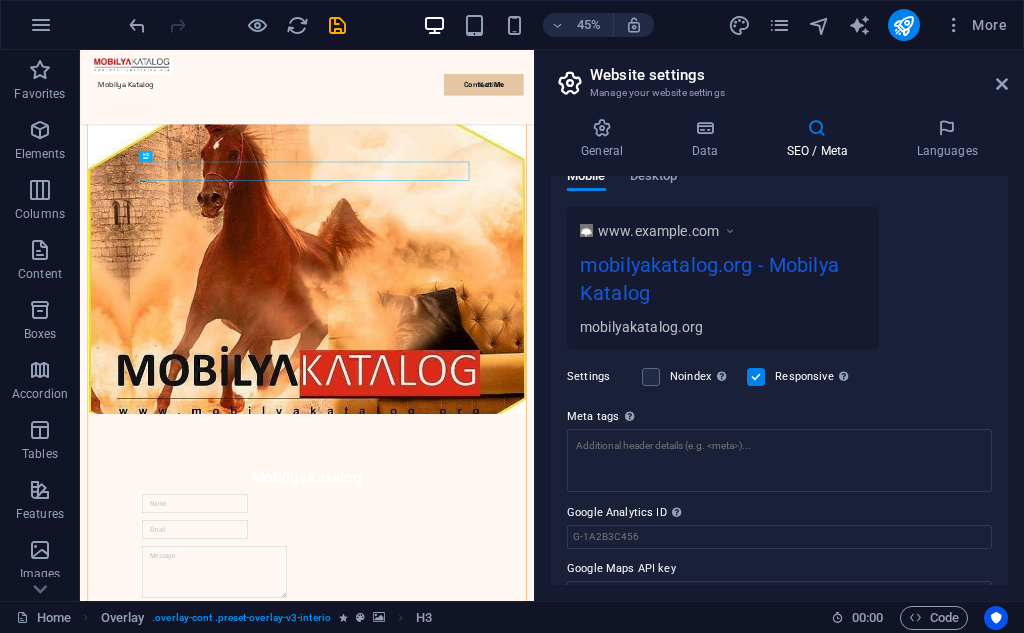 scroll, scrollTop: 355, scrollLeft: 0, axis: vertical 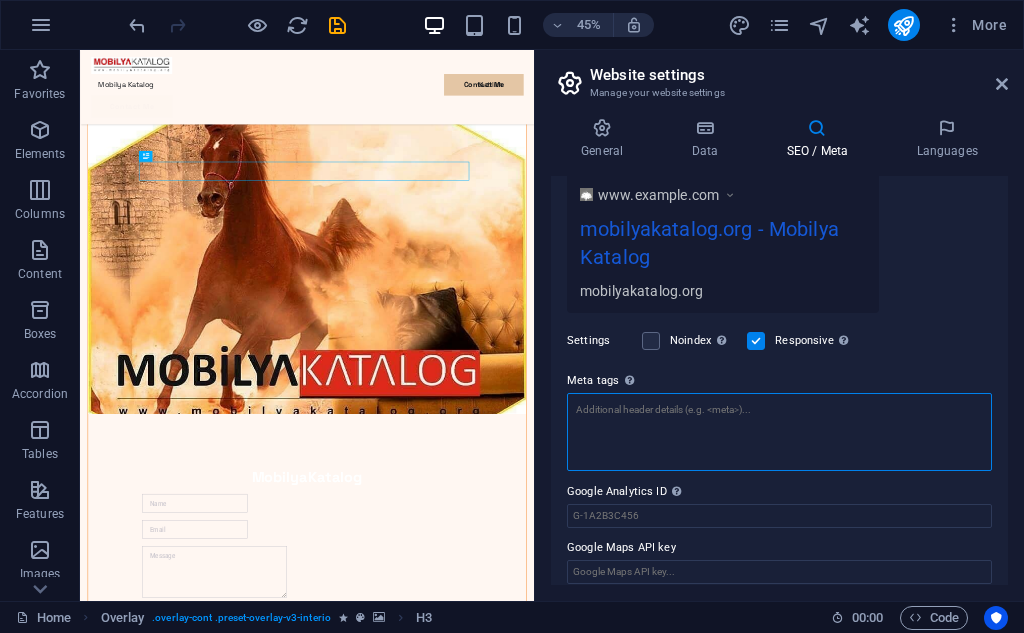 click on "Meta tags Enter HTML code here that will be placed inside the  tags of your website. Please note that your website may not function if you include code with errors." at bounding box center (779, 432) 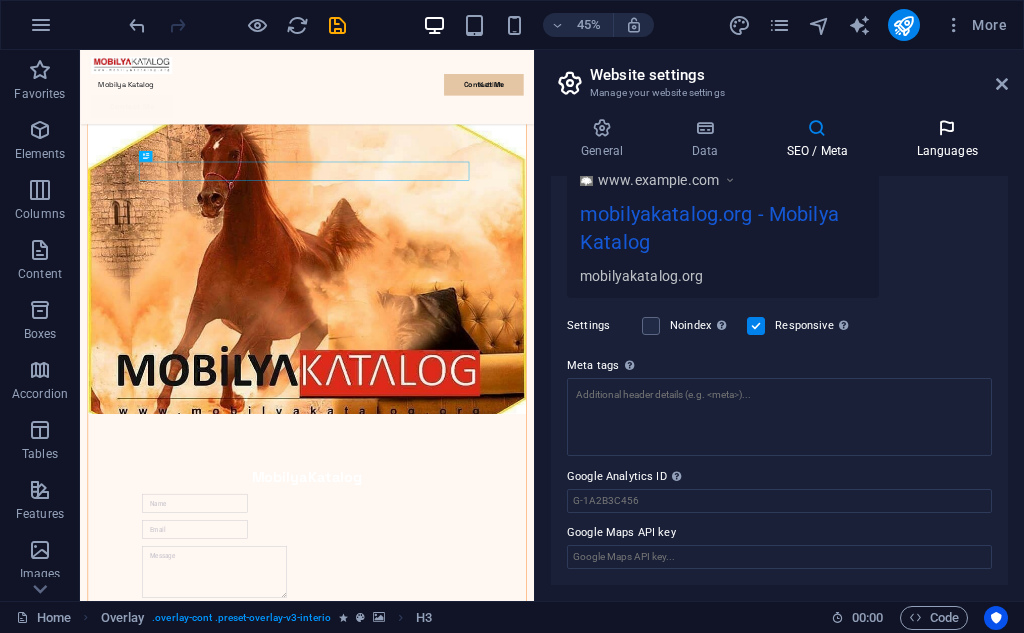 click at bounding box center (947, 128) 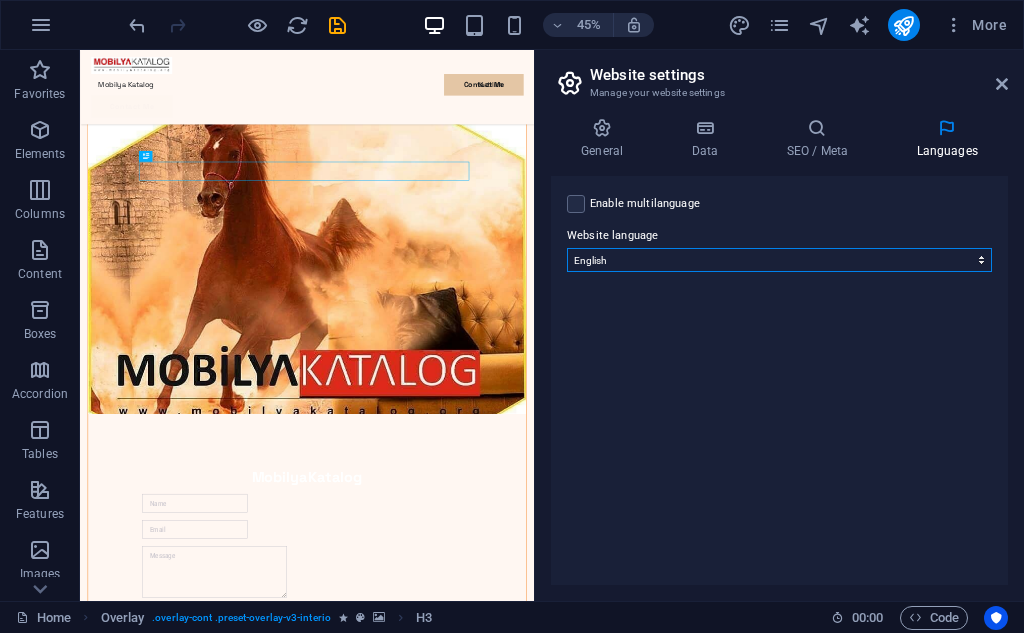 click on "Abkhazian Afar Afrikaans Akan Albanian Amharic Arabic Aragonese Armenian Assamese Avaric Avestan Aymara Azerbaijani Bambara Bashkir Basque Belarusian Bengali Bihari languages Bislama Bokmål Bosnian Breton Bulgarian Burmese Catalan Central Khmer Chamorro Chechen Chinese Church Slavic Chuvash Cornish Corsican Cree Croatian Czech Danish Dutch Dzongkha English Esperanto Estonian Ewe Faroese Farsi (Persian) Fijian Finnish French Fulah Gaelic Galician Ganda Georgian German Greek Greenlandic Guaraní Gujarati Haitian Creole Hausa Hebrew Herero Hindi Hiri Motu Hungarian Icelandic Ido Igbo Indonesian Interlingua Interlingue Inuktitut Inupiaq Irish Italian Japanese Javanese Kannada Kanuri Kashmiri Kazakh Kikuyu Kinyarwanda Komi Kongo Korean Kurdish Kwanyama Kyrgyz Lao Latin Latvian Limburgish Lingala Lithuanian Luba-Katanga Luxembourgish Macedonian Malagasy Malay Malayalam Maldivian Maltese Manx Maori Marathi Marshallese Mongolian Nauru Navajo Ndonga Nepali North Ndebele Northern Sami Norwegian Norwegian Nynorsk Nuosu" at bounding box center [779, 260] 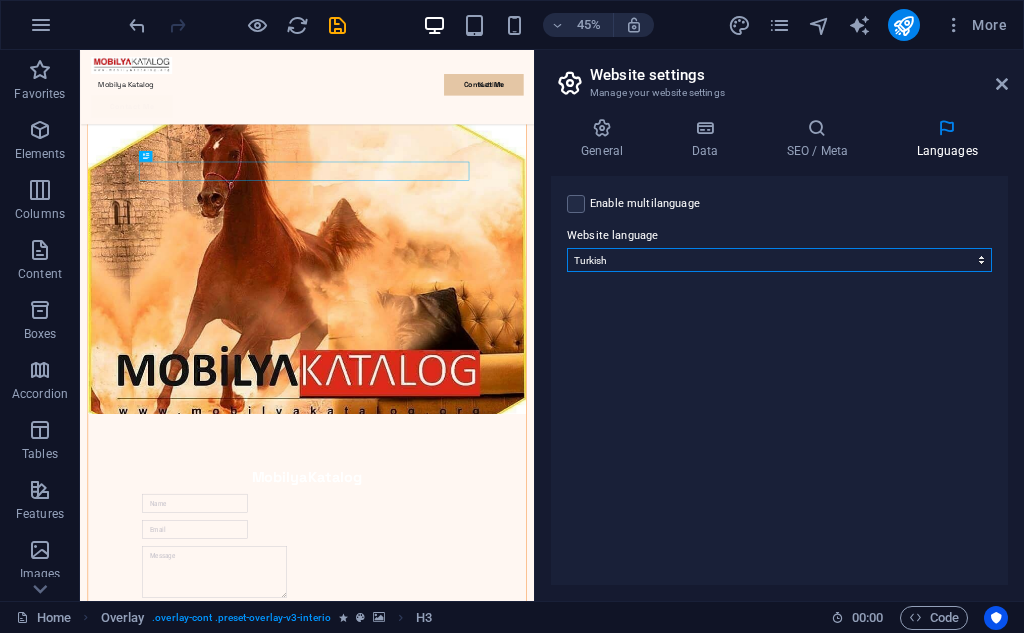 click on "Abkhazian Afar Afrikaans Akan Albanian Amharic Arabic Aragonese Armenian Assamese Avaric Avestan Aymara Azerbaijani Bambara Bashkir Basque Belarusian Bengali Bihari languages Bislama Bokmål Bosnian Breton Bulgarian Burmese Catalan Central Khmer Chamorro Chechen Chinese Church Slavic Chuvash Cornish Corsican Cree Croatian Czech Danish Dutch Dzongkha English Esperanto Estonian Ewe Faroese Farsi (Persian) Fijian Finnish French Fulah Gaelic Galician Ganda Georgian German Greek Greenlandic Guaraní Gujarati Haitian Creole Hausa Hebrew Herero Hindi Hiri Motu Hungarian Icelandic Ido Igbo Indonesian Interlingua Interlingue Inuktitut Inupiaq Irish Italian Japanese Javanese Kannada Kanuri Kashmiri Kazakh Kikuyu Kinyarwanda Komi Kongo Korean Kurdish Kwanyama Kyrgyz Lao Latin Latvian Limburgish Lingala Lithuanian Luba-Katanga Luxembourgish Macedonian Malagasy Malay Malayalam Maldivian Maltese Manx Maori Marathi Marshallese Mongolian Nauru Navajo Ndonga Nepali North Ndebele Northern Sami Norwegian Norwegian Nynorsk Nuosu" at bounding box center [779, 260] 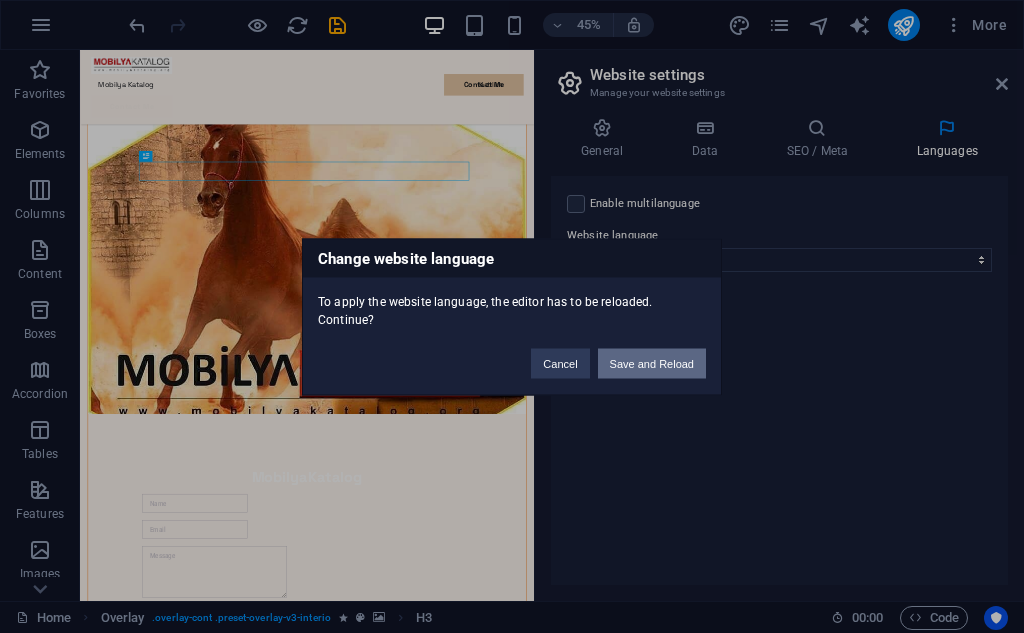 click on "Save and Reload" at bounding box center [652, 363] 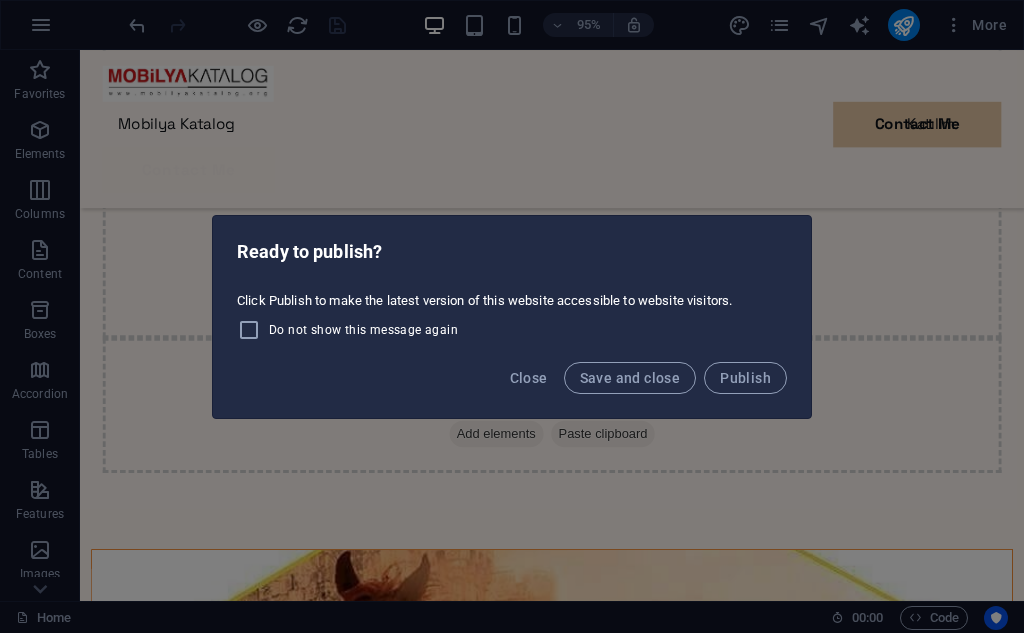 scroll, scrollTop: 955, scrollLeft: 0, axis: vertical 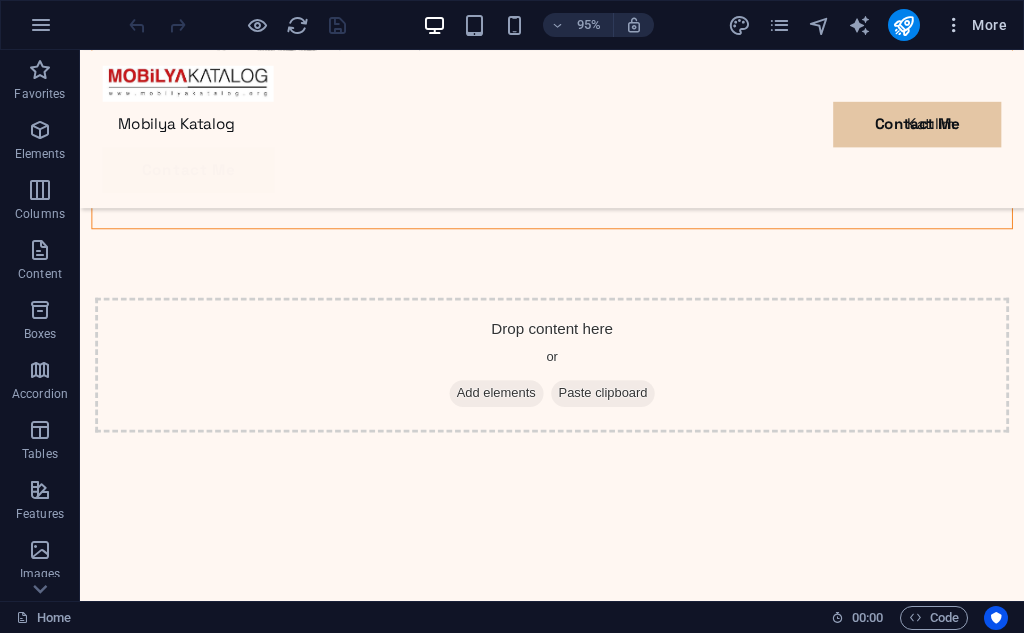 click at bounding box center (954, 25) 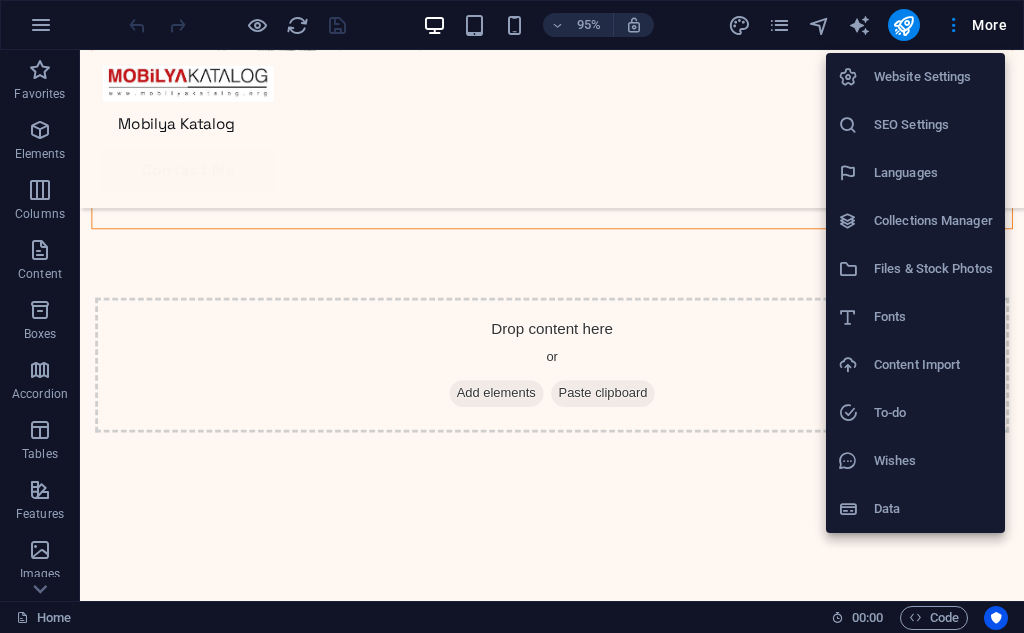 click on "Data" at bounding box center [933, 509] 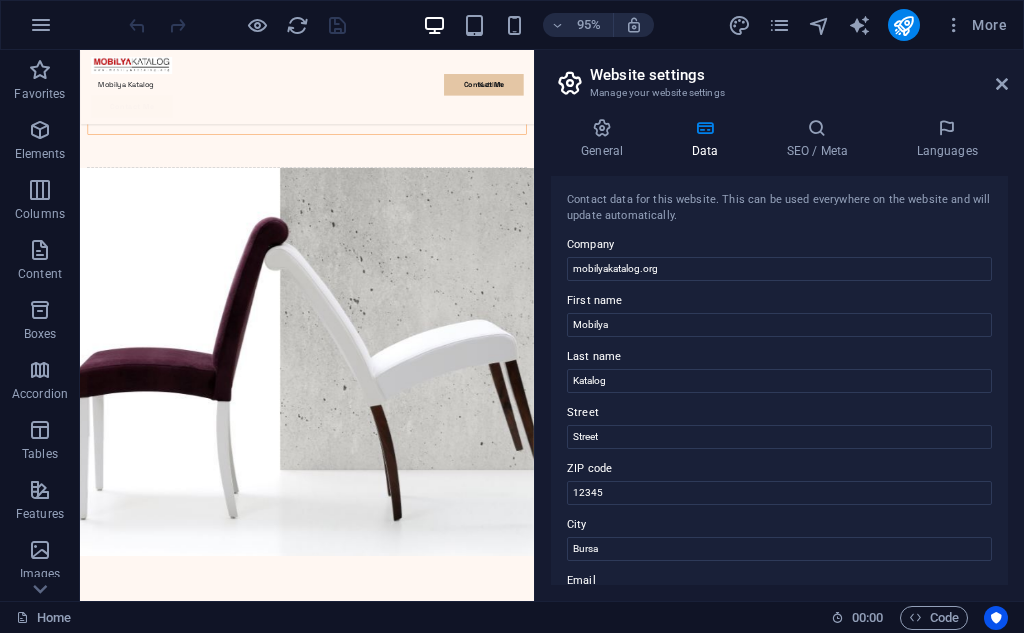 scroll, scrollTop: 2023, scrollLeft: 0, axis: vertical 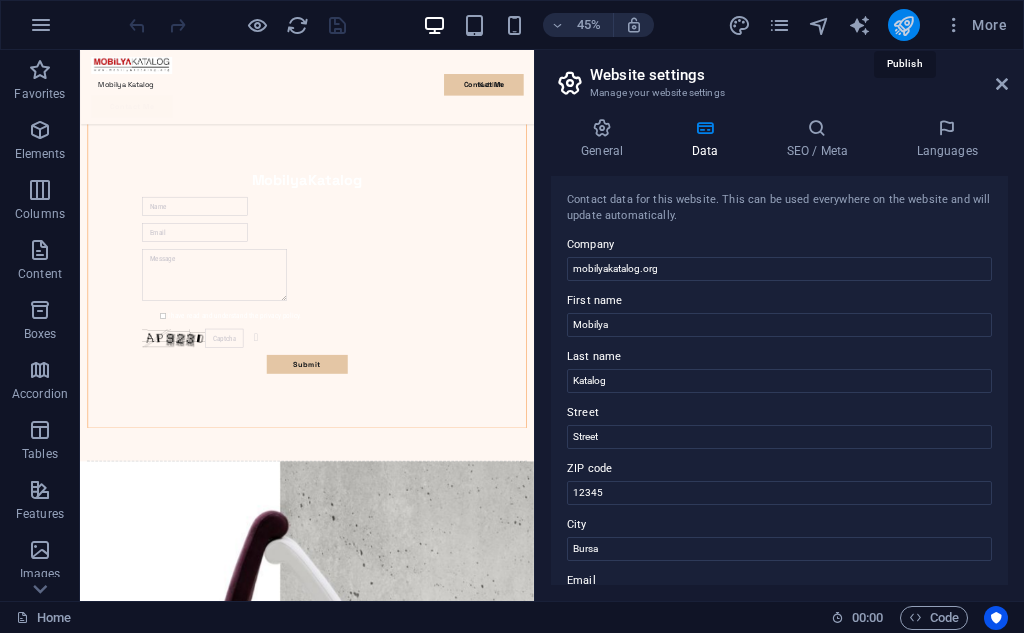 click at bounding box center (903, 25) 